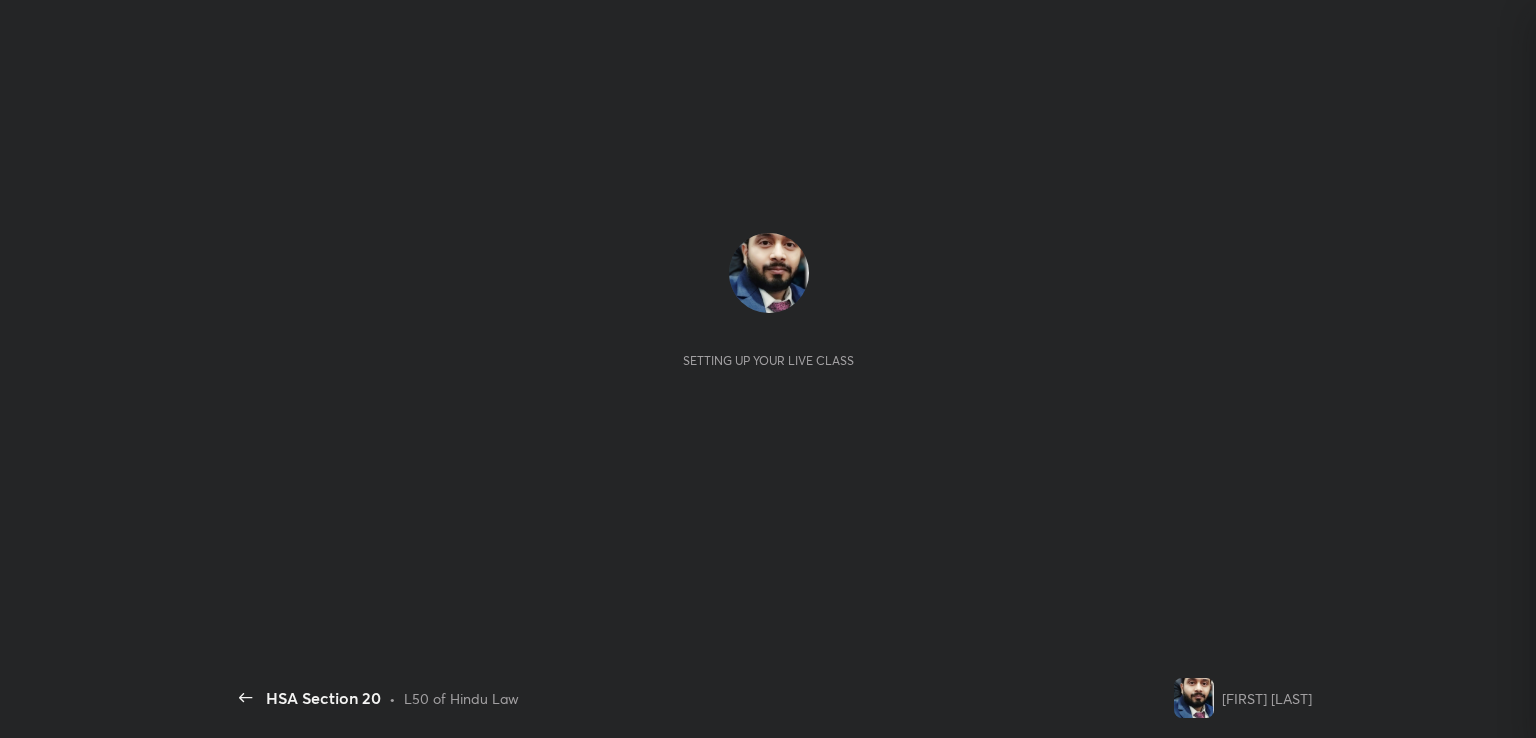 scroll, scrollTop: 0, scrollLeft: 0, axis: both 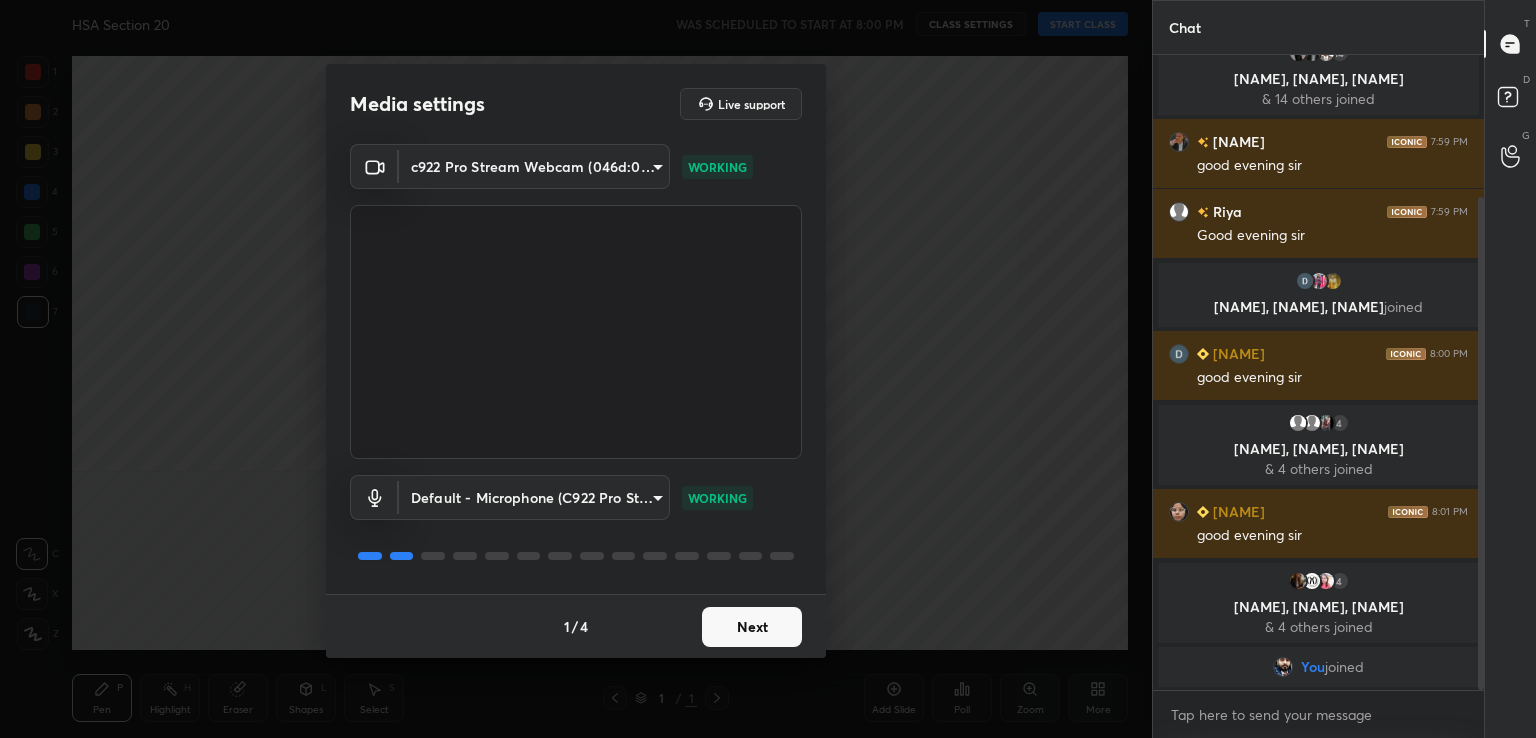 click on "Next" at bounding box center [752, 627] 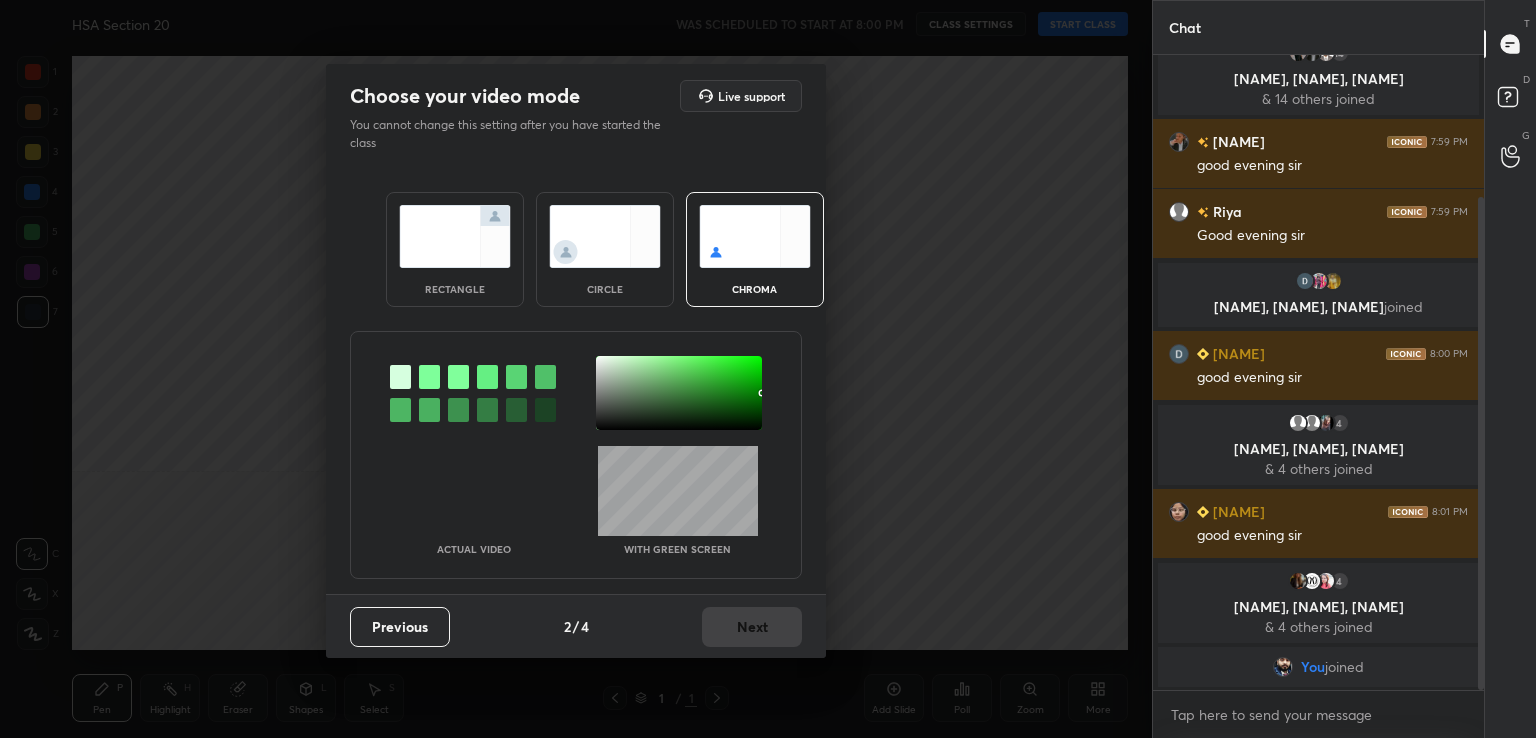 click at bounding box center (429, 377) 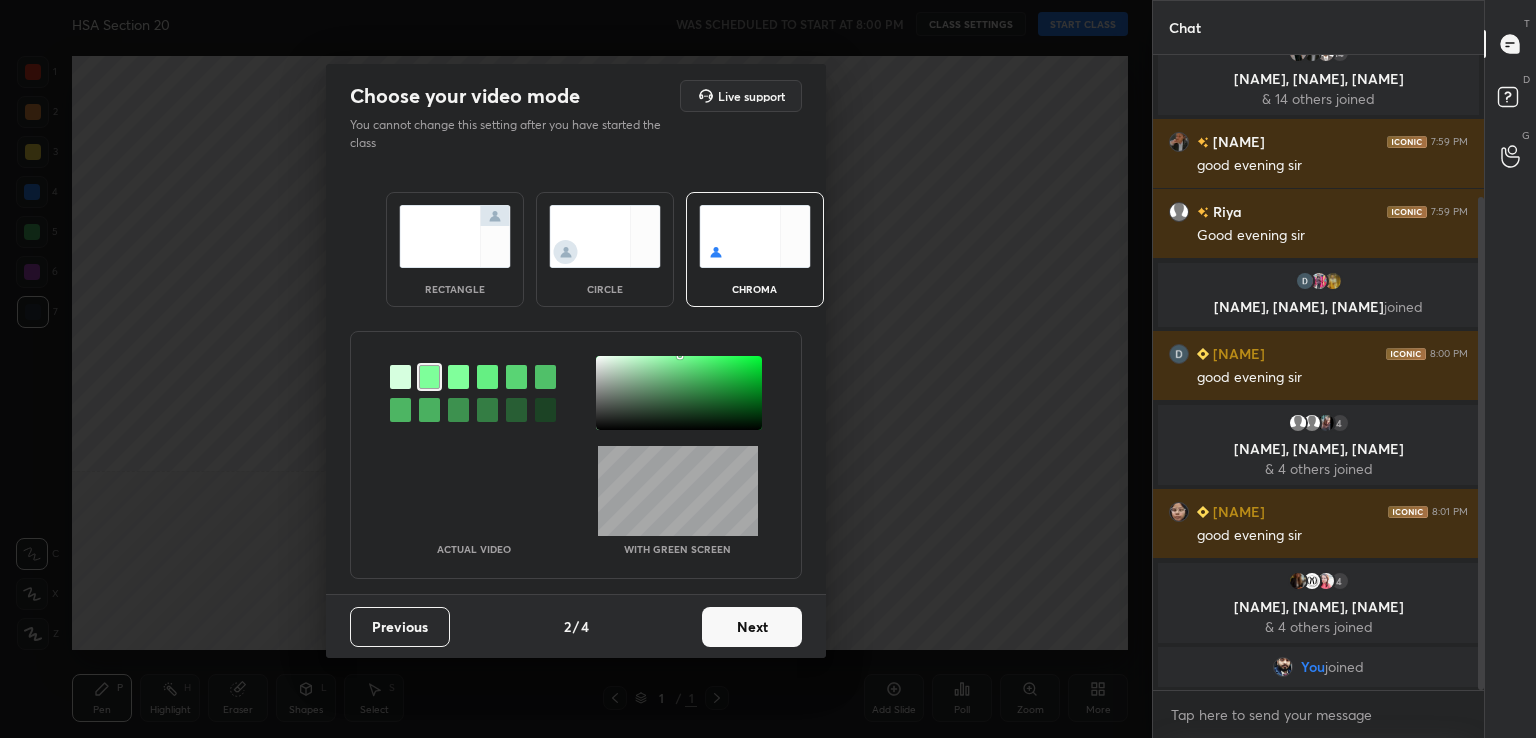 click at bounding box center (679, 393) 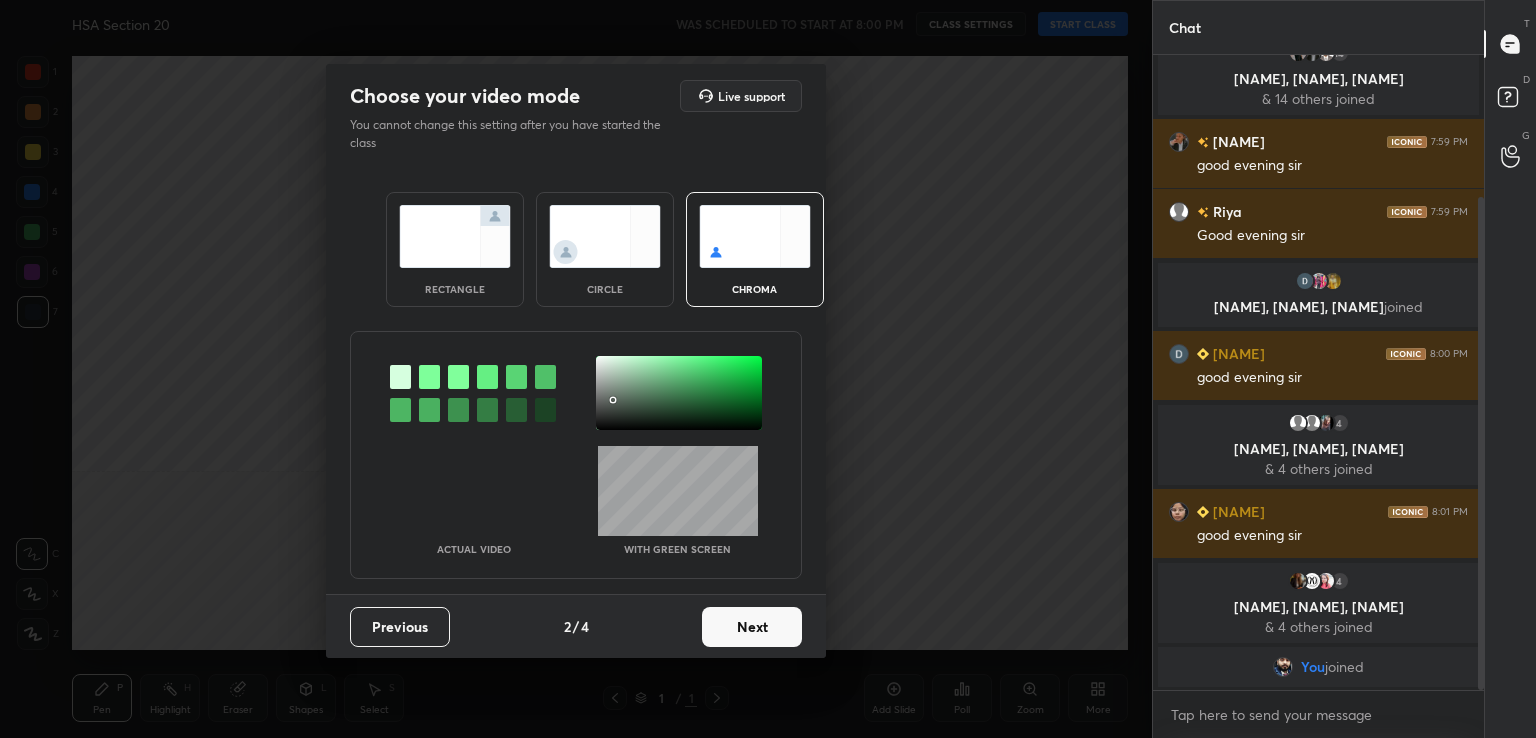 click on "Next" at bounding box center (752, 627) 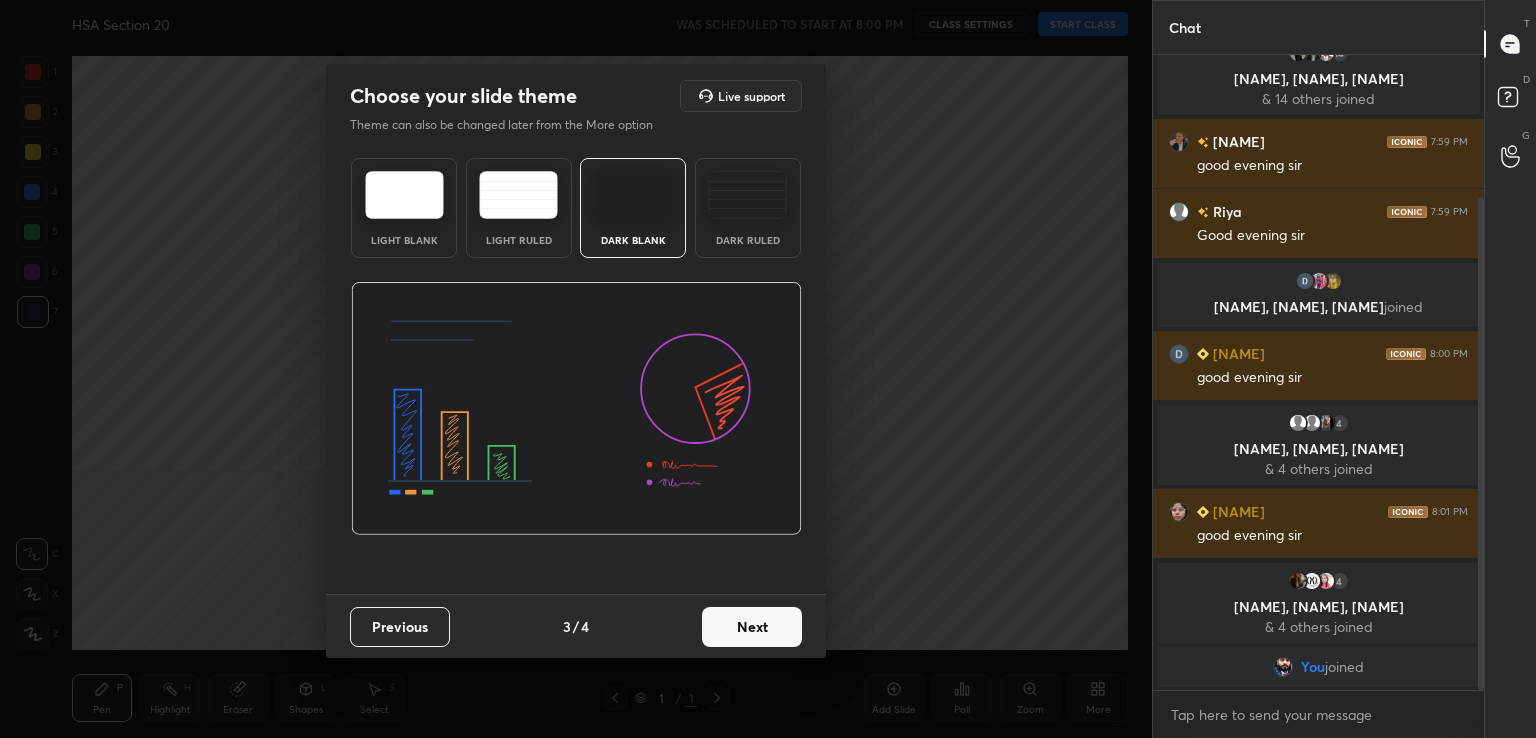 click on "Next" at bounding box center [752, 627] 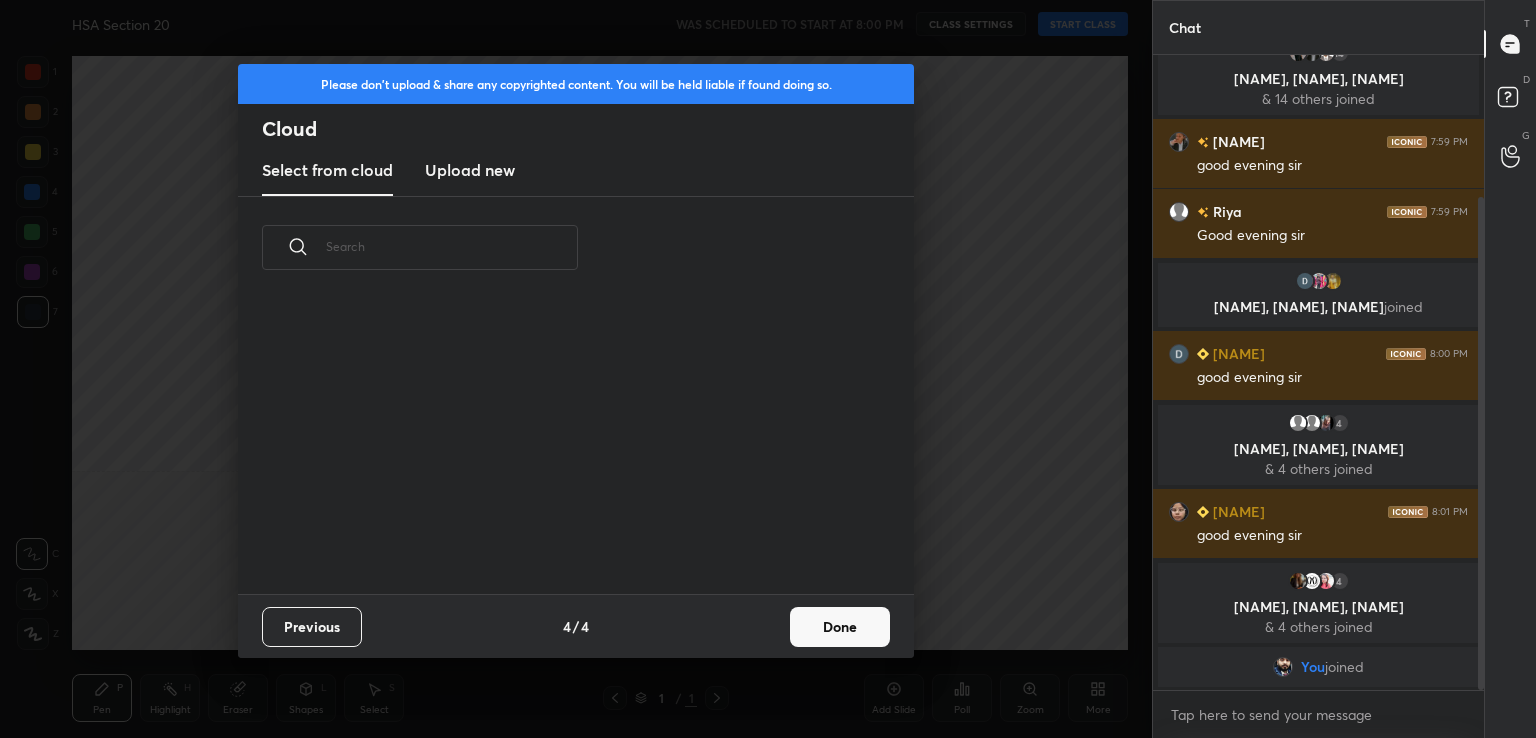 click on "Previous 4 / 4 Done" at bounding box center (576, 626) 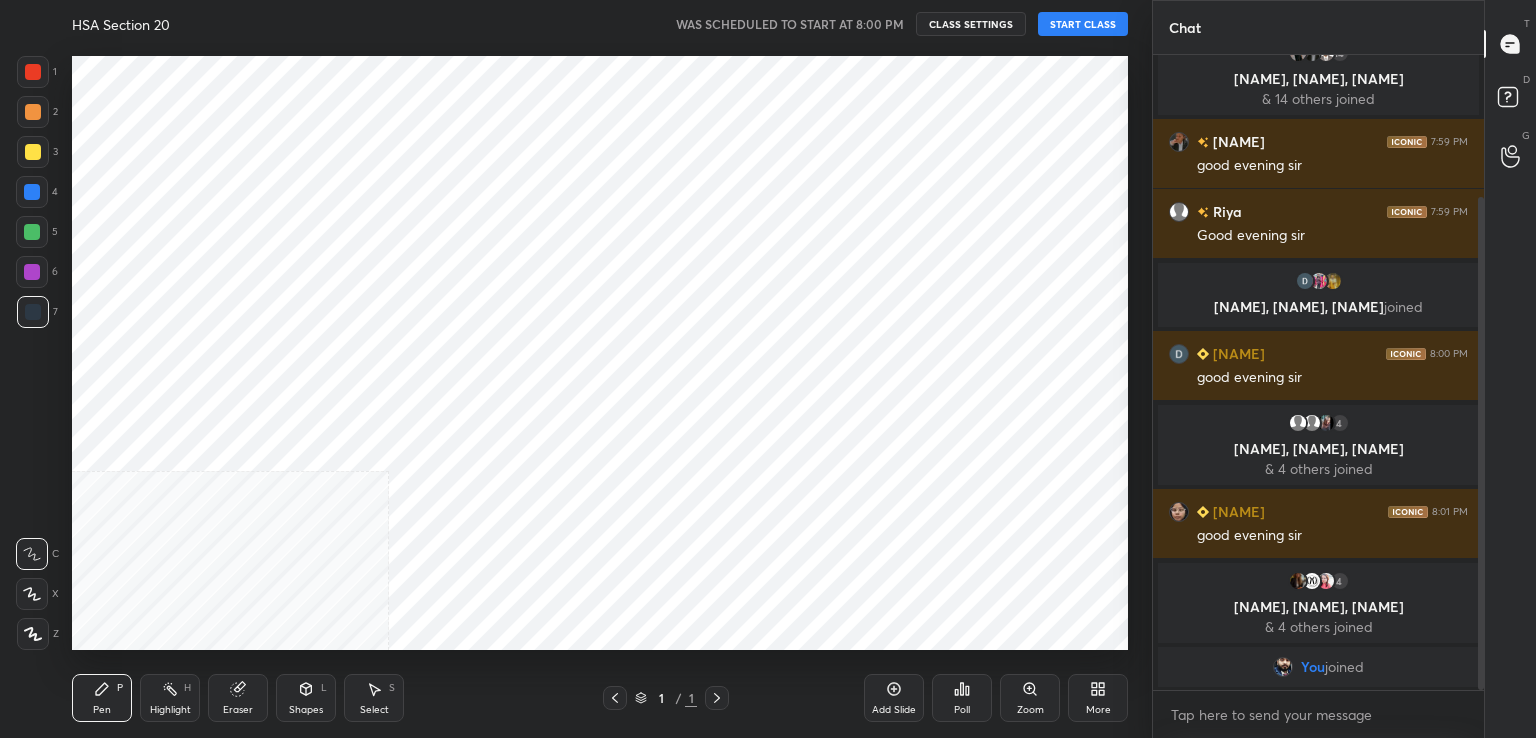 scroll, scrollTop: 0, scrollLeft: 0, axis: both 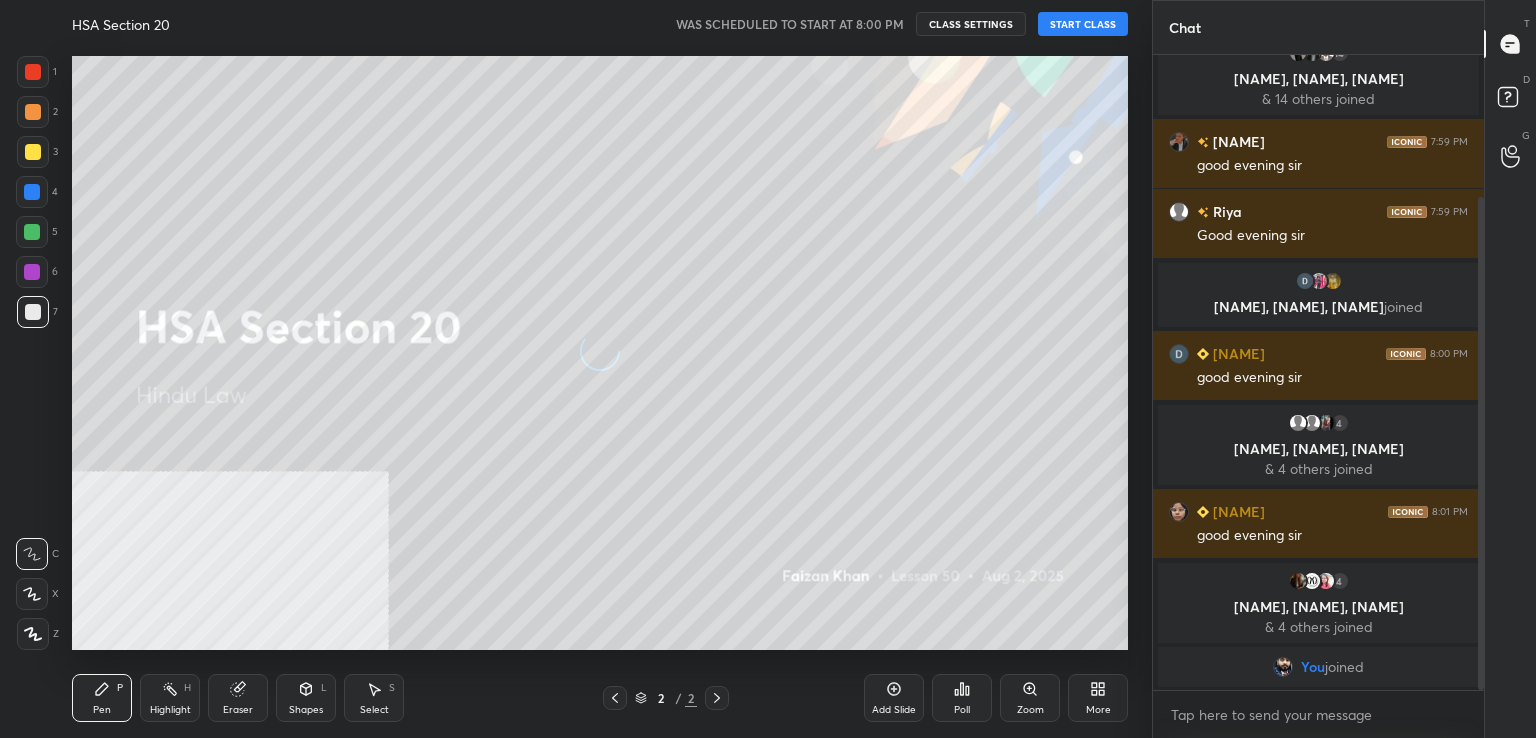 click on "START CLASS" at bounding box center (1083, 24) 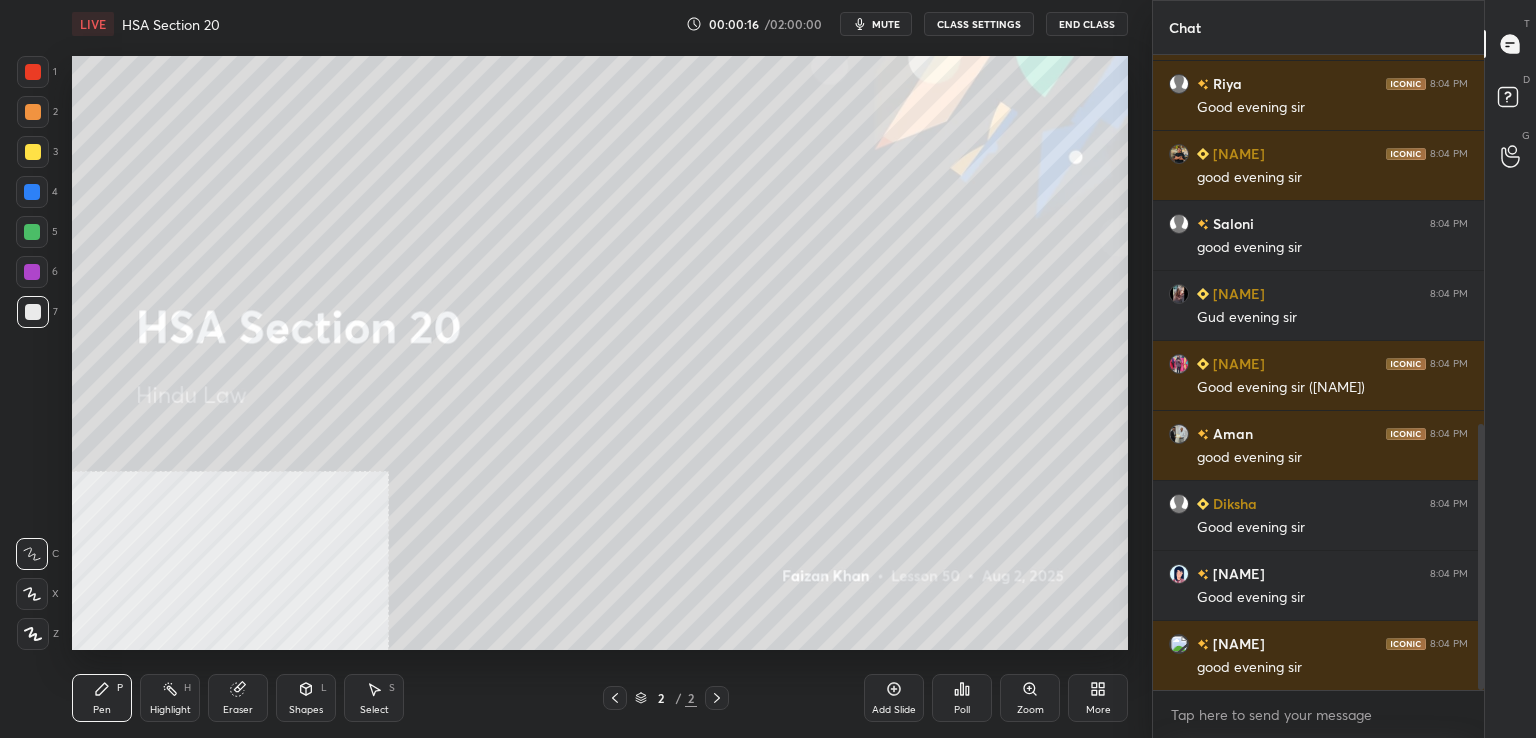 scroll, scrollTop: 952, scrollLeft: 0, axis: vertical 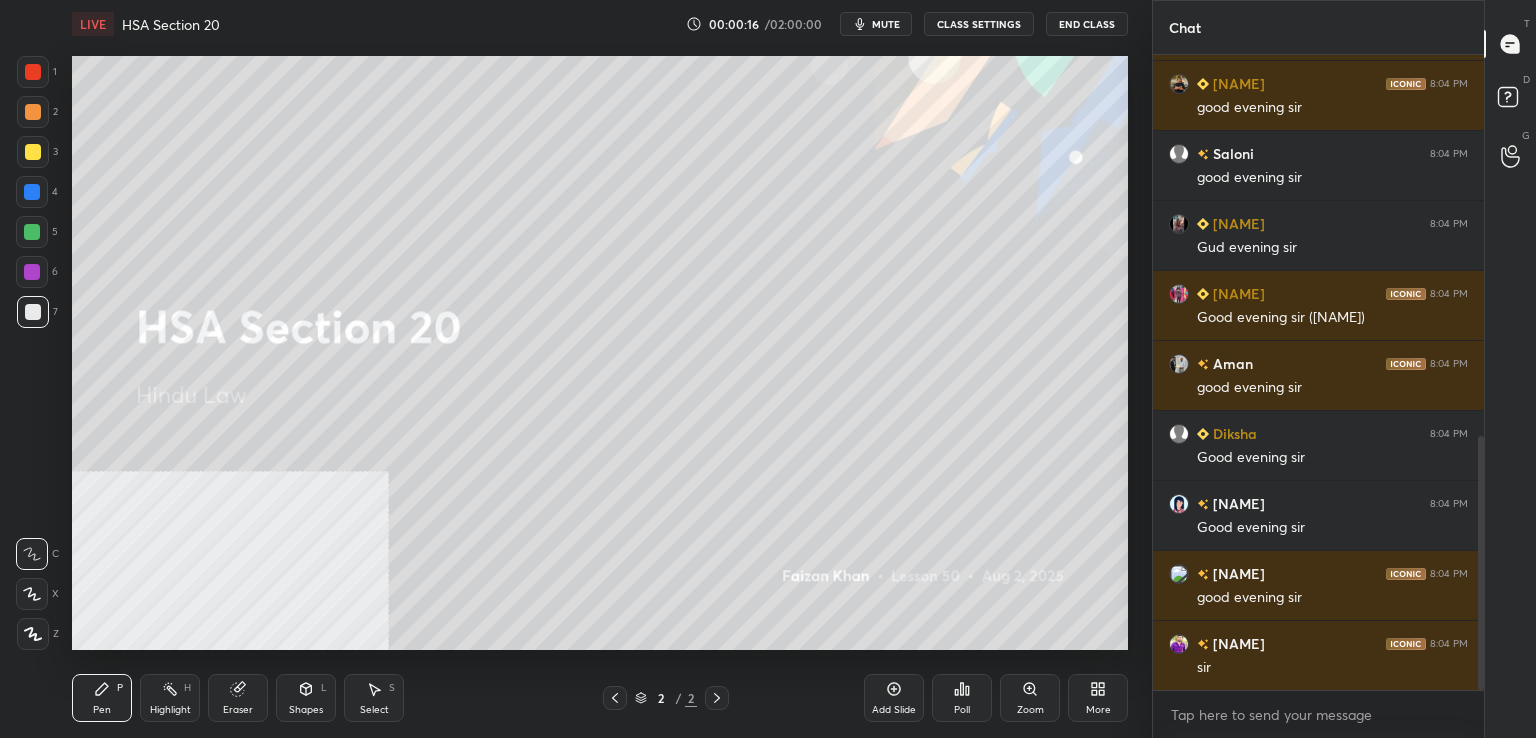 click 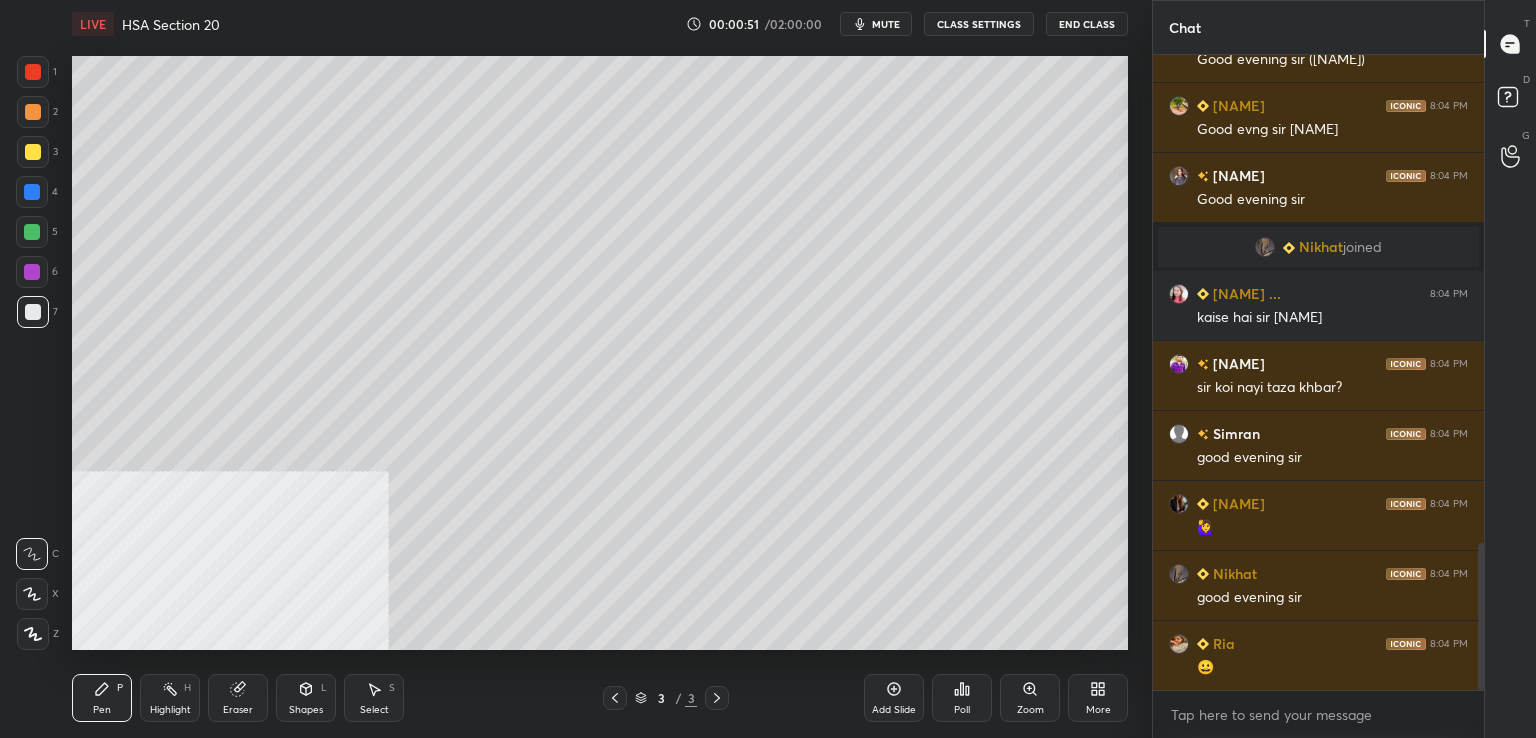 scroll, scrollTop: 2242, scrollLeft: 0, axis: vertical 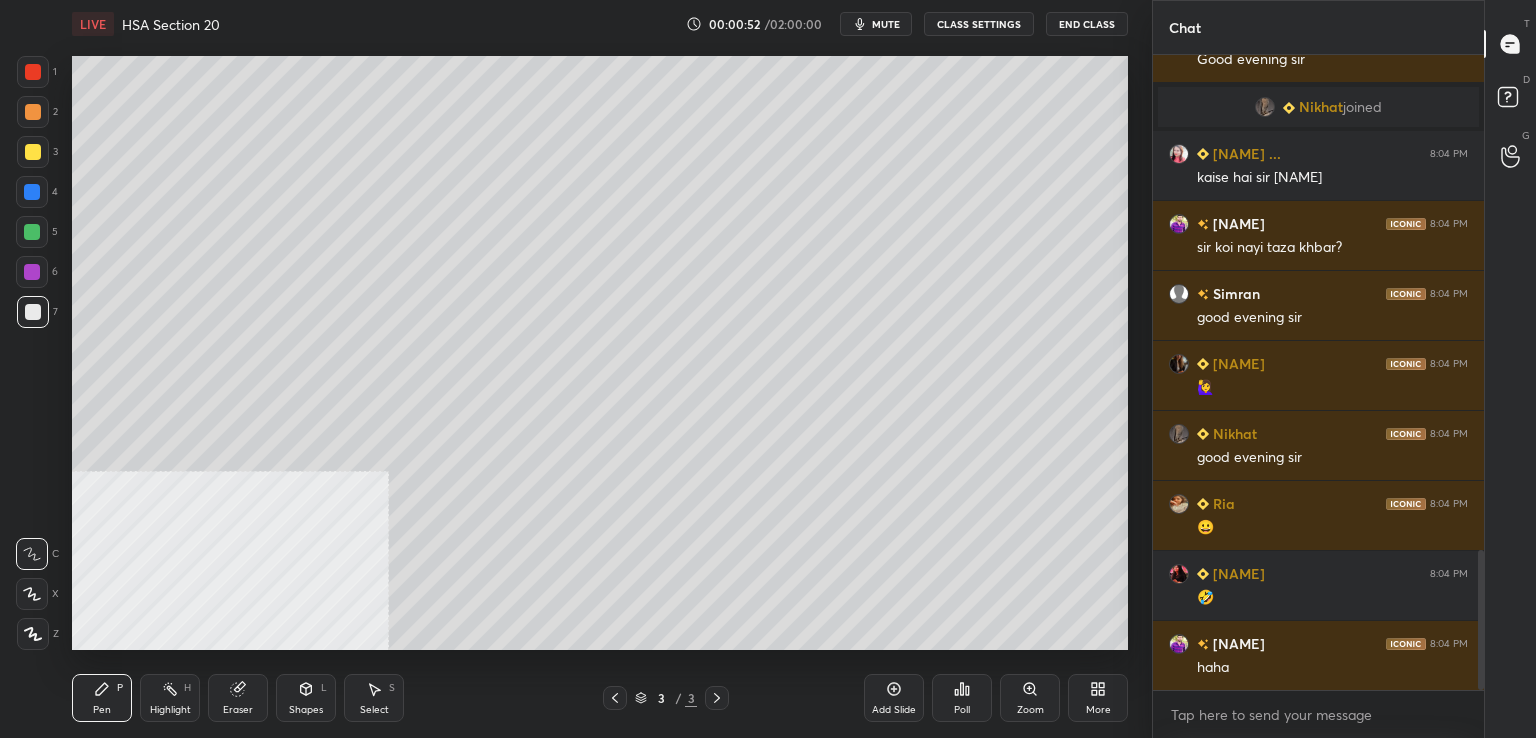 drag, startPoint x: 37, startPoint y: 110, endPoint x: 57, endPoint y: 113, distance: 20.22375 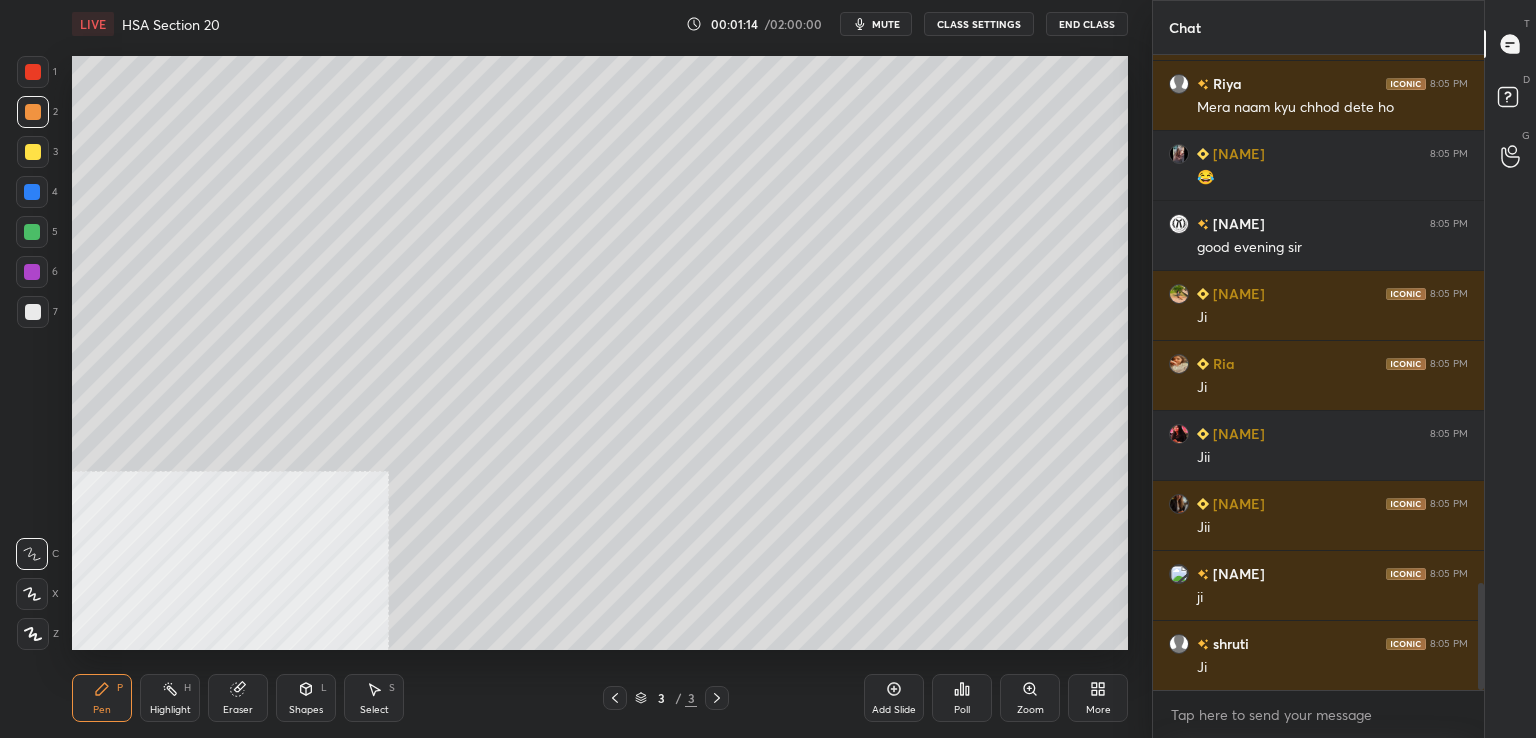 scroll, scrollTop: 3152, scrollLeft: 0, axis: vertical 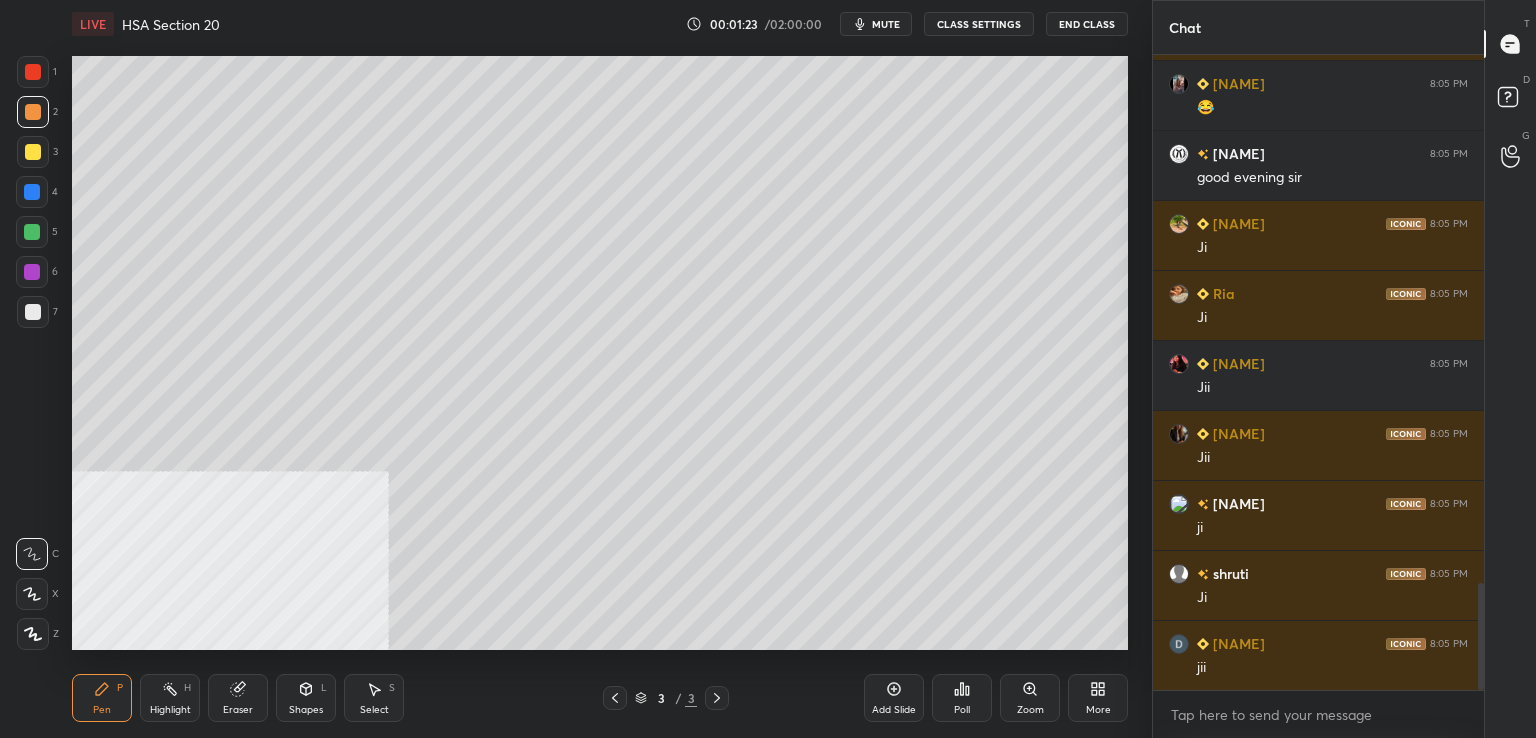 click at bounding box center (33, 312) 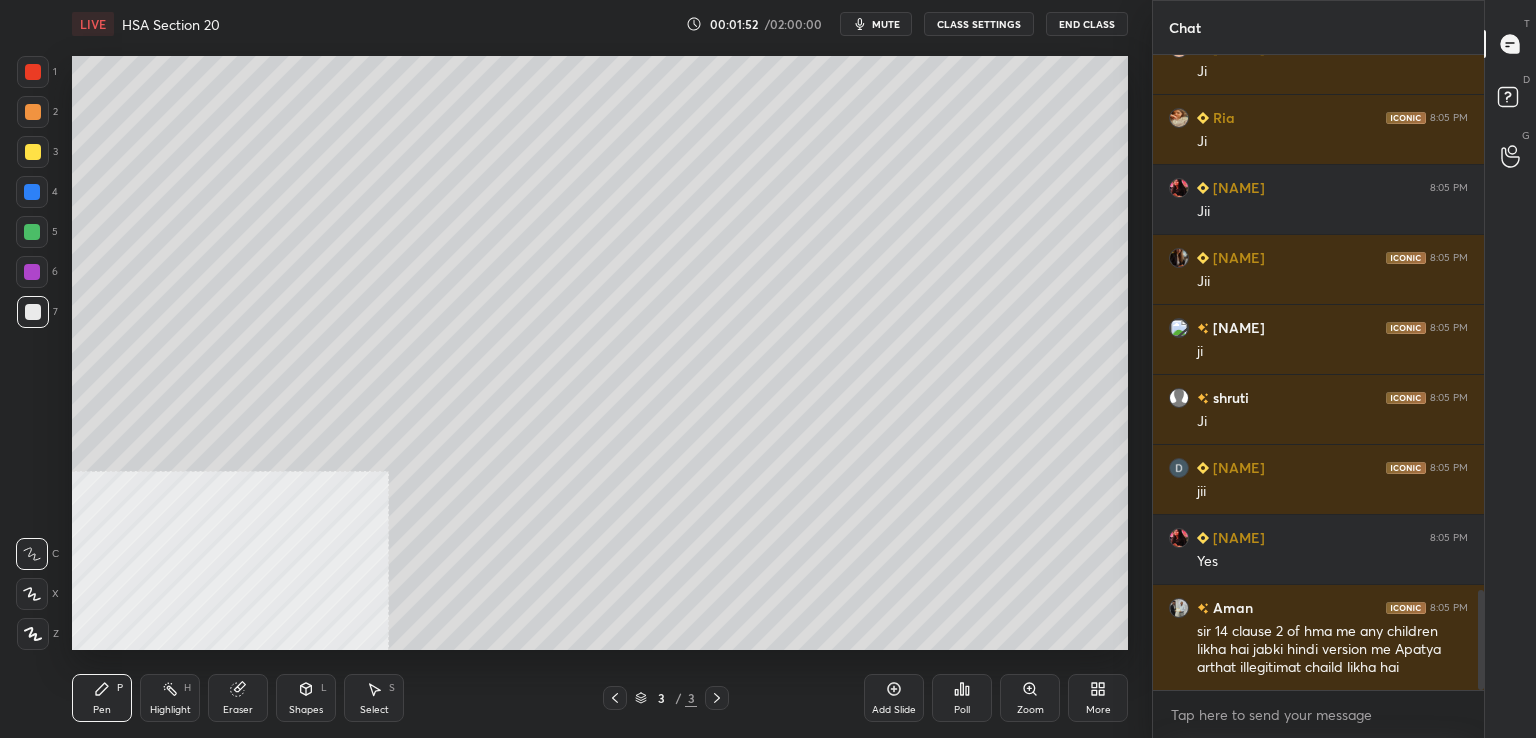 scroll, scrollTop: 3398, scrollLeft: 0, axis: vertical 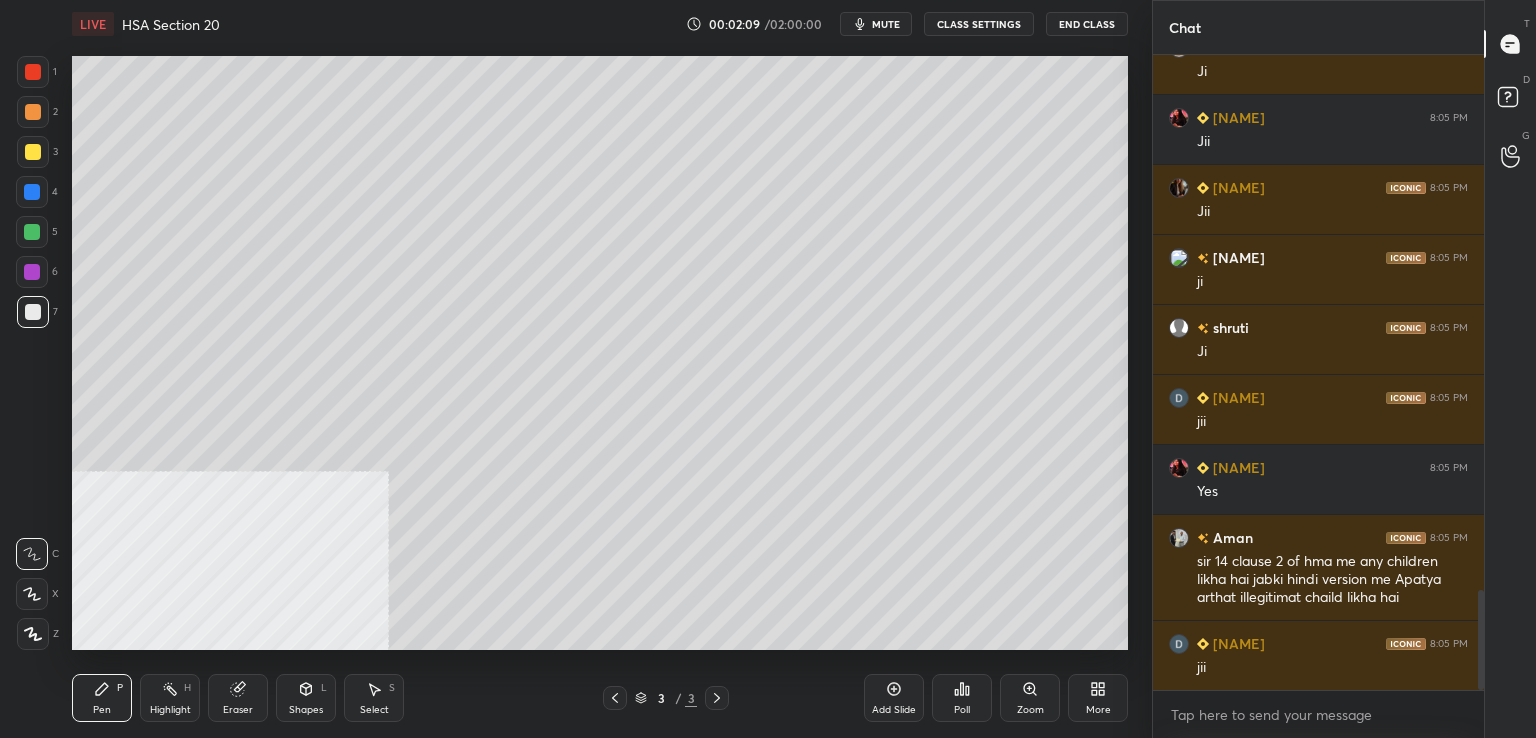 drag, startPoint x: 32, startPoint y: 74, endPoint x: 60, endPoint y: 113, distance: 48.010414 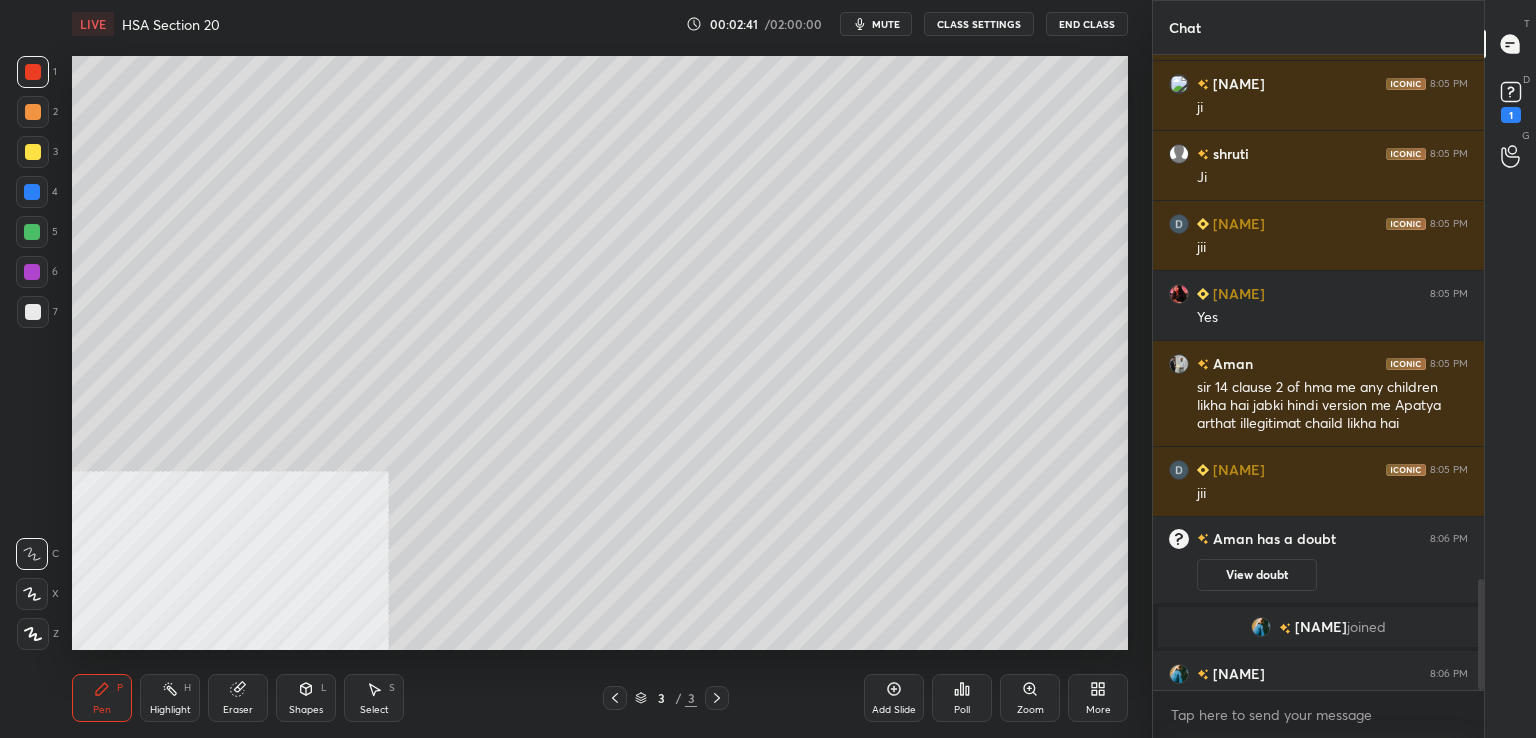 scroll, scrollTop: 3044, scrollLeft: 0, axis: vertical 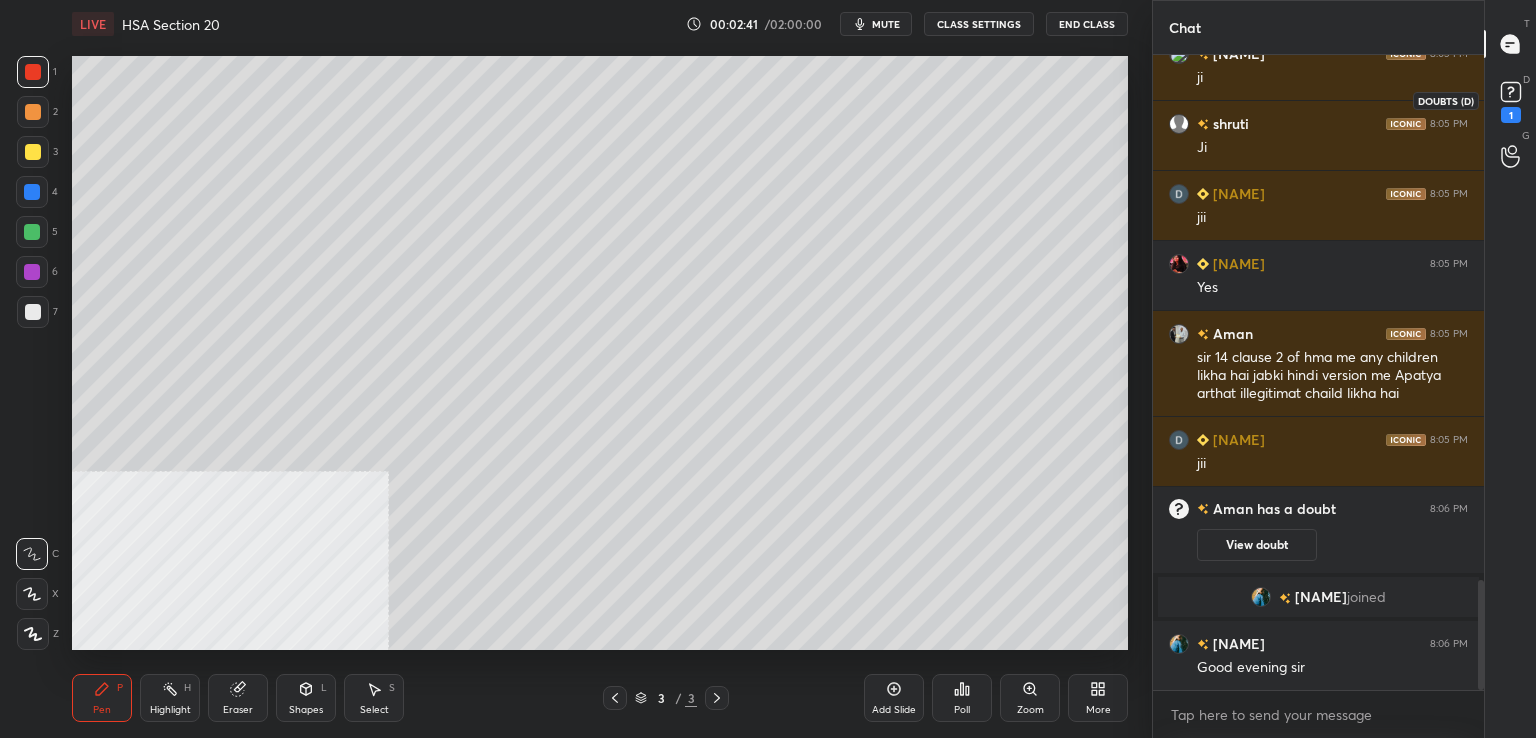 drag, startPoint x: 1510, startPoint y: 113, endPoint x: 1489, endPoint y: 109, distance: 21.377558 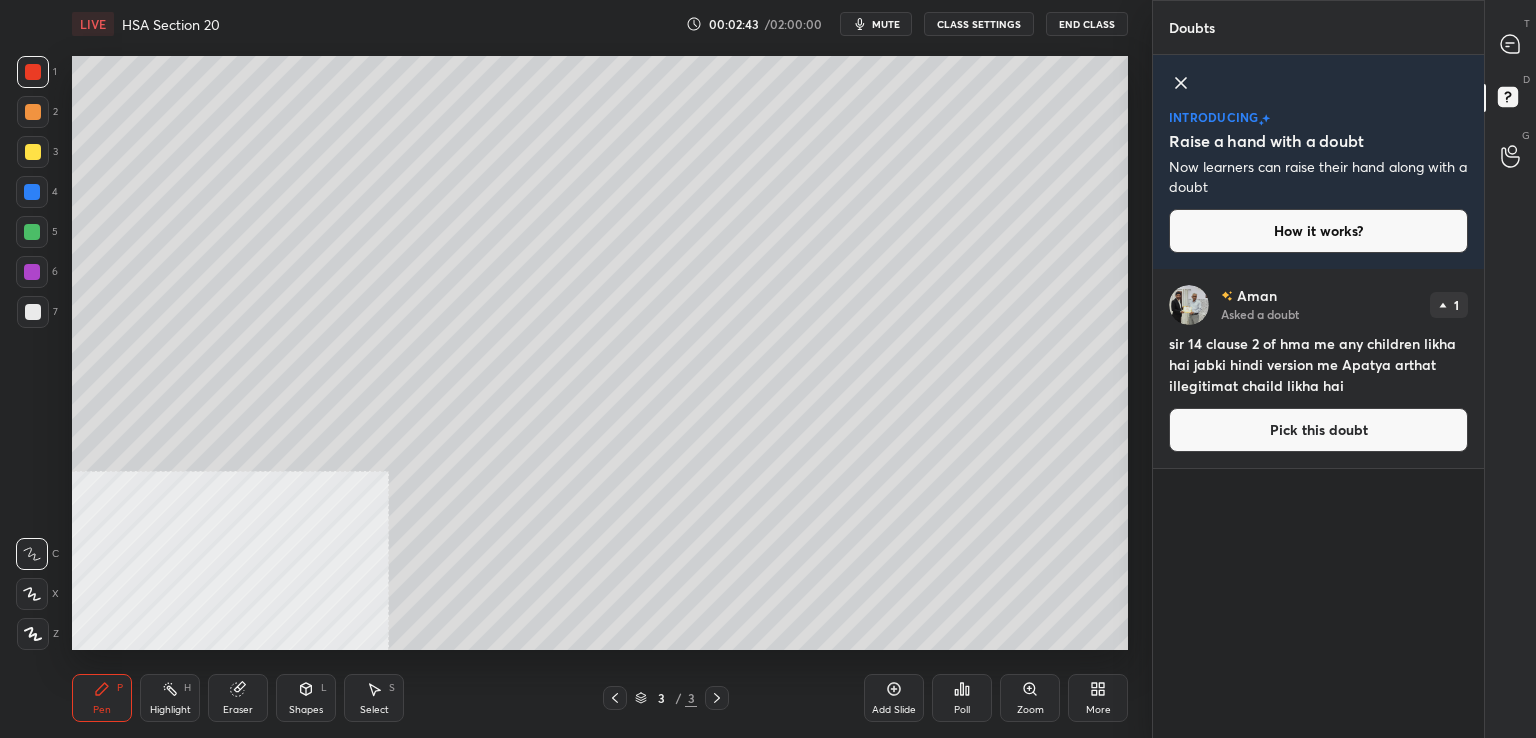 click on "Pick this doubt" at bounding box center (1318, 430) 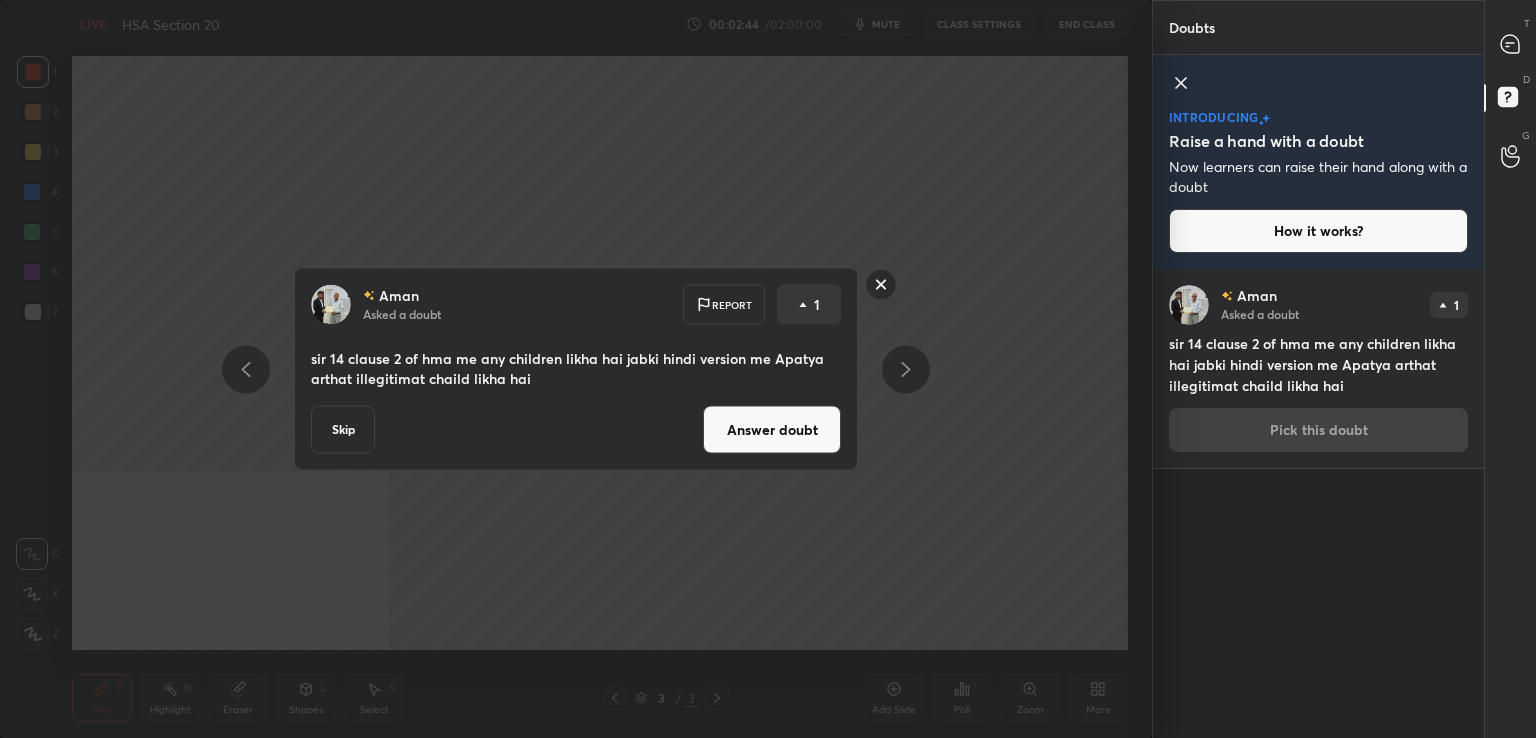 drag, startPoint x: 767, startPoint y: 431, endPoint x: 769, endPoint y: 413, distance: 18.110771 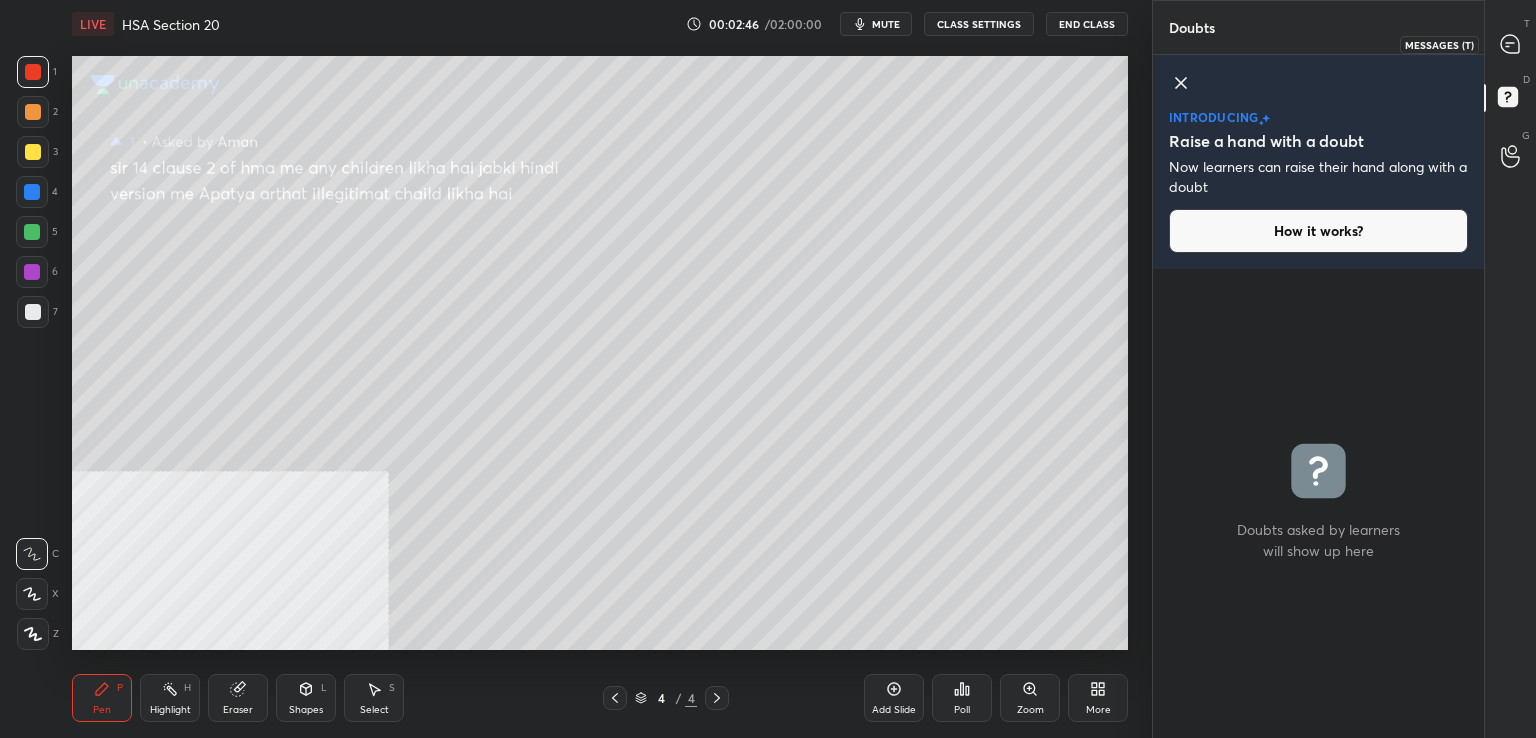 drag, startPoint x: 1519, startPoint y: 50, endPoint x: 1506, endPoint y: 50, distance: 13 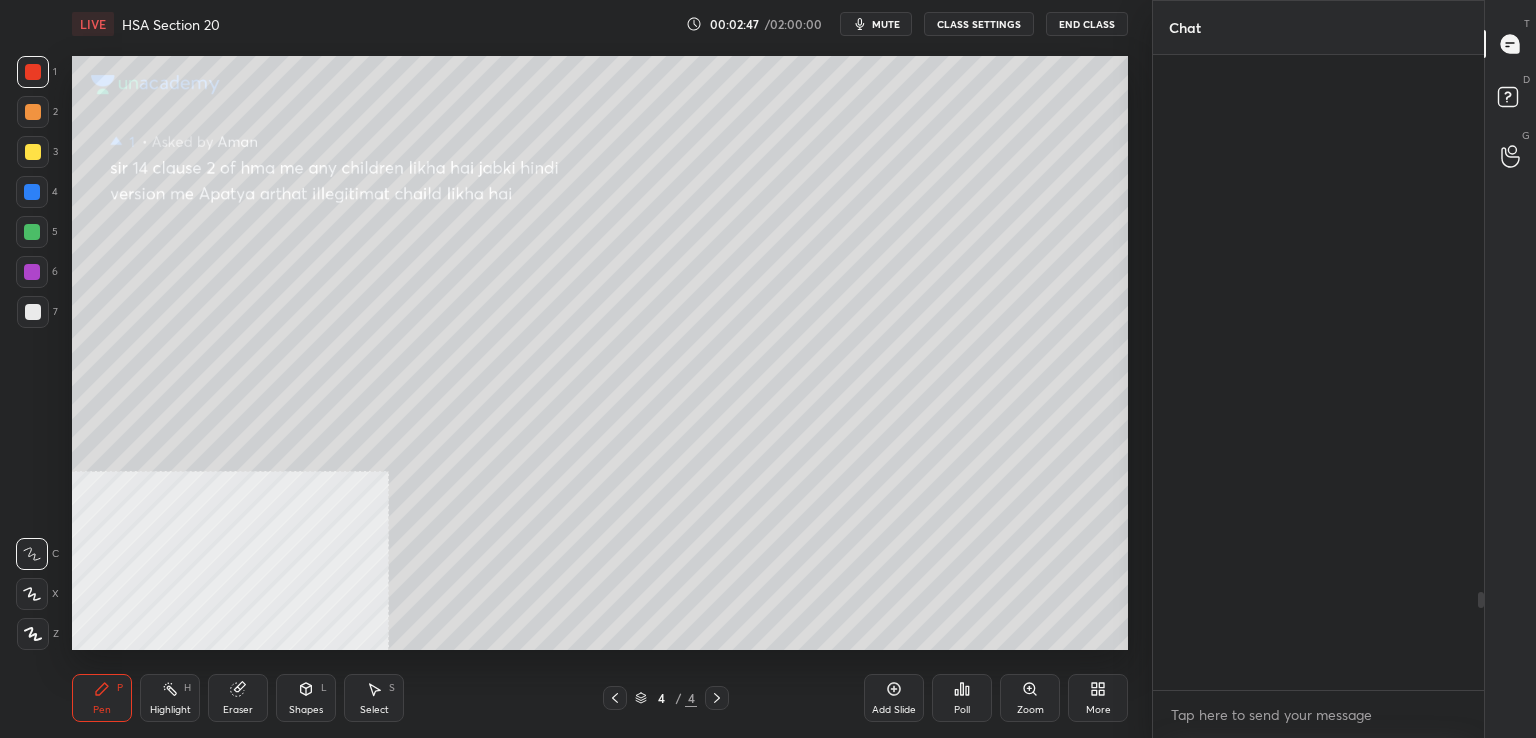 scroll, scrollTop: 3466, scrollLeft: 0, axis: vertical 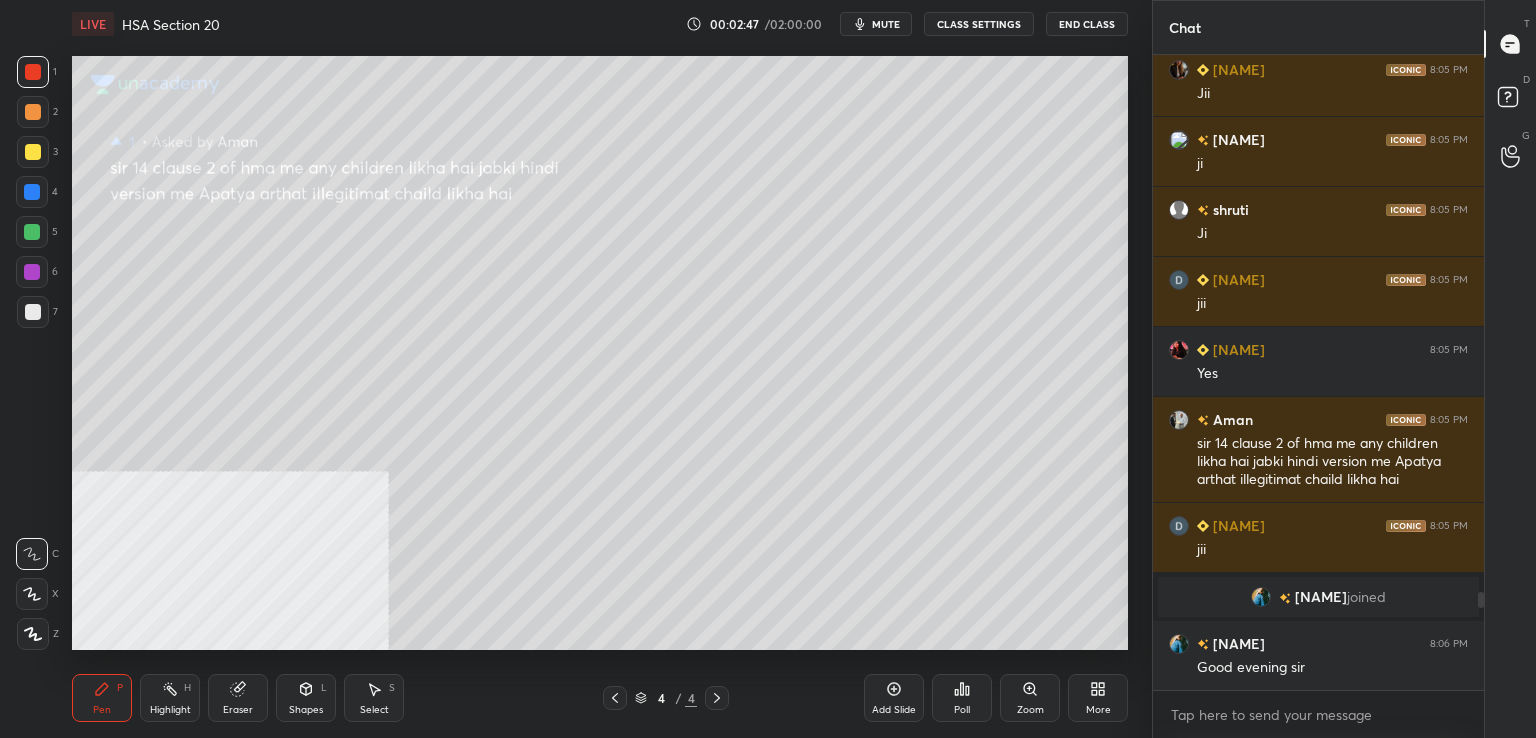 drag, startPoint x: 35, startPoint y: 105, endPoint x: 56, endPoint y: 114, distance: 22.847319 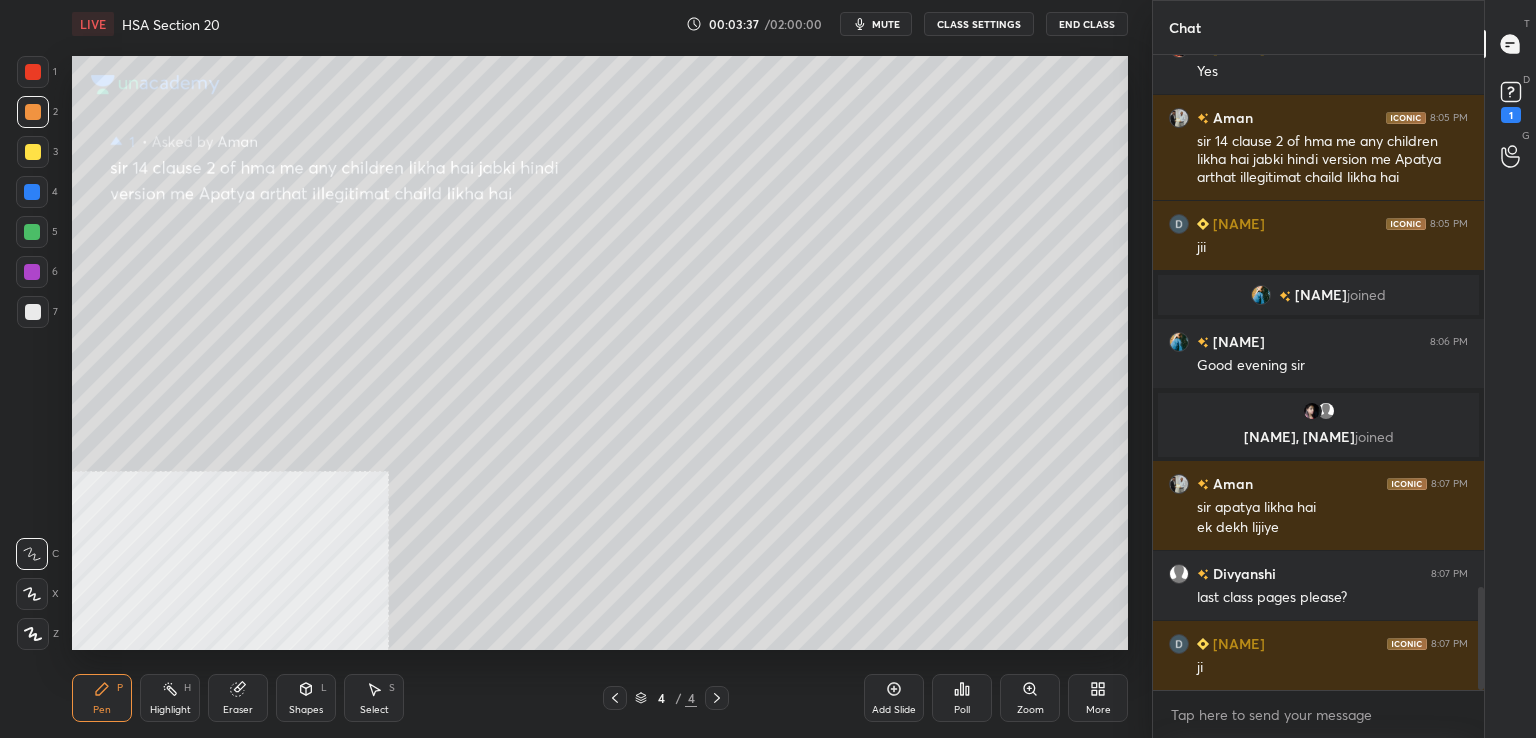 scroll, scrollTop: 3366, scrollLeft: 0, axis: vertical 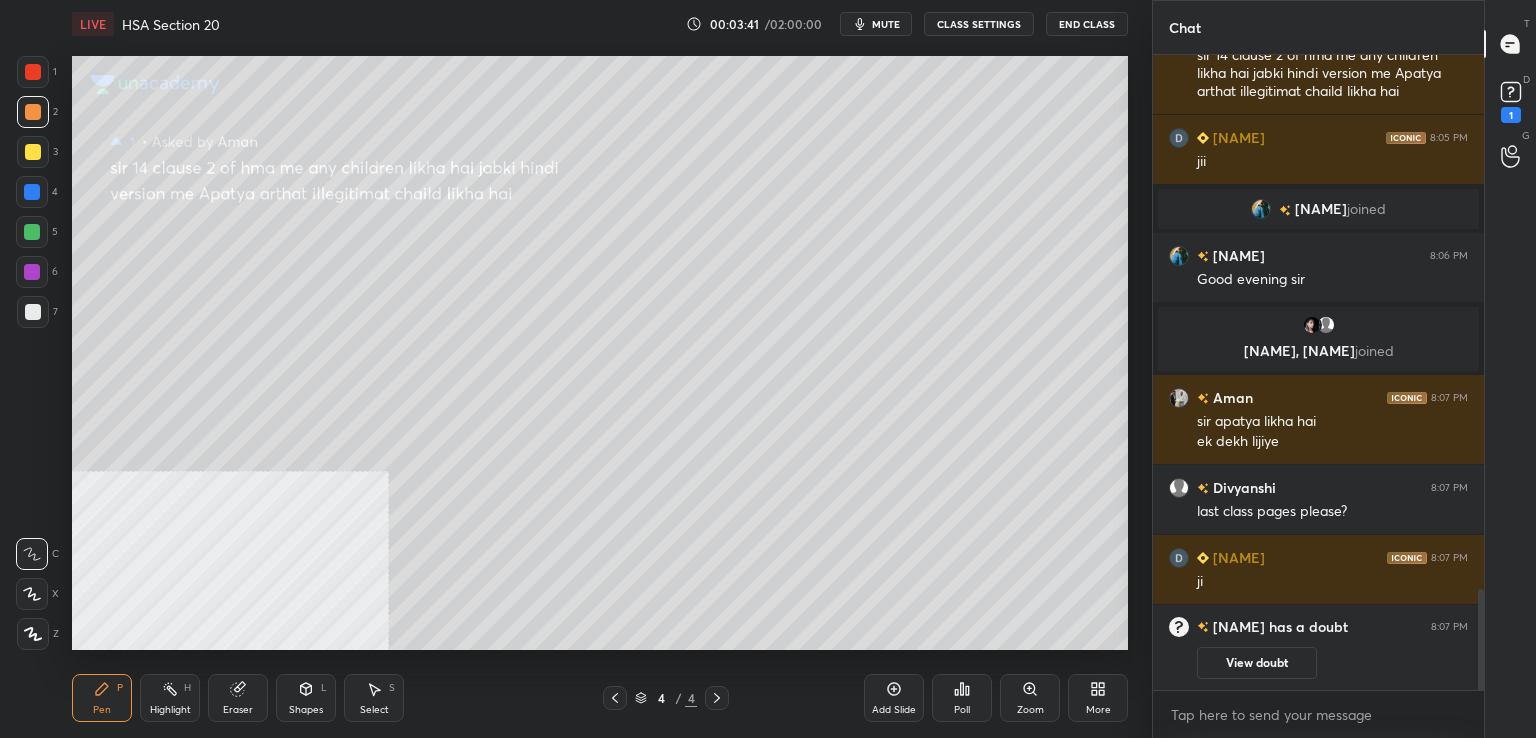 click on "[NAME]  joined" at bounding box center (1318, 209) 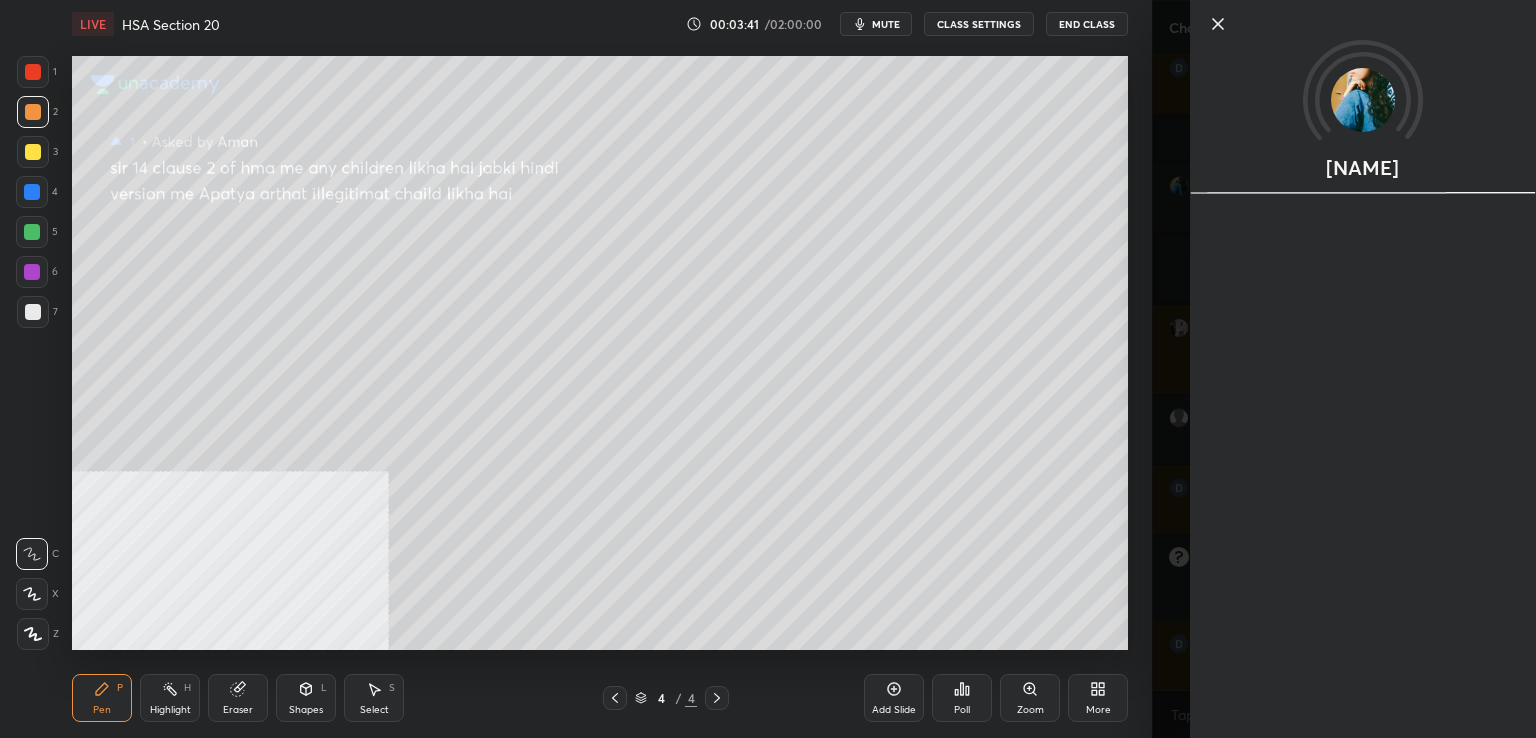 scroll, scrollTop: 3356, scrollLeft: 0, axis: vertical 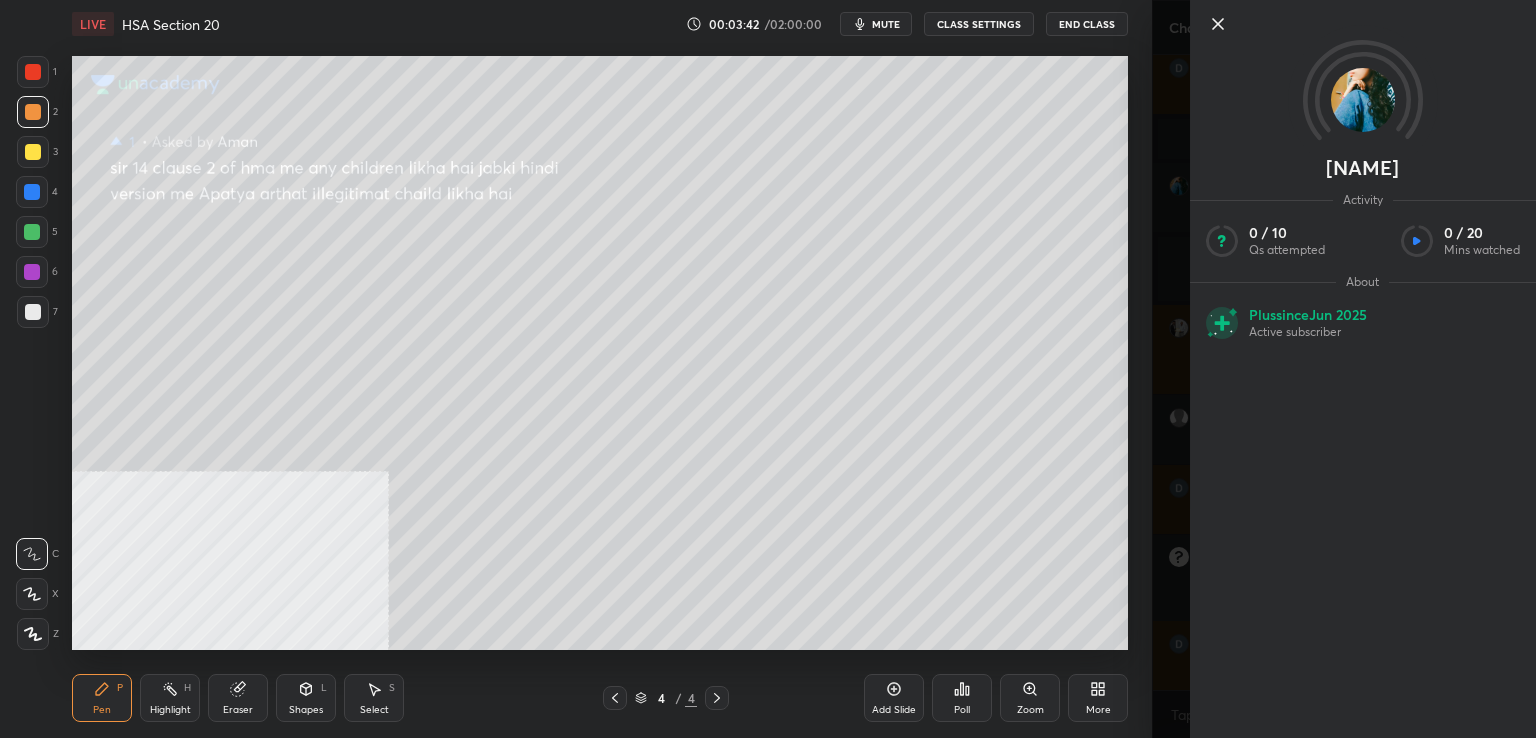 click 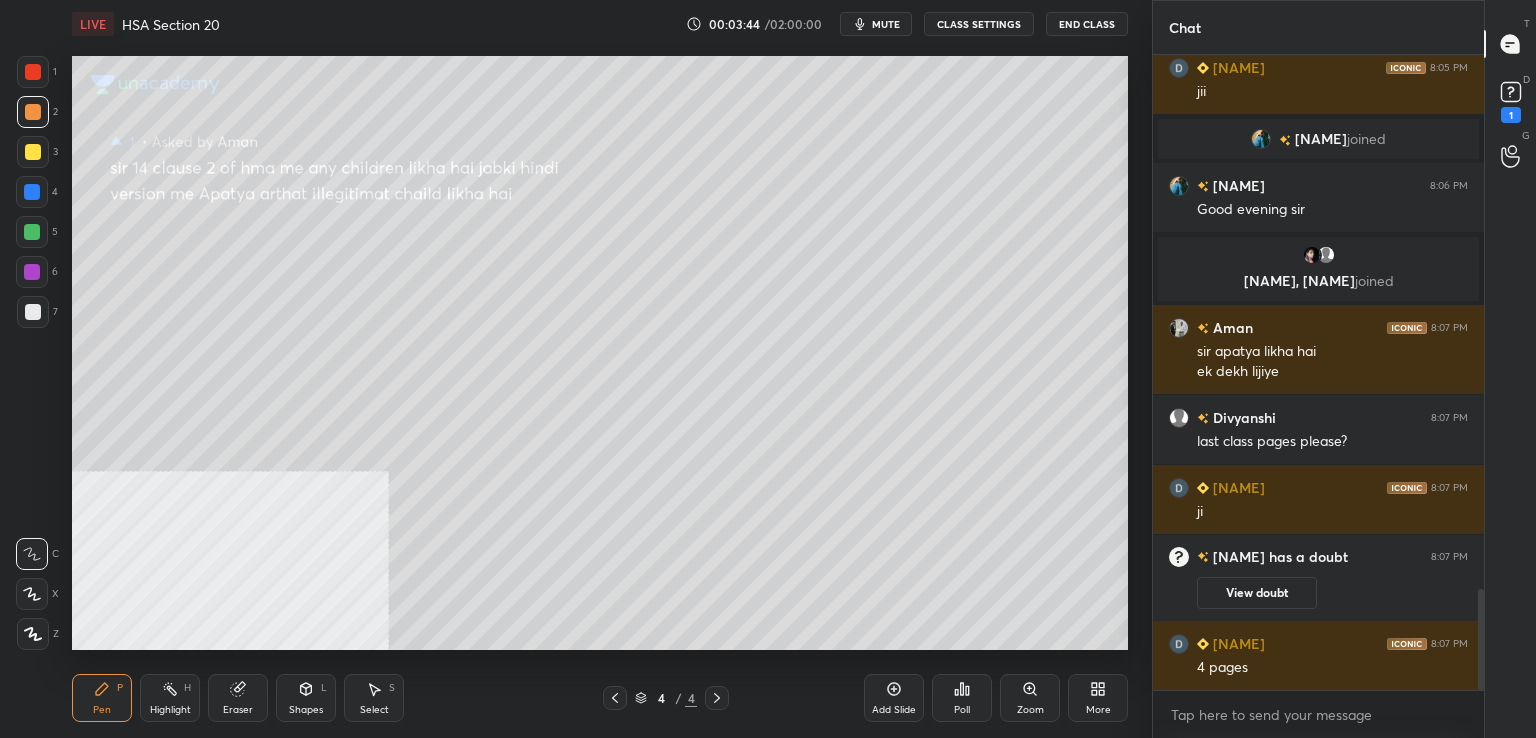 drag, startPoint x: 623, startPoint y: 698, endPoint x: 624, endPoint y: 685, distance: 13.038404 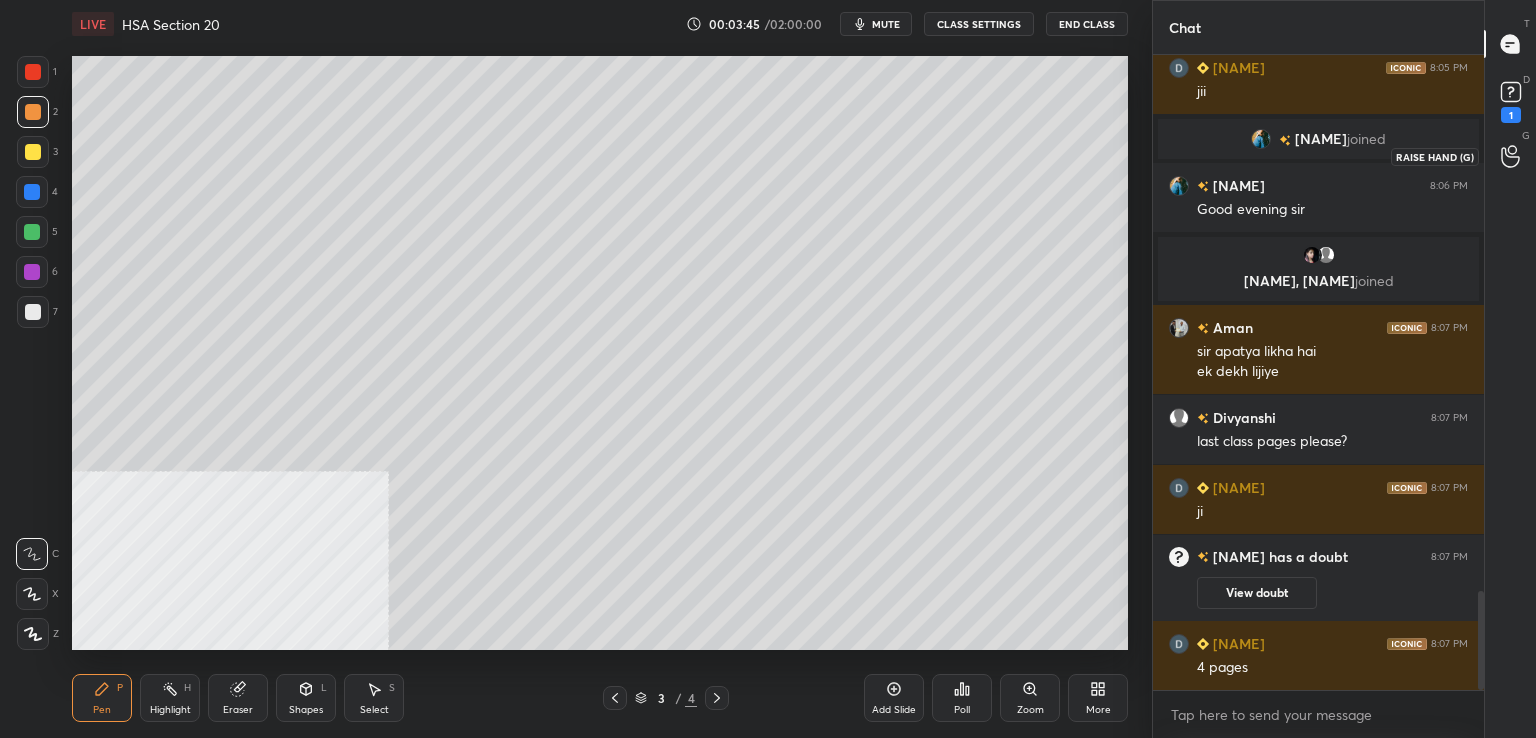 scroll, scrollTop: 3426, scrollLeft: 0, axis: vertical 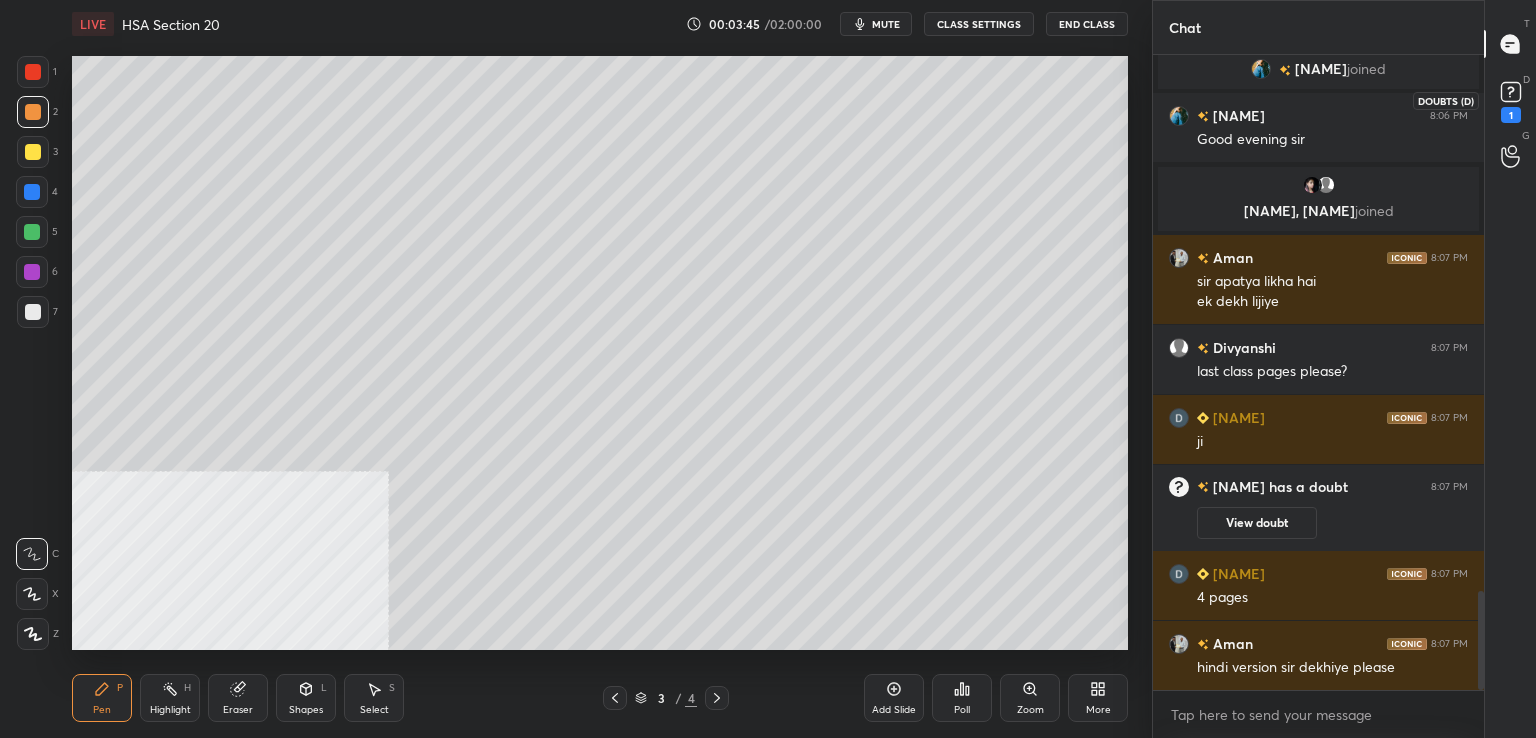 drag, startPoint x: 1517, startPoint y: 98, endPoint x: 1486, endPoint y: 122, distance: 39.20459 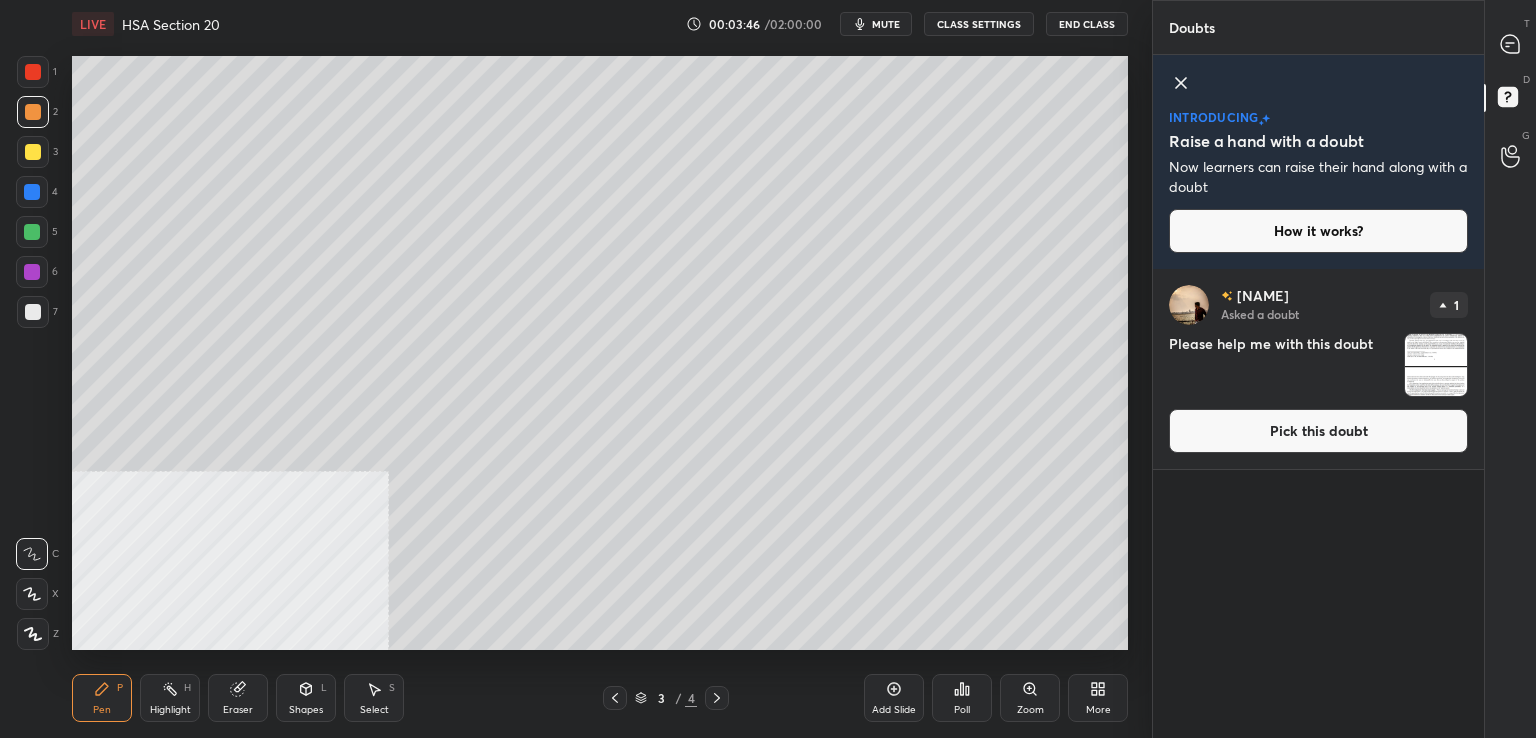 click on "Pick this doubt" at bounding box center (1318, 431) 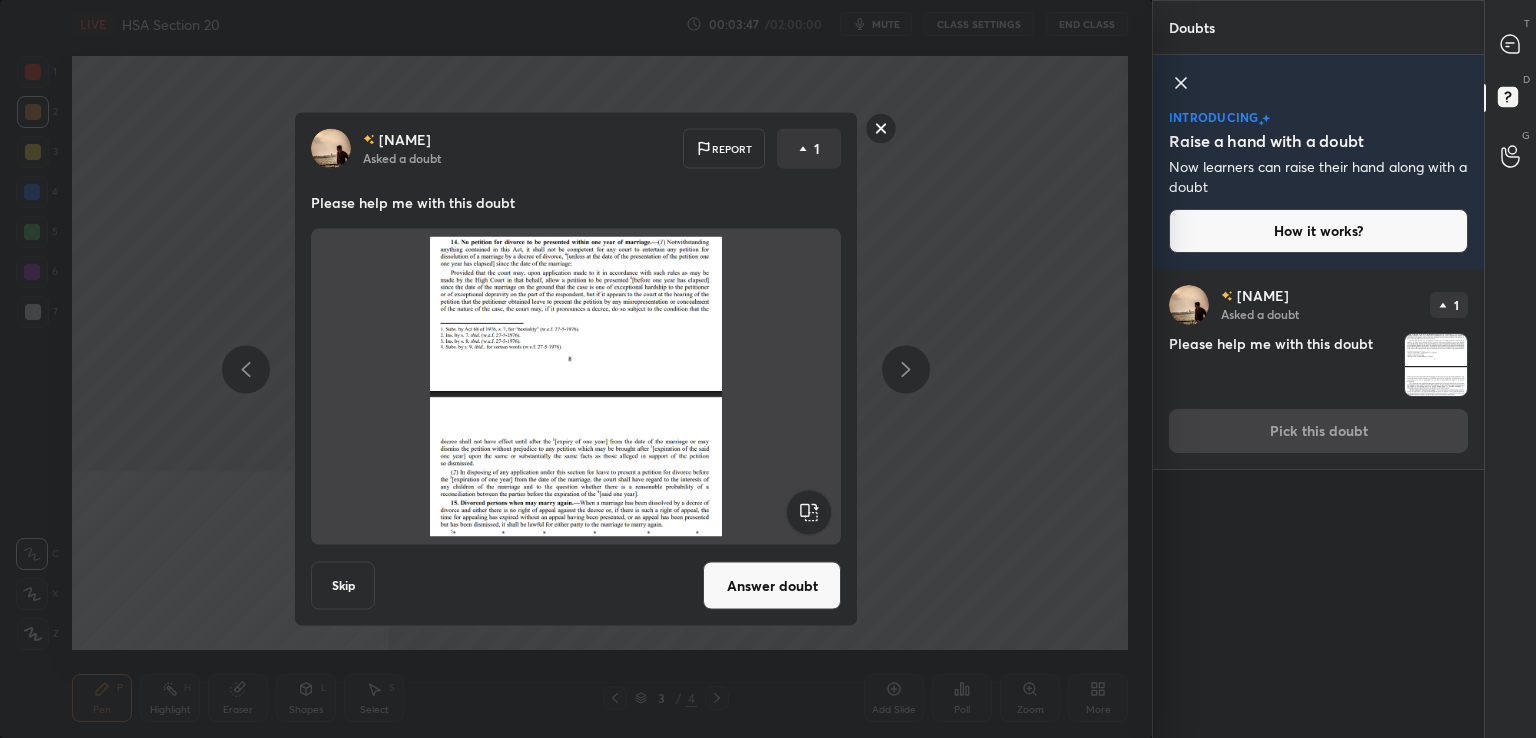 drag, startPoint x: 780, startPoint y: 591, endPoint x: 778, endPoint y: 566, distance: 25.079872 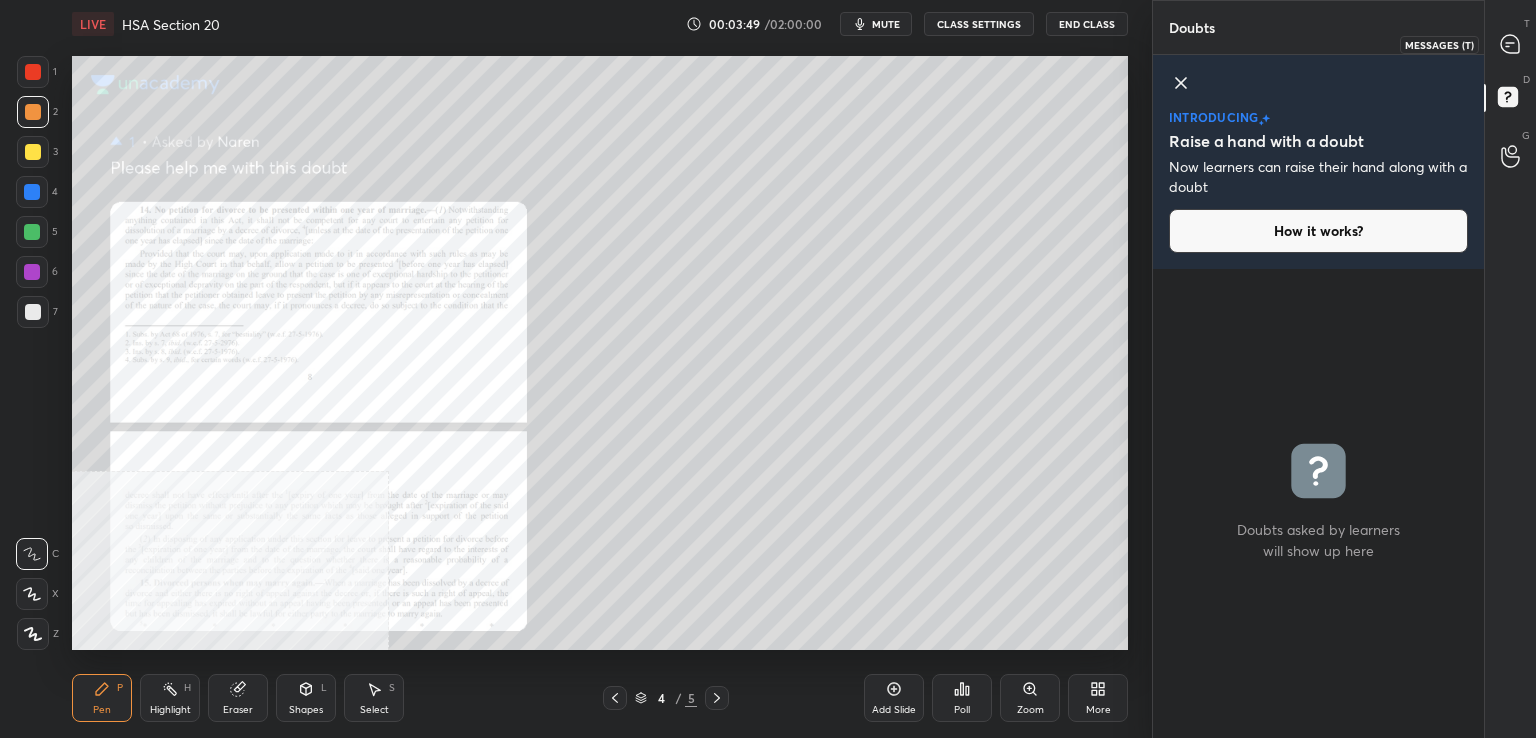 drag, startPoint x: 1500, startPoint y: 31, endPoint x: 1490, endPoint y: 27, distance: 10.770329 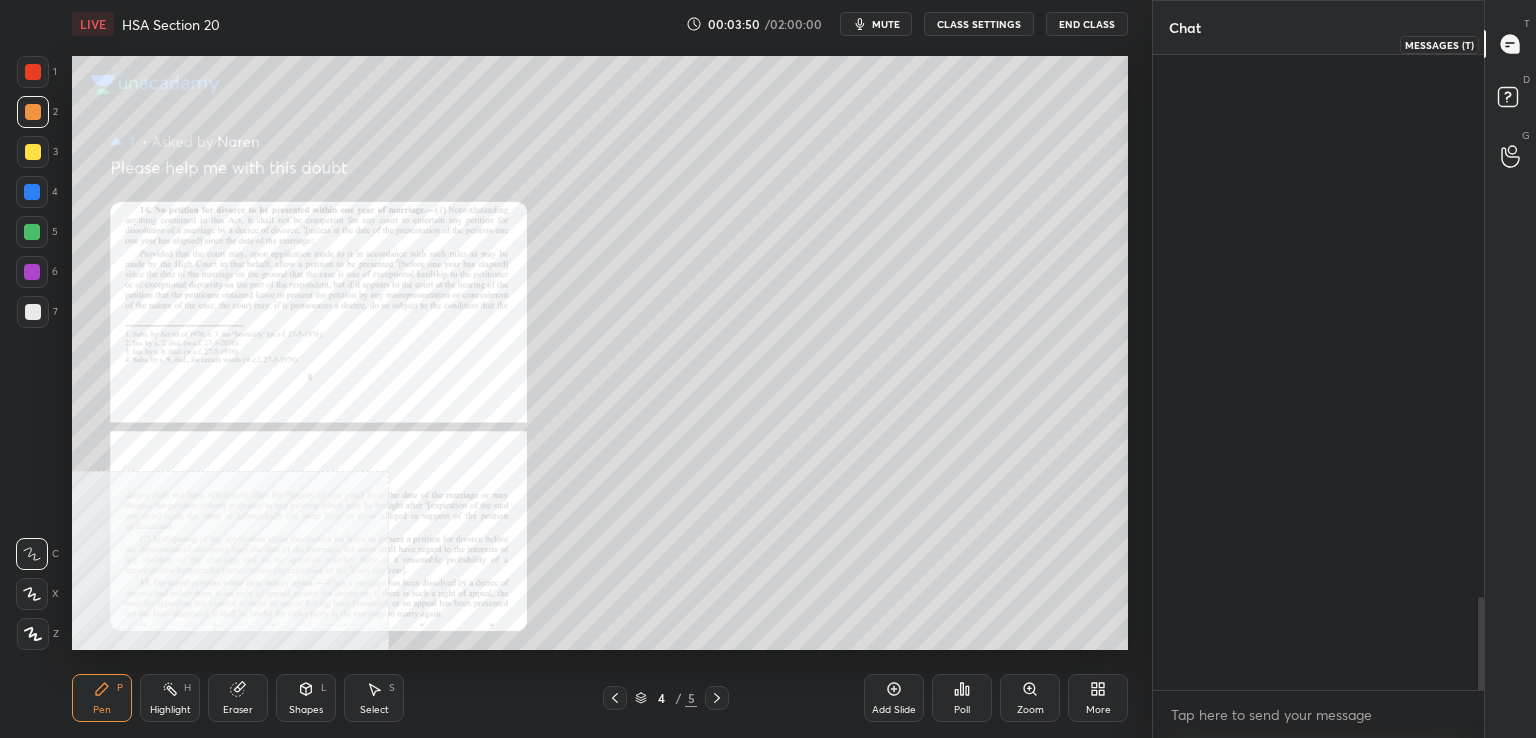 scroll, scrollTop: 3828, scrollLeft: 0, axis: vertical 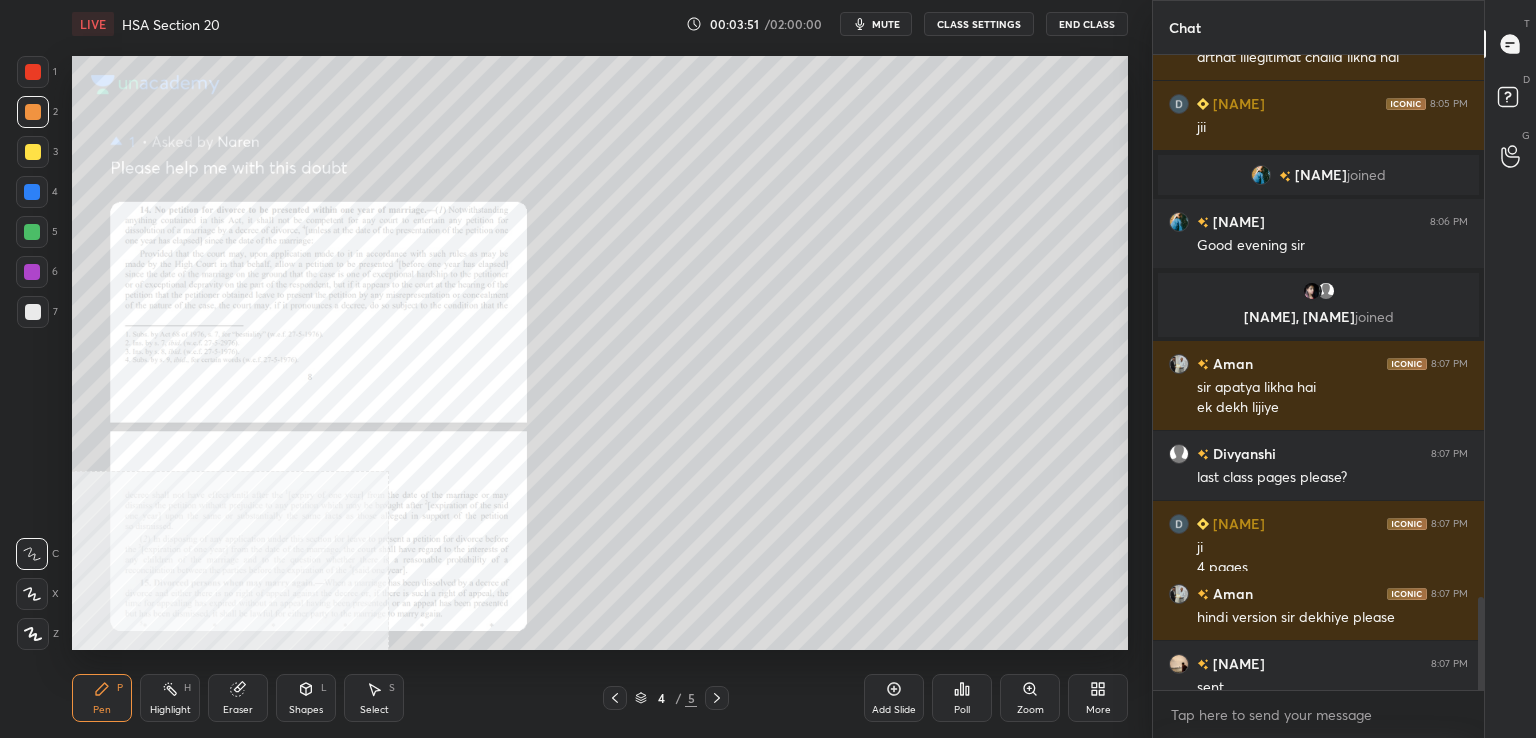 click 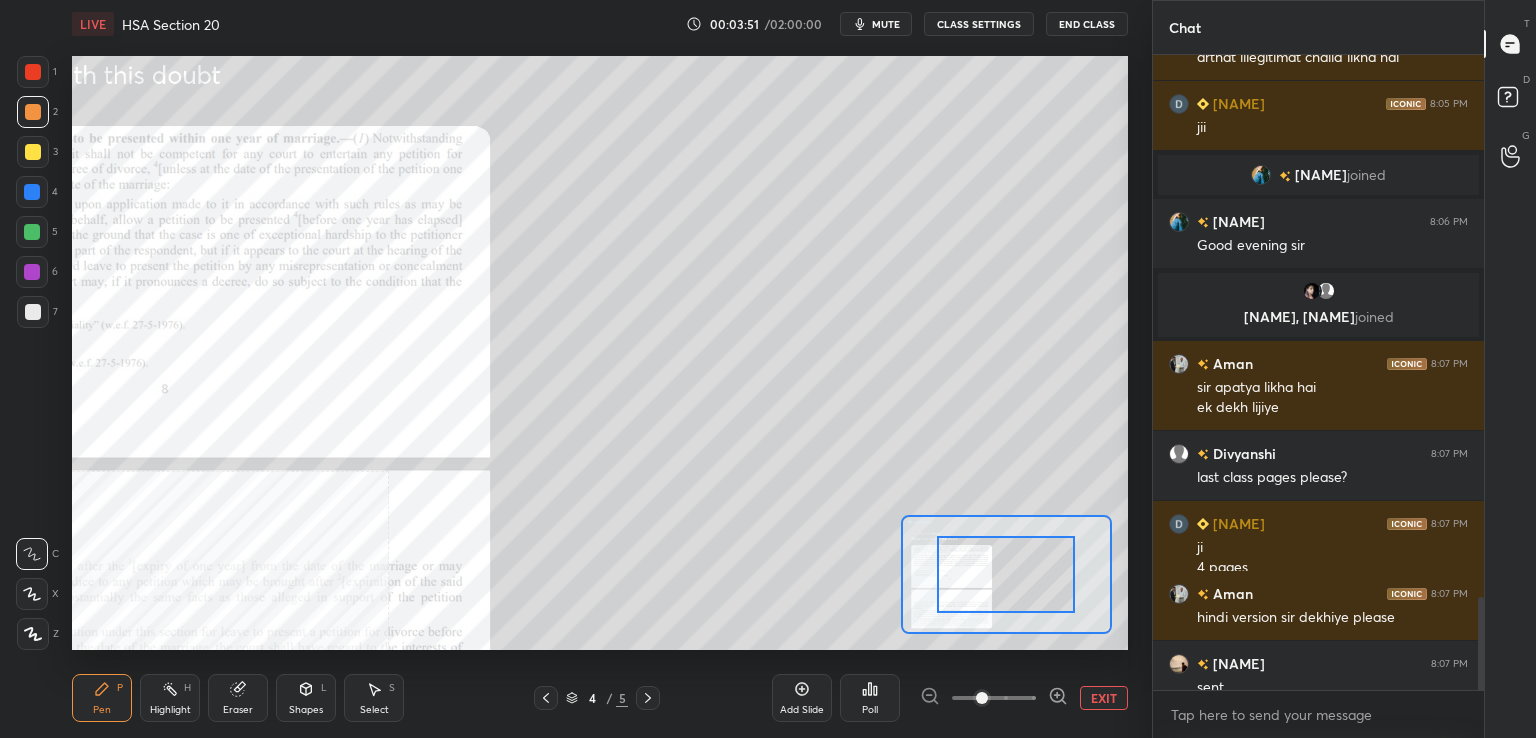 click at bounding box center (994, 698) 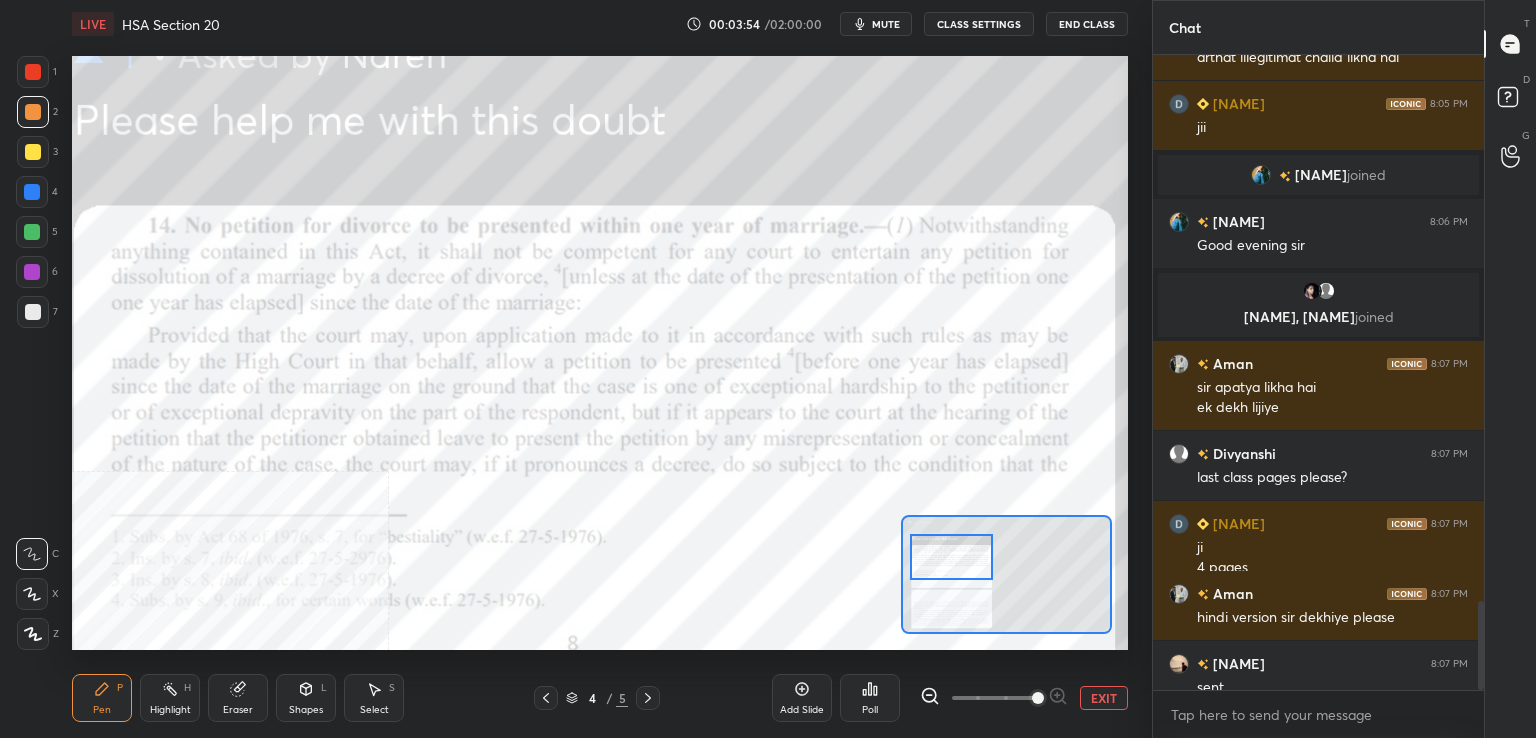 scroll, scrollTop: 3918, scrollLeft: 0, axis: vertical 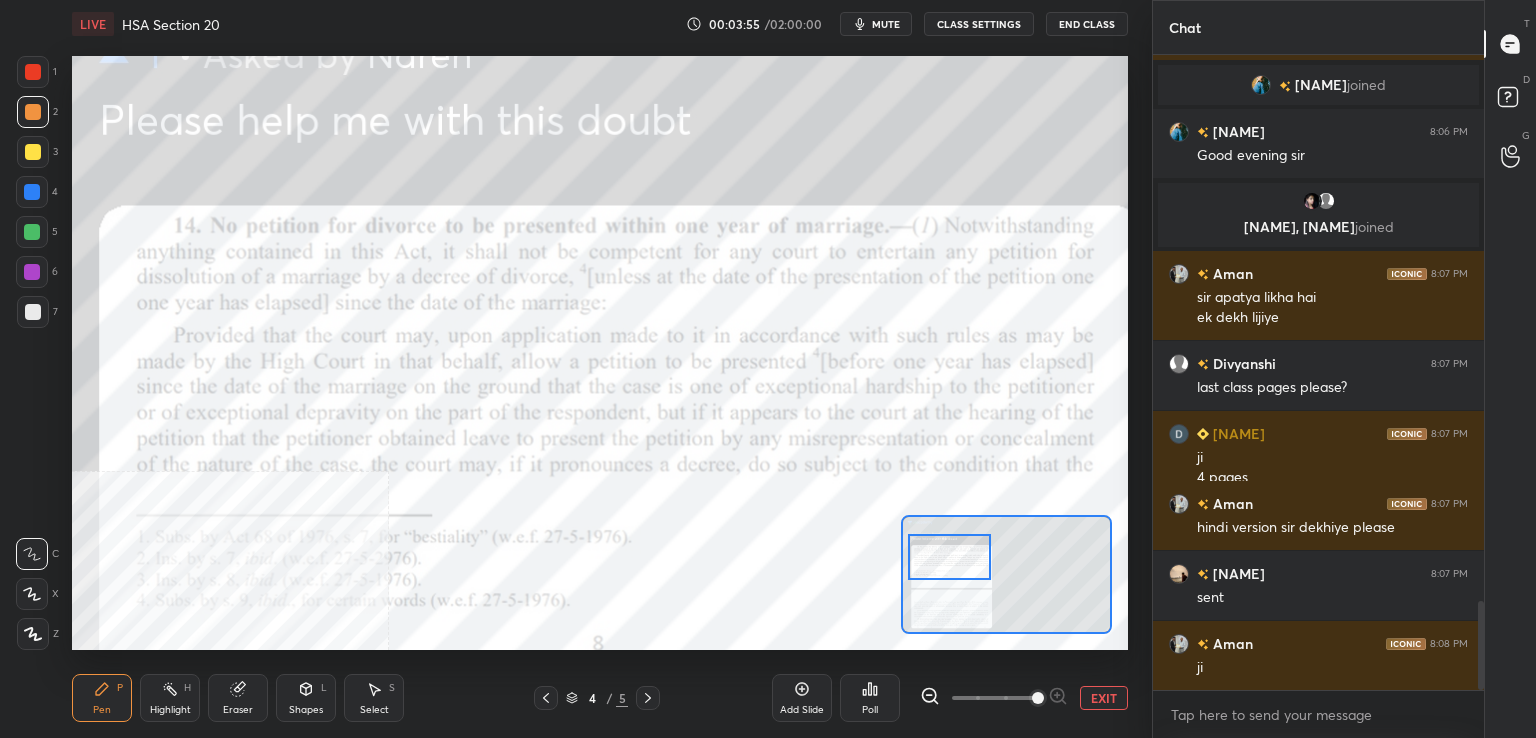 drag, startPoint x: 1018, startPoint y: 582, endPoint x: 968, endPoint y: 567, distance: 52.201534 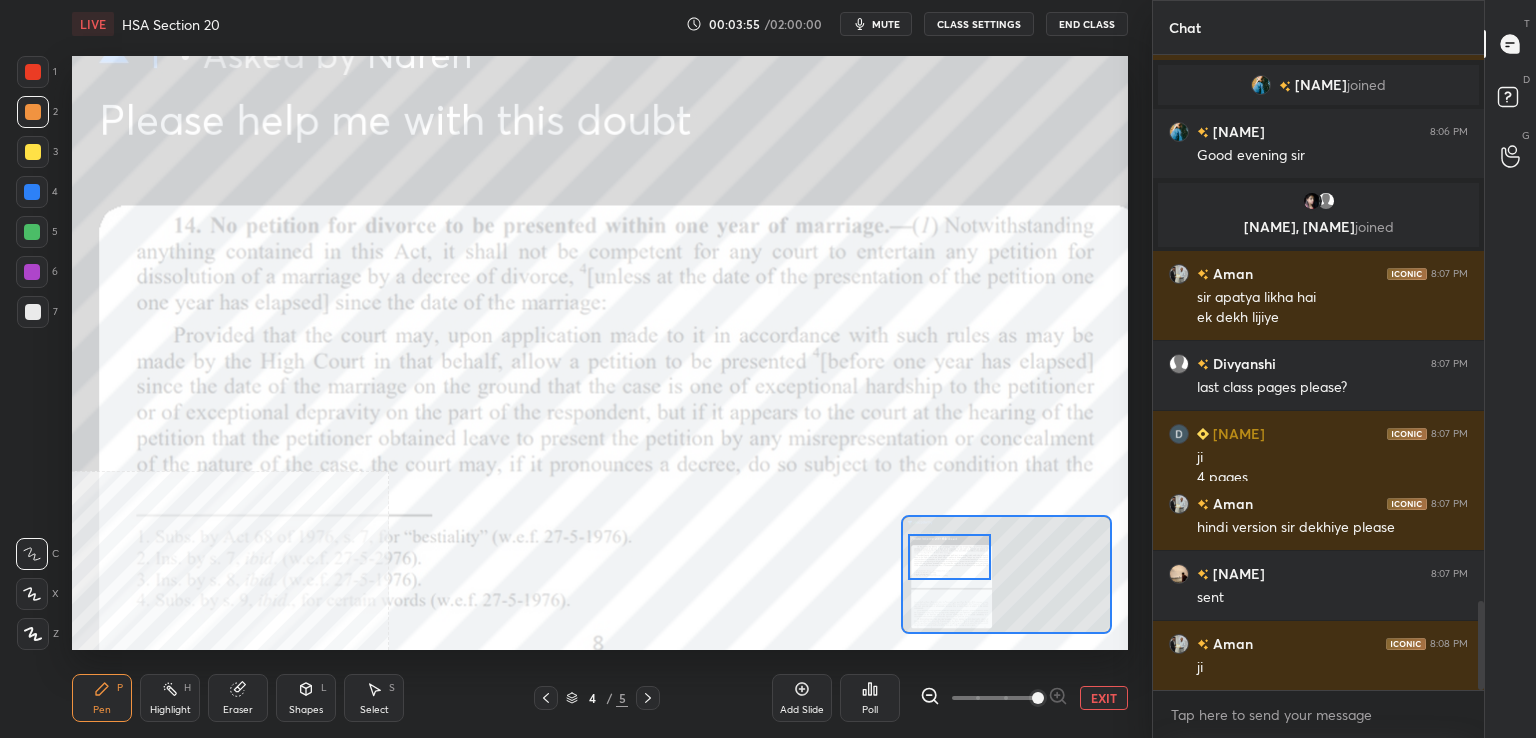 click at bounding box center [949, 557] 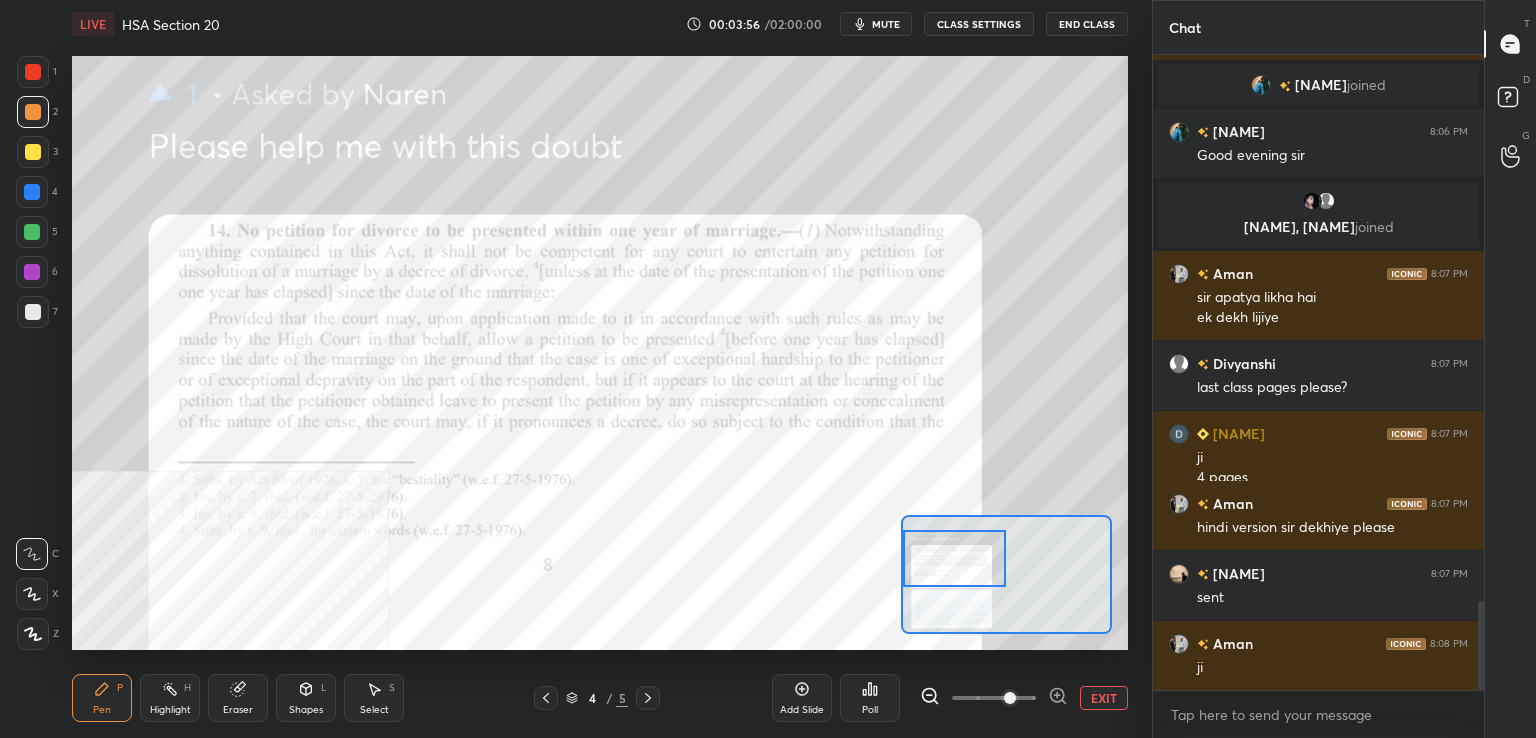 drag, startPoint x: 1013, startPoint y: 696, endPoint x: 998, endPoint y: 653, distance: 45.54119 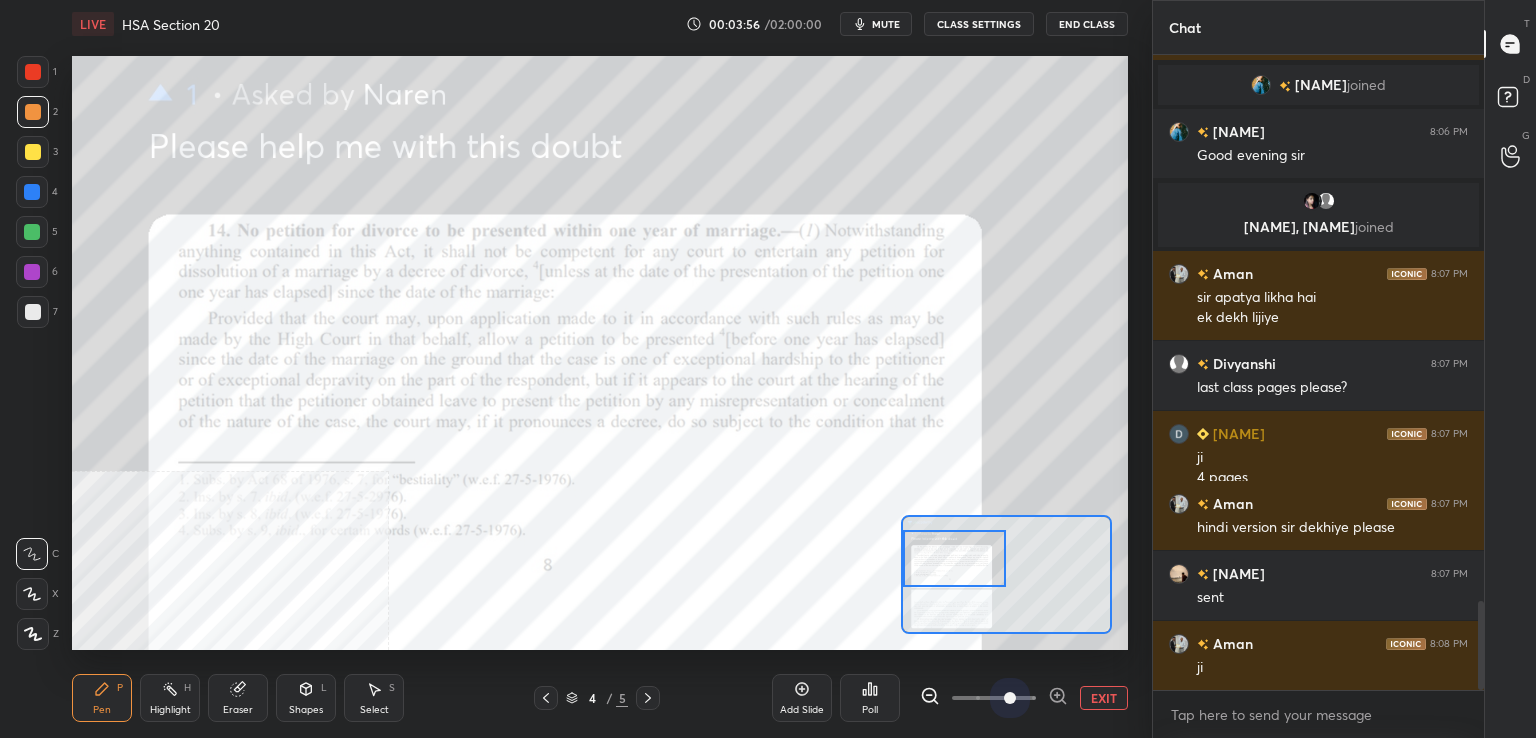 click at bounding box center (994, 698) 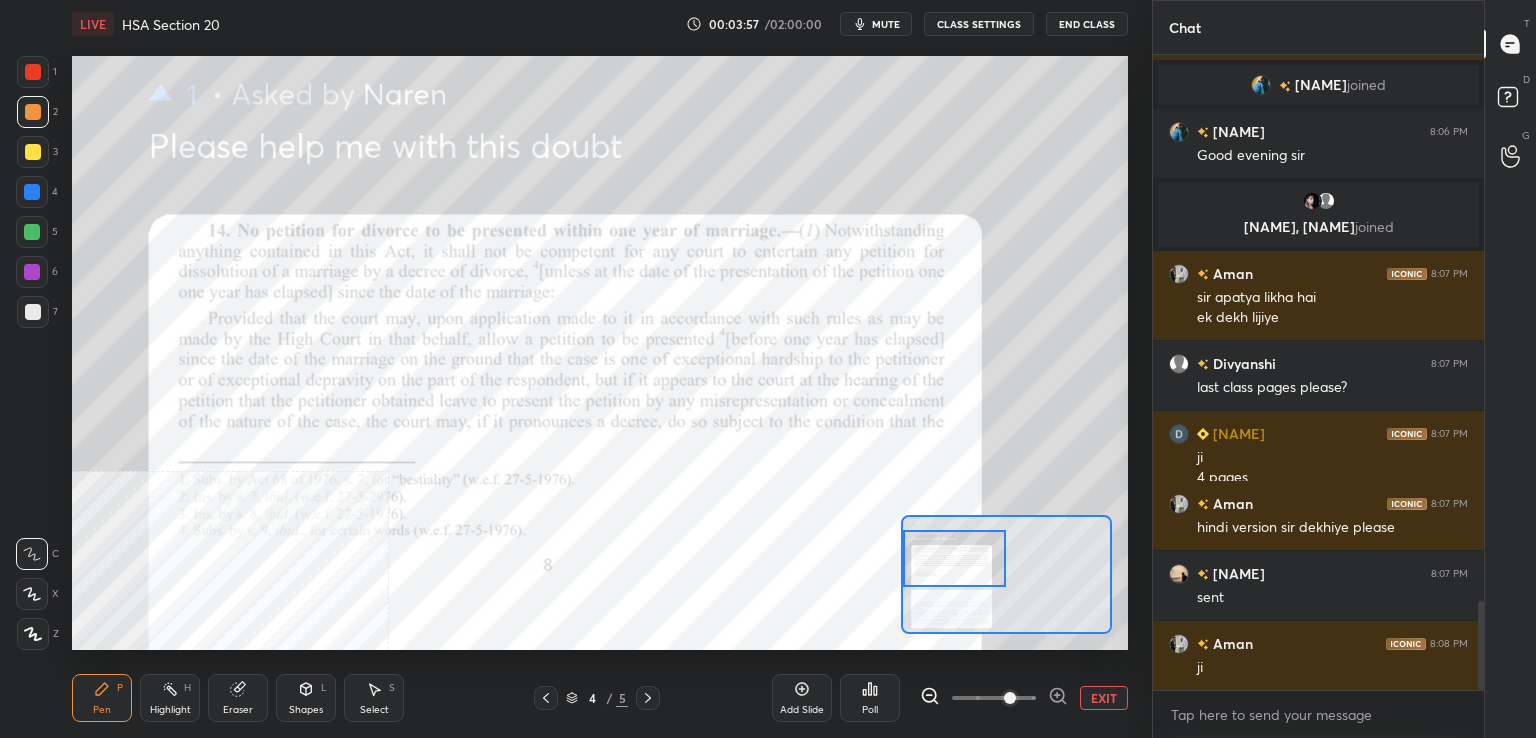 click on "1" at bounding box center [37, 72] 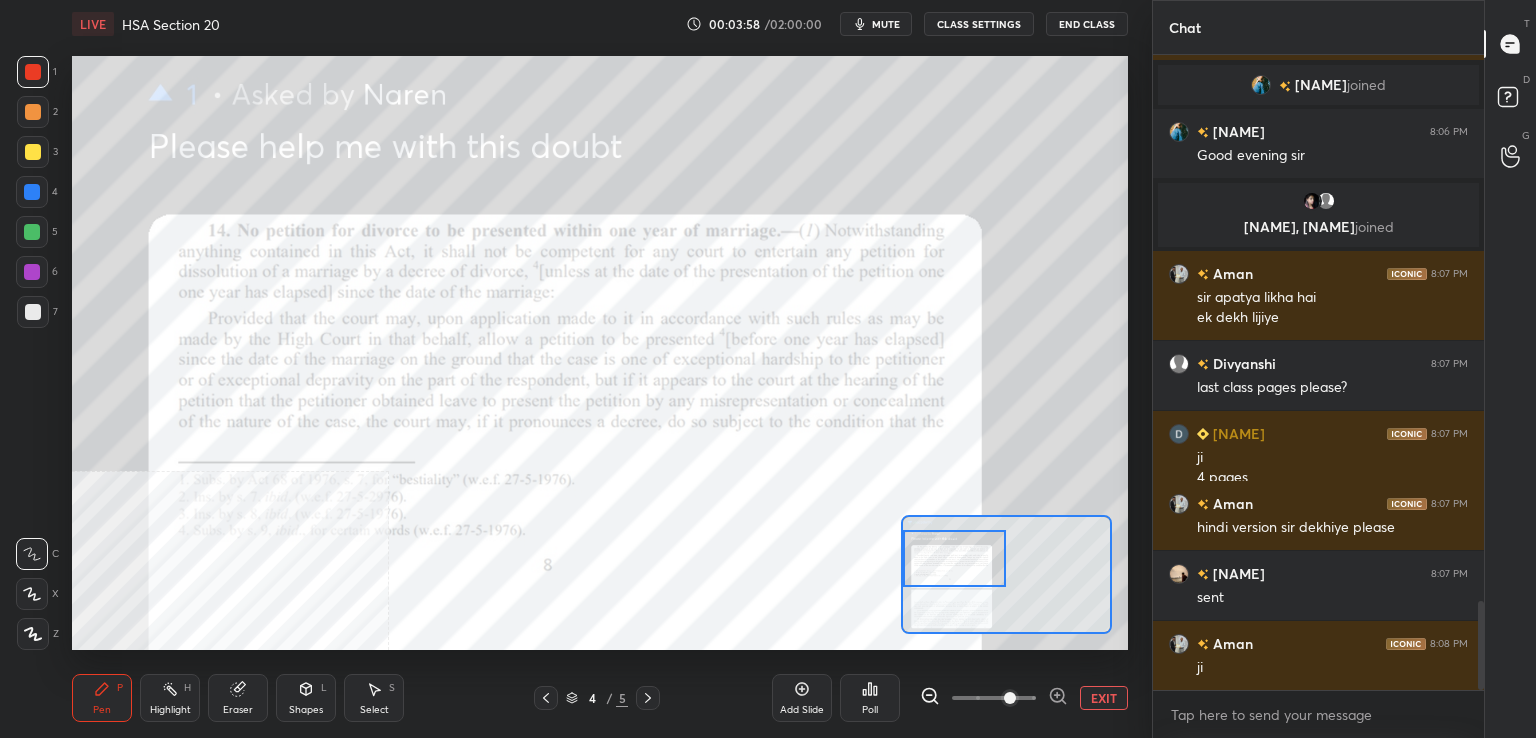 click on "Highlight H" at bounding box center (170, 698) 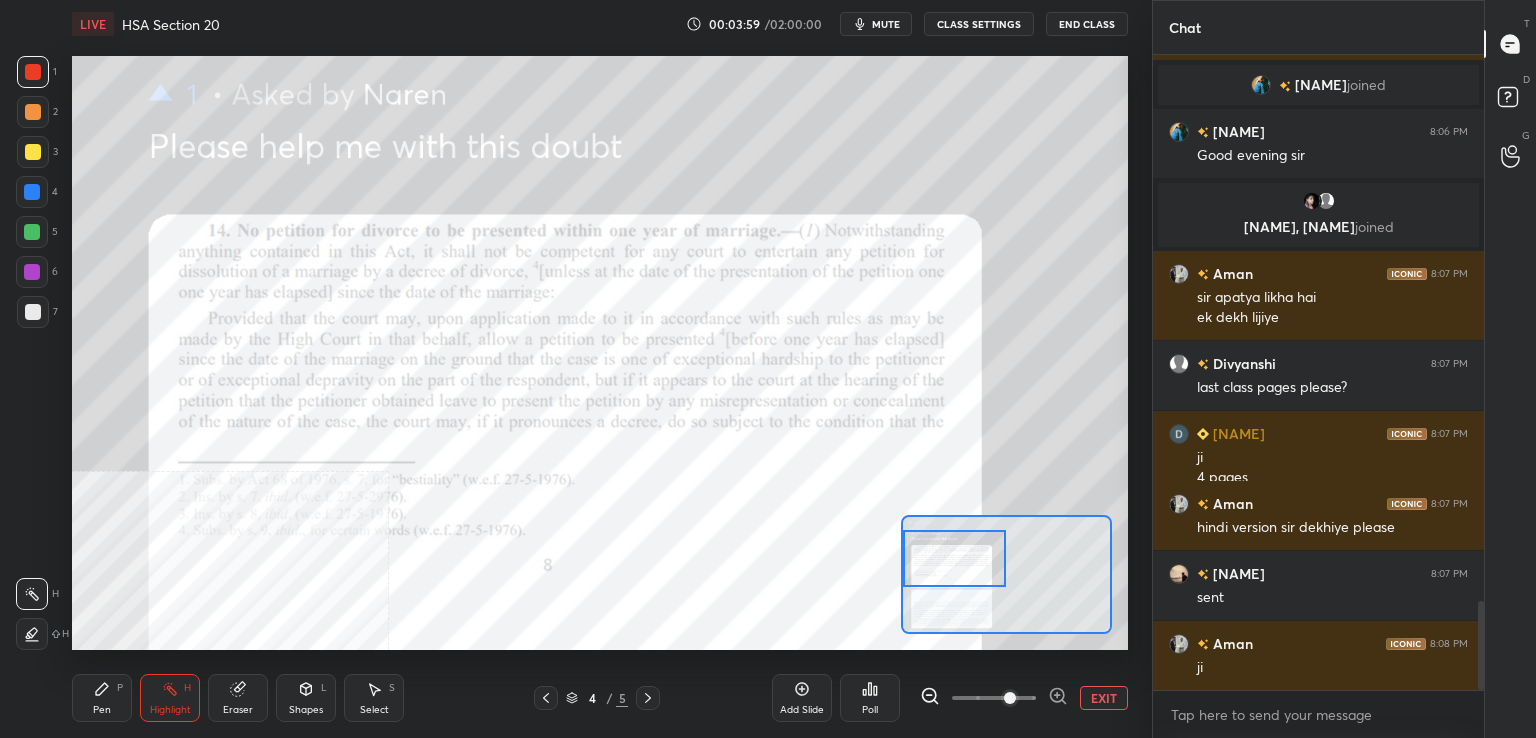 scroll, scrollTop: 3988, scrollLeft: 0, axis: vertical 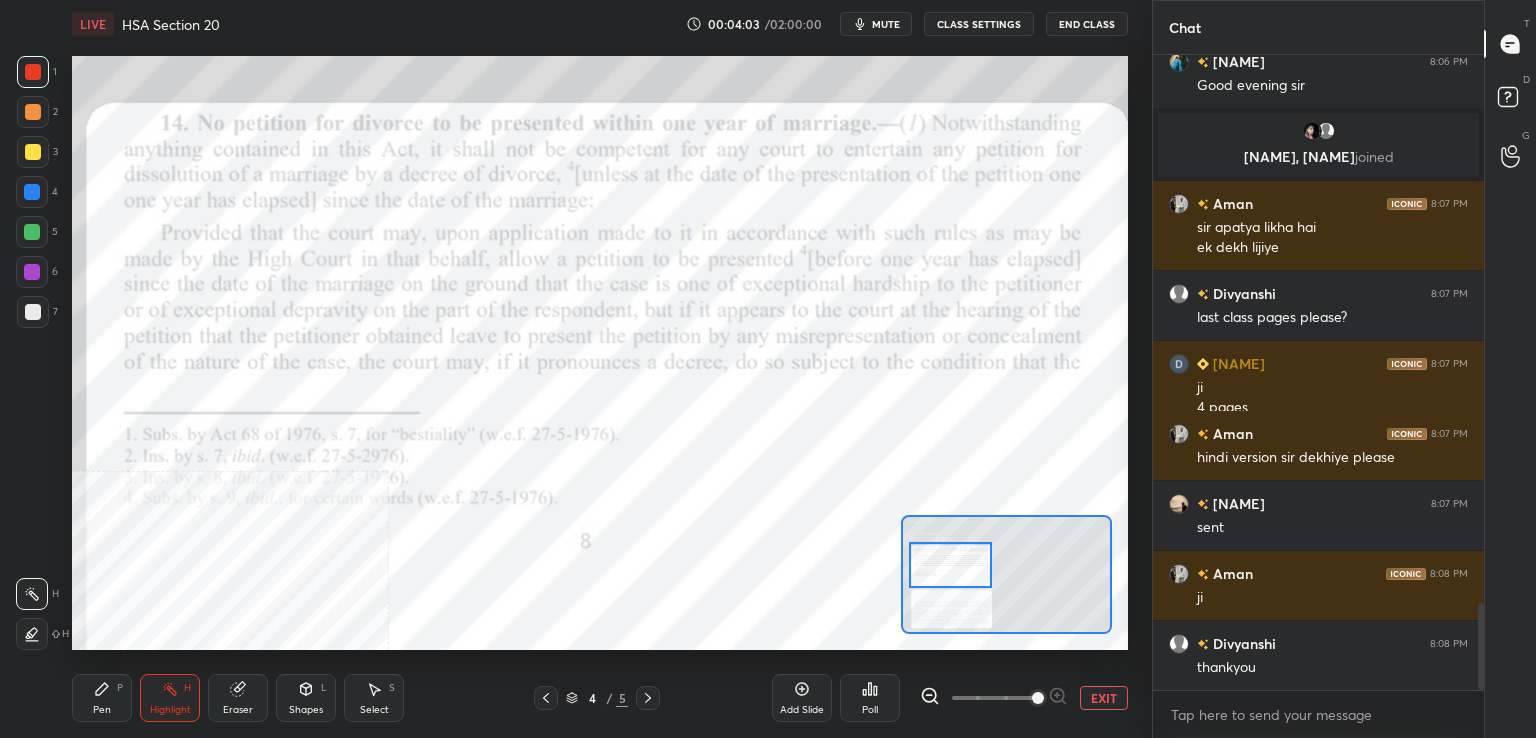 drag, startPoint x: 962, startPoint y: 579, endPoint x: 953, endPoint y: 550, distance: 30.364452 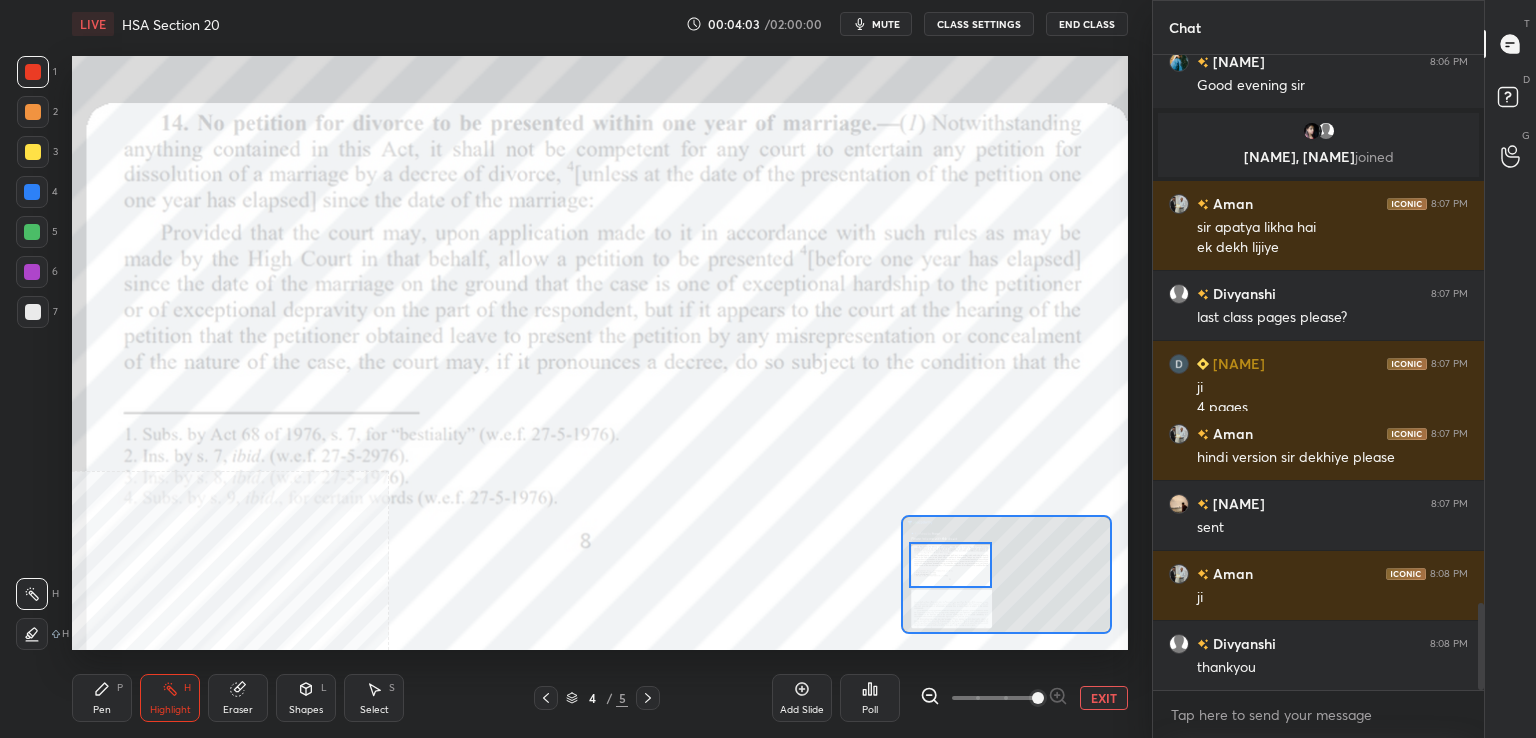 click at bounding box center [950, 565] 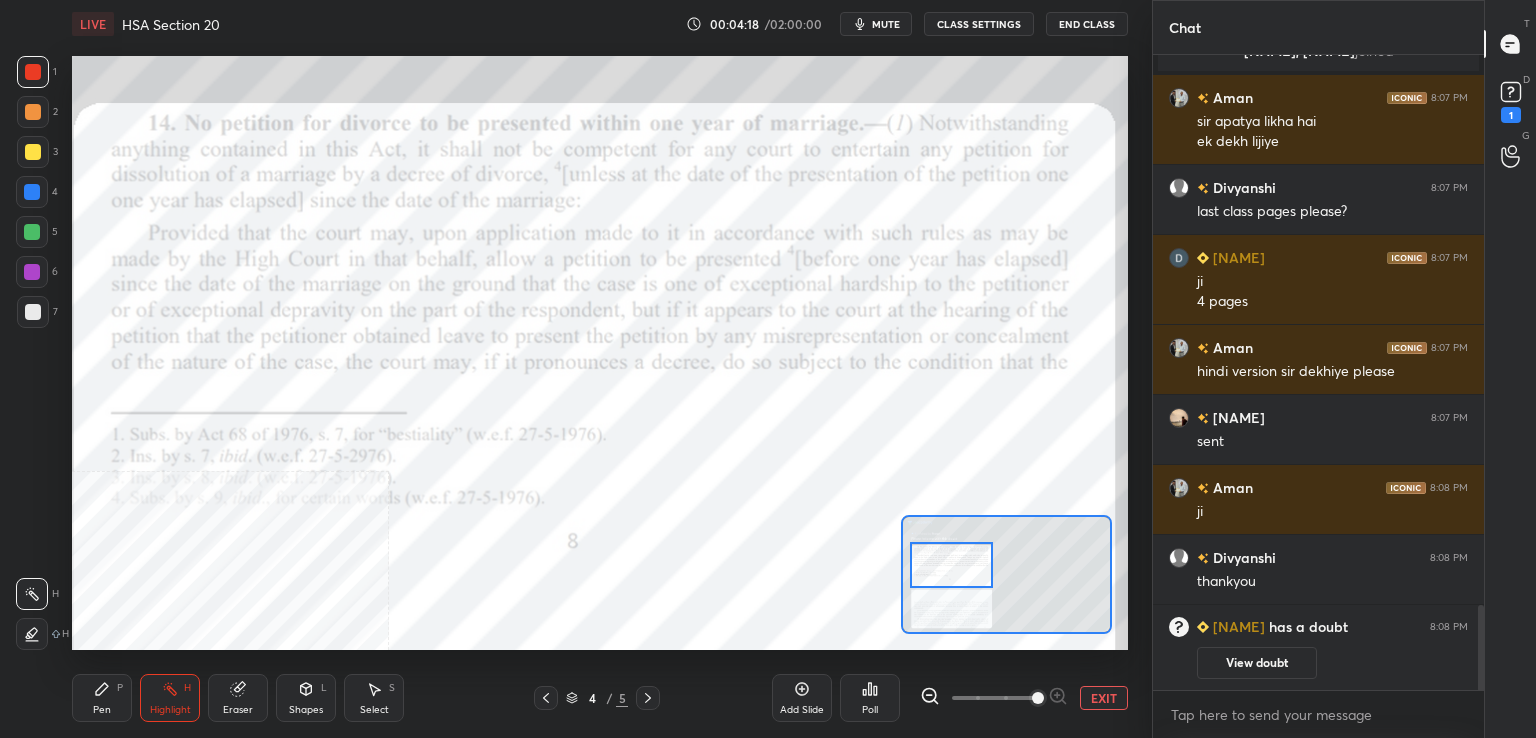 scroll, scrollTop: 3596, scrollLeft: 0, axis: vertical 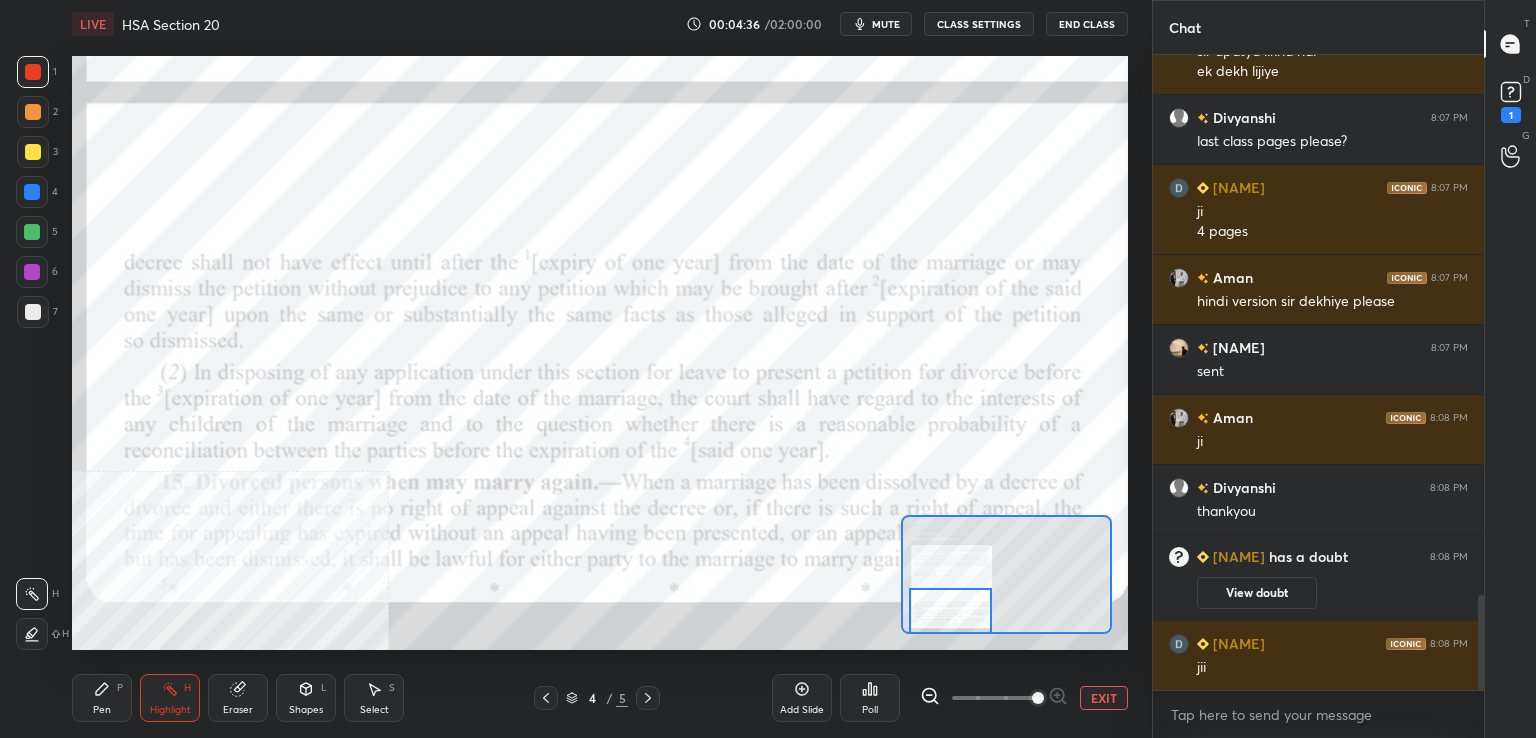 drag, startPoint x: 955, startPoint y: 575, endPoint x: 950, endPoint y: 624, distance: 49.25444 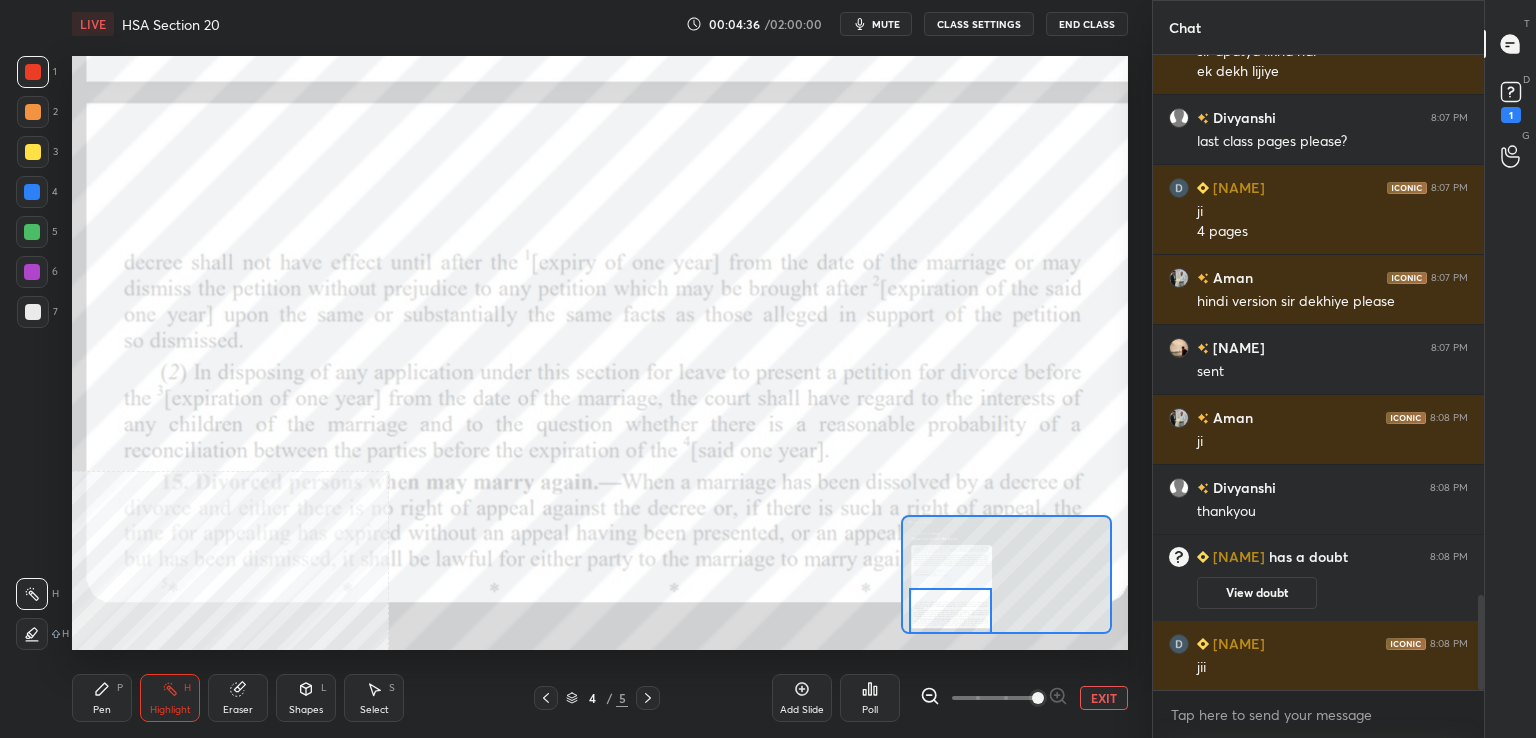 click at bounding box center [950, 611] 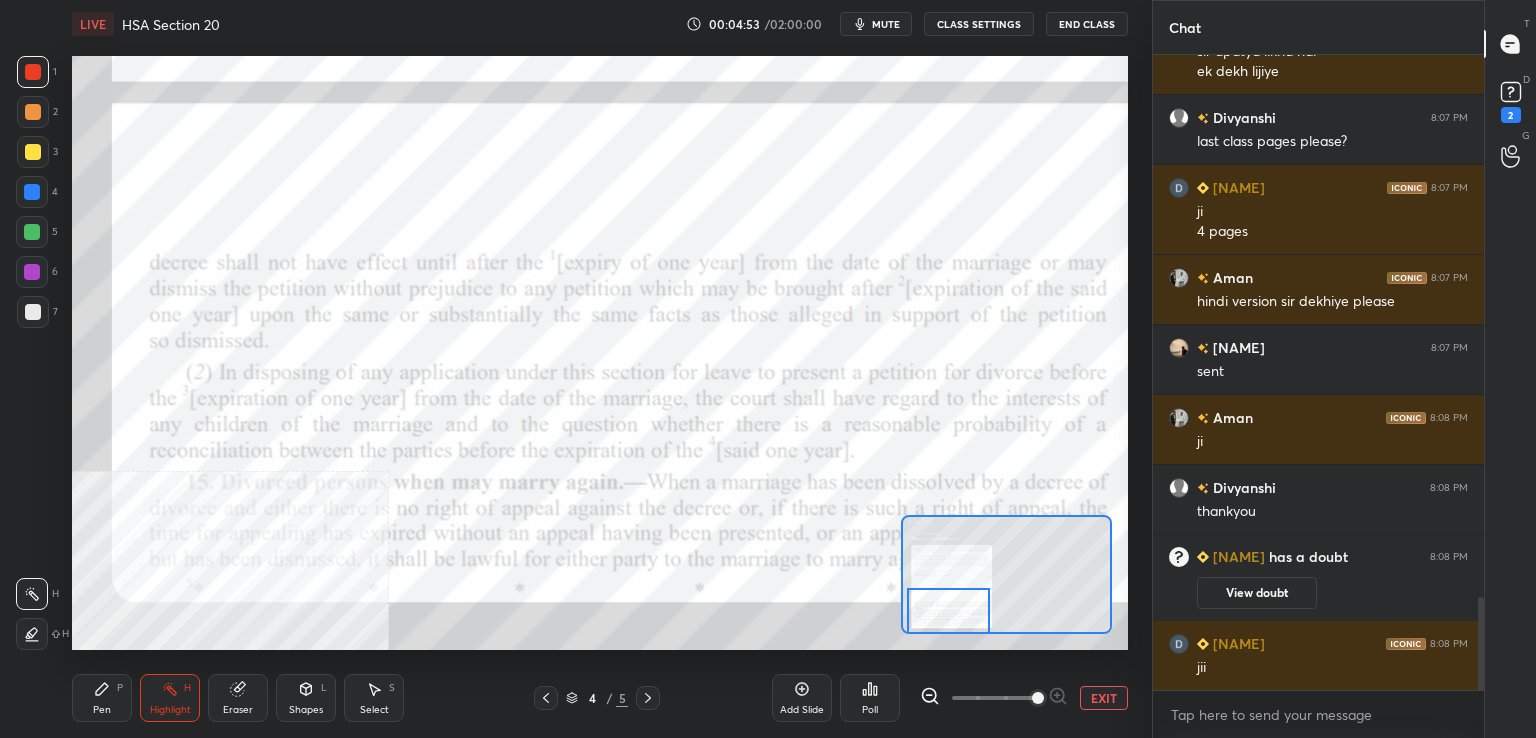 scroll, scrollTop: 3682, scrollLeft: 0, axis: vertical 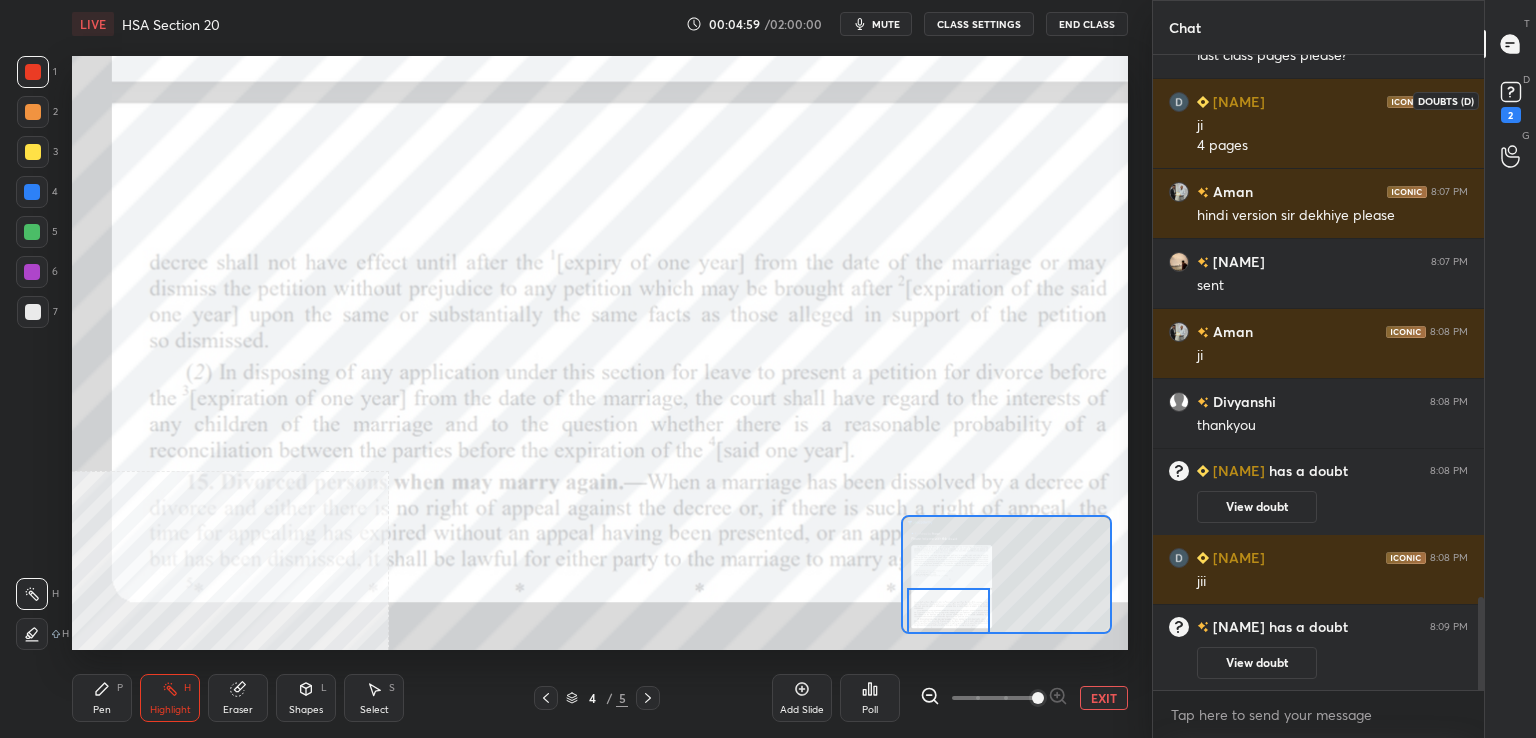 click 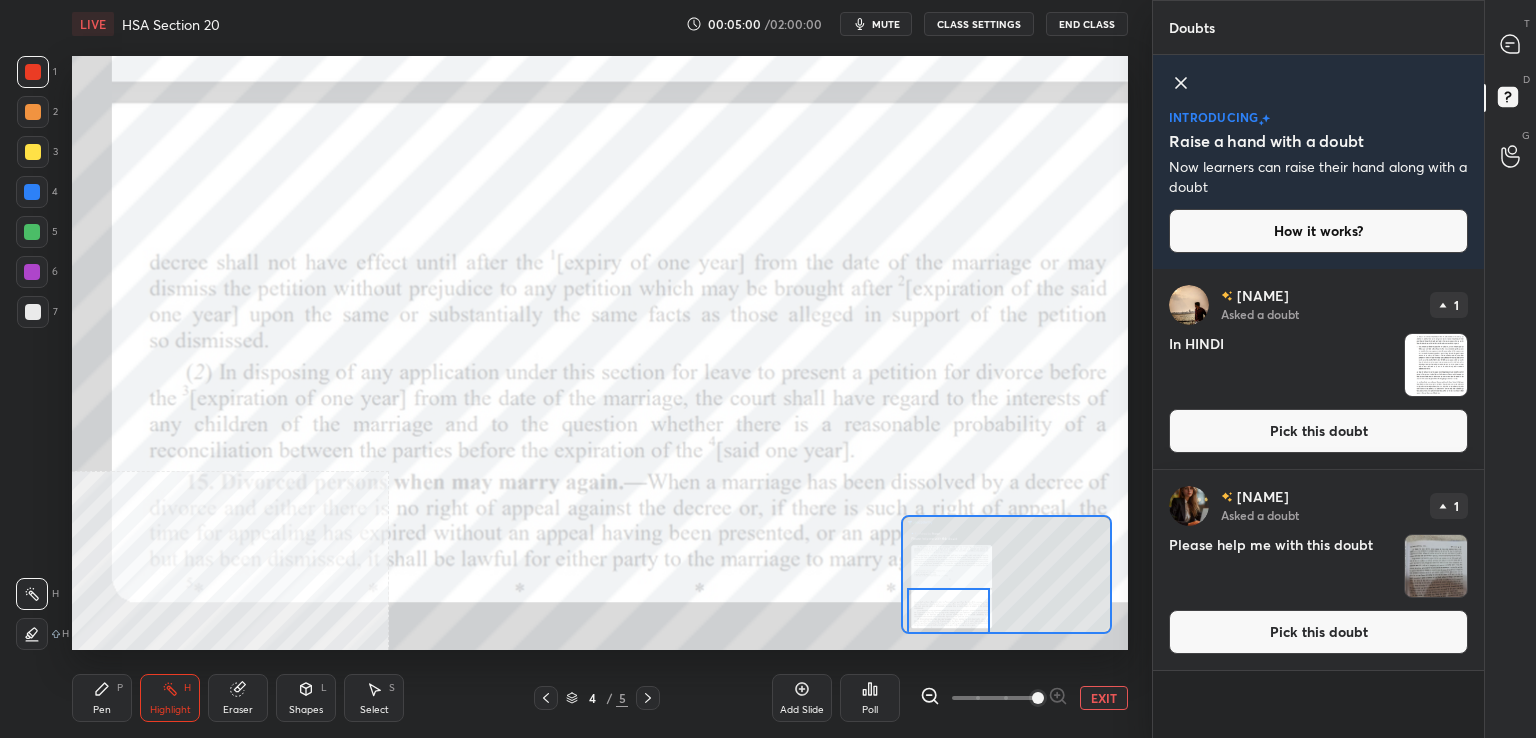 drag, startPoint x: 1240, startPoint y: 440, endPoint x: 1166, endPoint y: 445, distance: 74.168724 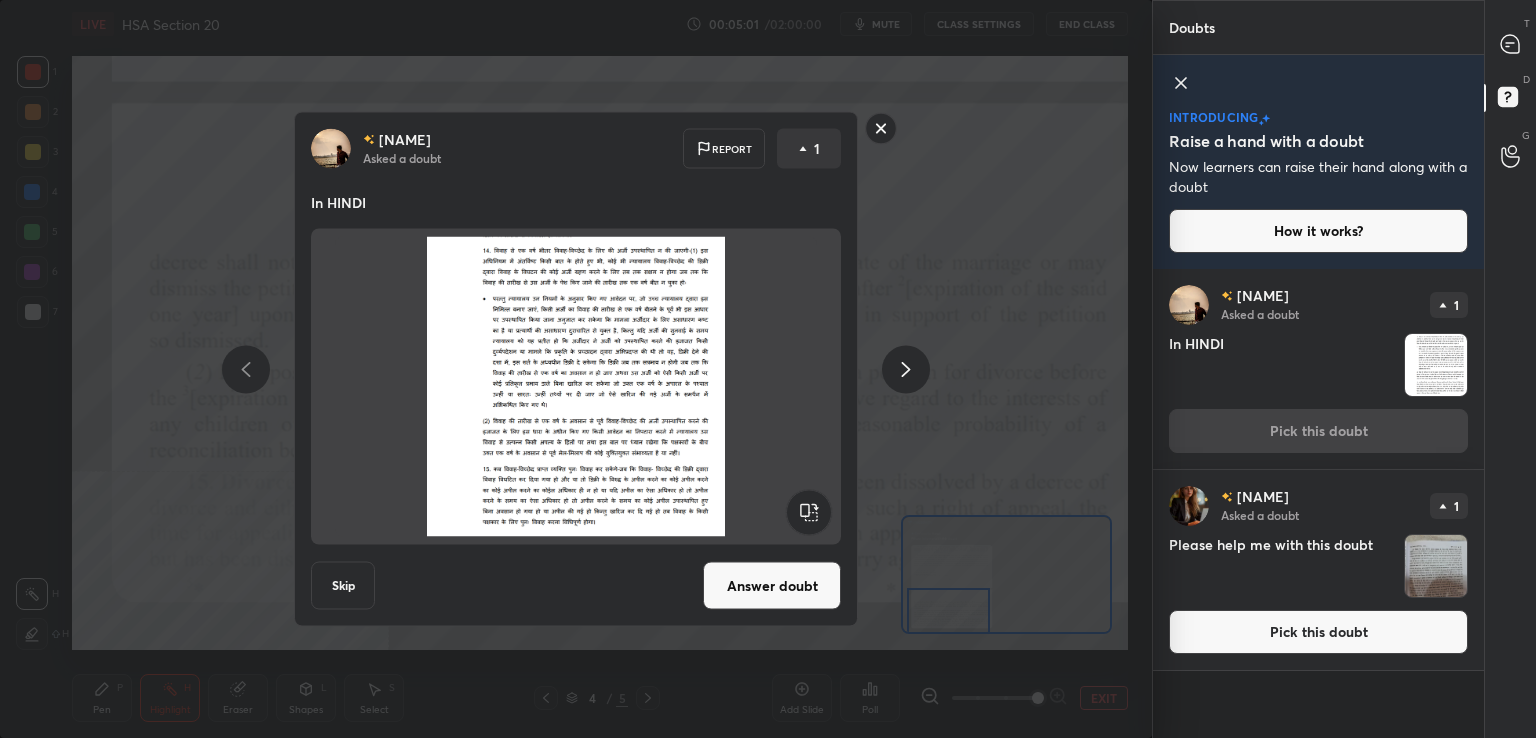 click on "Answer doubt" at bounding box center [772, 586] 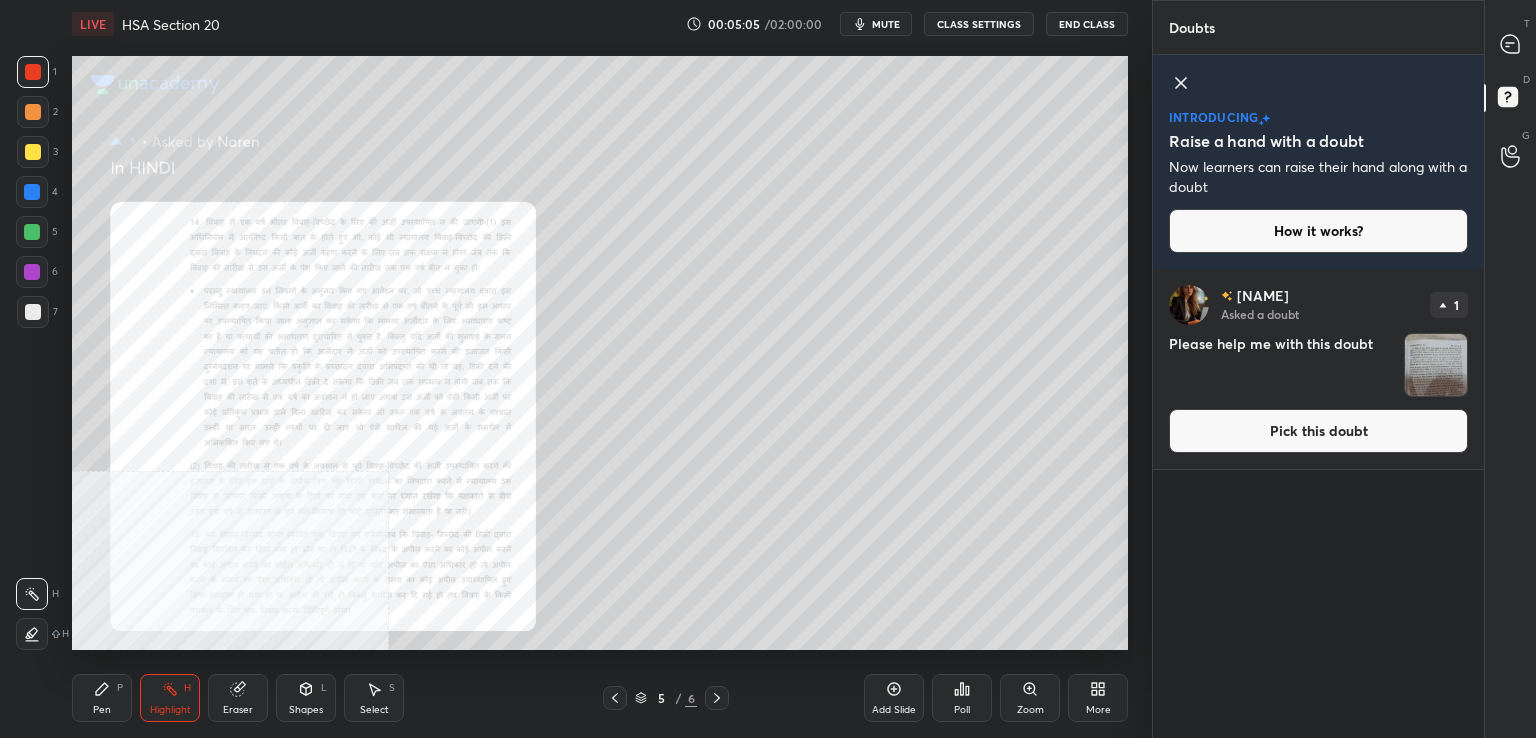 drag, startPoint x: 611, startPoint y: 694, endPoint x: 648, endPoint y: 661, distance: 49.57822 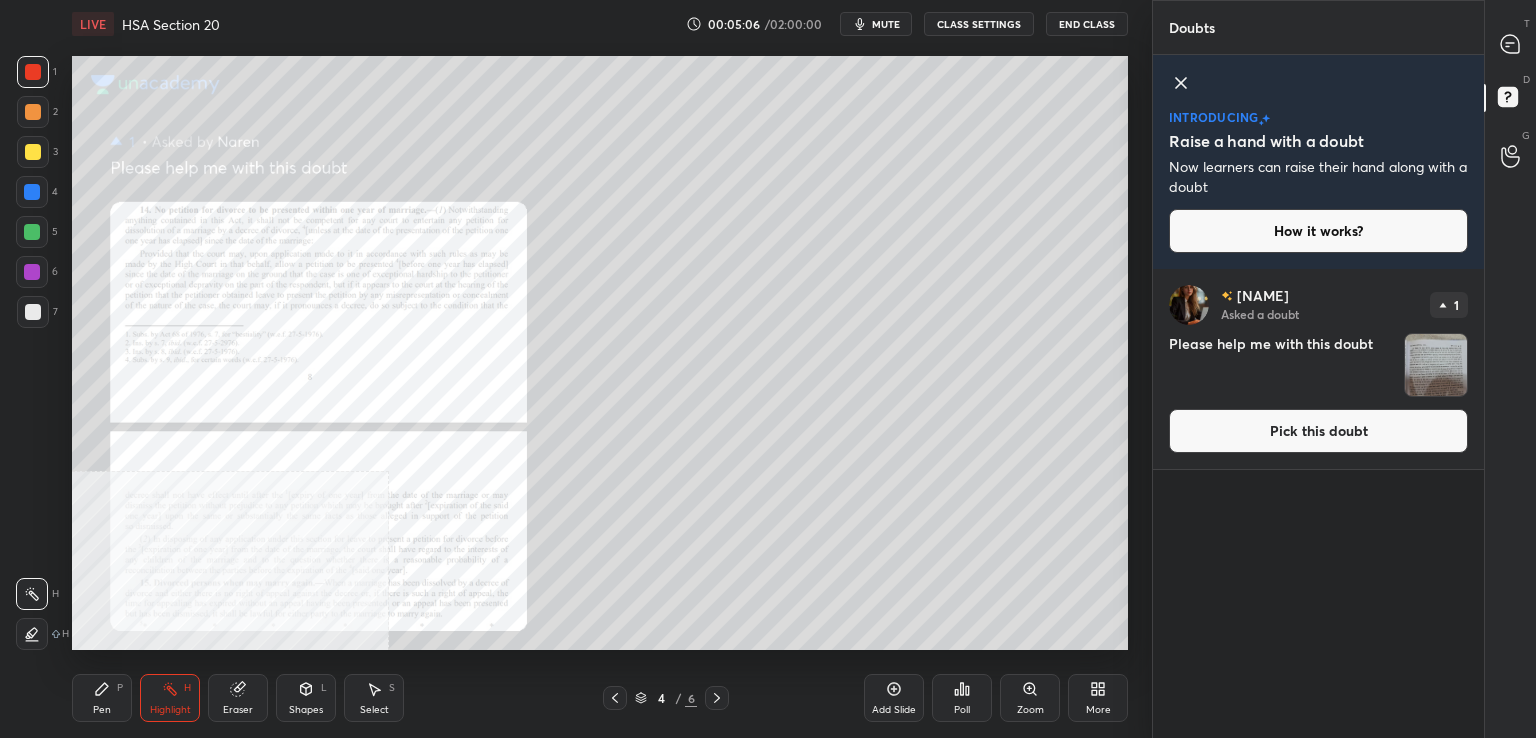 drag, startPoint x: 1231, startPoint y: 425, endPoint x: 1200, endPoint y: 429, distance: 31.257 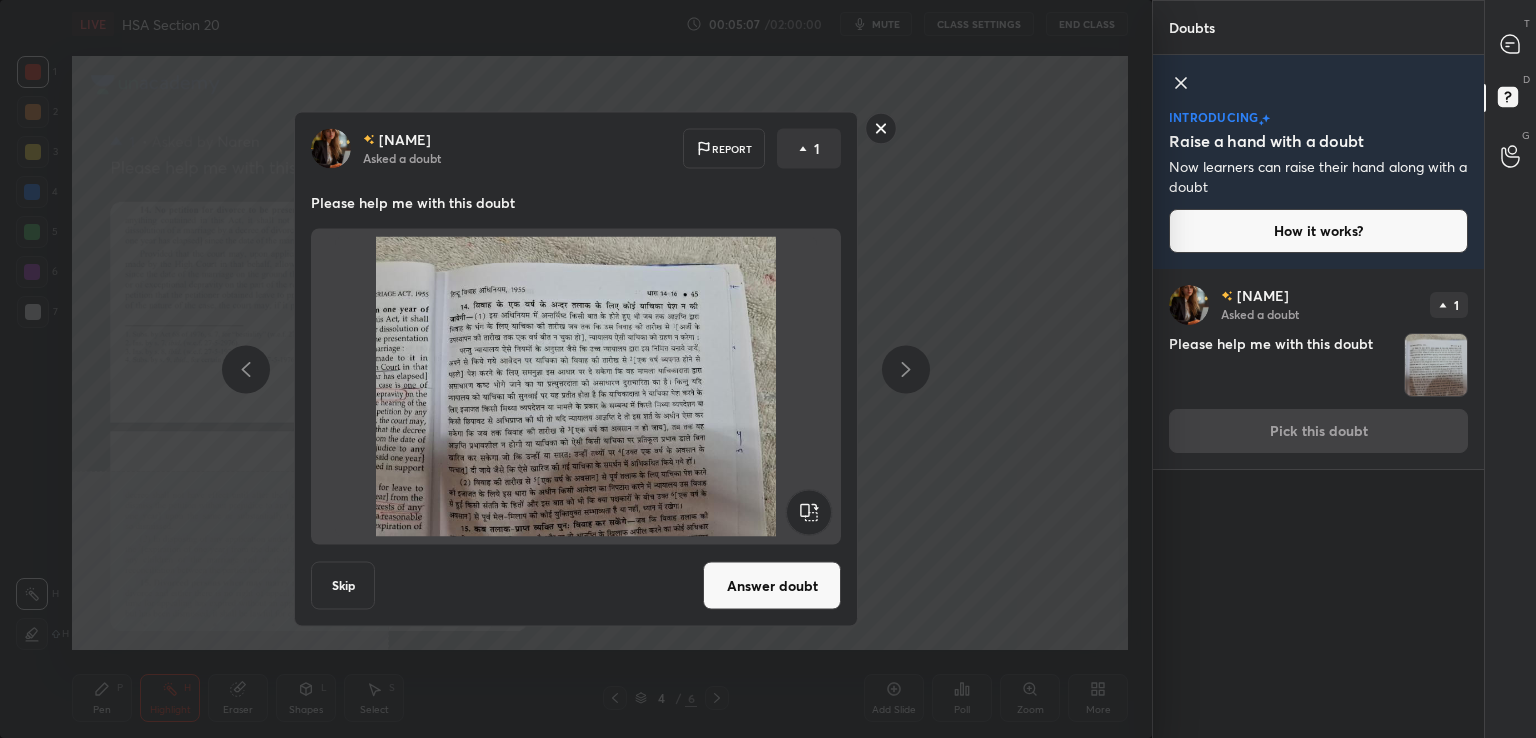 click on "Answer doubt" at bounding box center (772, 586) 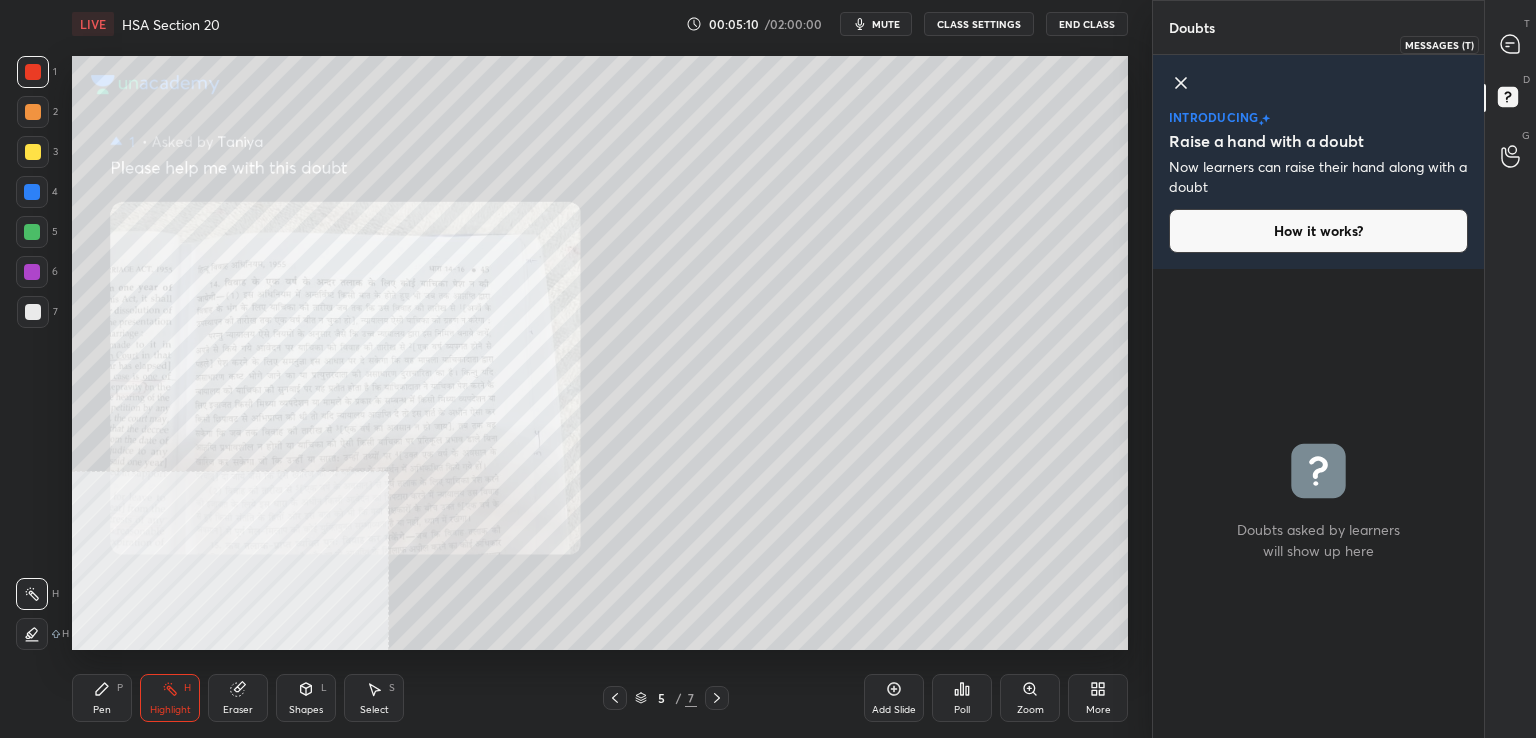 drag, startPoint x: 1510, startPoint y: 44, endPoint x: 1487, endPoint y: 57, distance: 26.41969 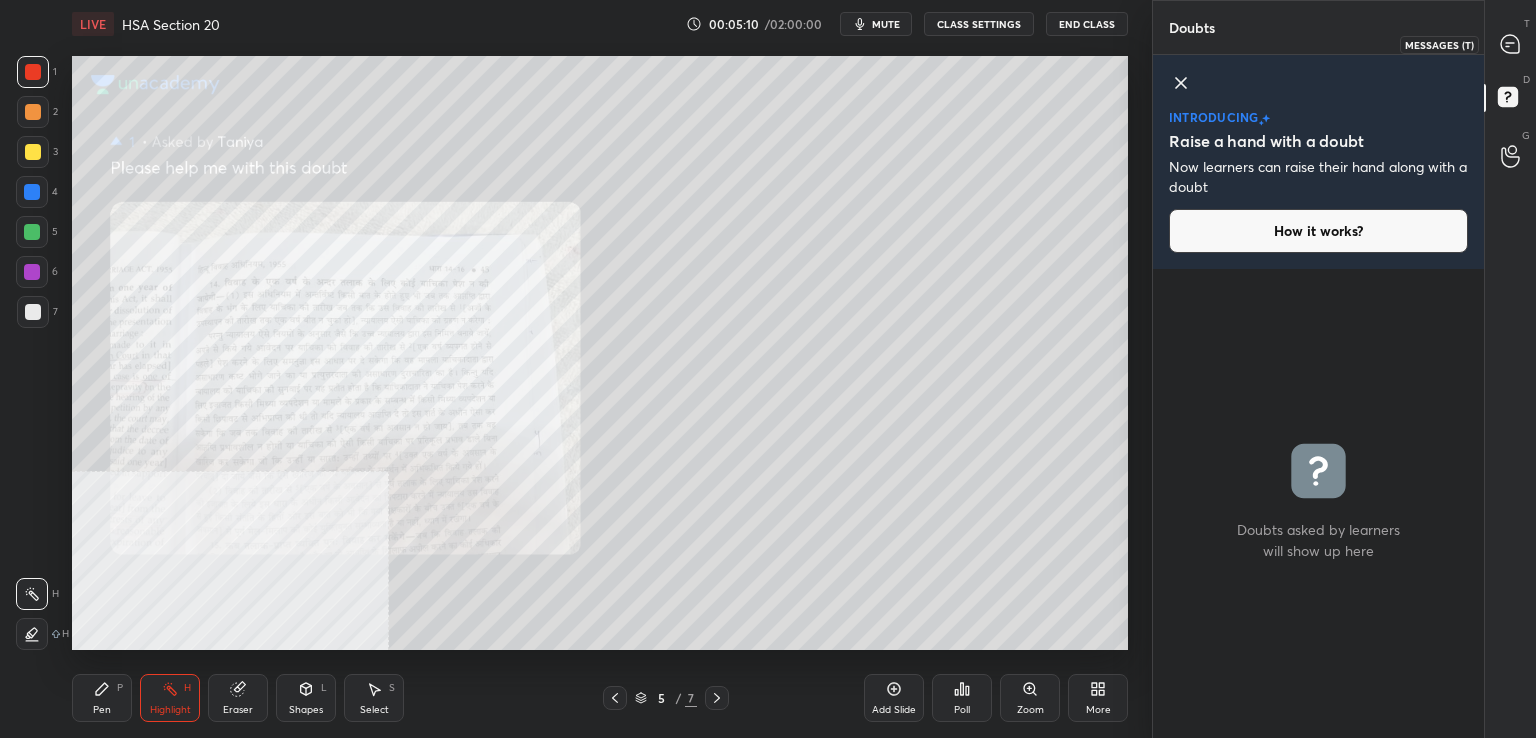 click 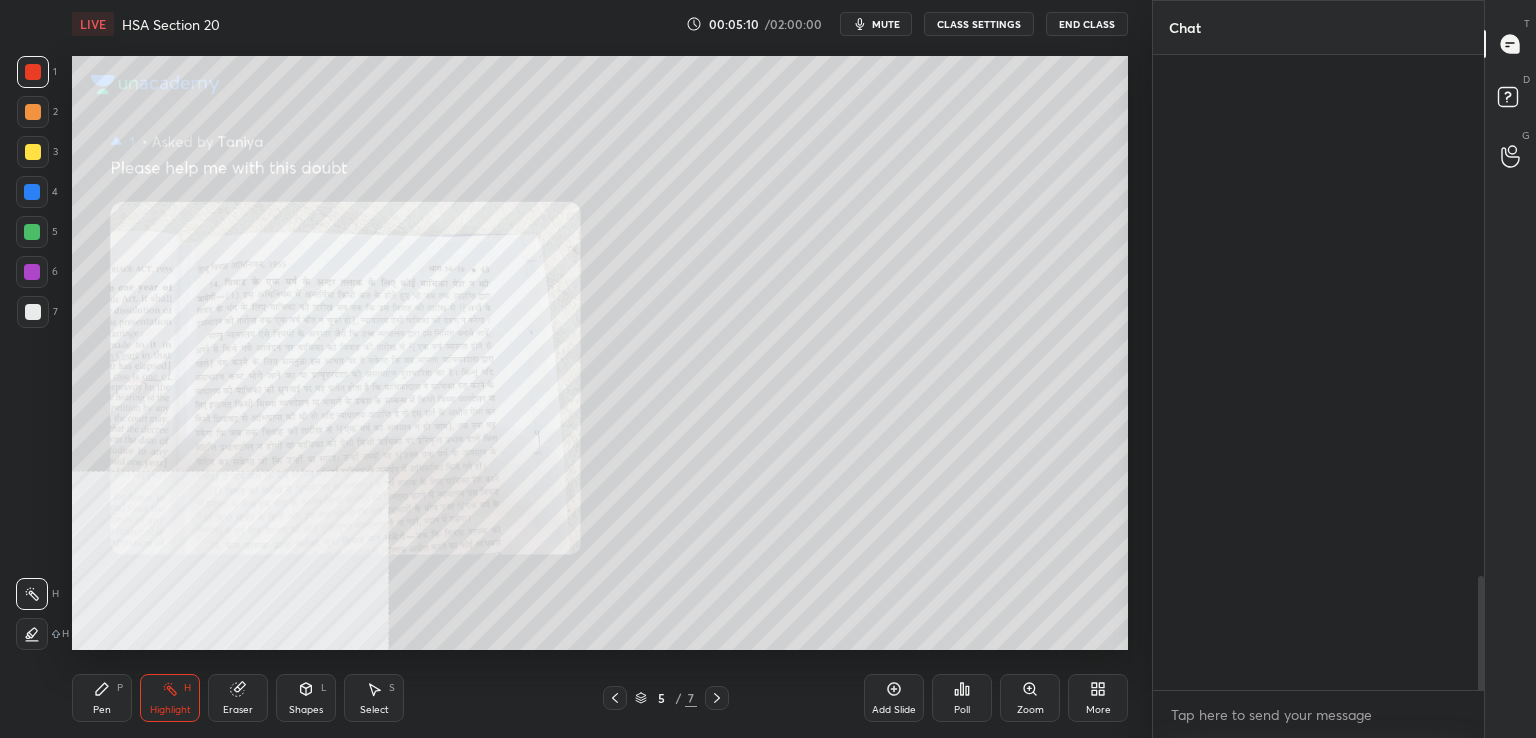 scroll, scrollTop: 3792, scrollLeft: 0, axis: vertical 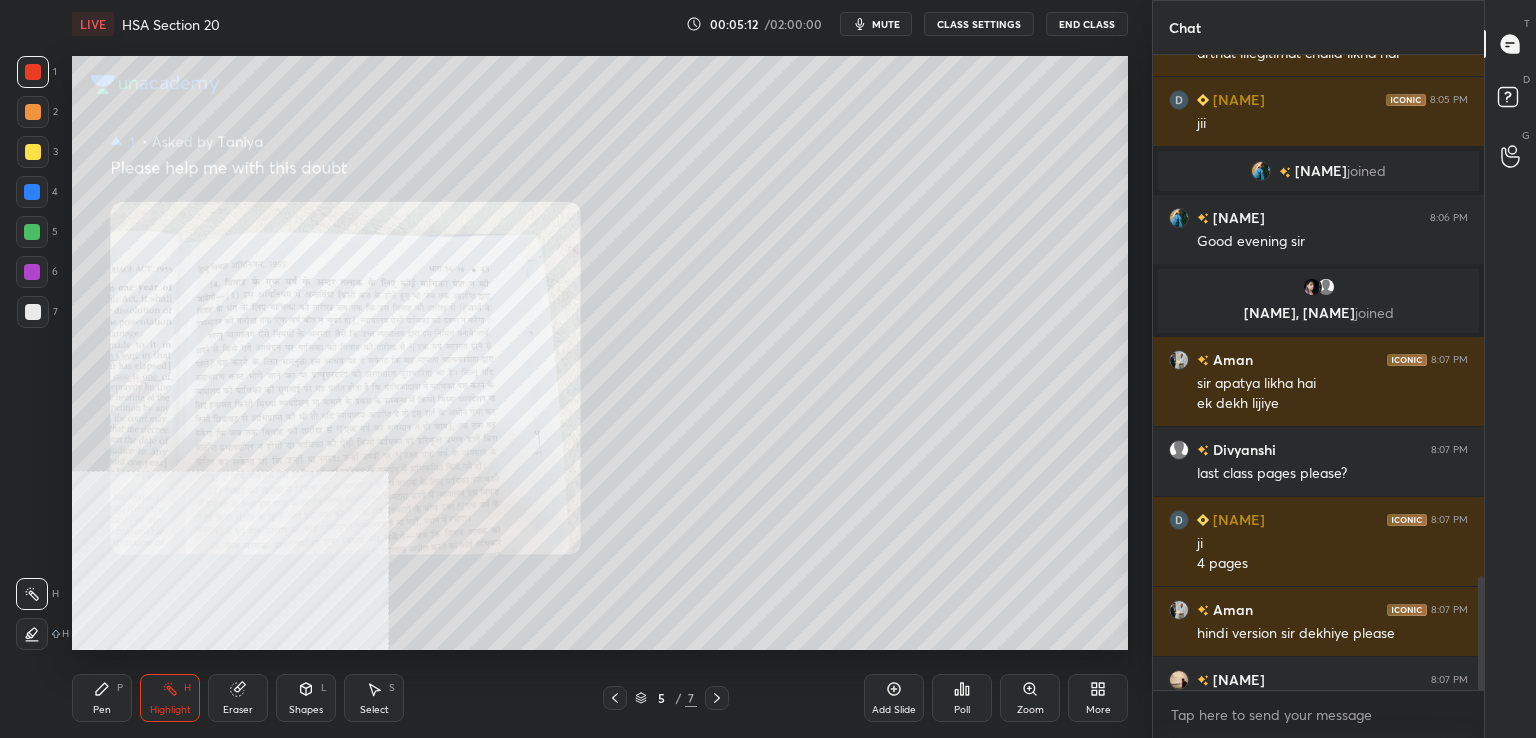 click 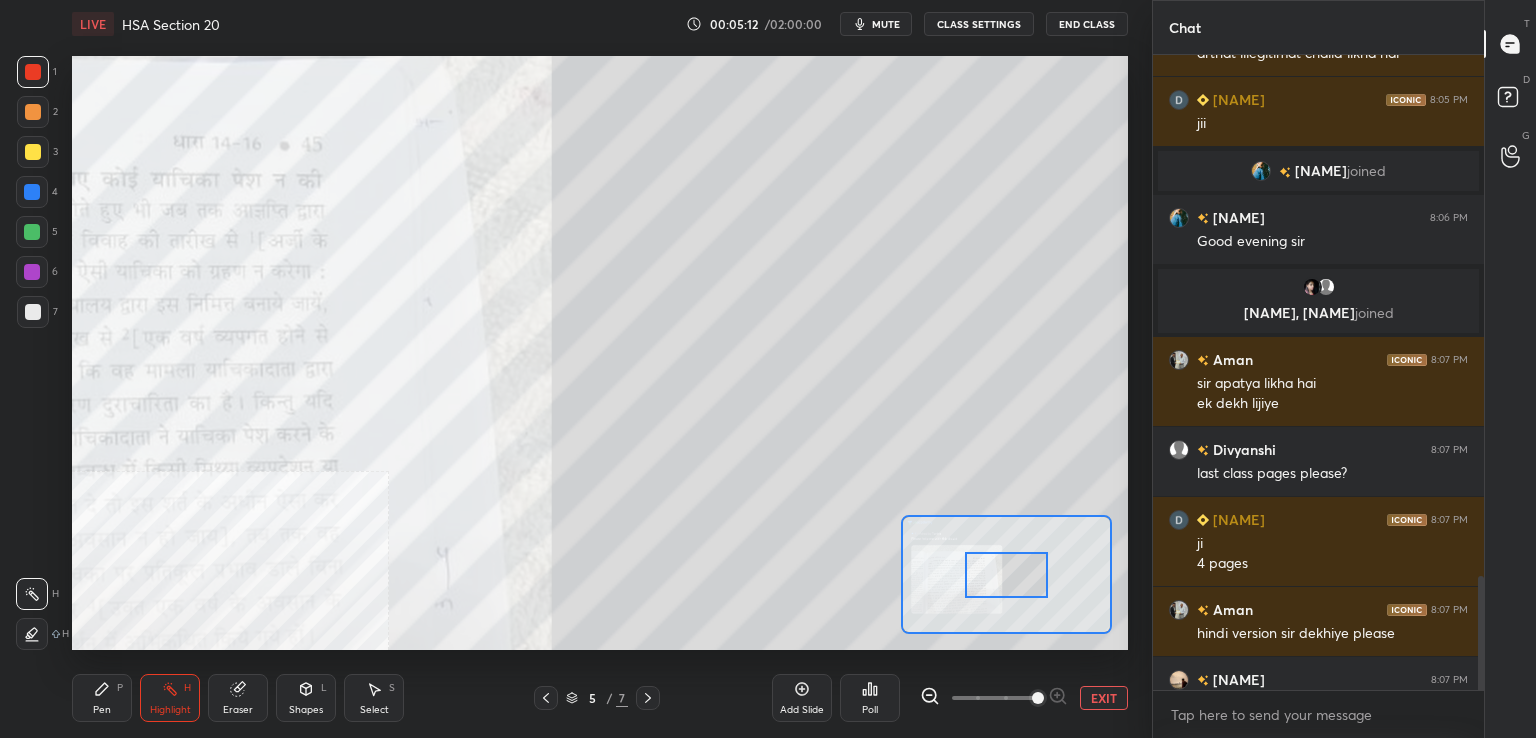 click at bounding box center (1038, 698) 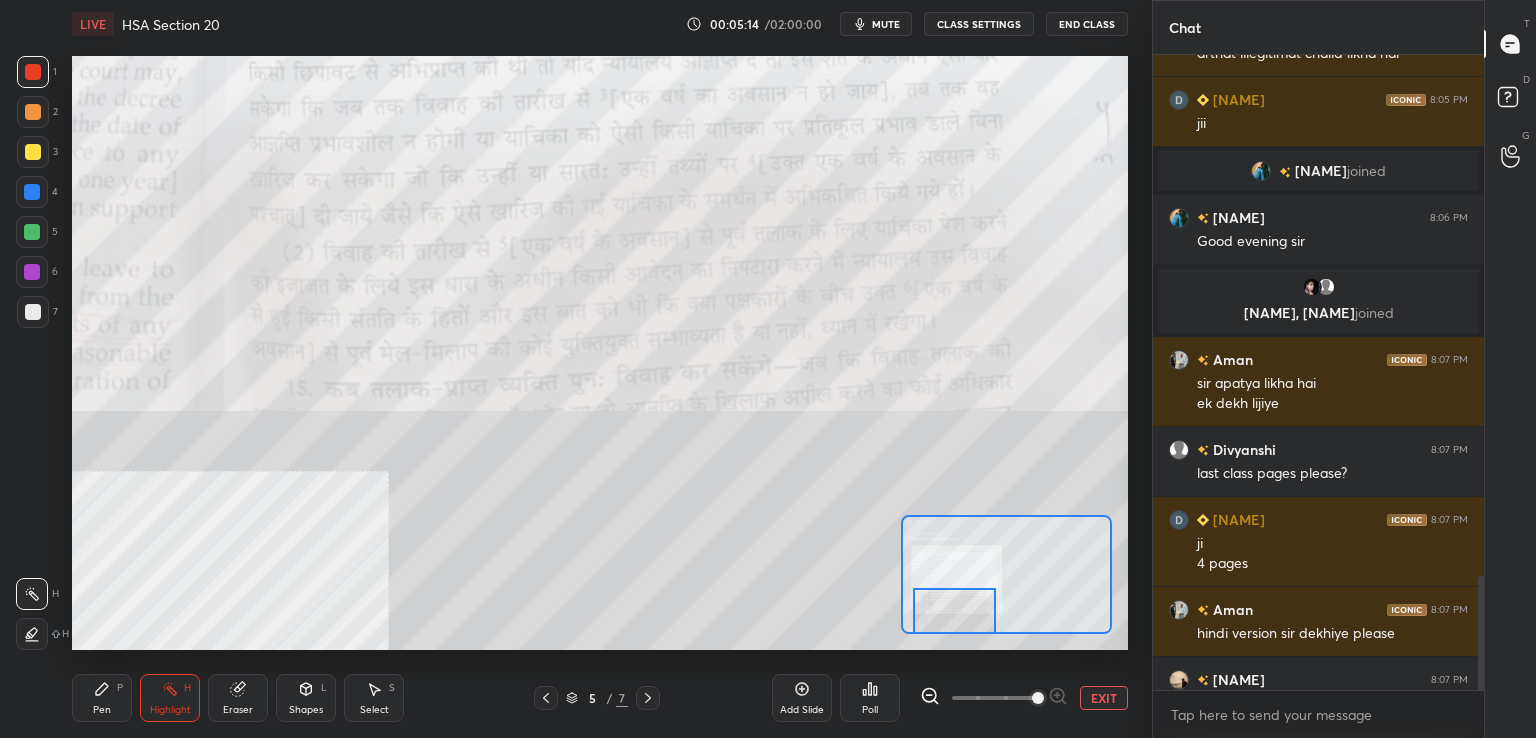 drag, startPoint x: 1001, startPoint y: 577, endPoint x: 948, endPoint y: 611, distance: 62.968246 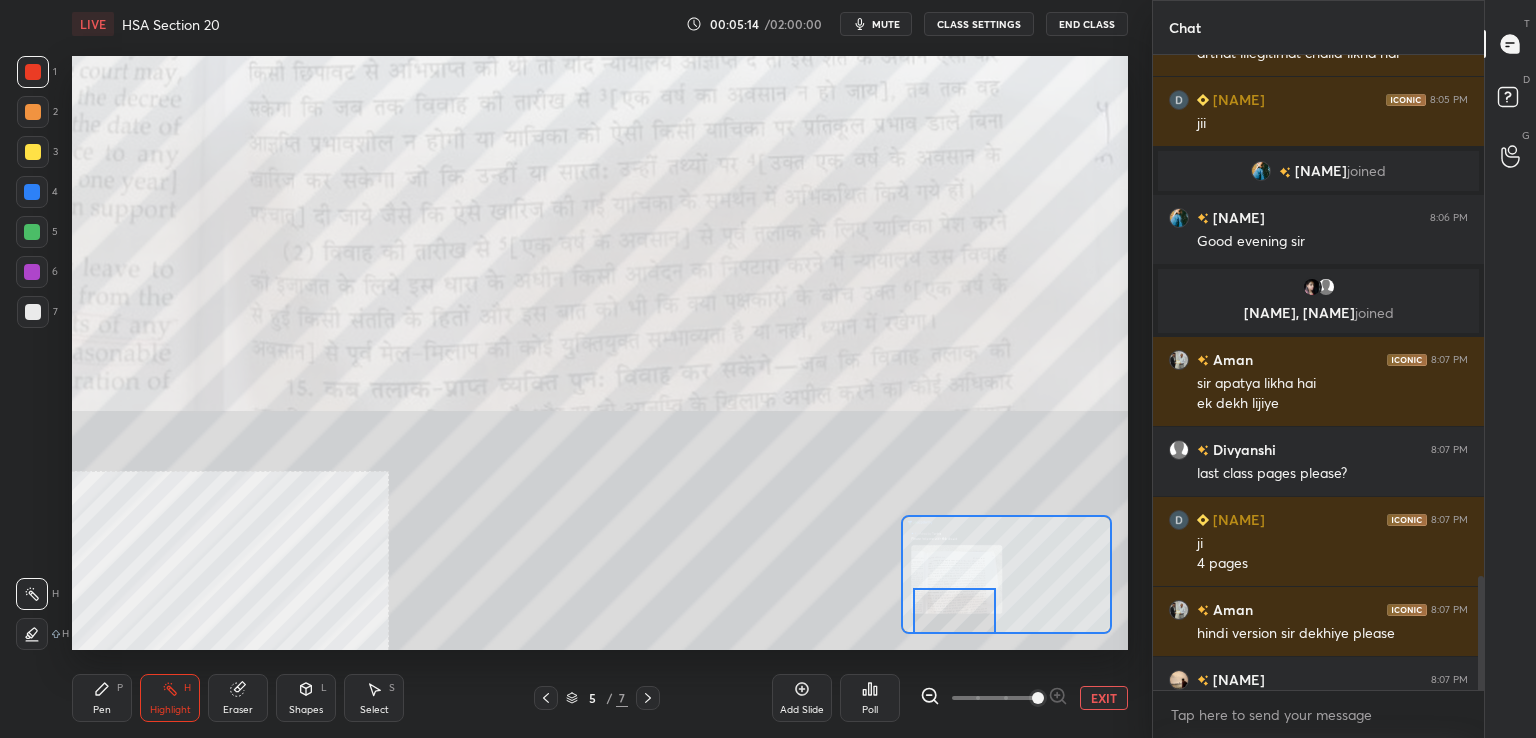 click at bounding box center (954, 611) 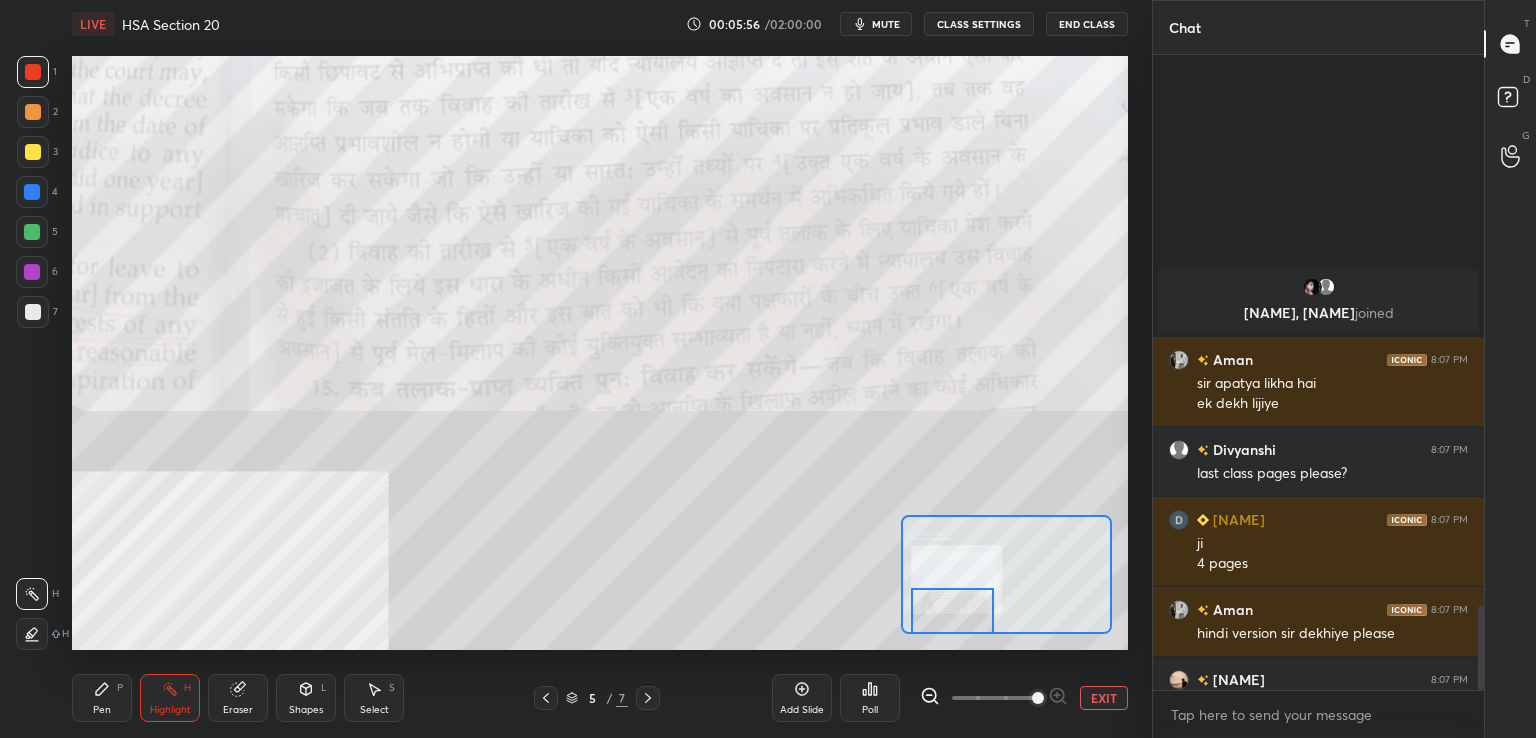 scroll, scrollTop: 4156, scrollLeft: 0, axis: vertical 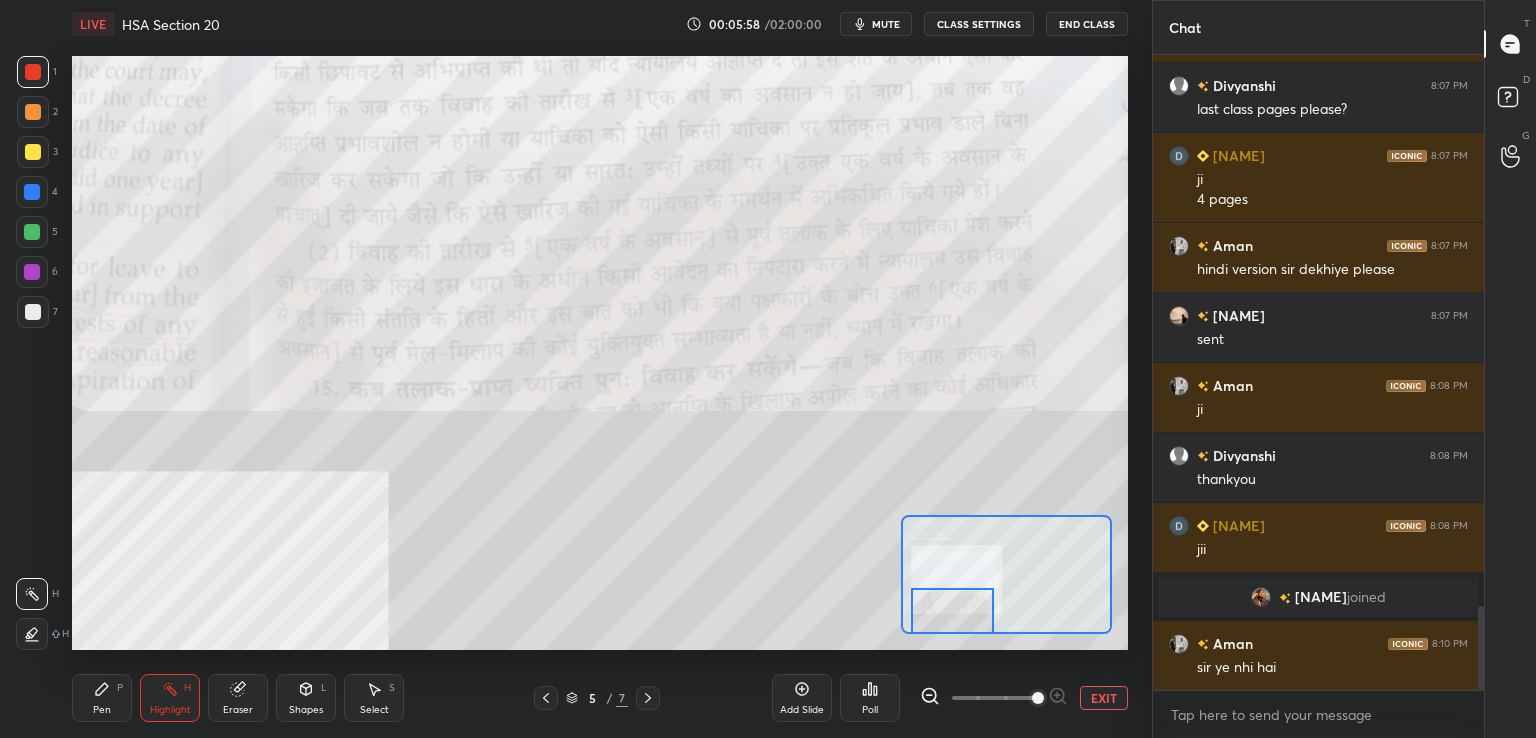 drag, startPoint x: 110, startPoint y: 693, endPoint x: 127, endPoint y: 665, distance: 32.75668 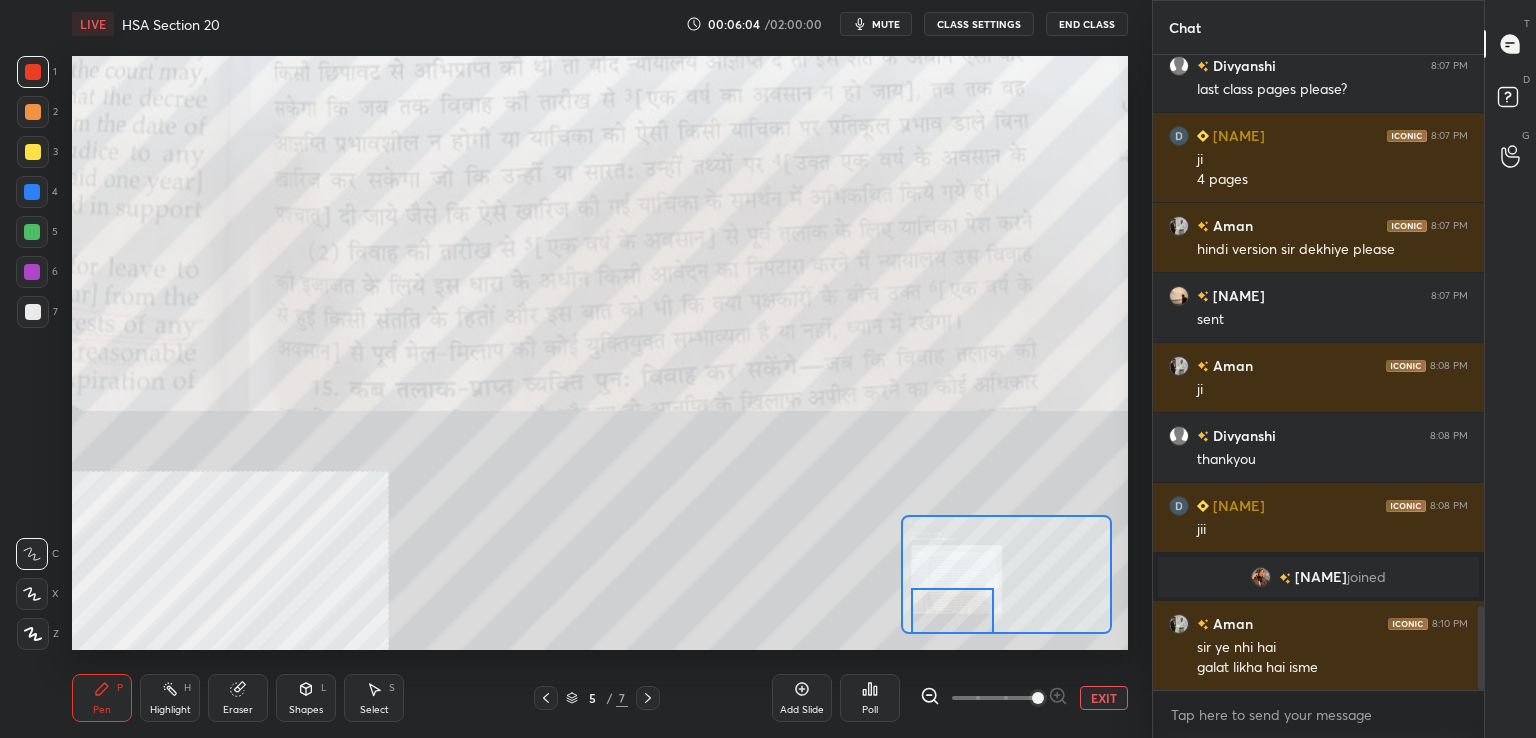 scroll, scrollTop: 4246, scrollLeft: 0, axis: vertical 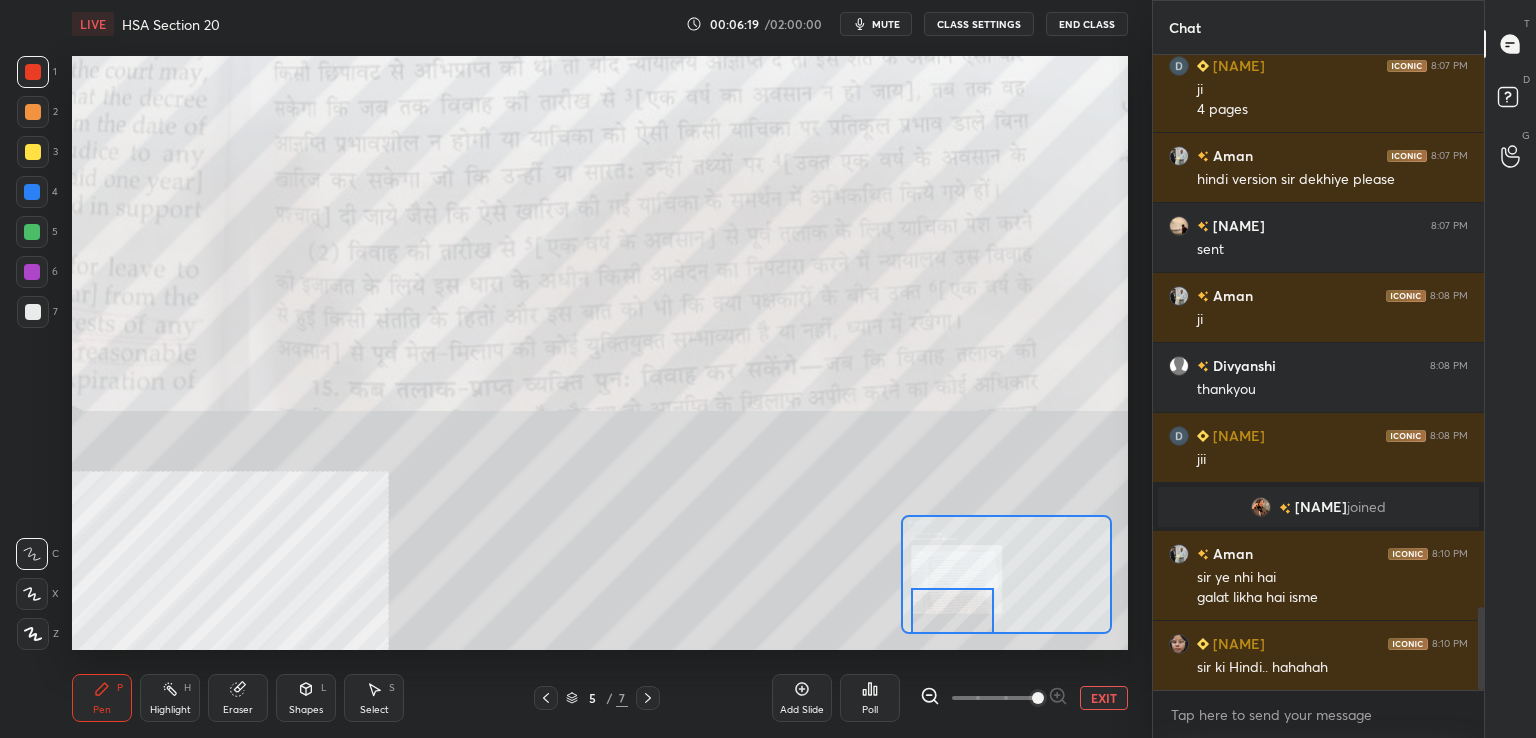 drag, startPoint x: 647, startPoint y: 701, endPoint x: 725, endPoint y: 663, distance: 86.764046 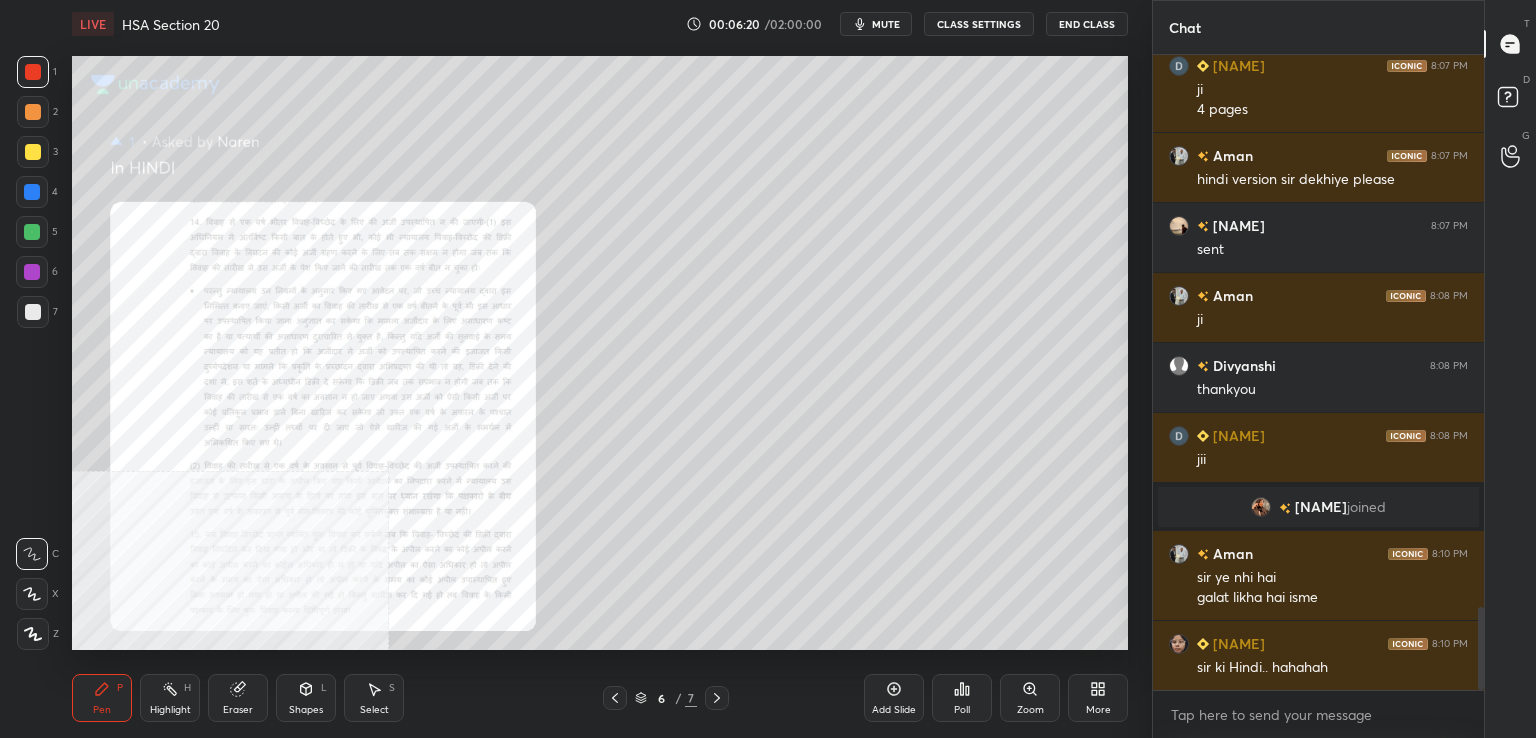 click on "Zoom" at bounding box center [1030, 698] 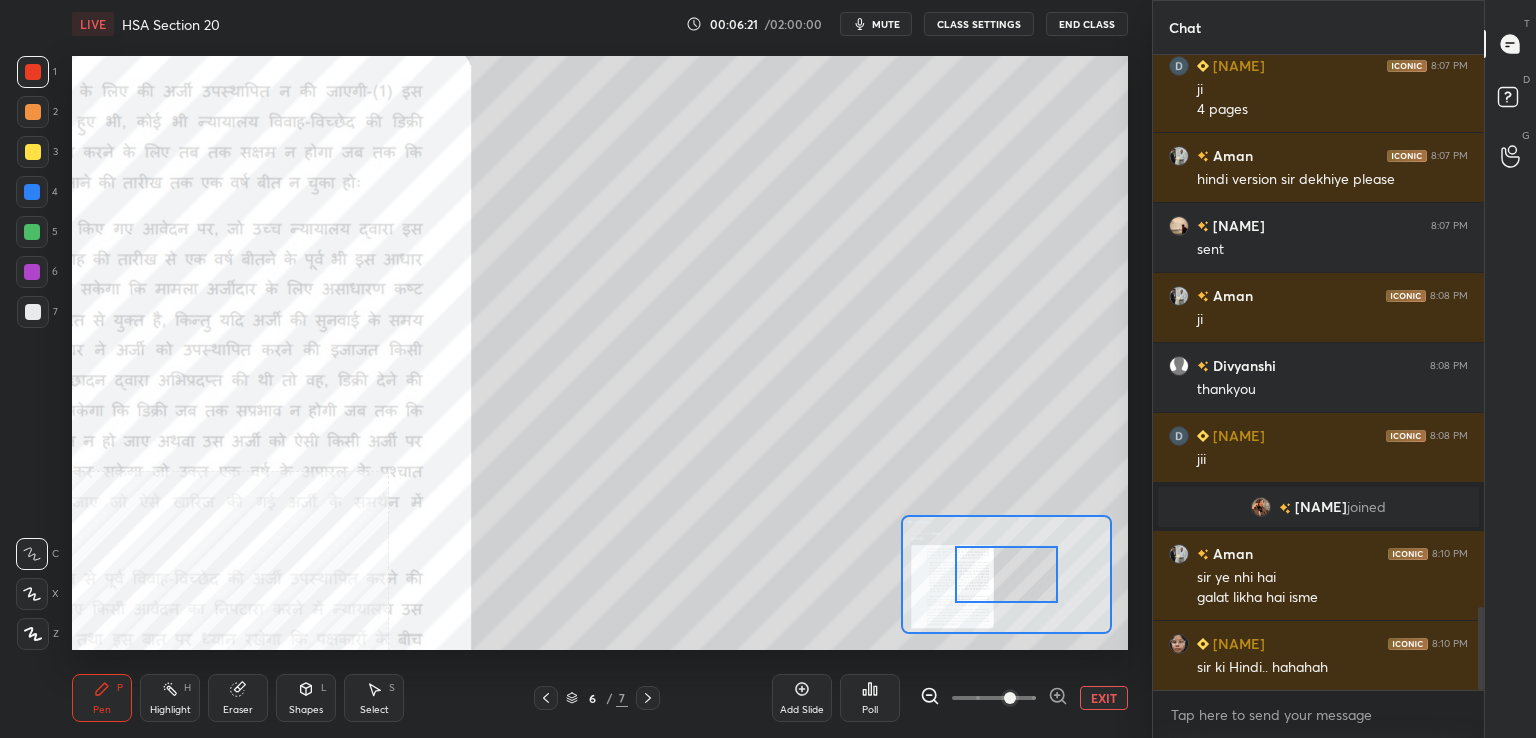 click at bounding box center [994, 698] 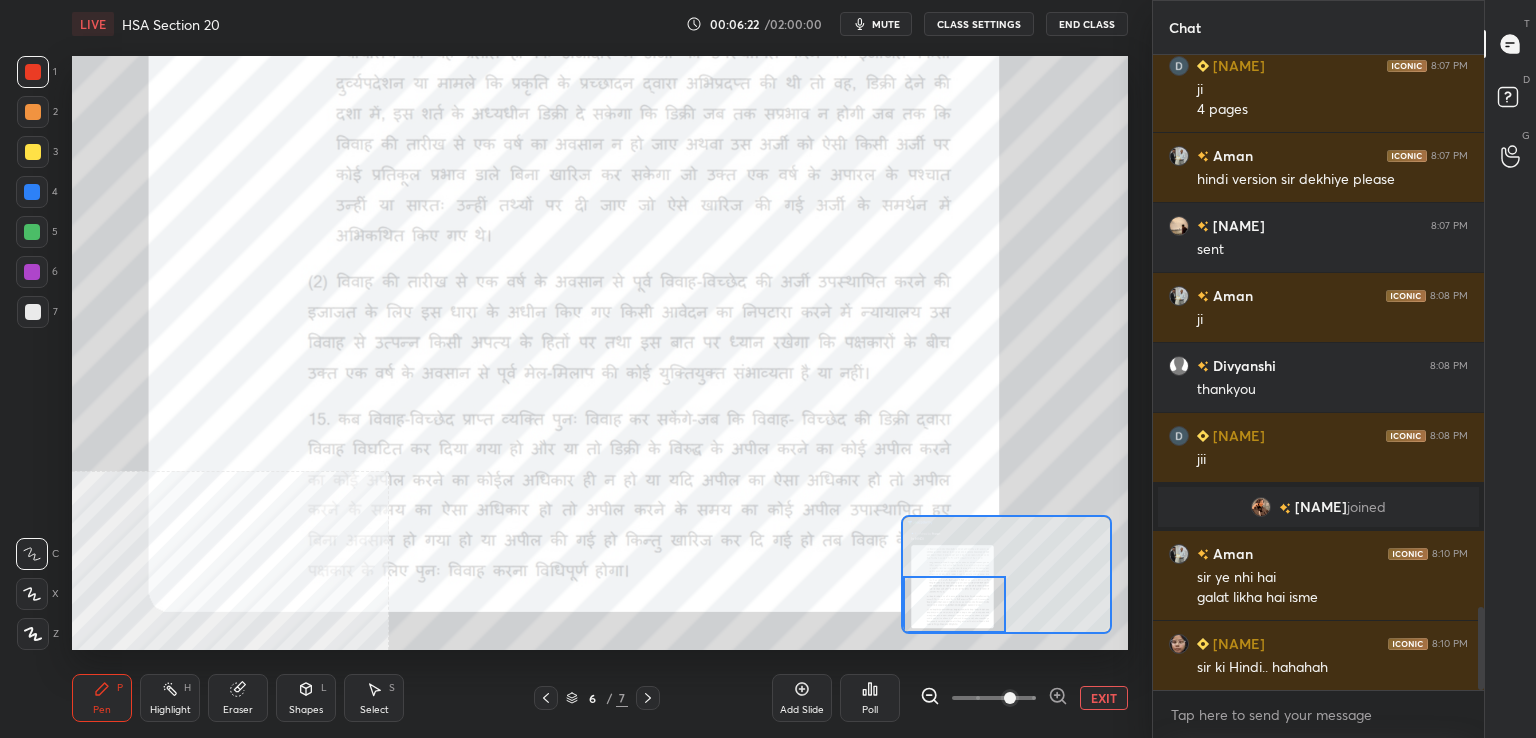 drag, startPoint x: 986, startPoint y: 577, endPoint x: 945, endPoint y: 617, distance: 57.280014 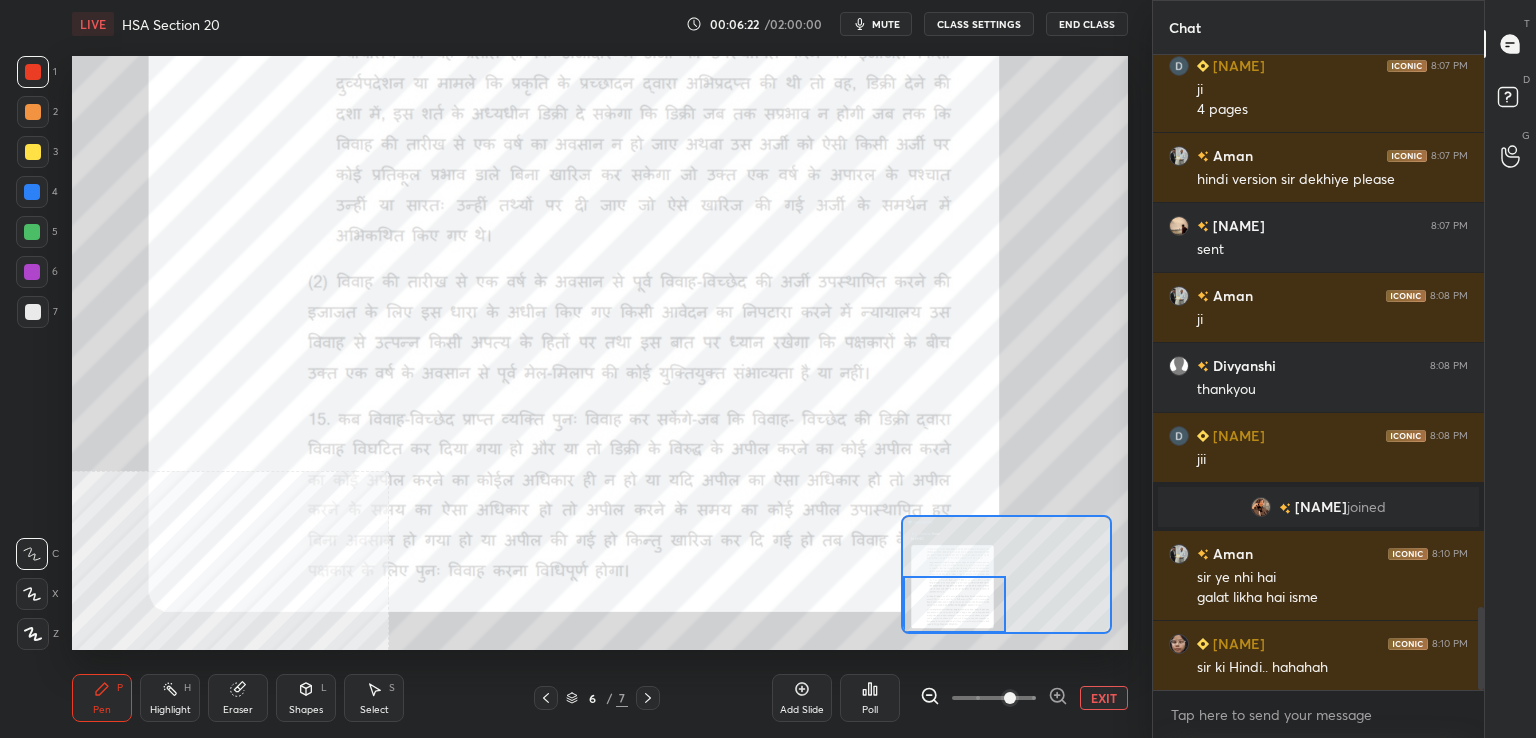 click at bounding box center [955, 604] 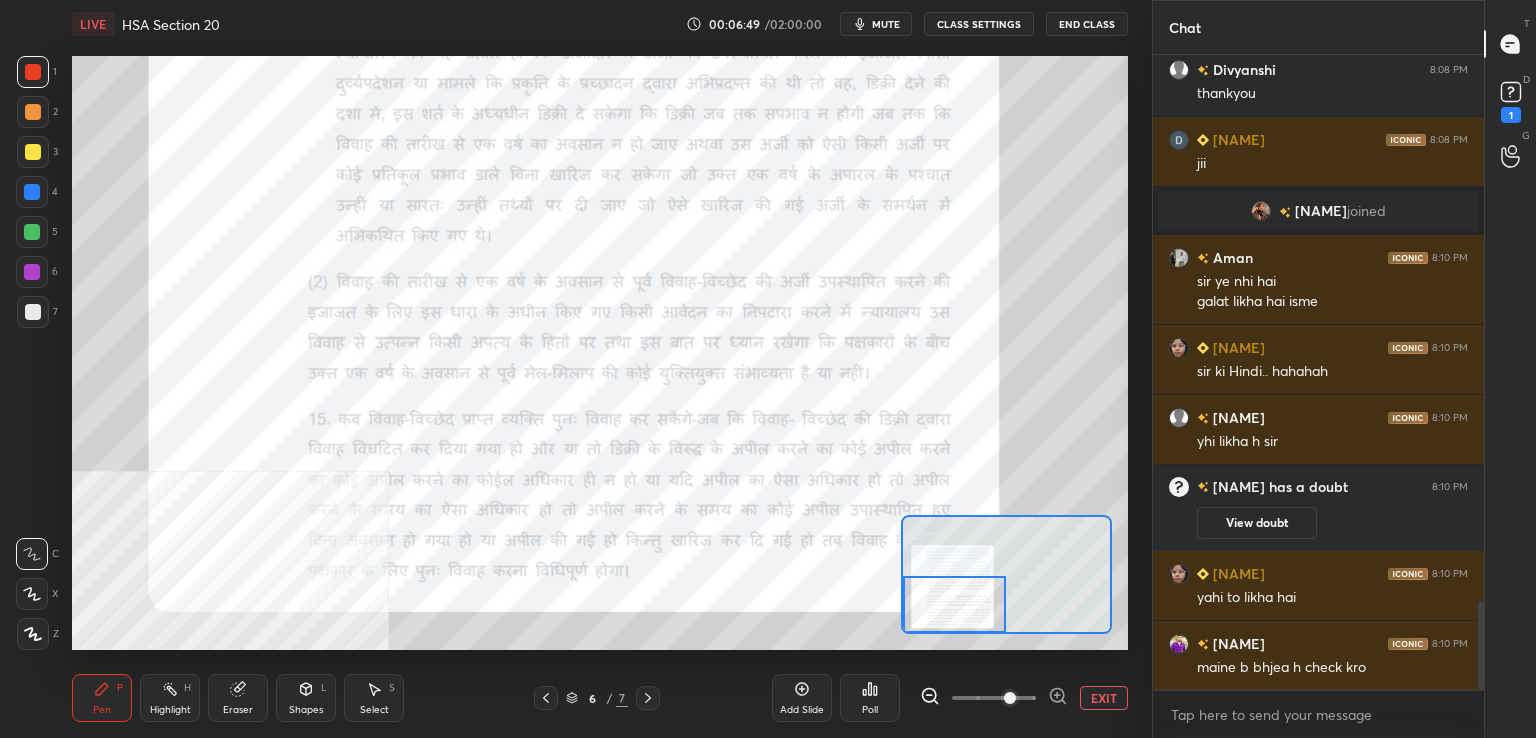scroll, scrollTop: 3964, scrollLeft: 0, axis: vertical 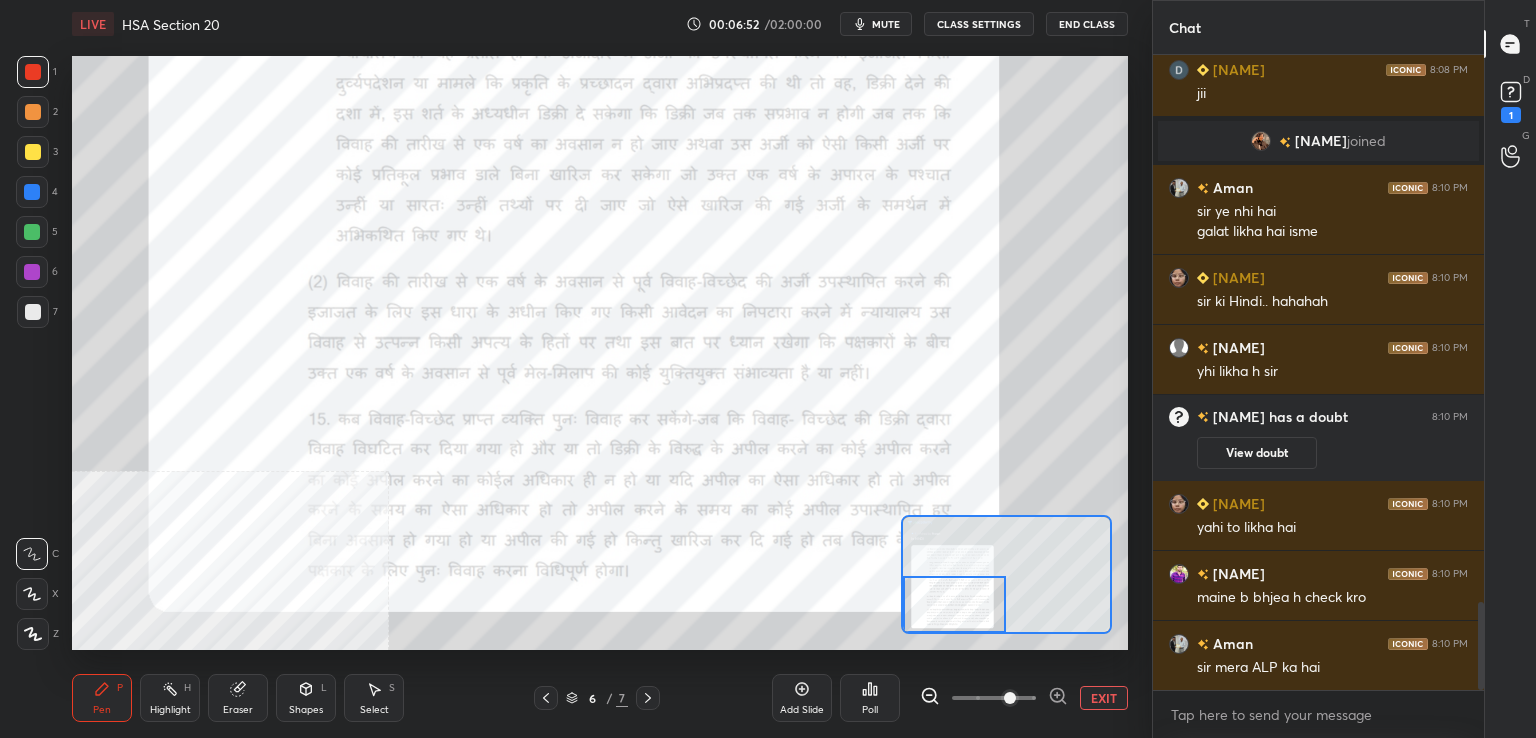 click 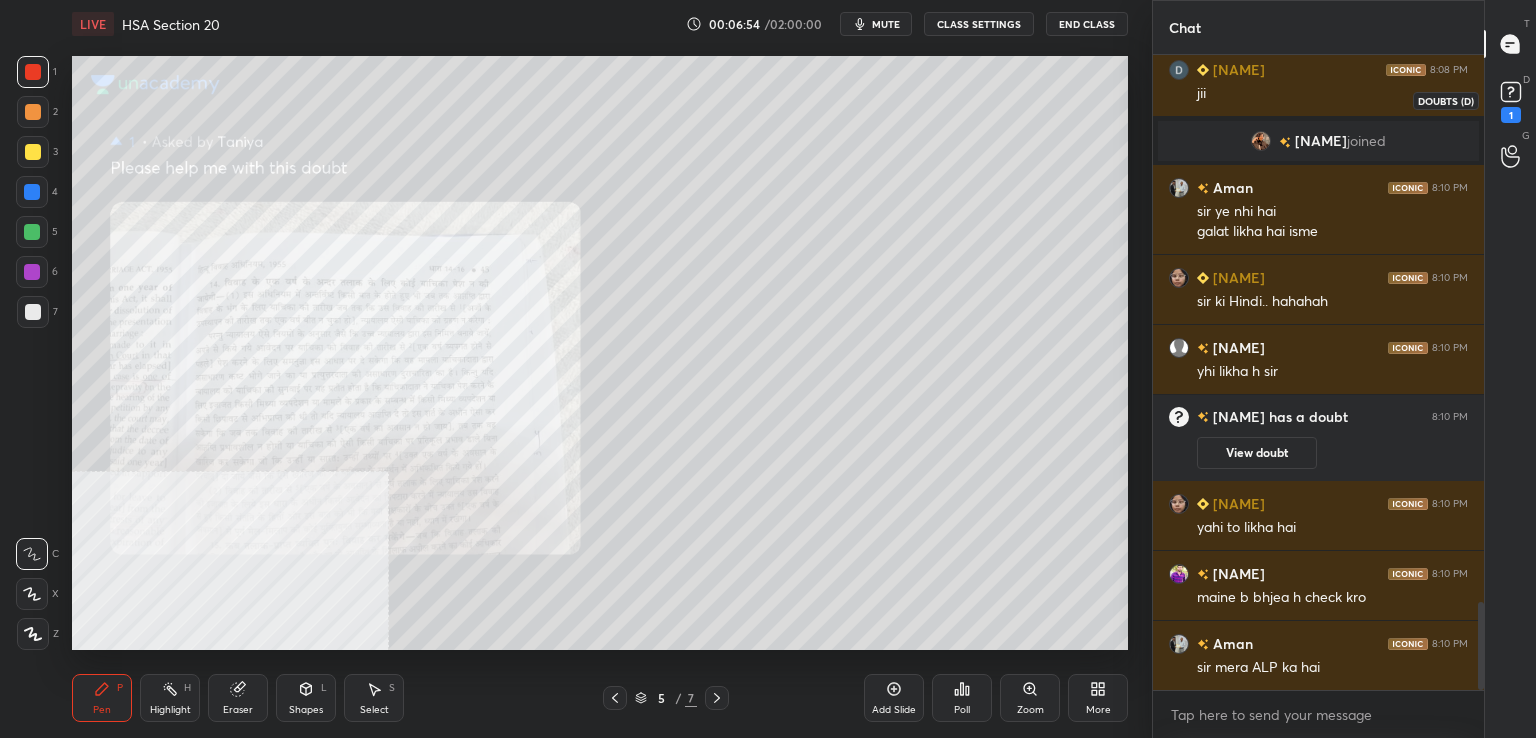 drag, startPoint x: 1514, startPoint y: 95, endPoint x: 1448, endPoint y: 232, distance: 152.06906 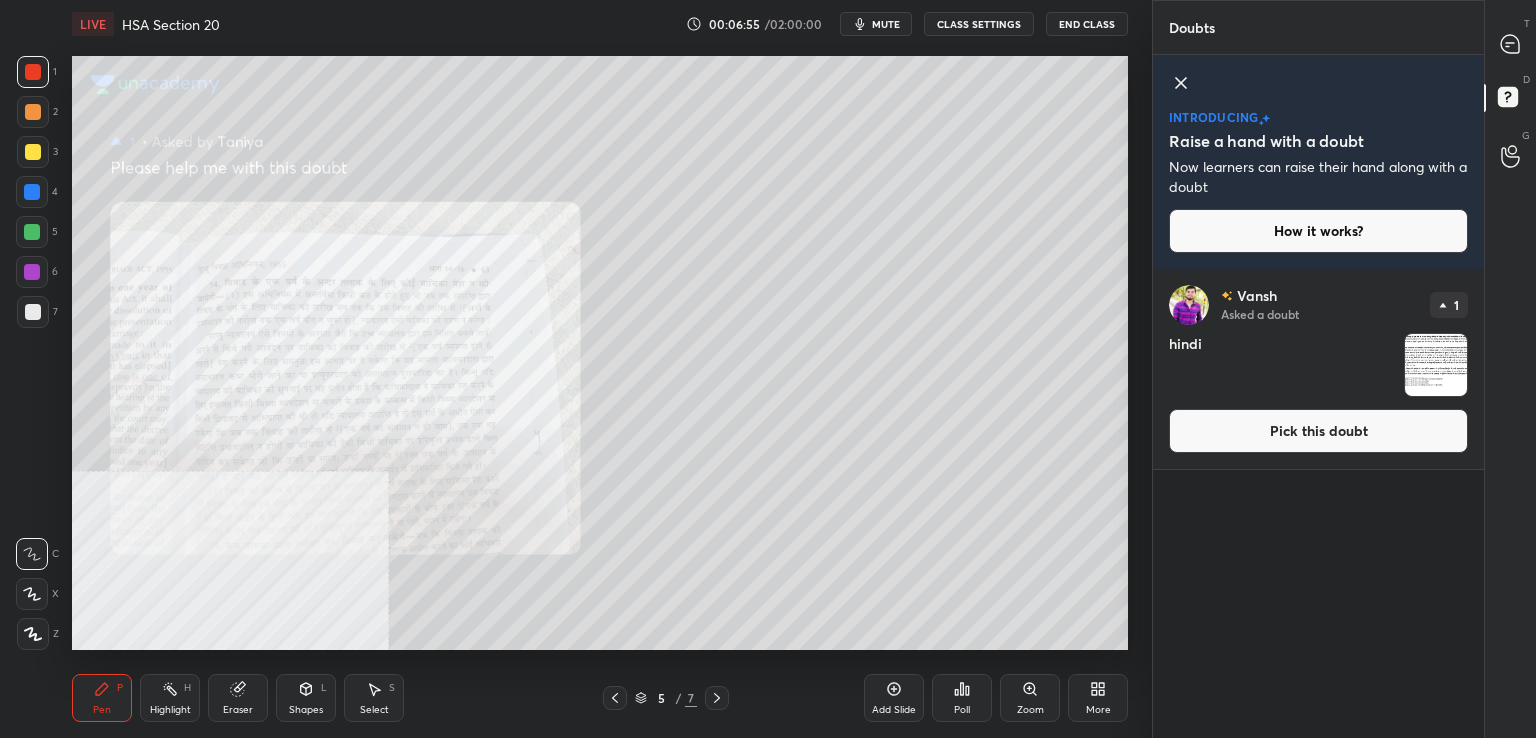 drag, startPoint x: 1316, startPoint y: 431, endPoint x: 1292, endPoint y: 426, distance: 24.5153 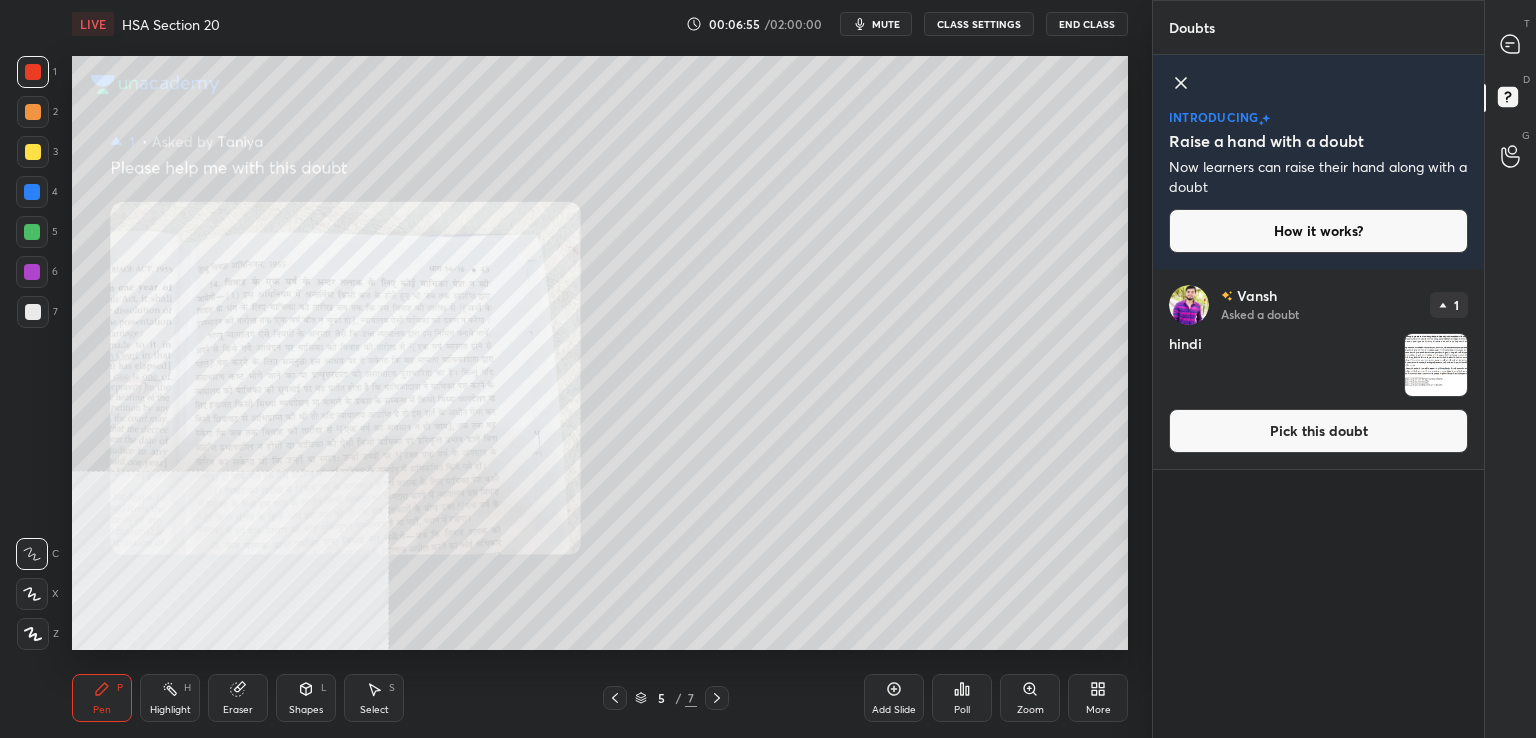 click on "Pick this doubt" at bounding box center [1318, 431] 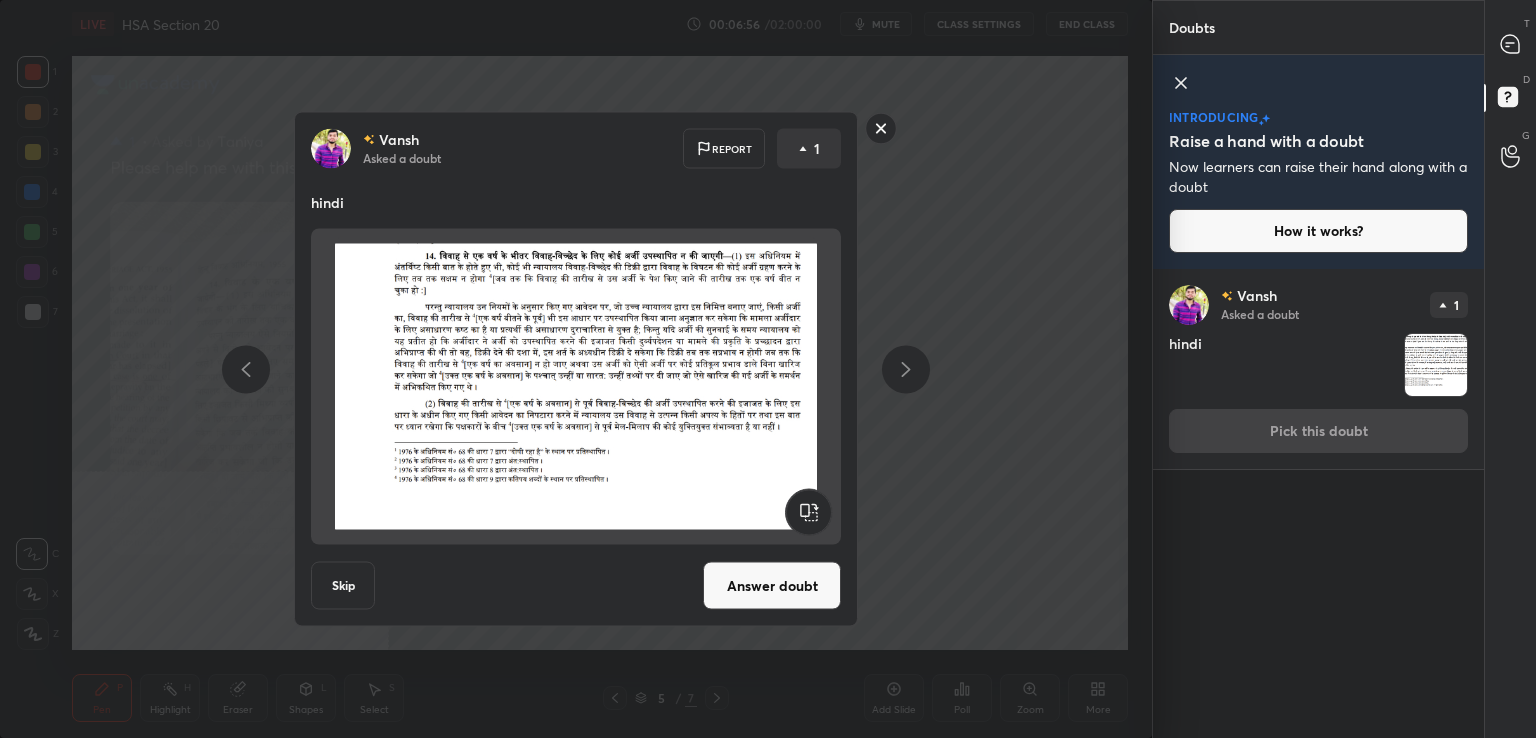 click on "Answer doubt" at bounding box center (772, 586) 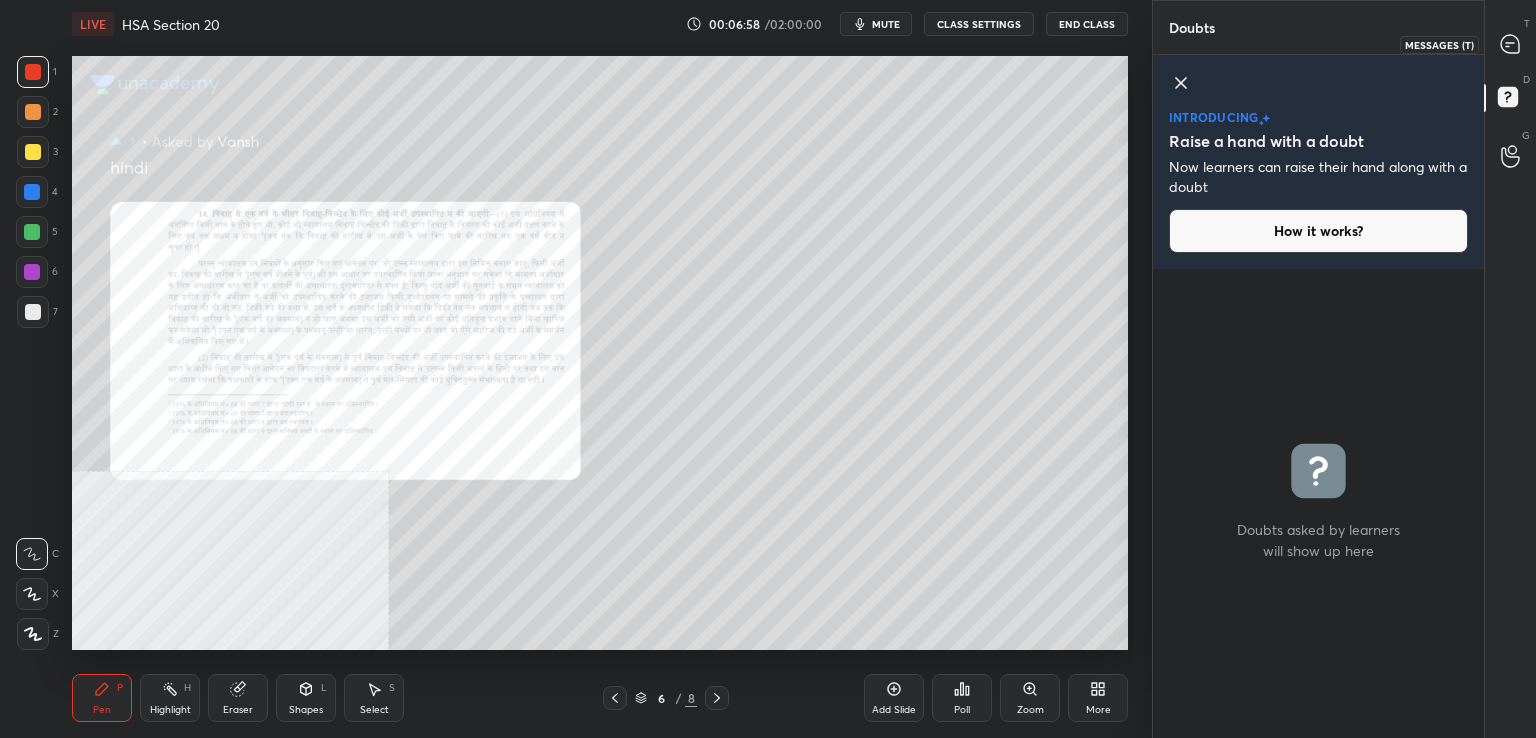 drag, startPoint x: 1508, startPoint y: 45, endPoint x: 1487, endPoint y: 65, distance: 29 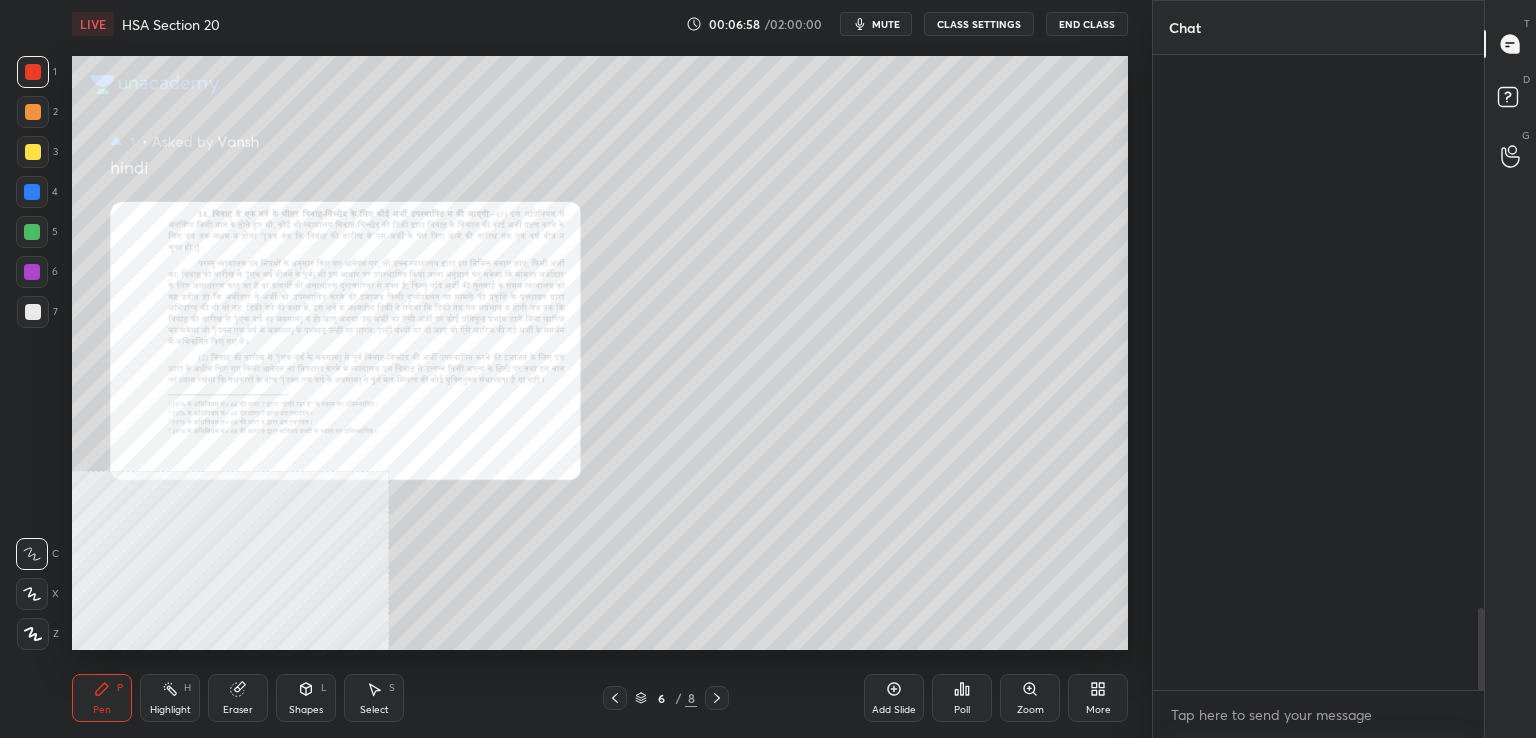 scroll, scrollTop: 4436, scrollLeft: 0, axis: vertical 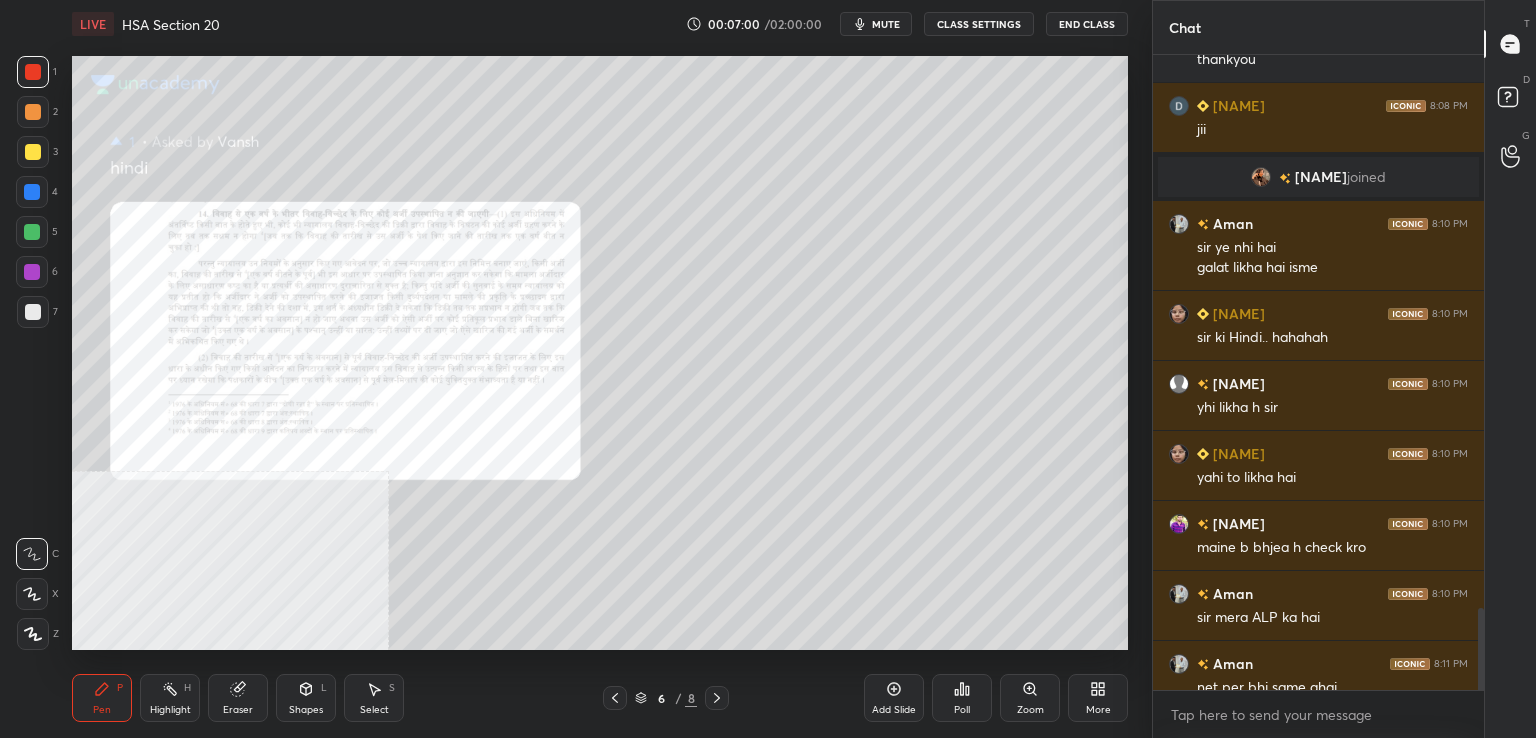 click 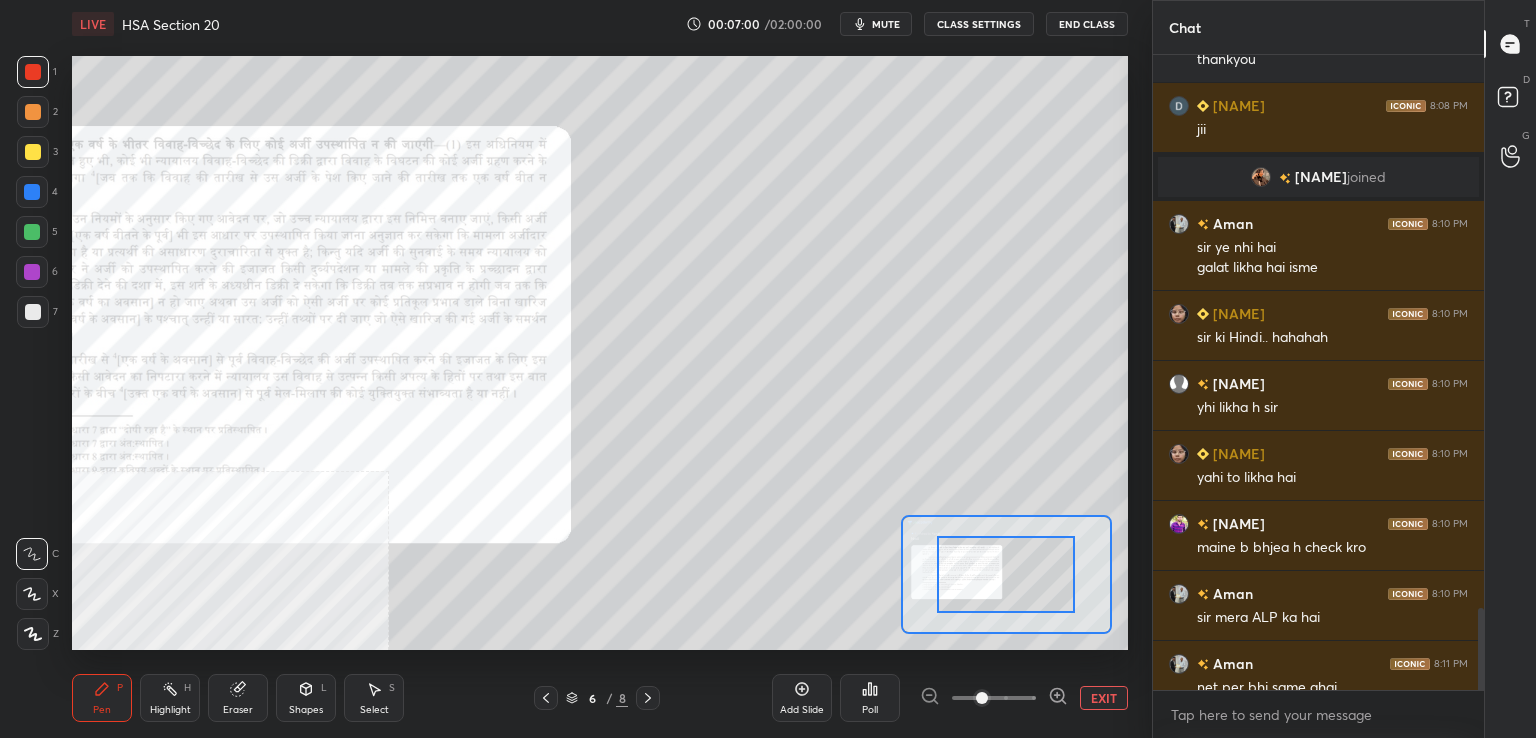click at bounding box center (994, 698) 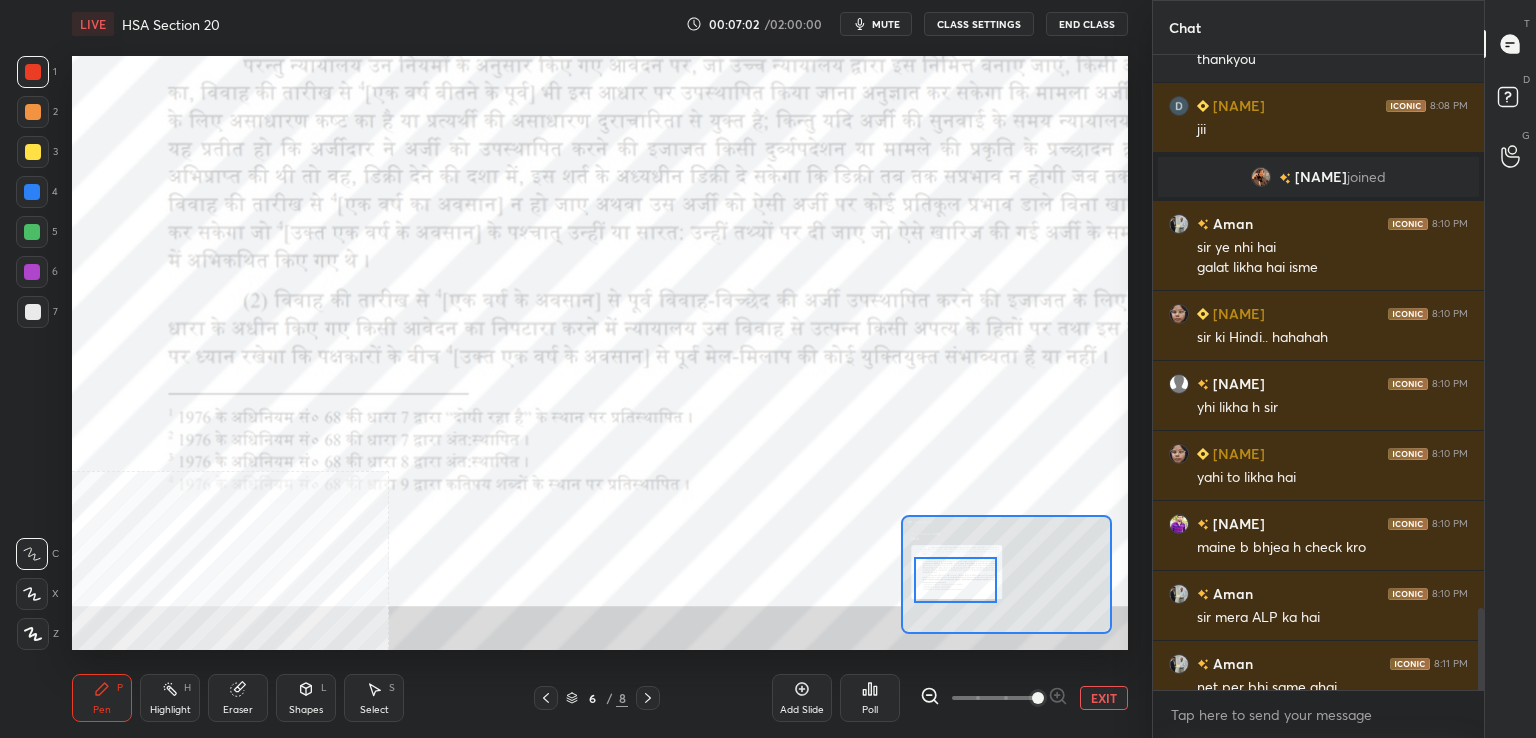 drag, startPoint x: 1024, startPoint y: 575, endPoint x: 980, endPoint y: 578, distance: 44.102154 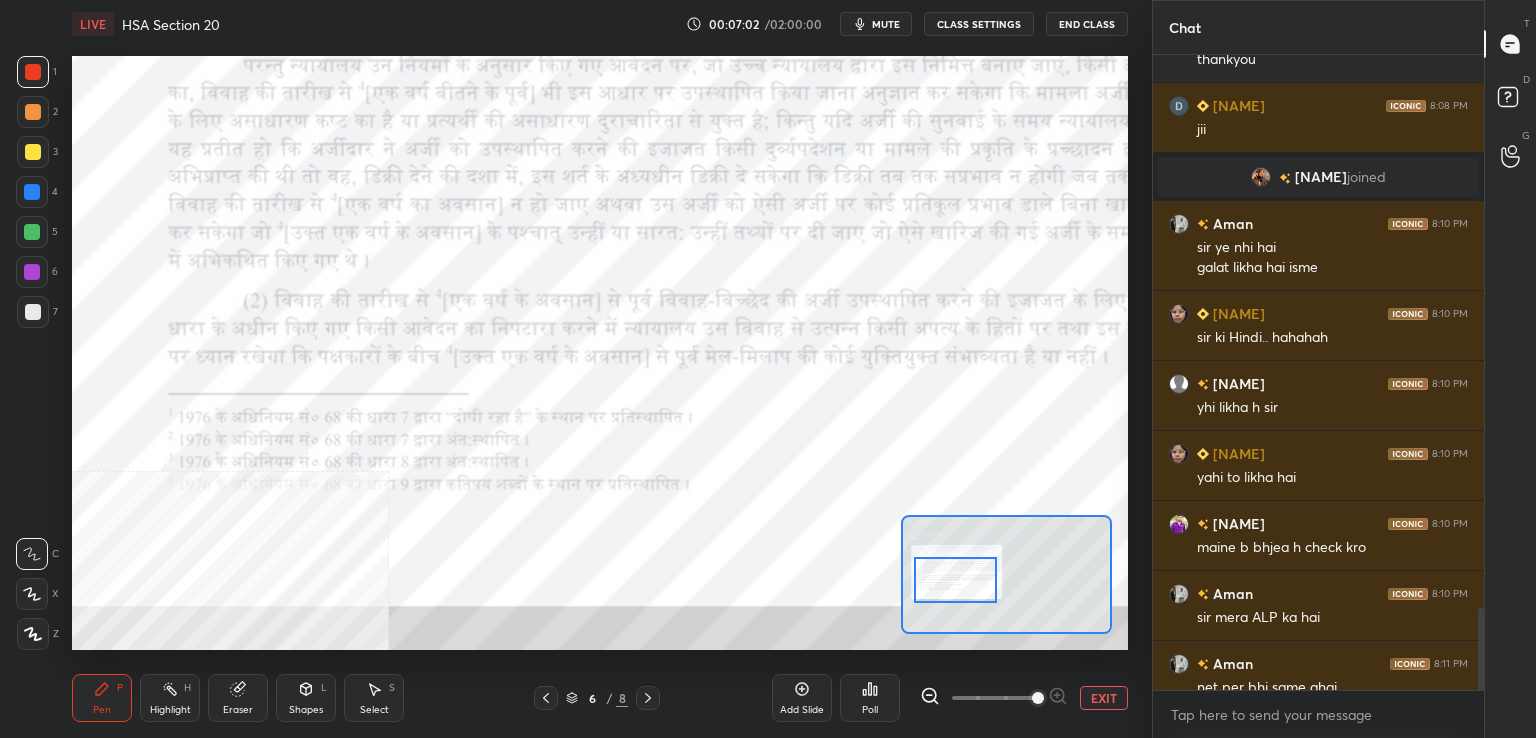 click at bounding box center (955, 580) 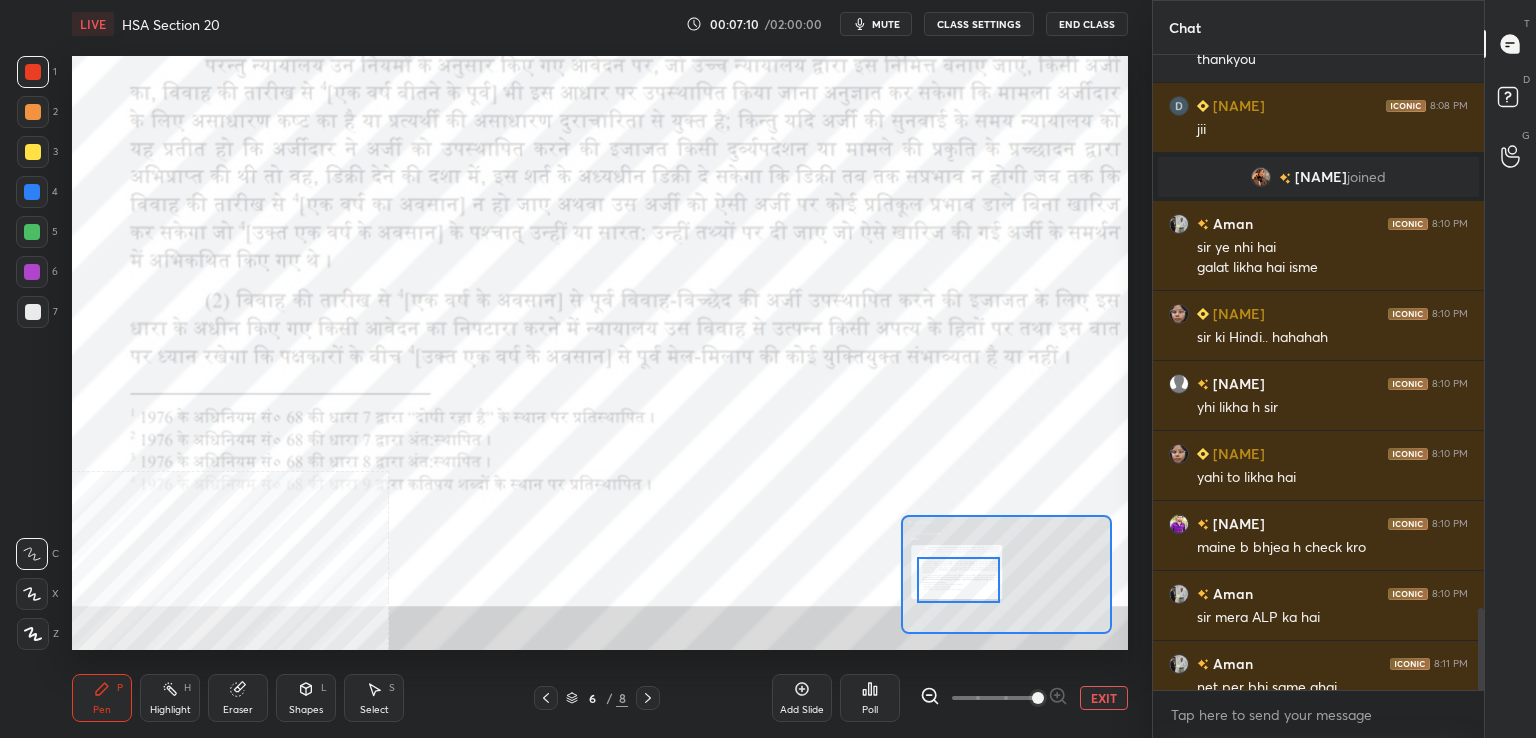 drag, startPoint x: 44, startPoint y: 70, endPoint x: 48, endPoint y: 85, distance: 15.524175 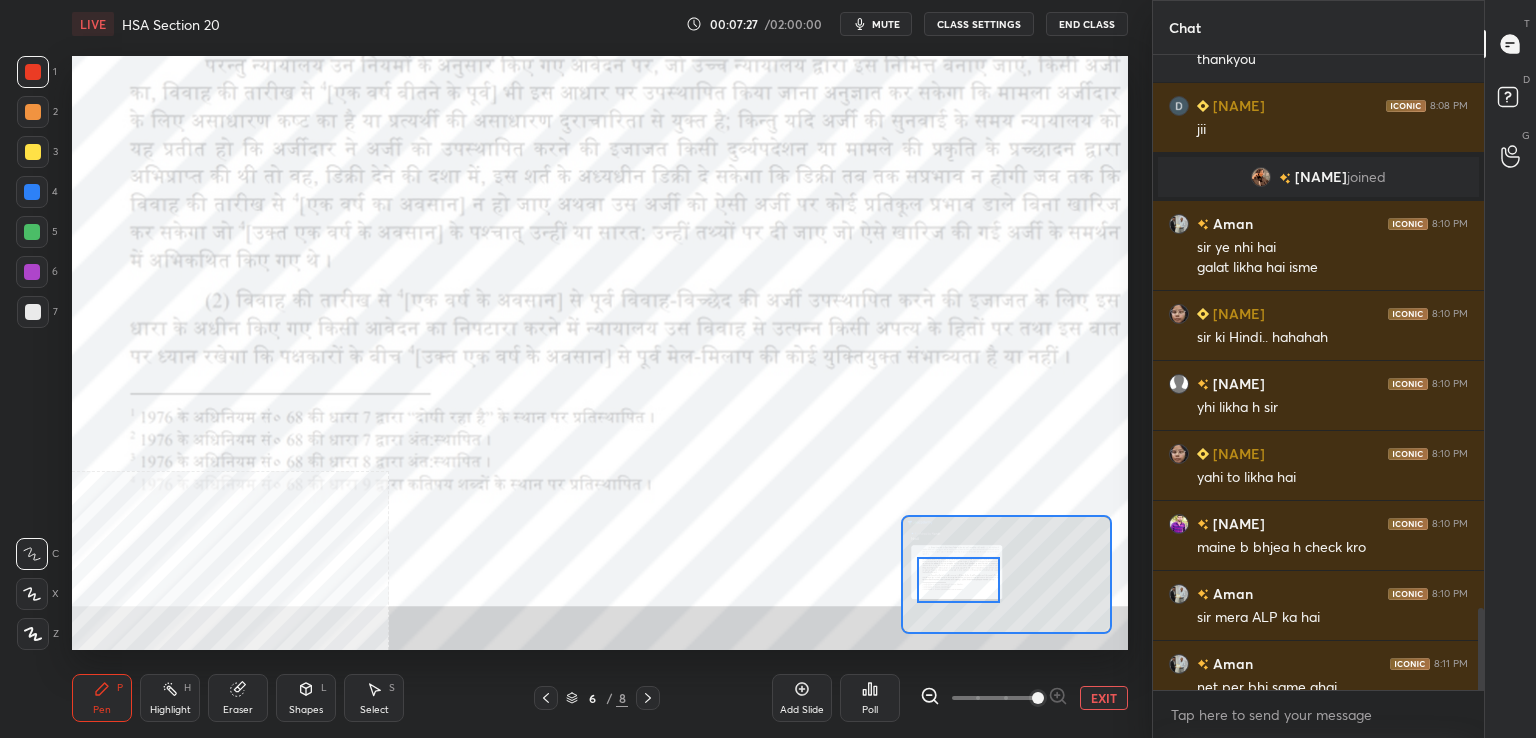 click 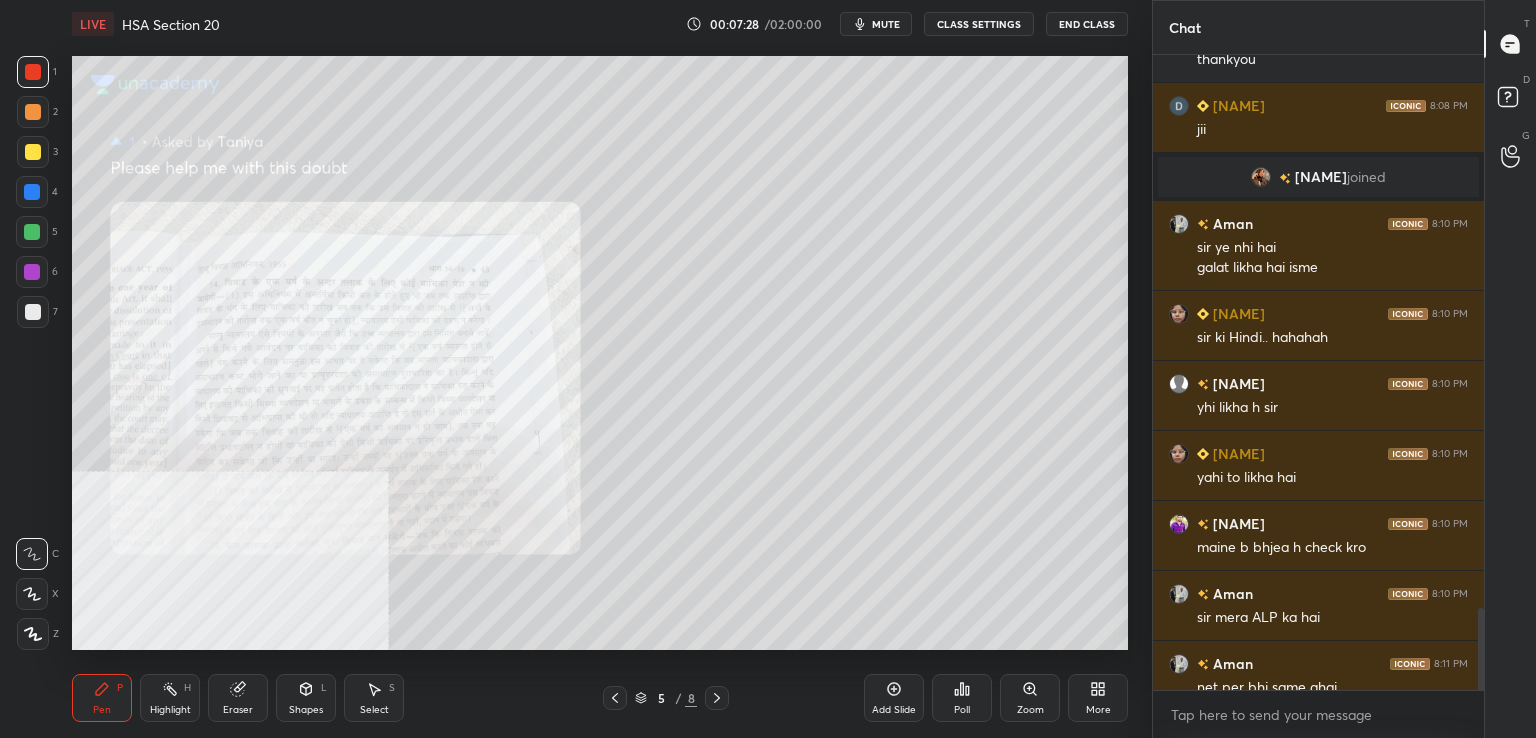 click 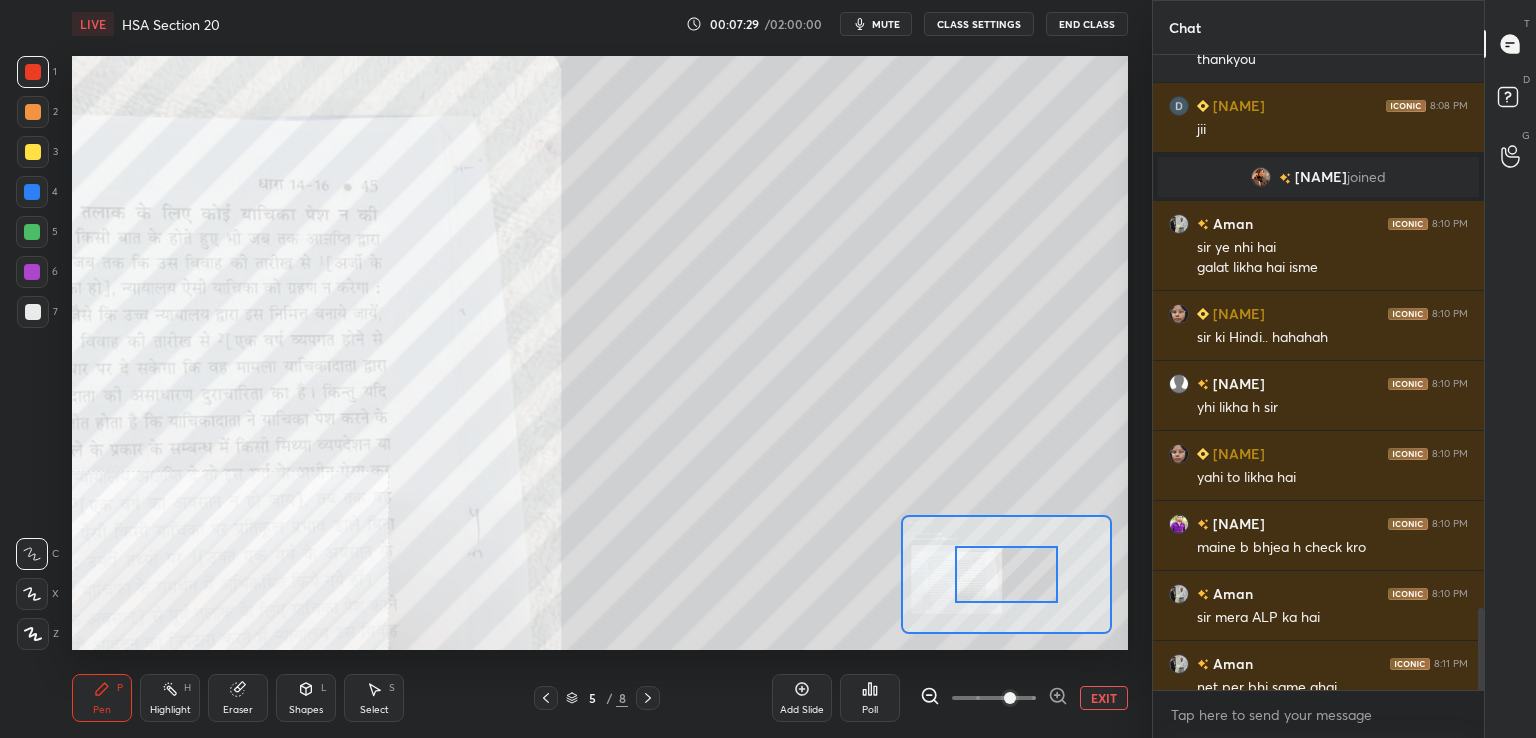 click at bounding box center (994, 698) 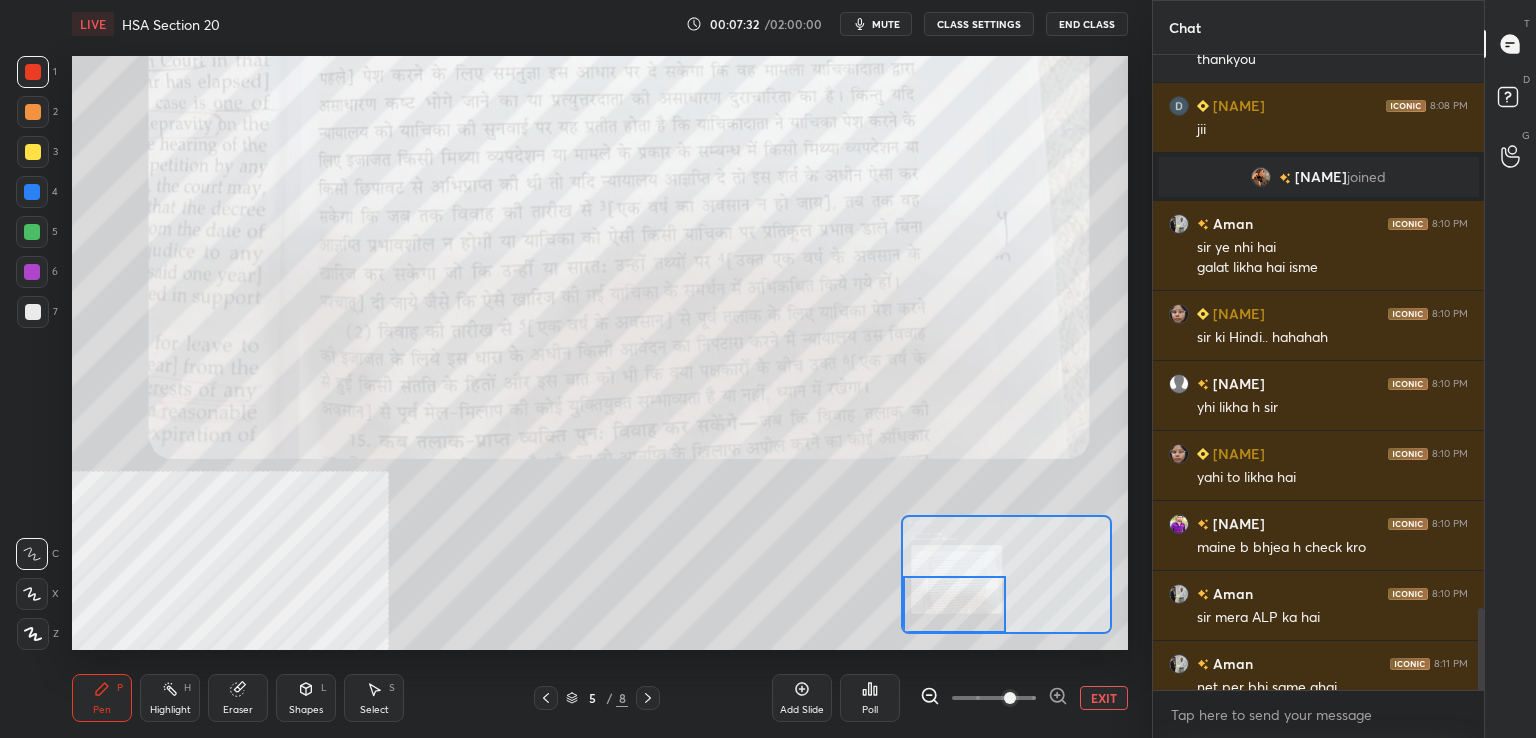 drag, startPoint x: 1016, startPoint y: 583, endPoint x: 911, endPoint y: 633, distance: 116.297035 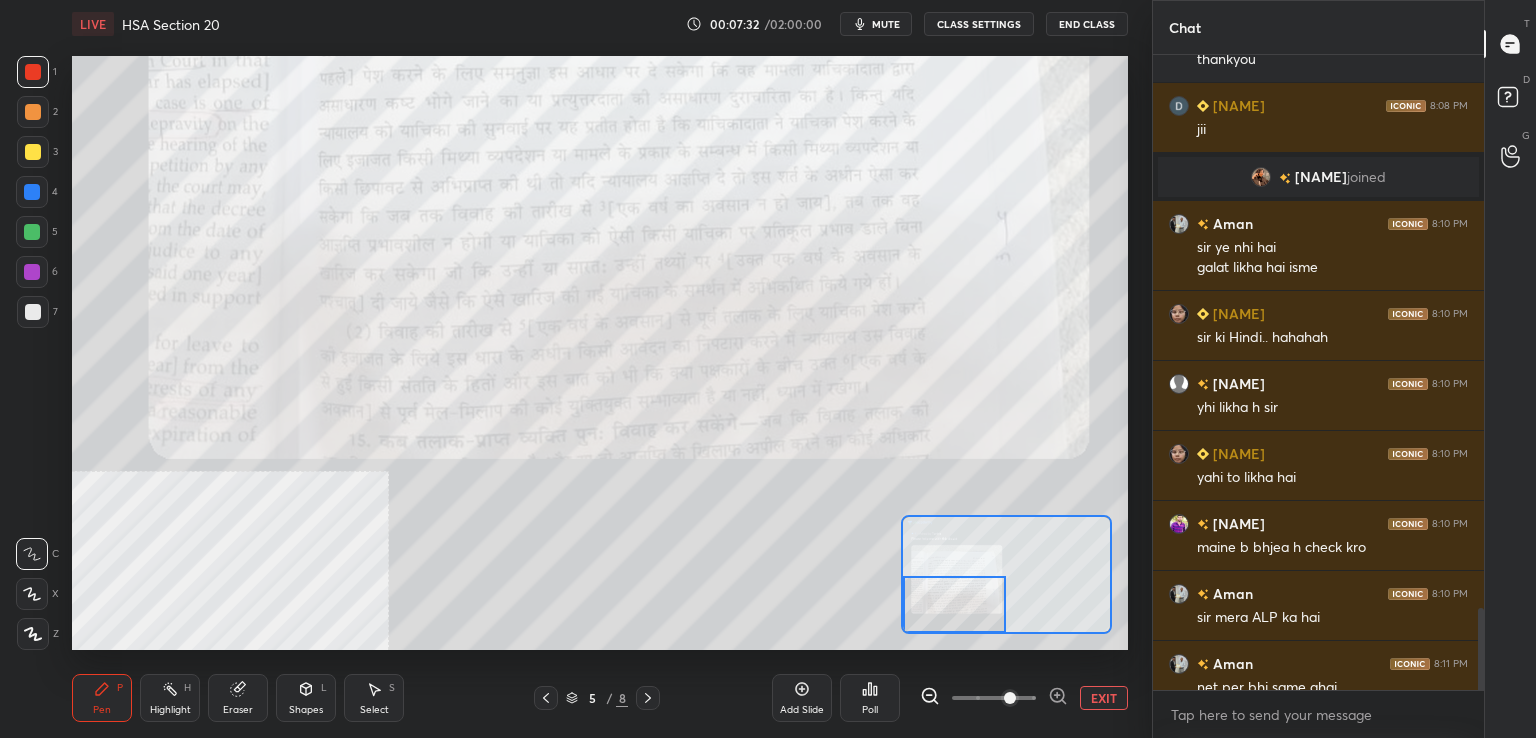 click at bounding box center [1006, 574] 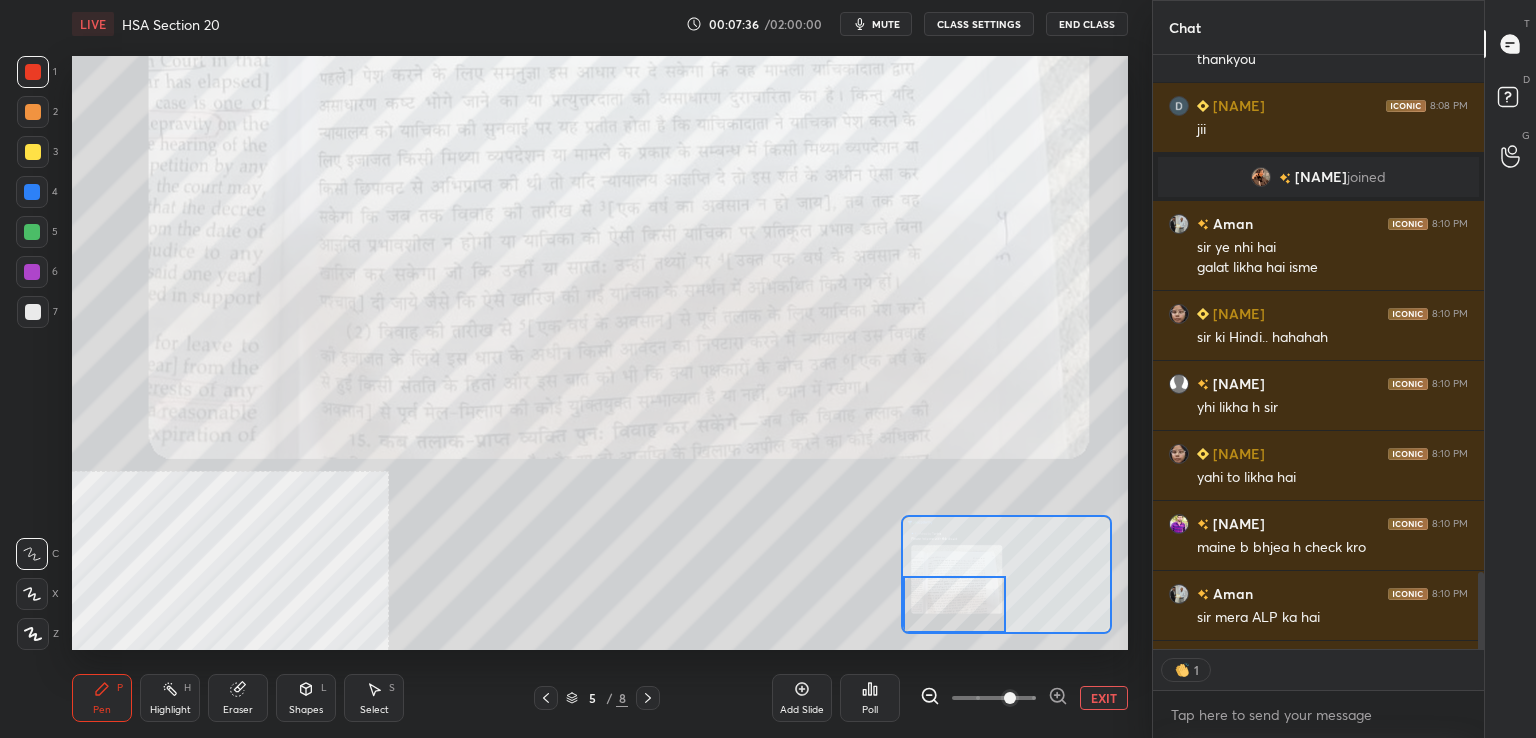 scroll, scrollTop: 589, scrollLeft: 325, axis: both 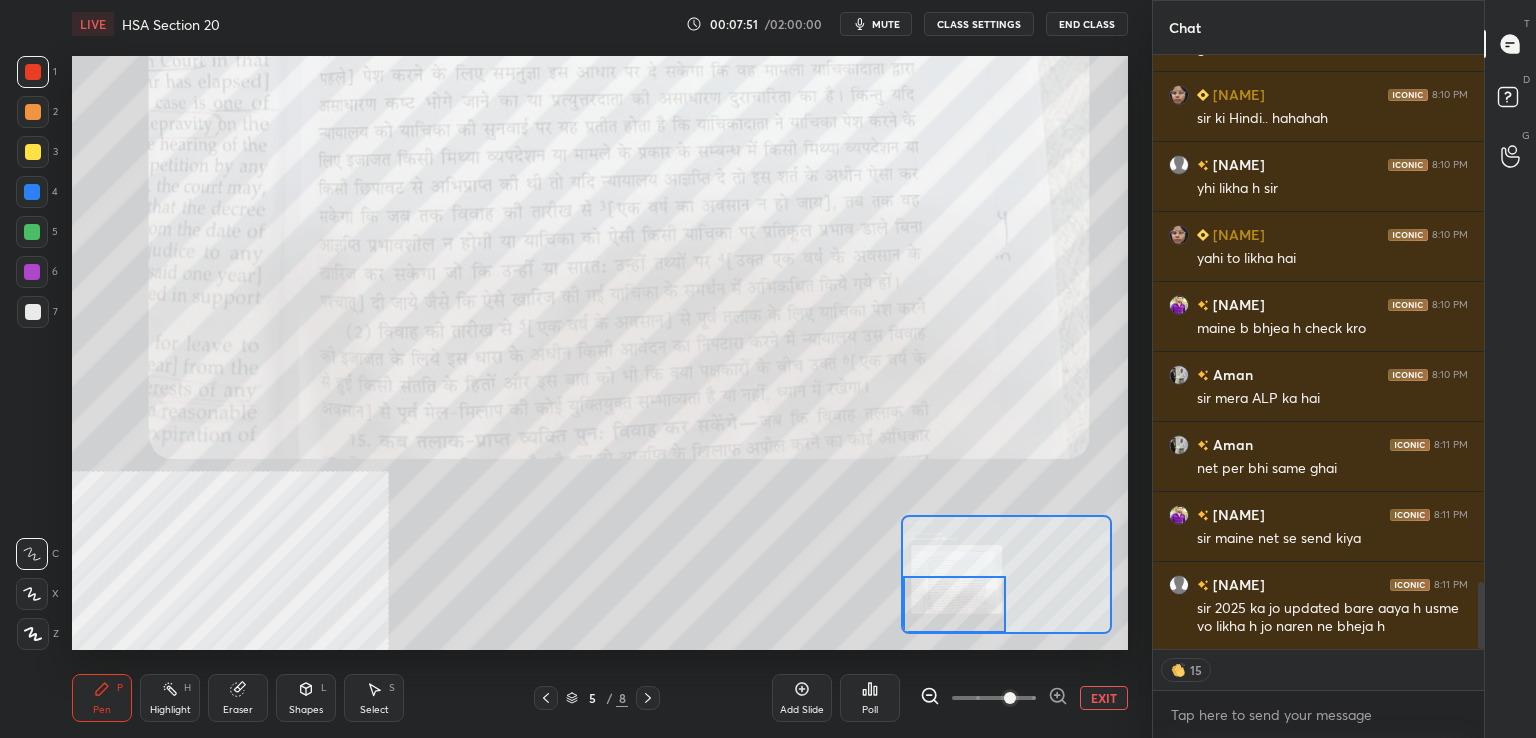 drag, startPoint x: 544, startPoint y: 693, endPoint x: 570, endPoint y: 684, distance: 27.513634 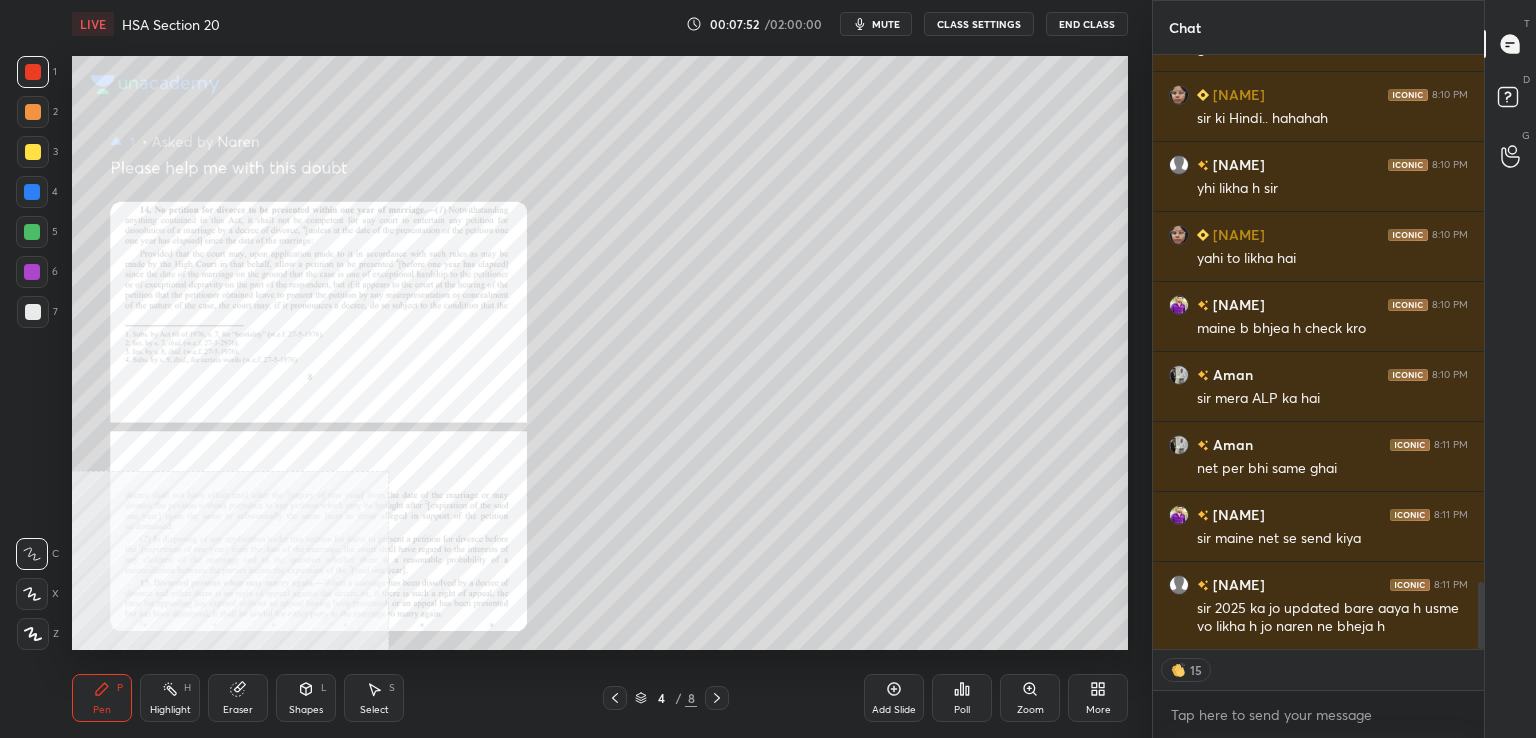 click 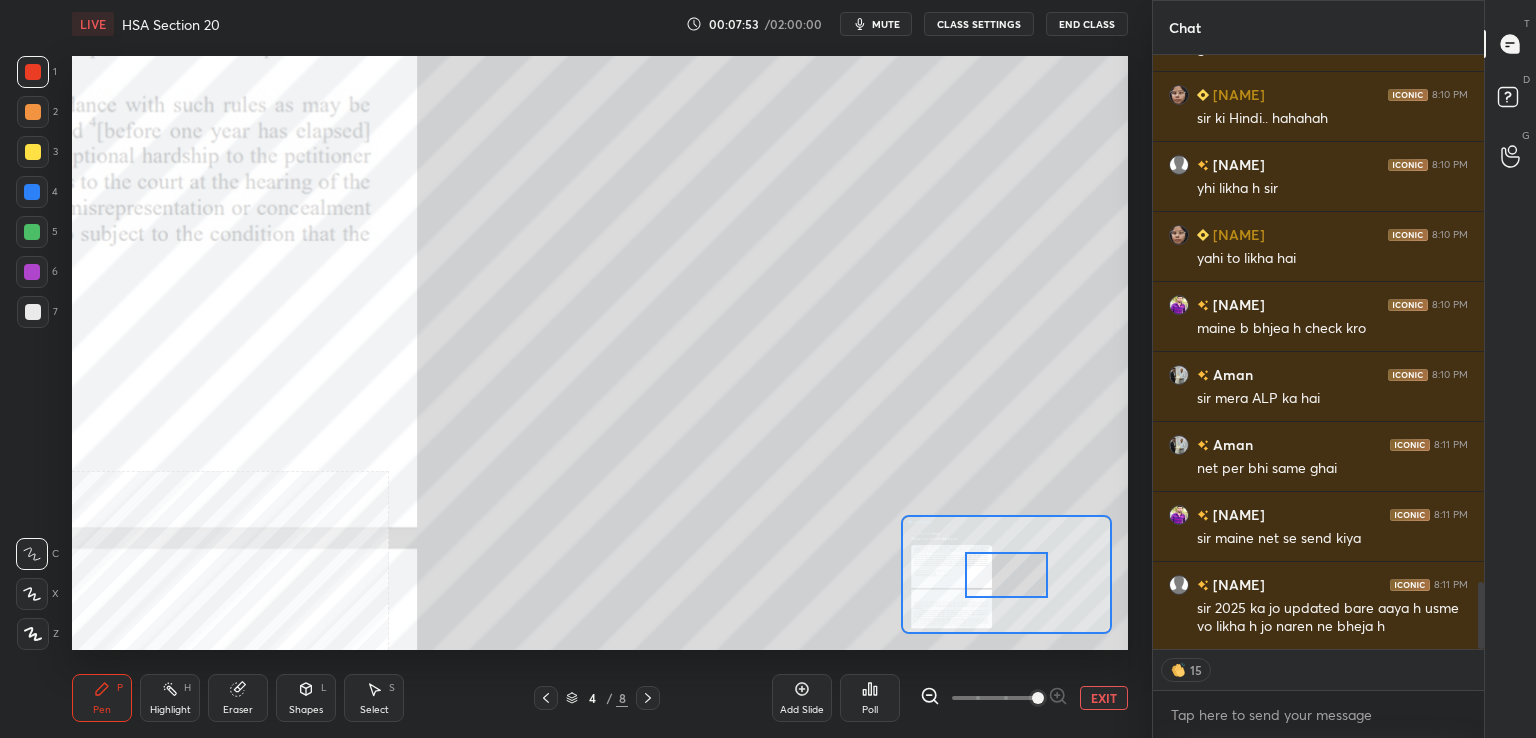 click at bounding box center [994, 698] 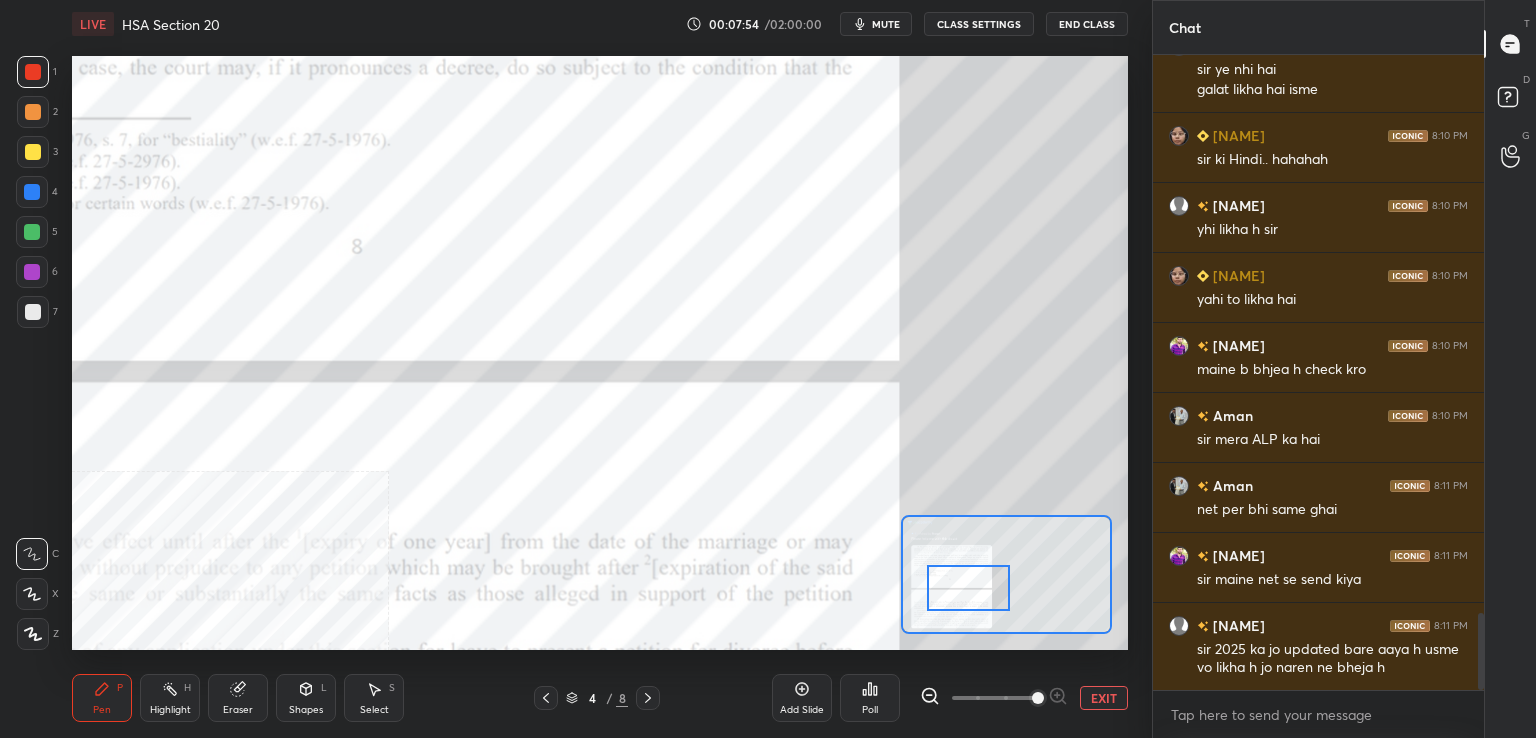scroll, scrollTop: 6, scrollLeft: 6, axis: both 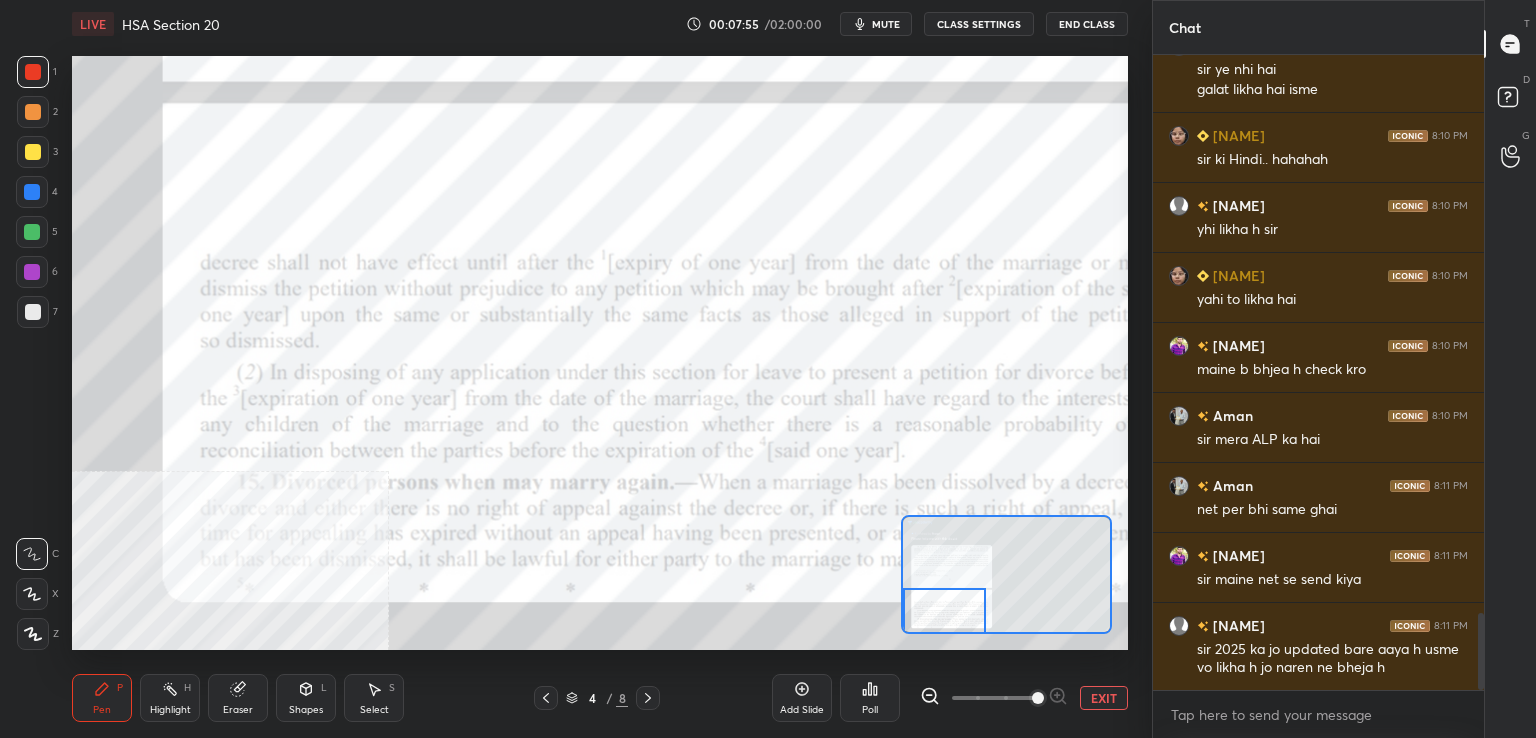 click on "Setting up your live class Poll for   secs No correct answer Start poll" at bounding box center (600, 353) 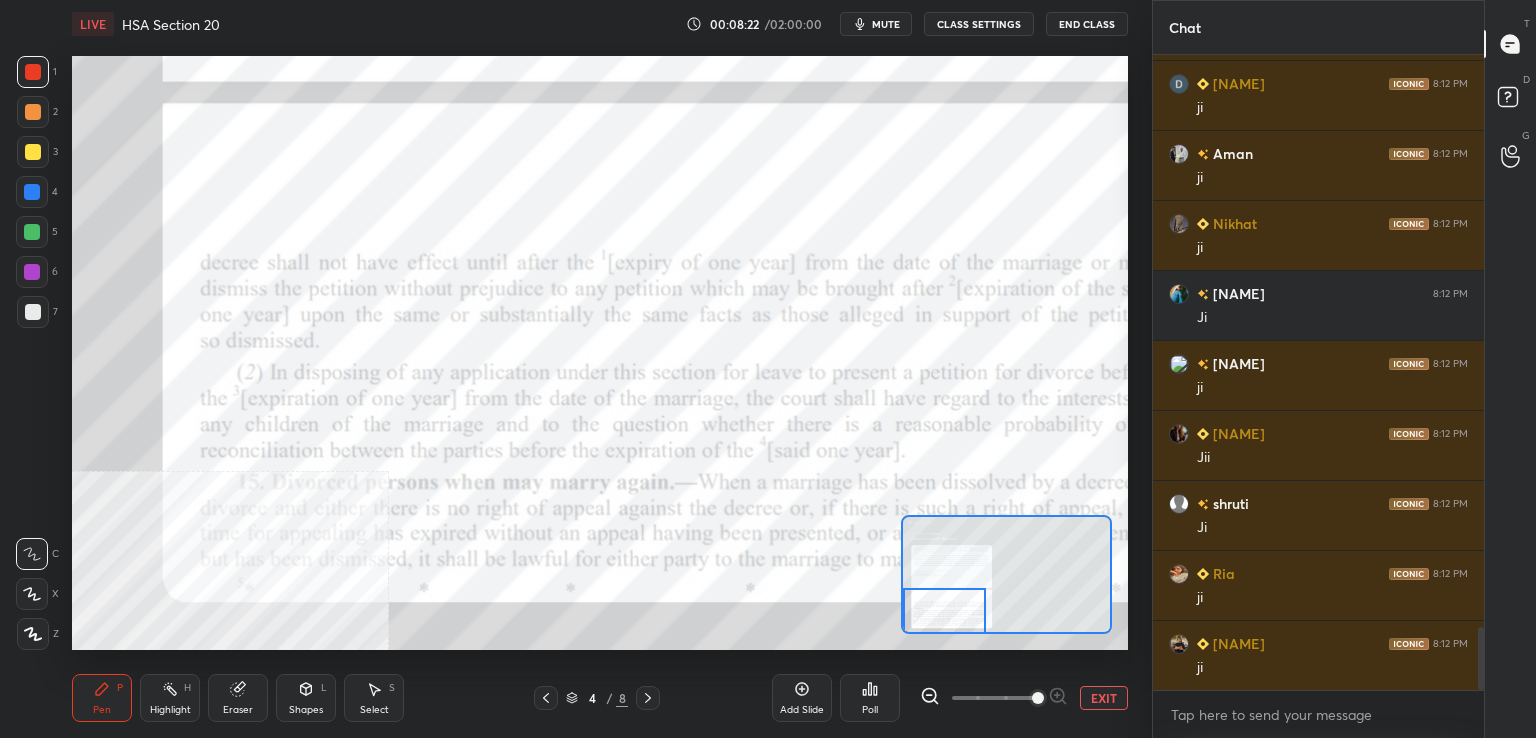 scroll, scrollTop: 5804, scrollLeft: 0, axis: vertical 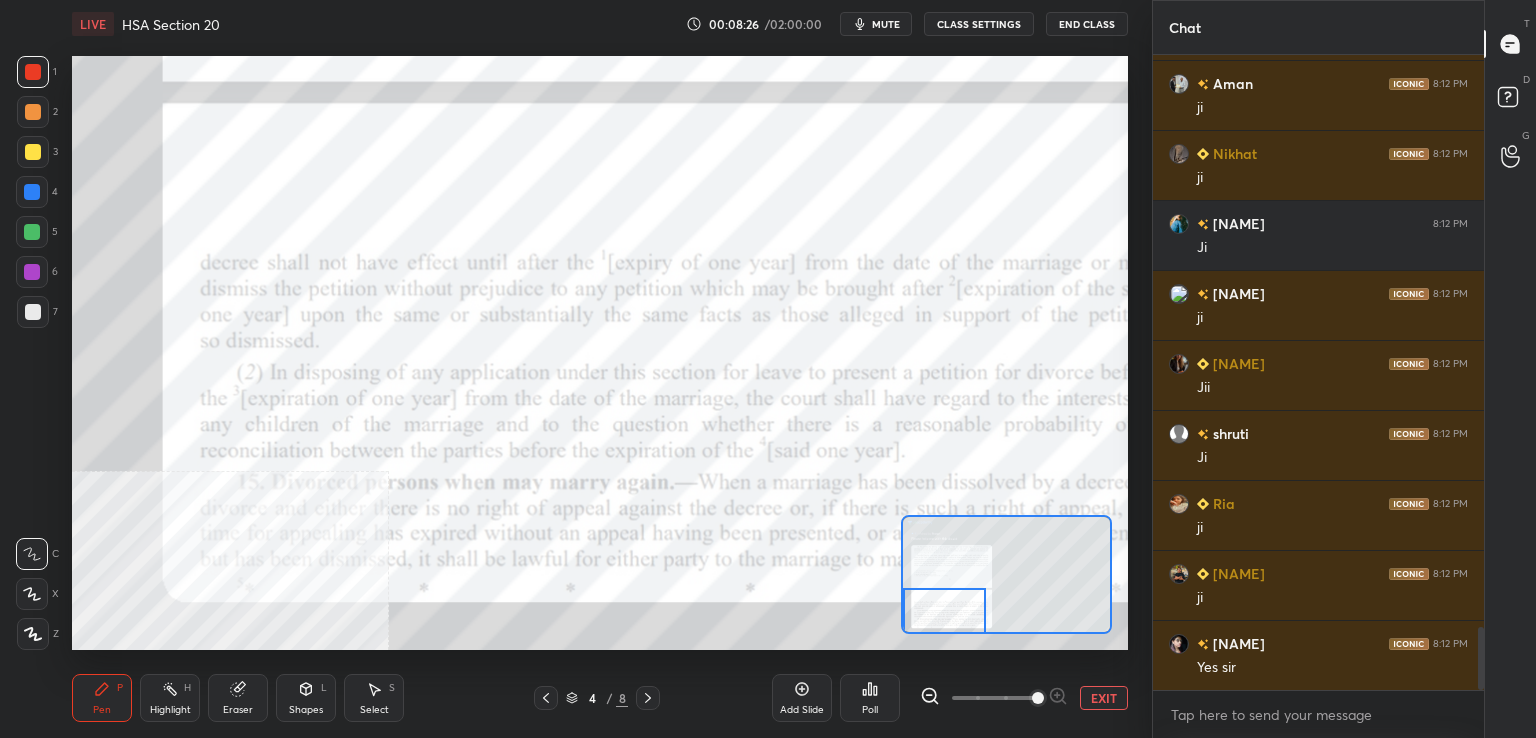 drag, startPoint x: 36, startPoint y: 74, endPoint x: 66, endPoint y: 115, distance: 50.803543 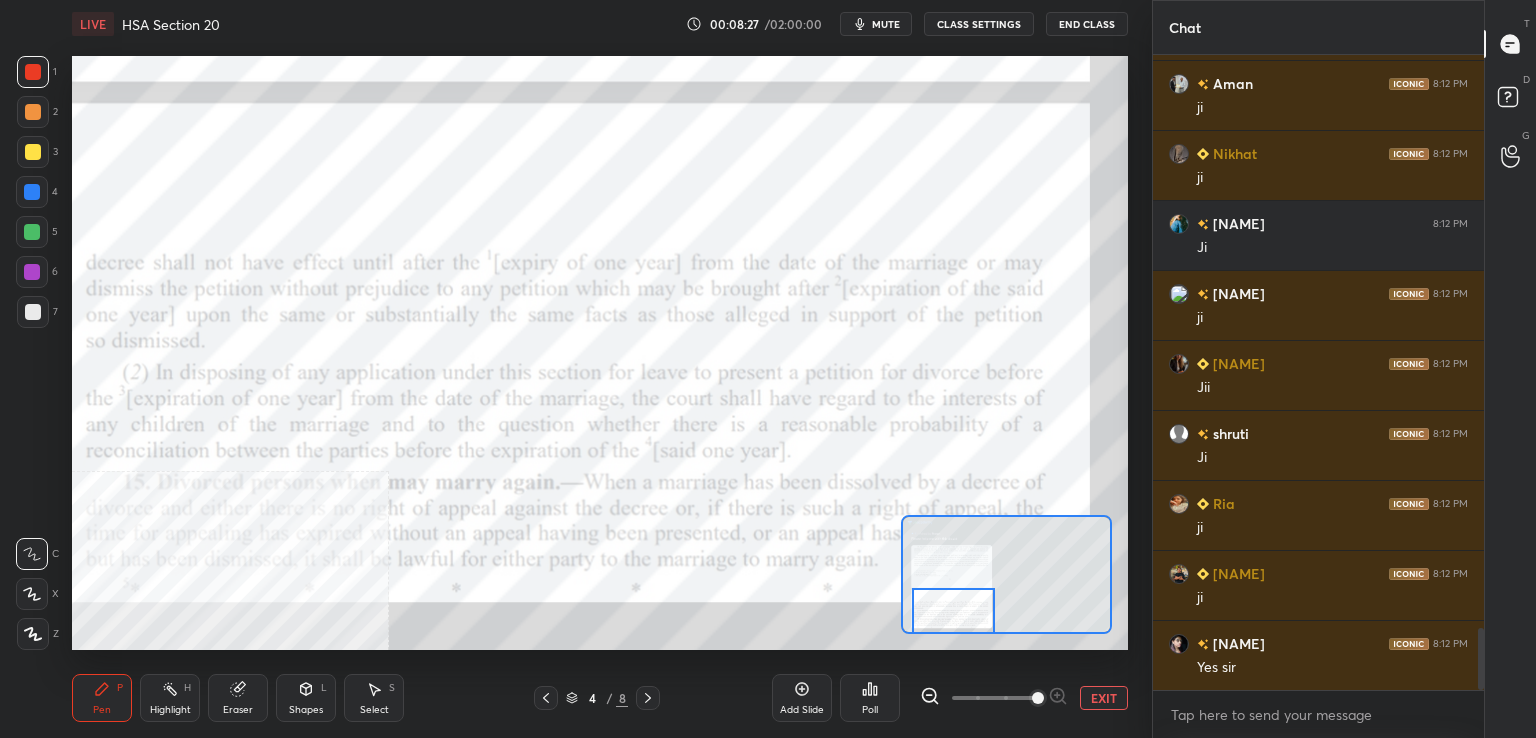 scroll, scrollTop: 5874, scrollLeft: 0, axis: vertical 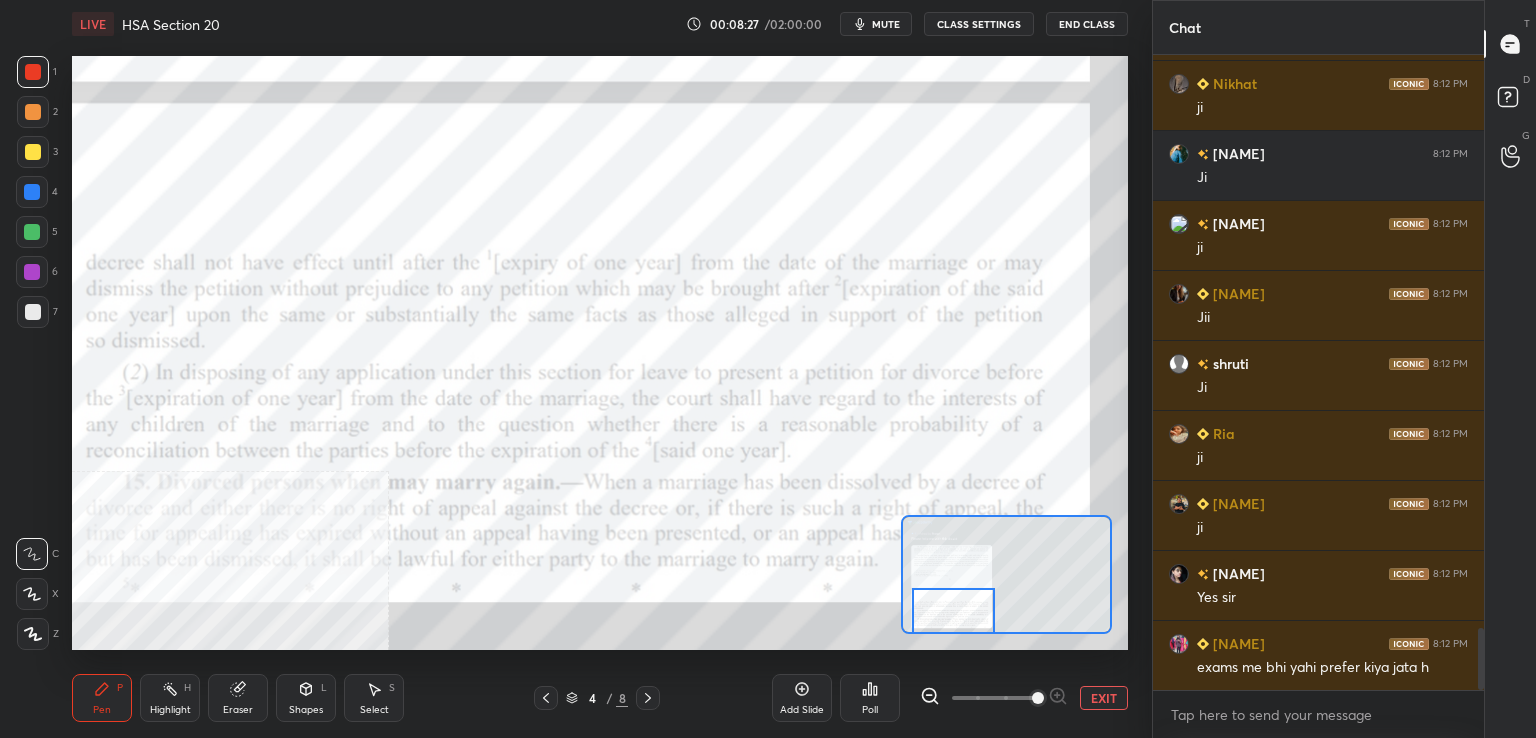 click at bounding box center [953, 611] 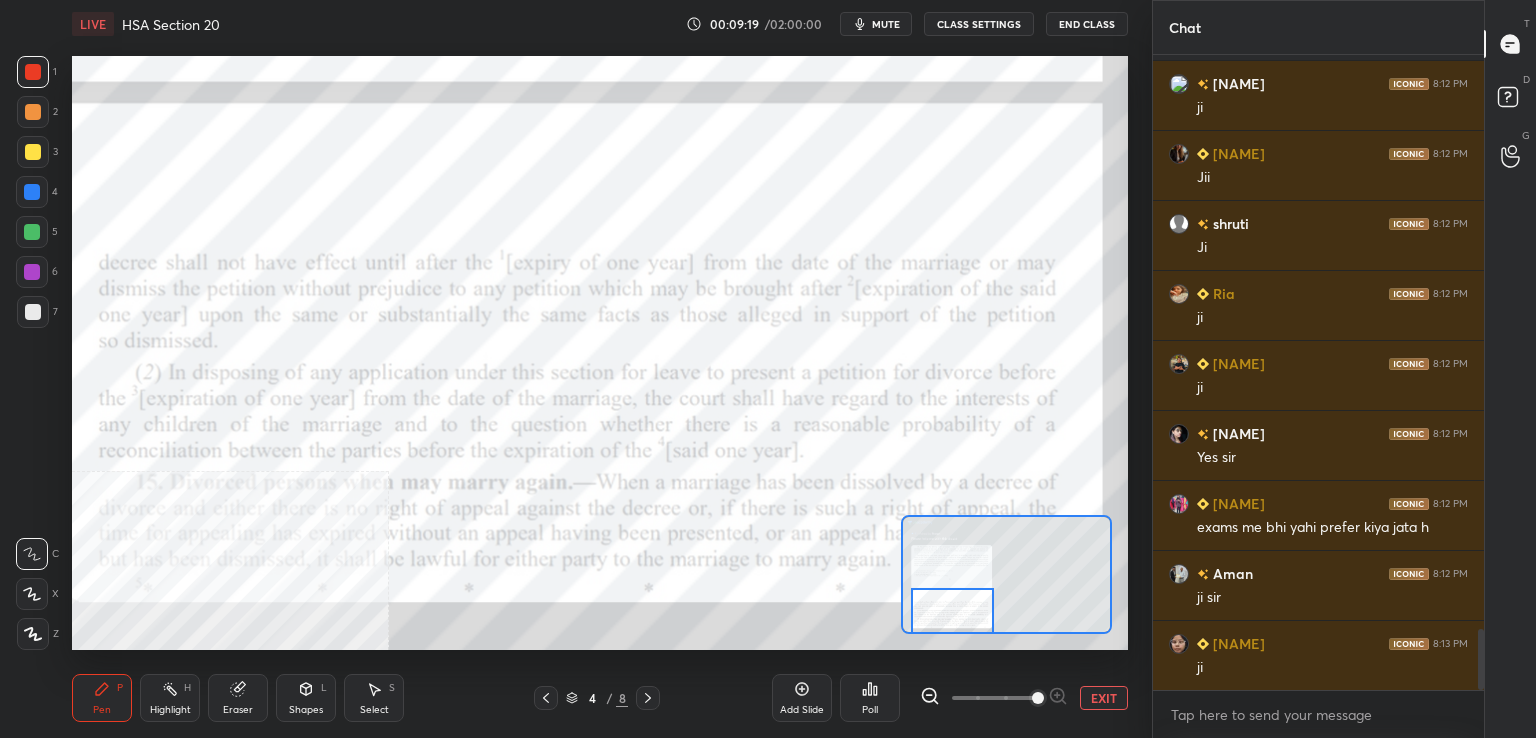 scroll, scrollTop: 6084, scrollLeft: 0, axis: vertical 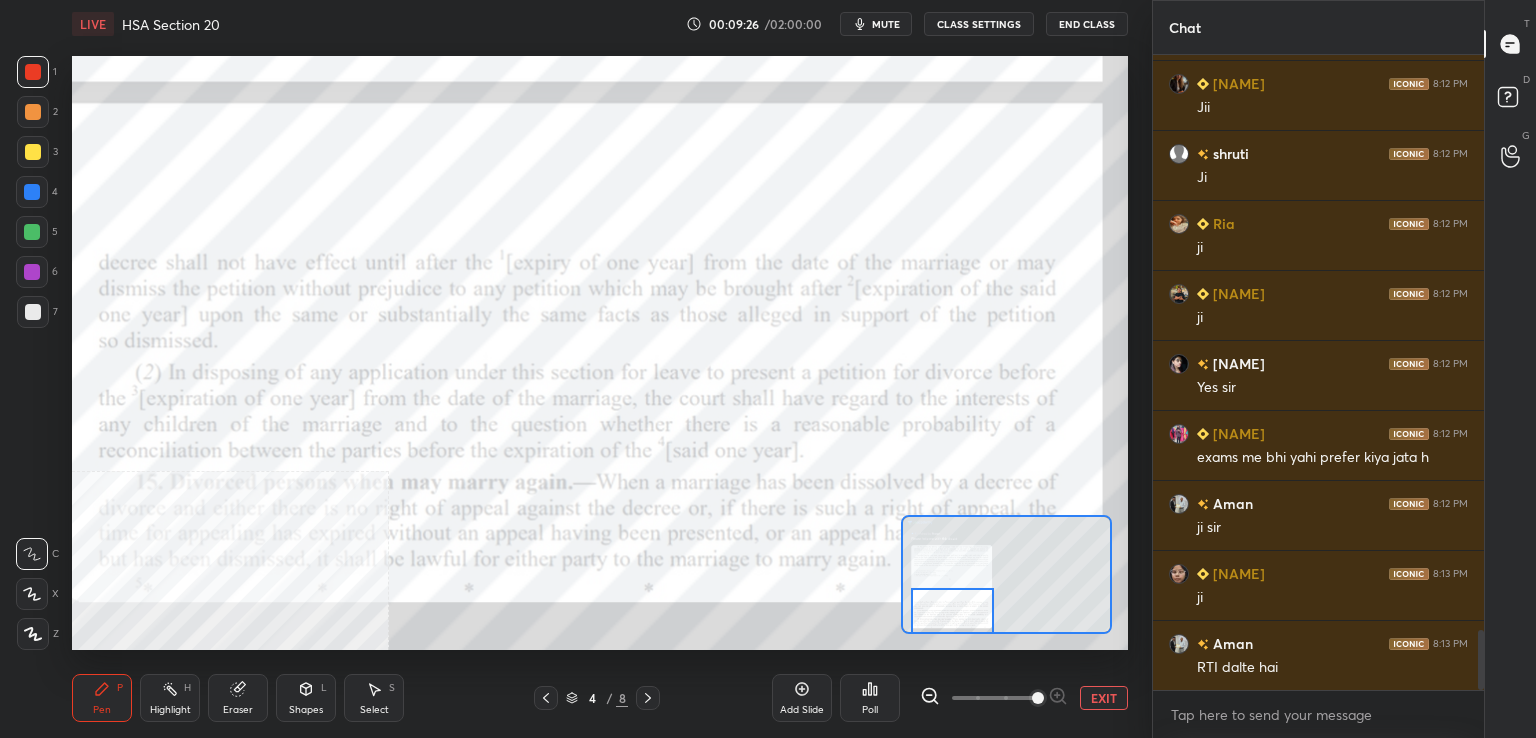 click 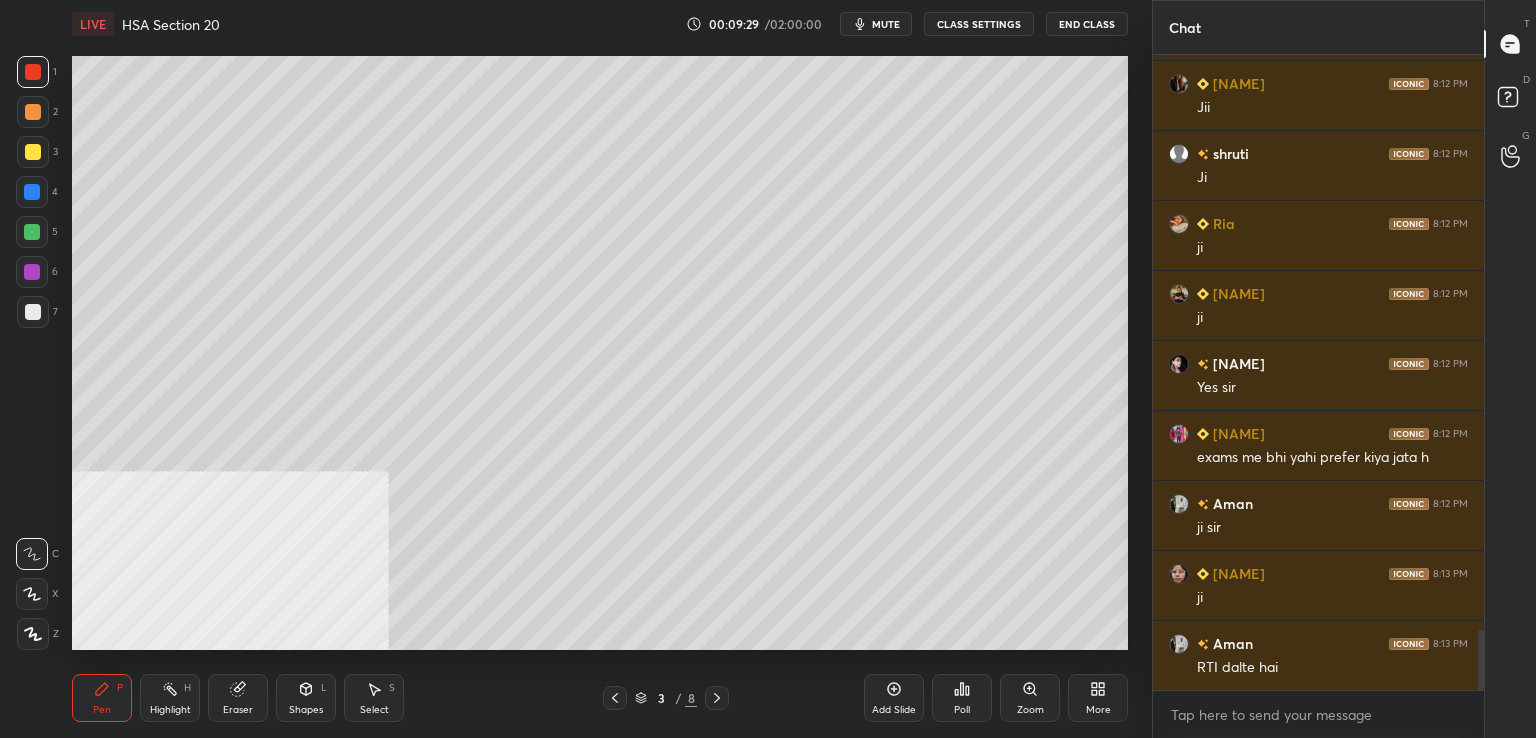 drag, startPoint x: 36, startPoint y: 71, endPoint x: 37, endPoint y: 86, distance: 15.033297 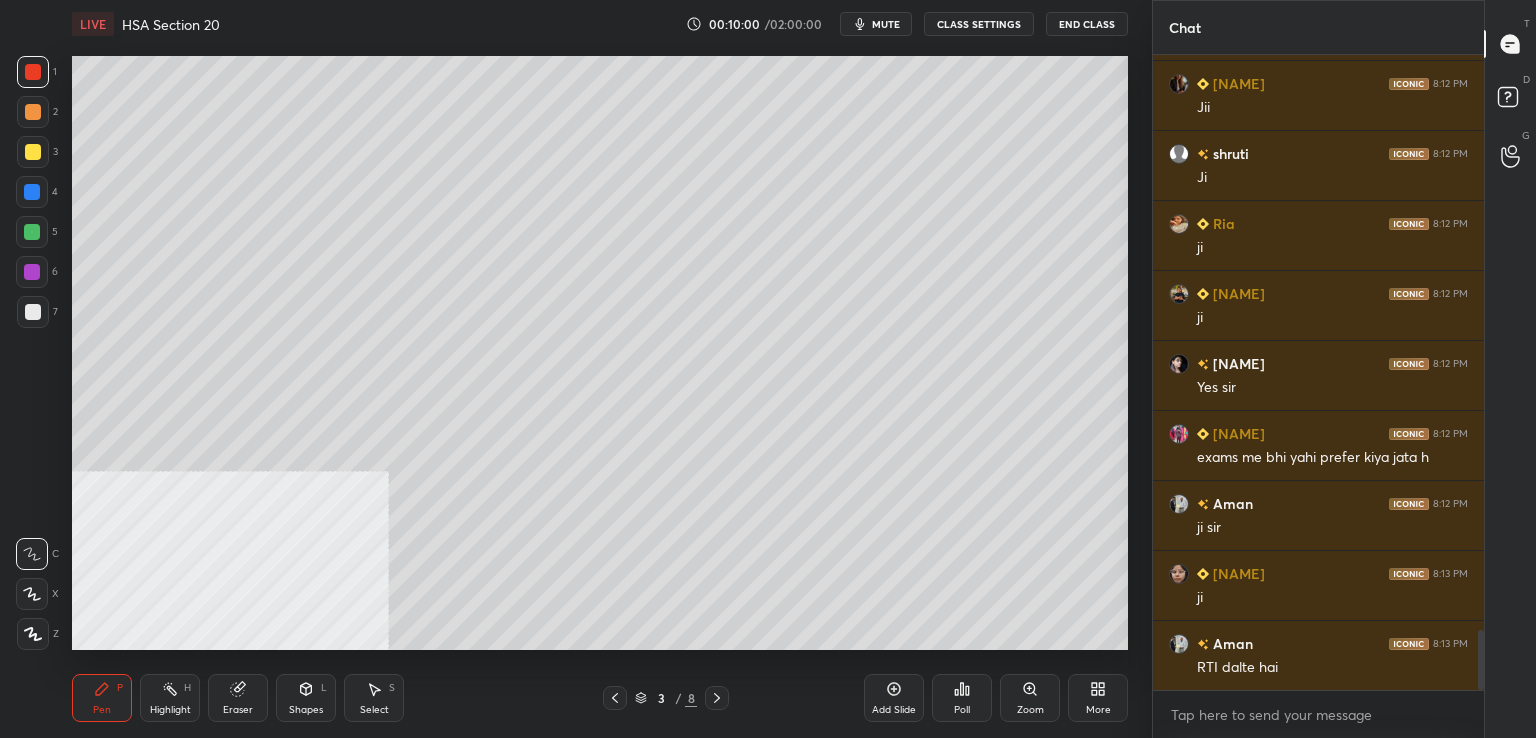 scroll, scrollTop: 589, scrollLeft: 325, axis: both 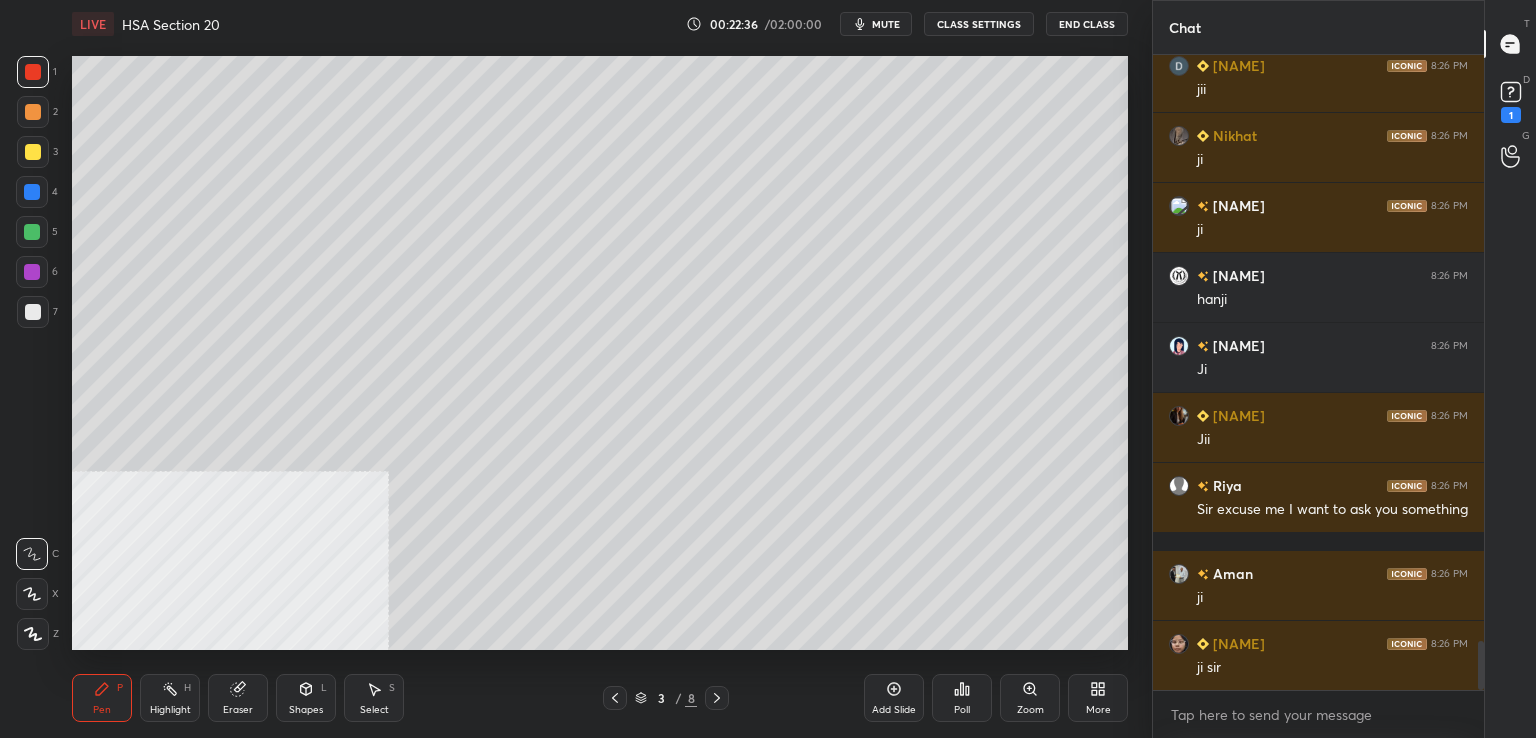 click on "Add Slide" at bounding box center (894, 698) 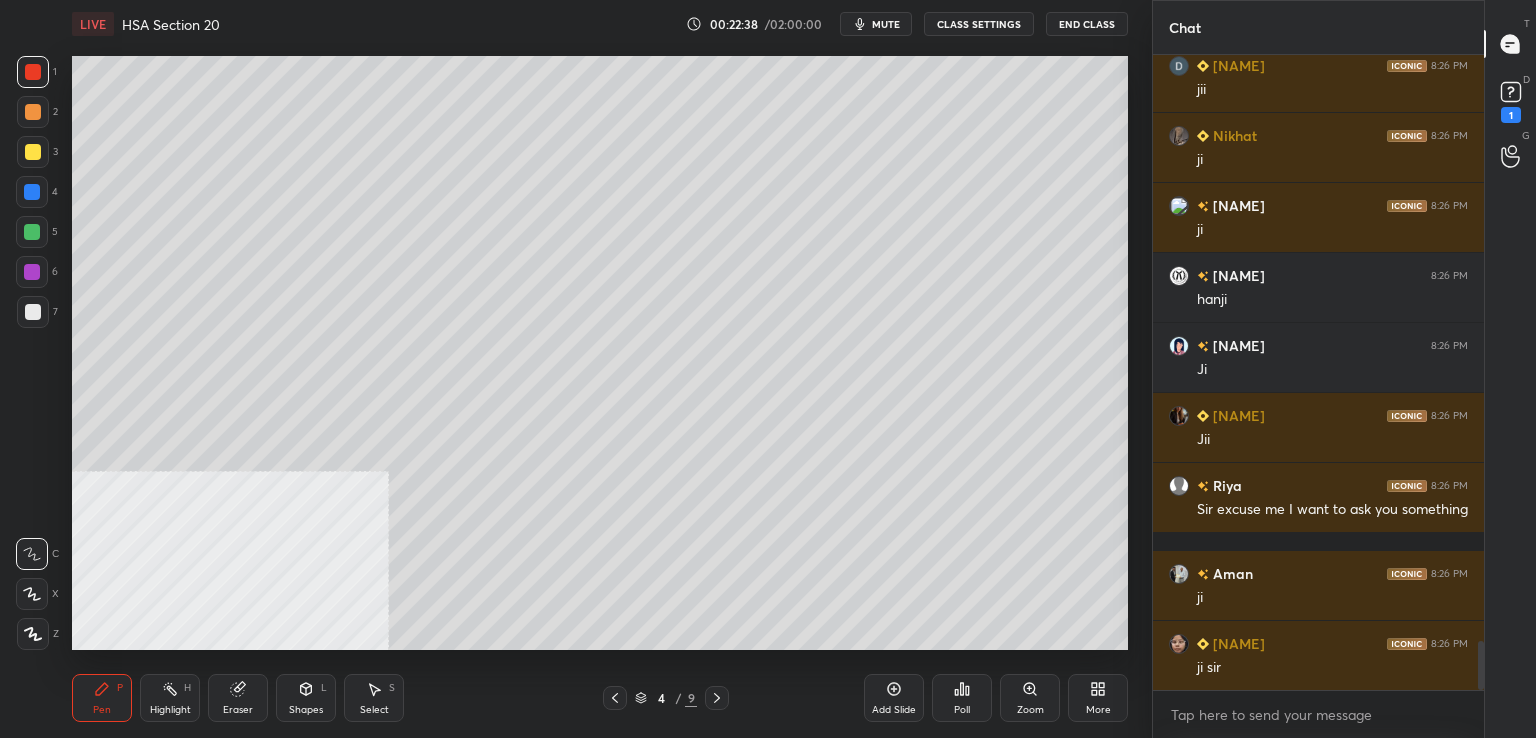 scroll, scrollTop: 7622, scrollLeft: 0, axis: vertical 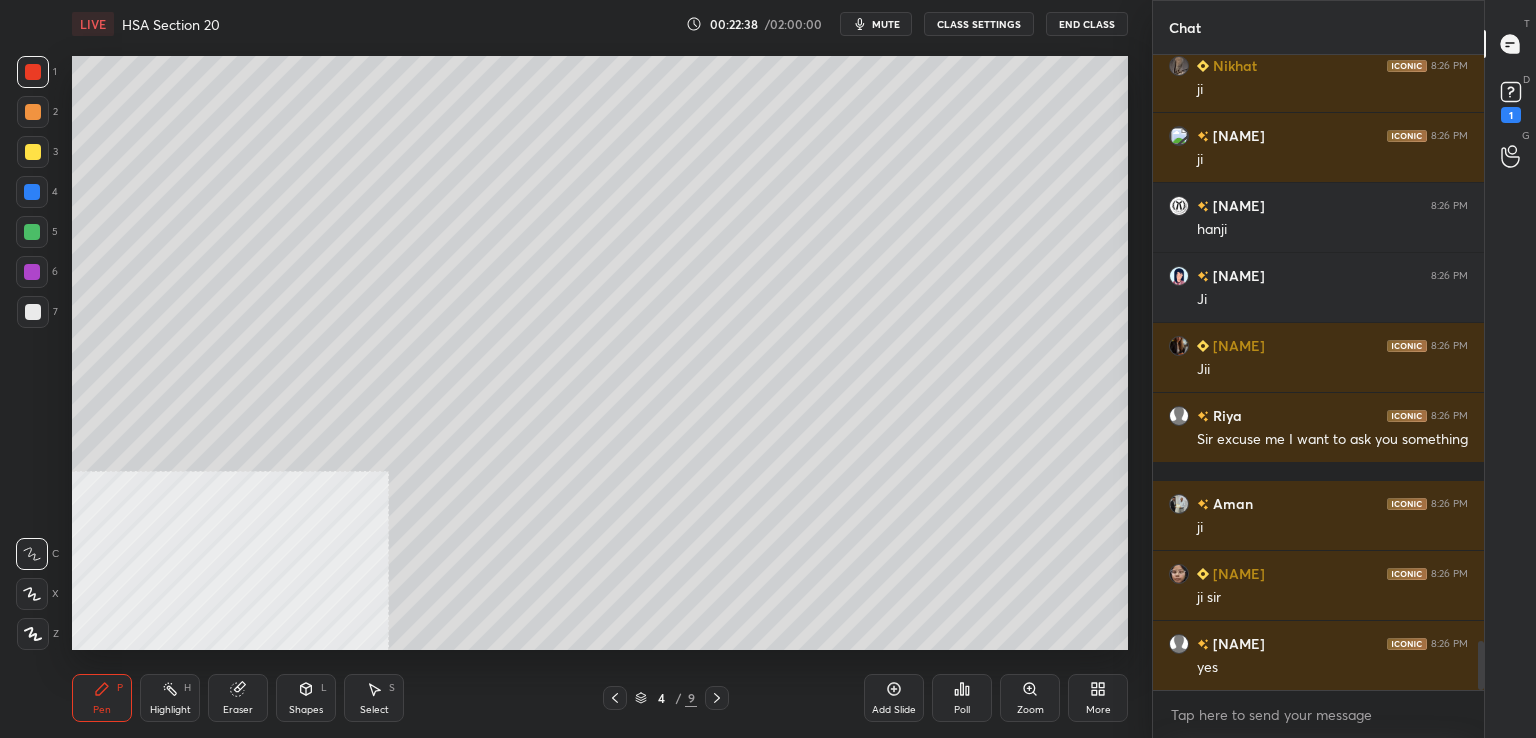 drag, startPoint x: 33, startPoint y: 74, endPoint x: 64, endPoint y: 57, distance: 35.35534 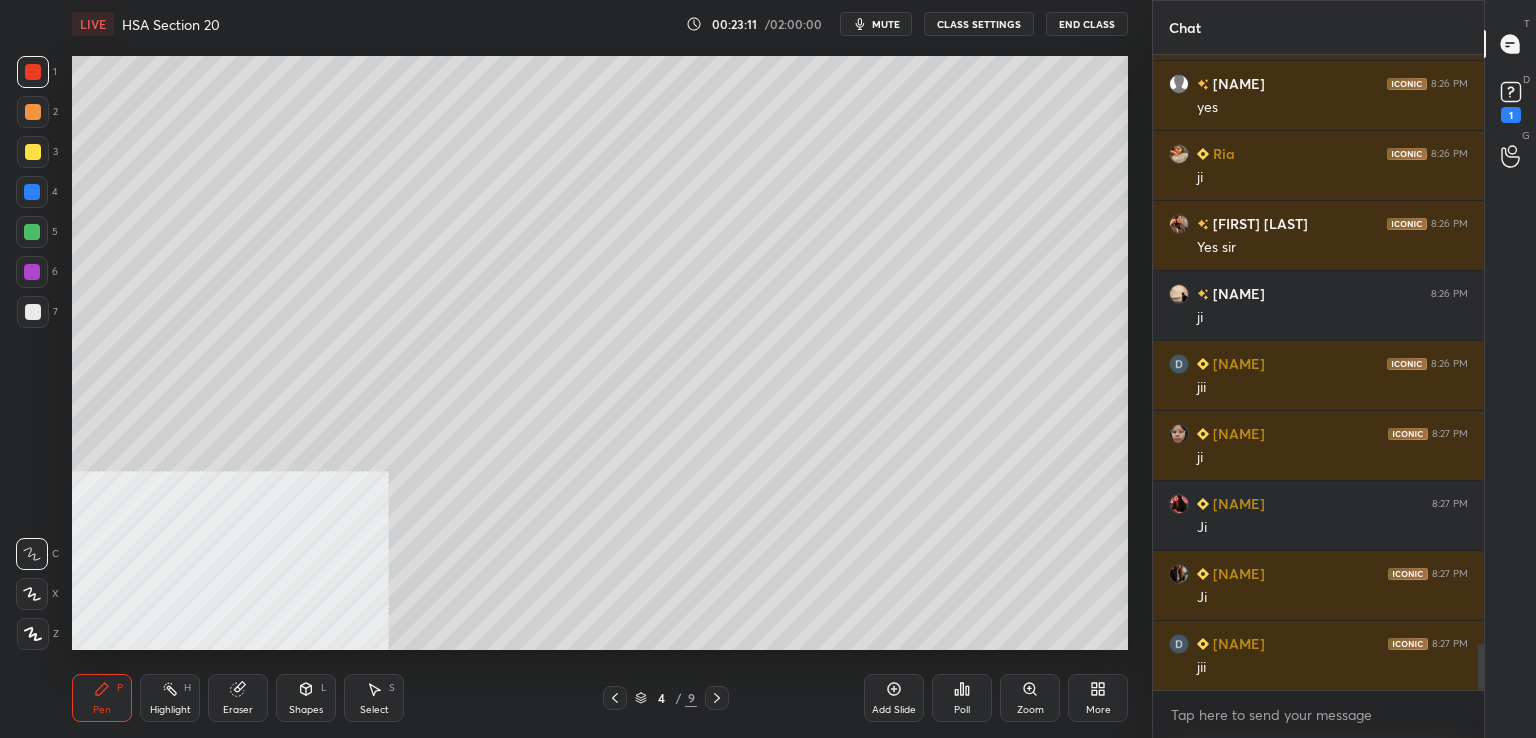 scroll, scrollTop: 8252, scrollLeft: 0, axis: vertical 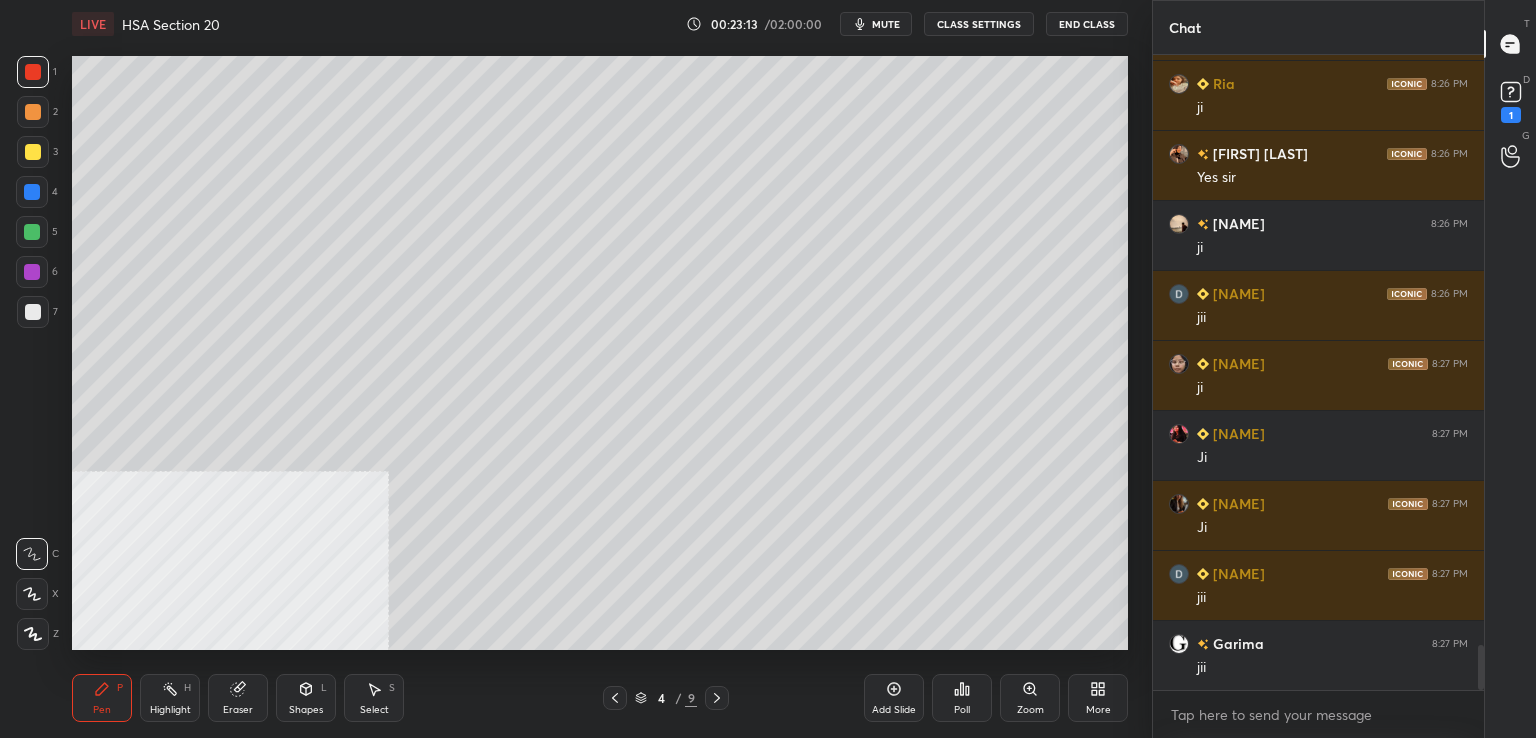 drag, startPoint x: 40, startPoint y: 313, endPoint x: 59, endPoint y: 308, distance: 19.646883 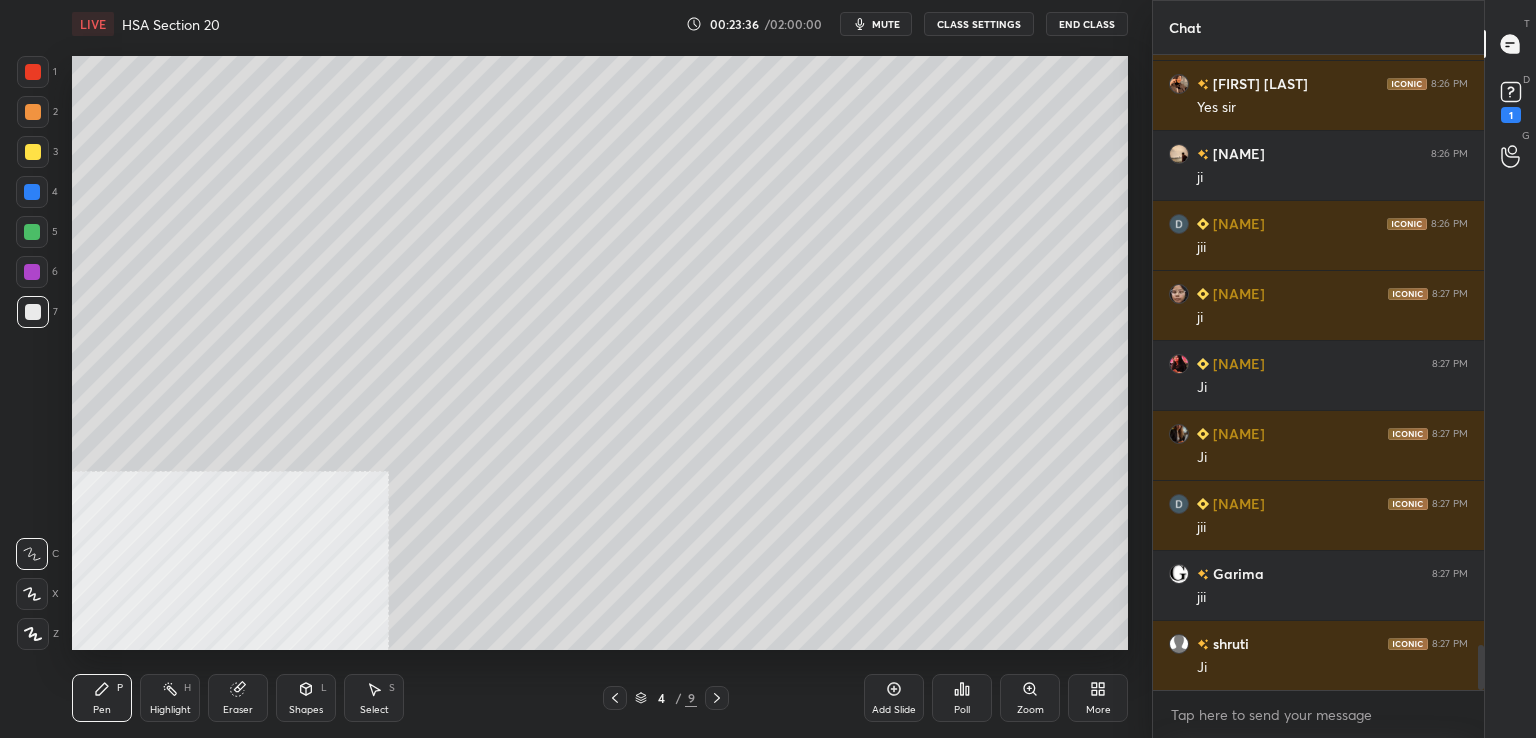 scroll, scrollTop: 8392, scrollLeft: 0, axis: vertical 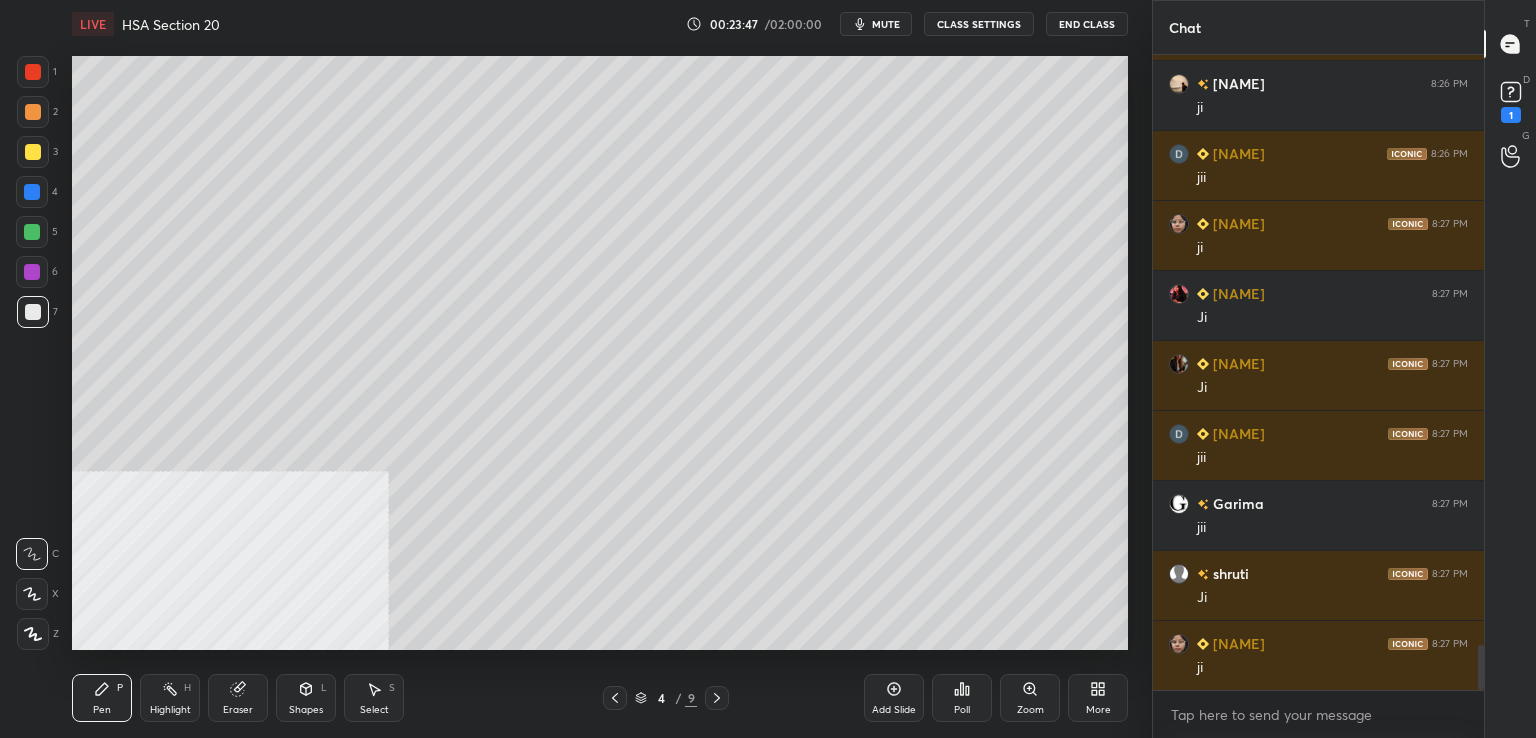 drag, startPoint x: 35, startPoint y: 145, endPoint x: 55, endPoint y: 151, distance: 20.880613 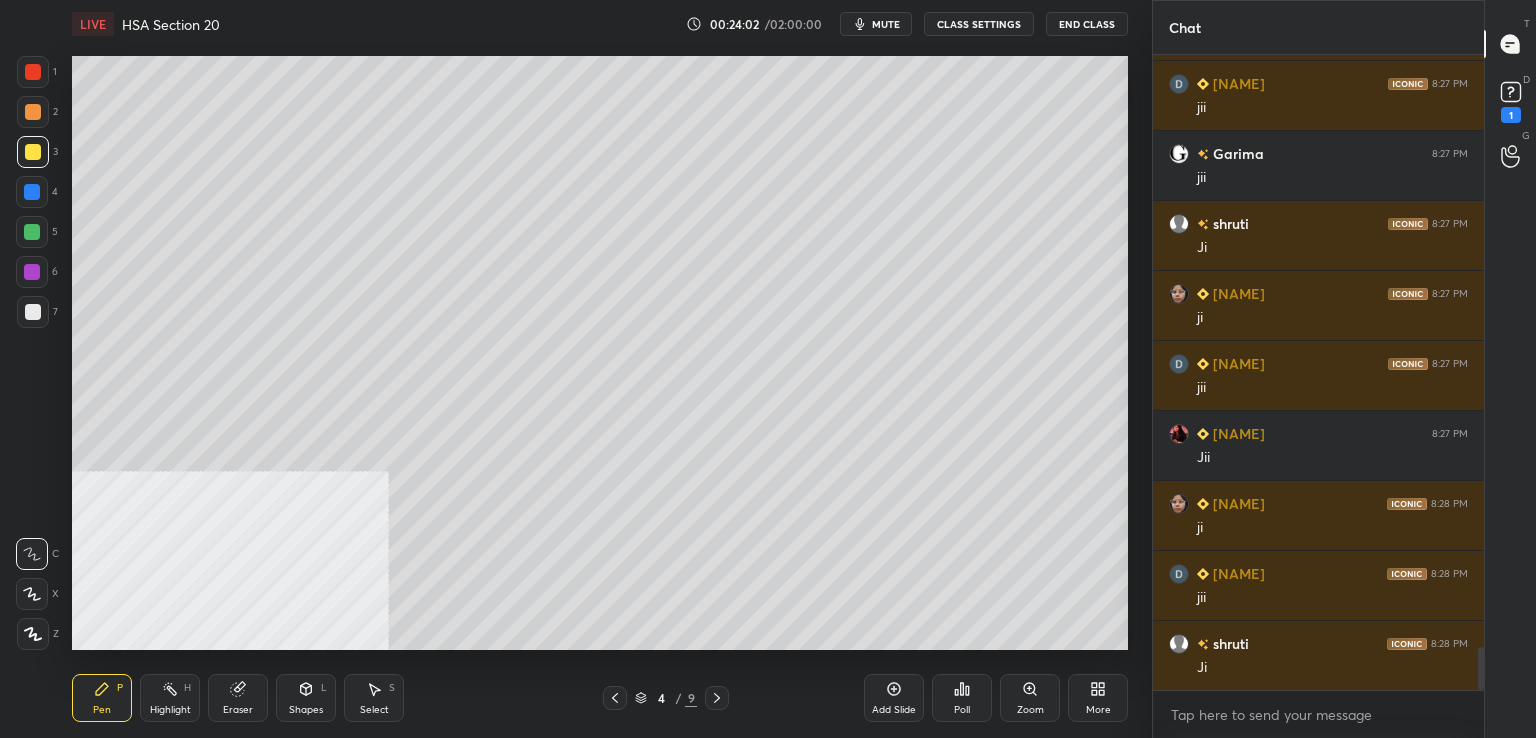 scroll, scrollTop: 8828, scrollLeft: 0, axis: vertical 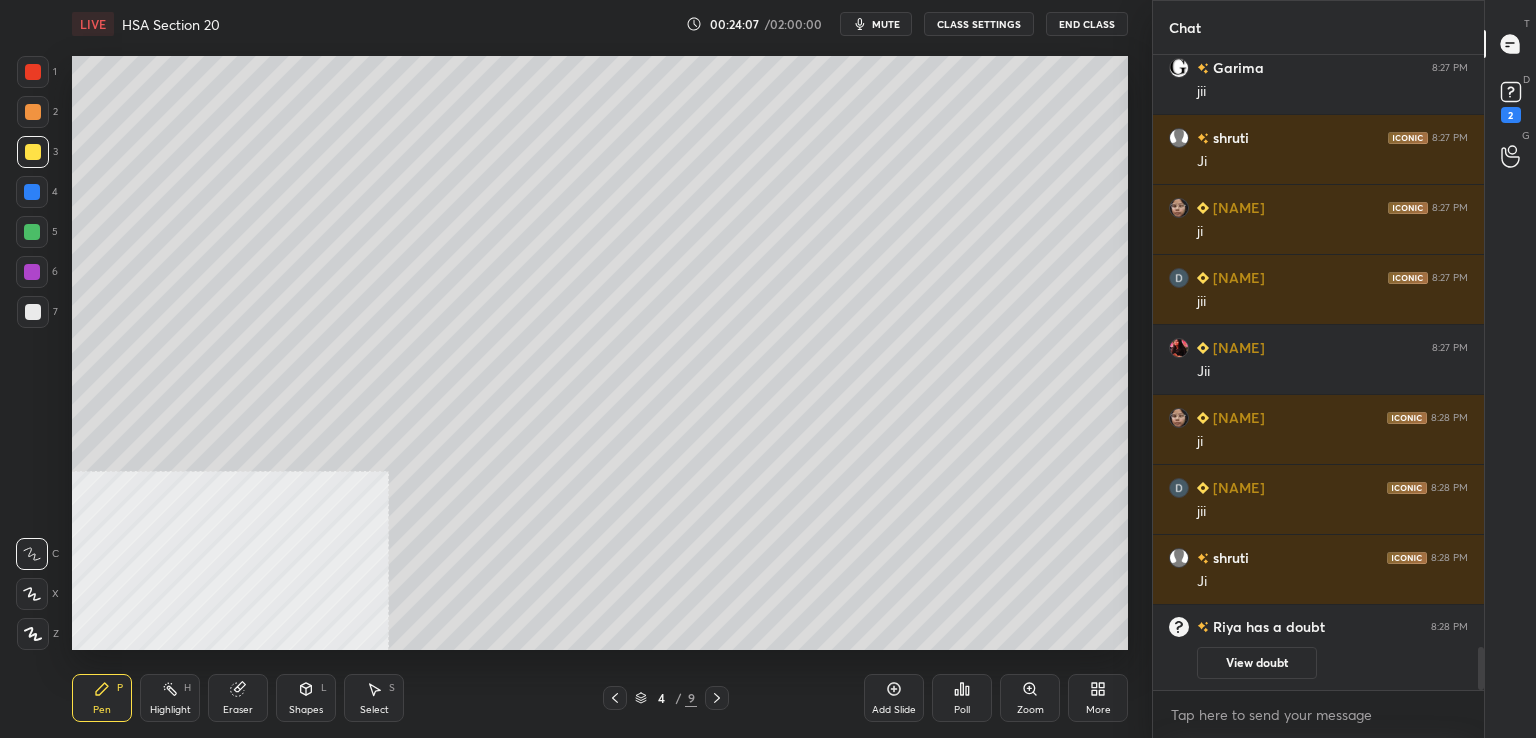 drag, startPoint x: 30, startPoint y: 322, endPoint x: 55, endPoint y: 328, distance: 25.70992 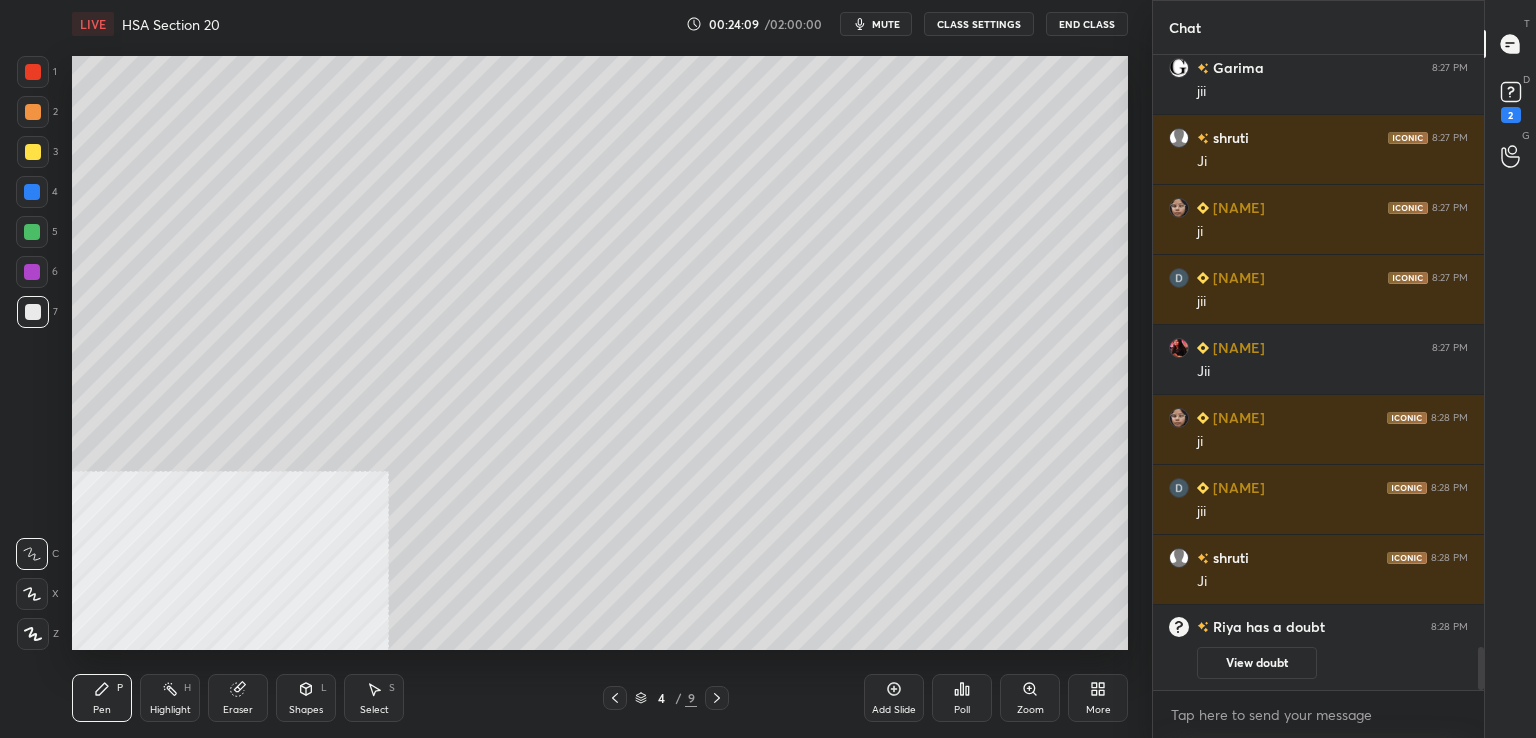 click on "Add Slide" at bounding box center (894, 698) 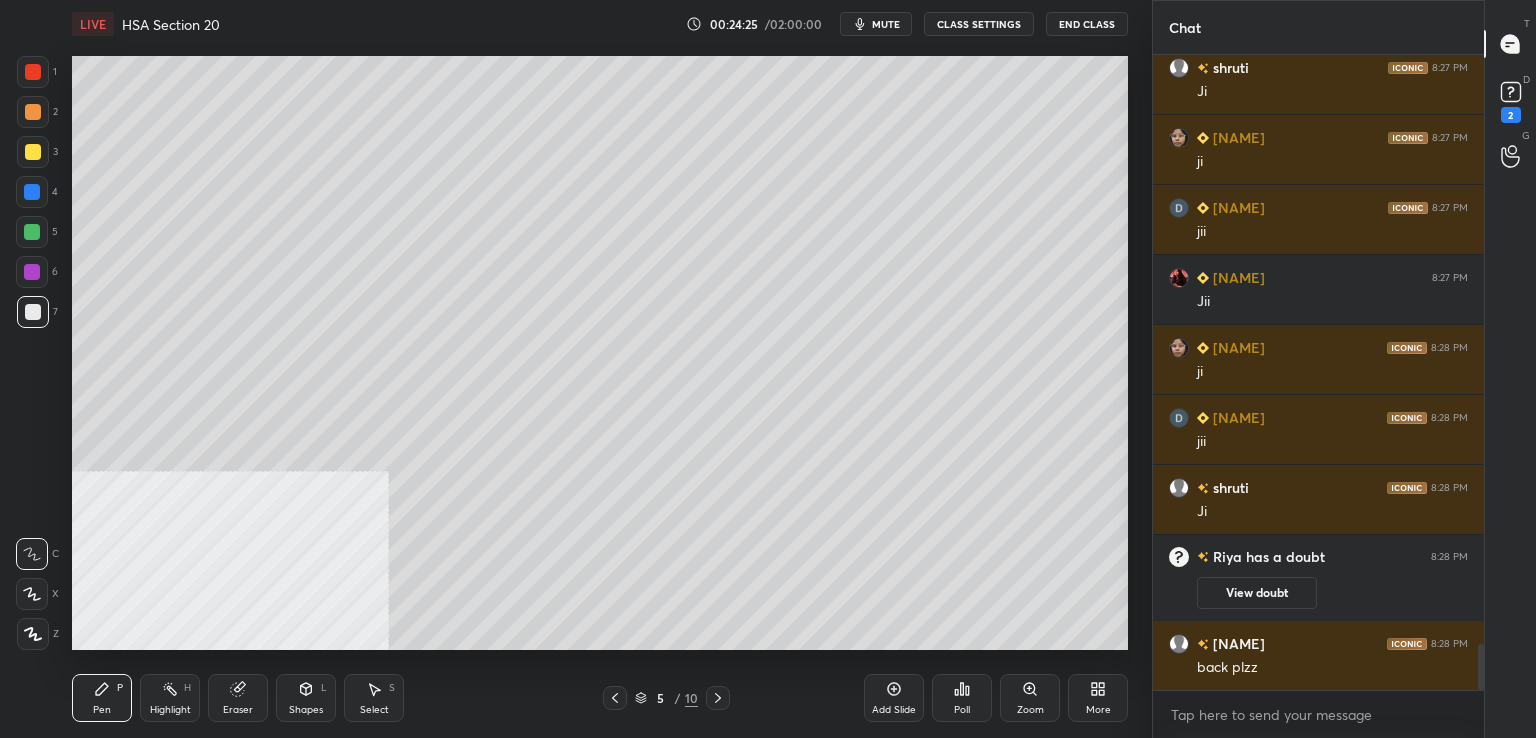 scroll, scrollTop: 8220, scrollLeft: 0, axis: vertical 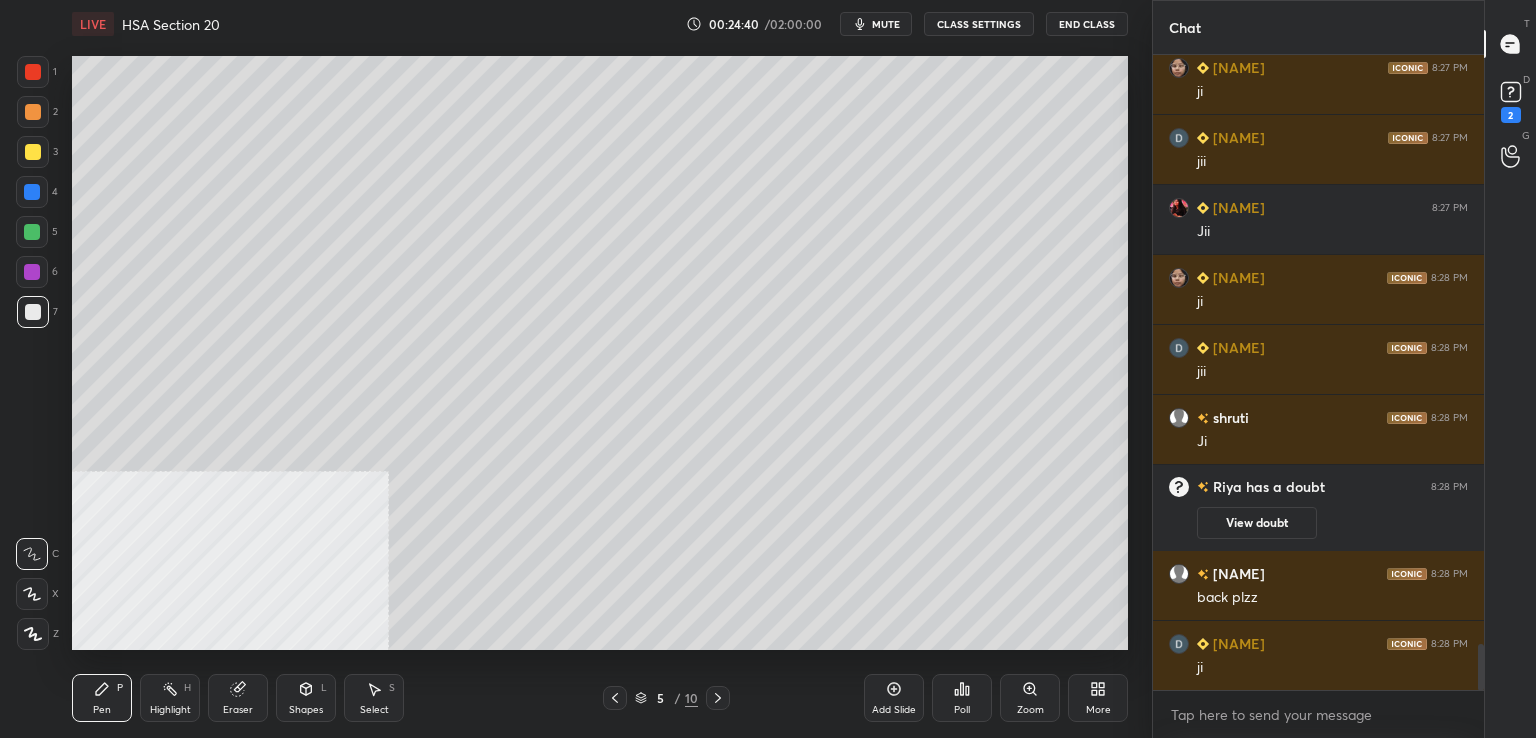 drag, startPoint x: 620, startPoint y: 693, endPoint x: 612, endPoint y: 686, distance: 10.630146 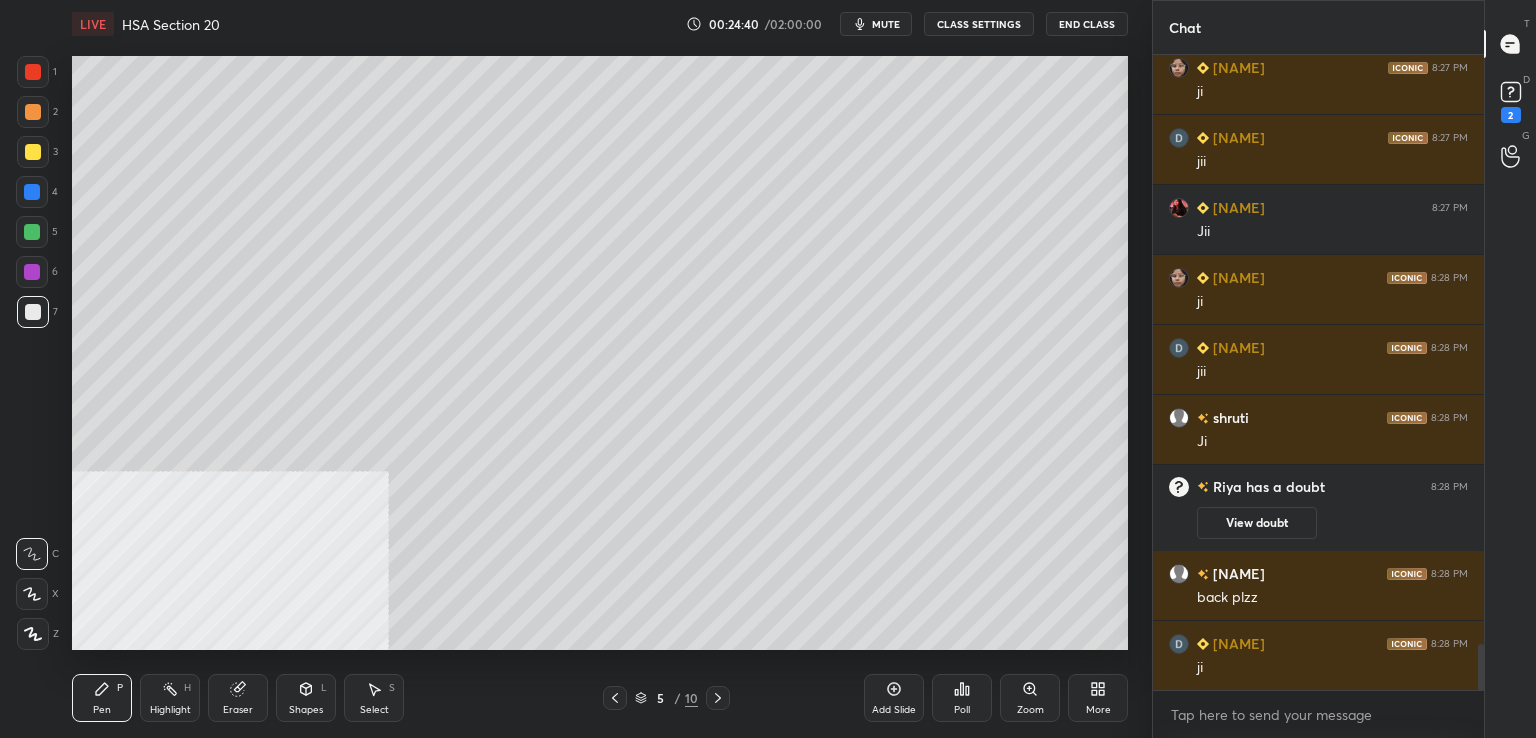 click 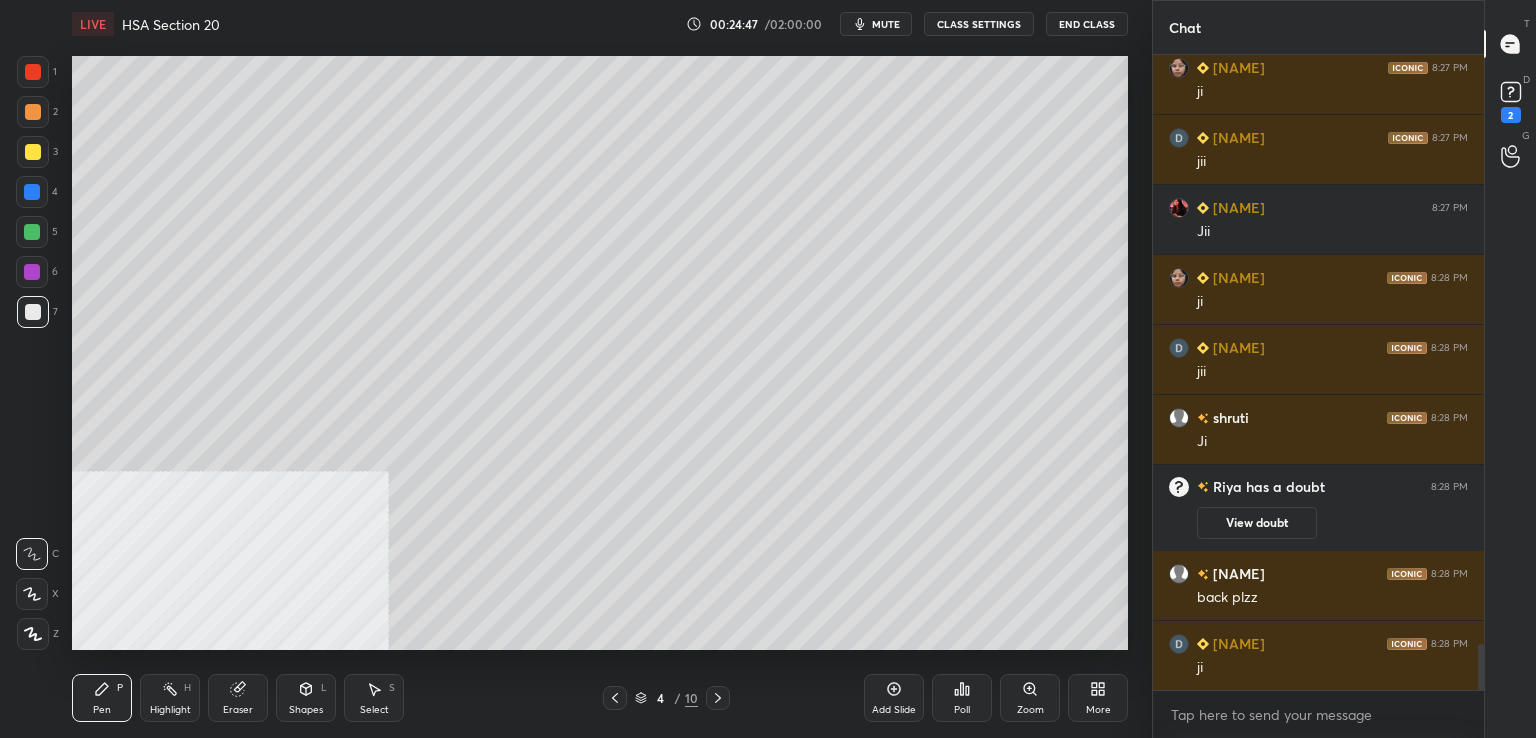 click at bounding box center [718, 698] 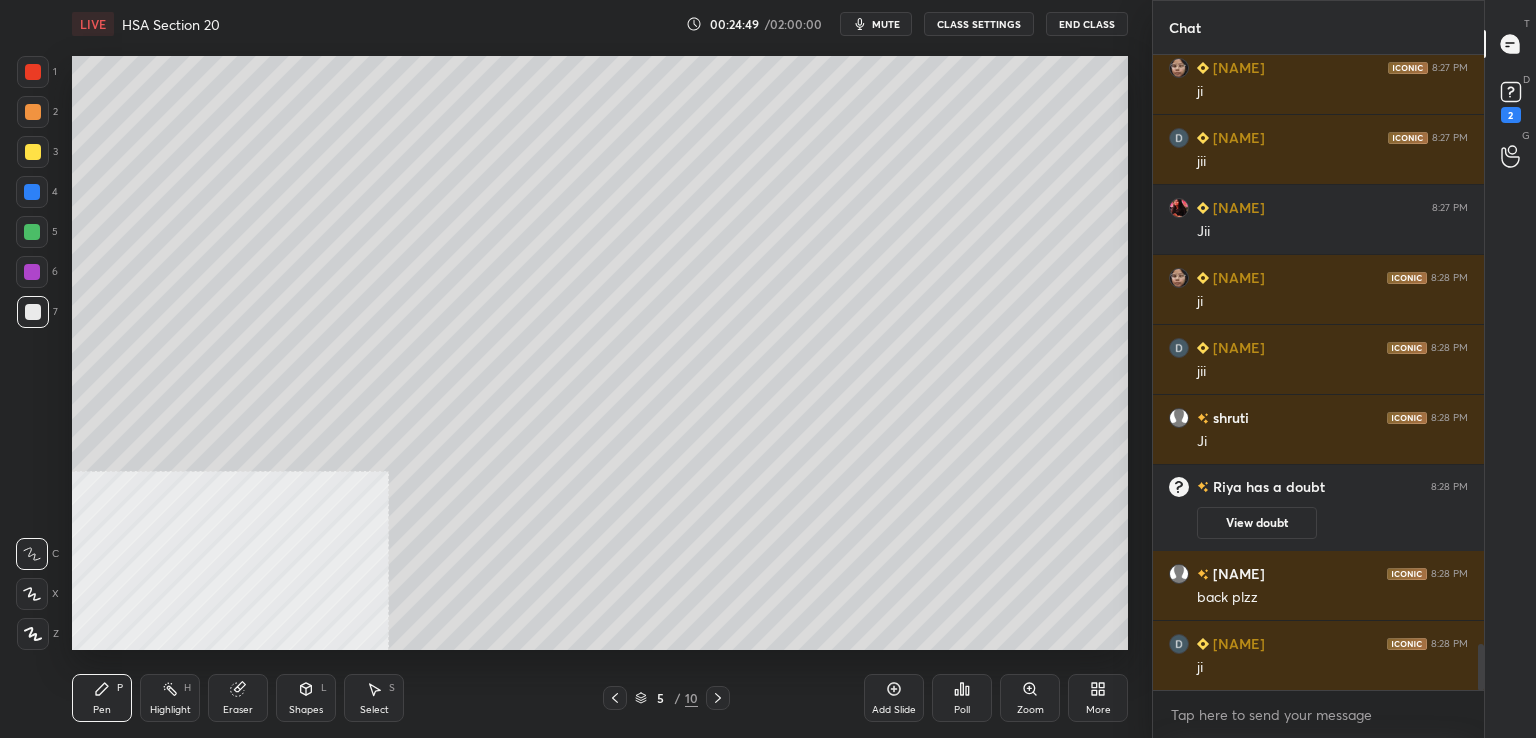click at bounding box center [33, 112] 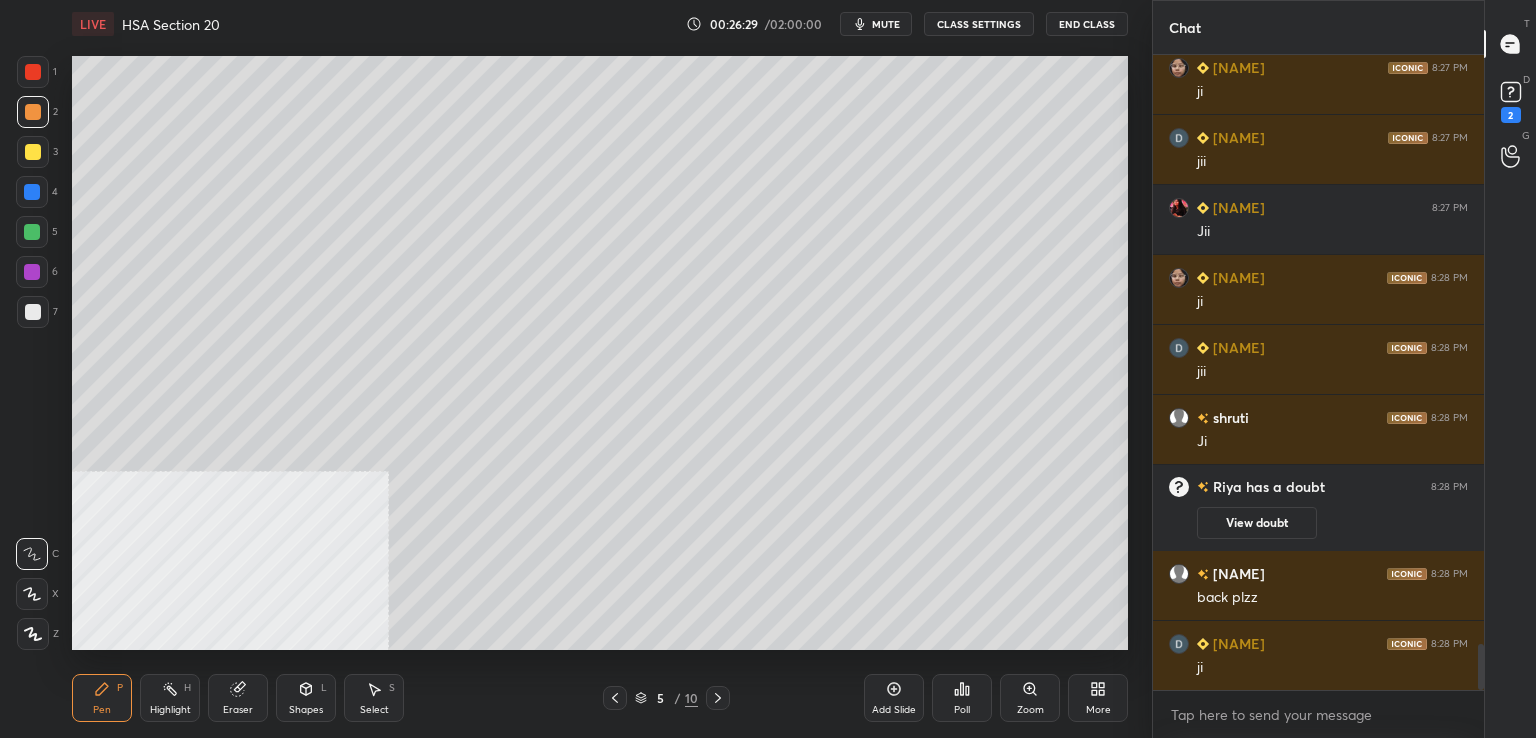 drag, startPoint x: 894, startPoint y: 694, endPoint x: 882, endPoint y: 690, distance: 12.649111 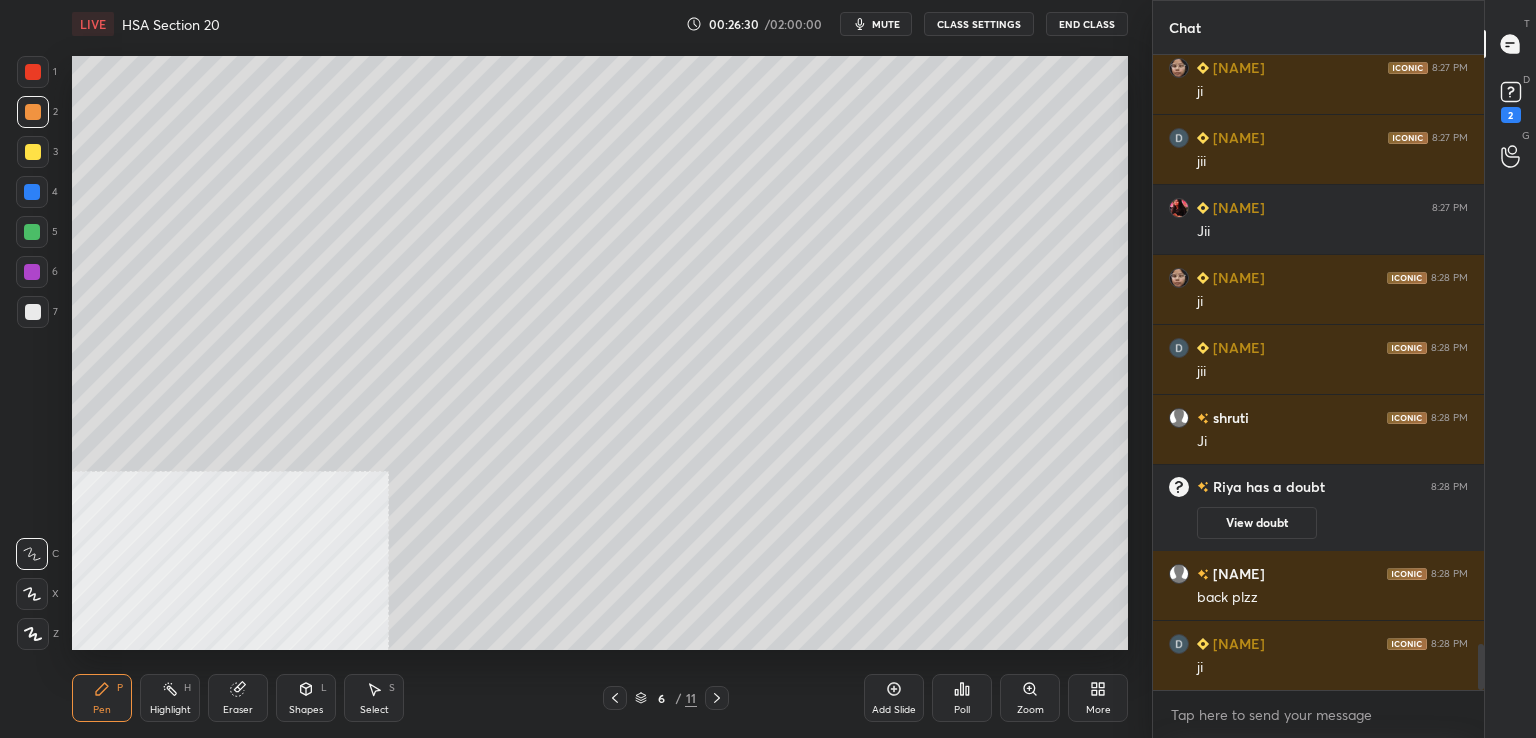 drag, startPoint x: 30, startPoint y: 70, endPoint x: 50, endPoint y: 71, distance: 20.024984 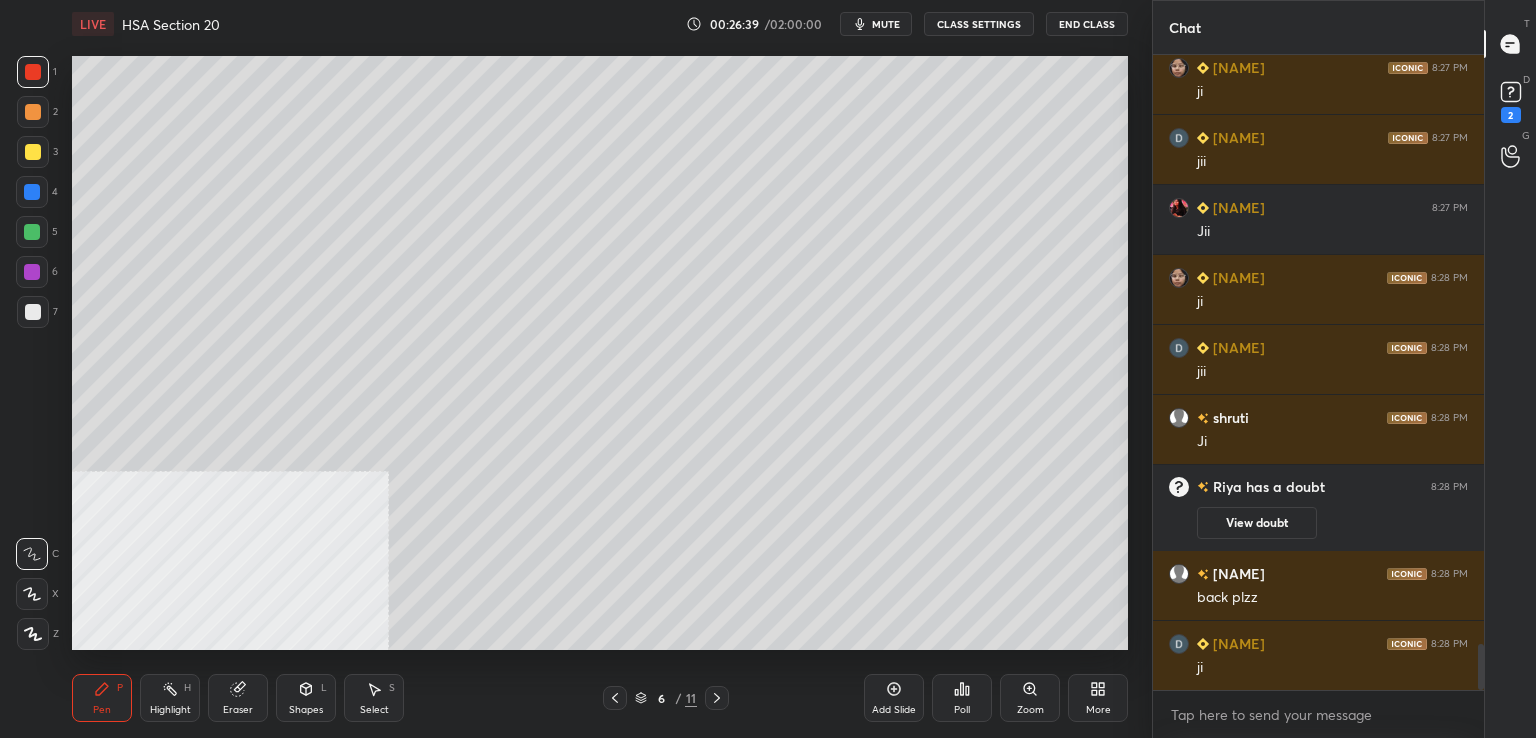 scroll, scrollTop: 8270, scrollLeft: 0, axis: vertical 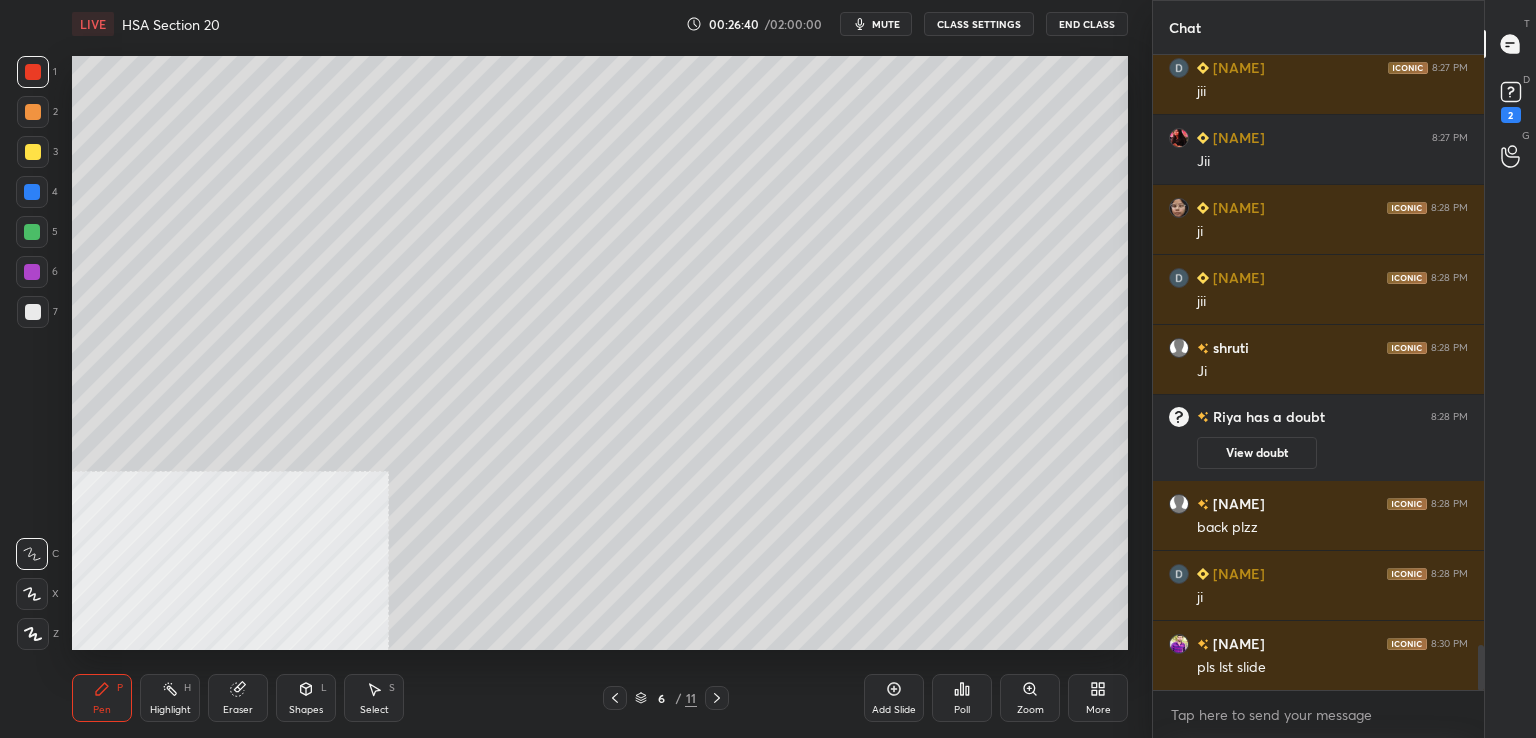 click at bounding box center (32, 272) 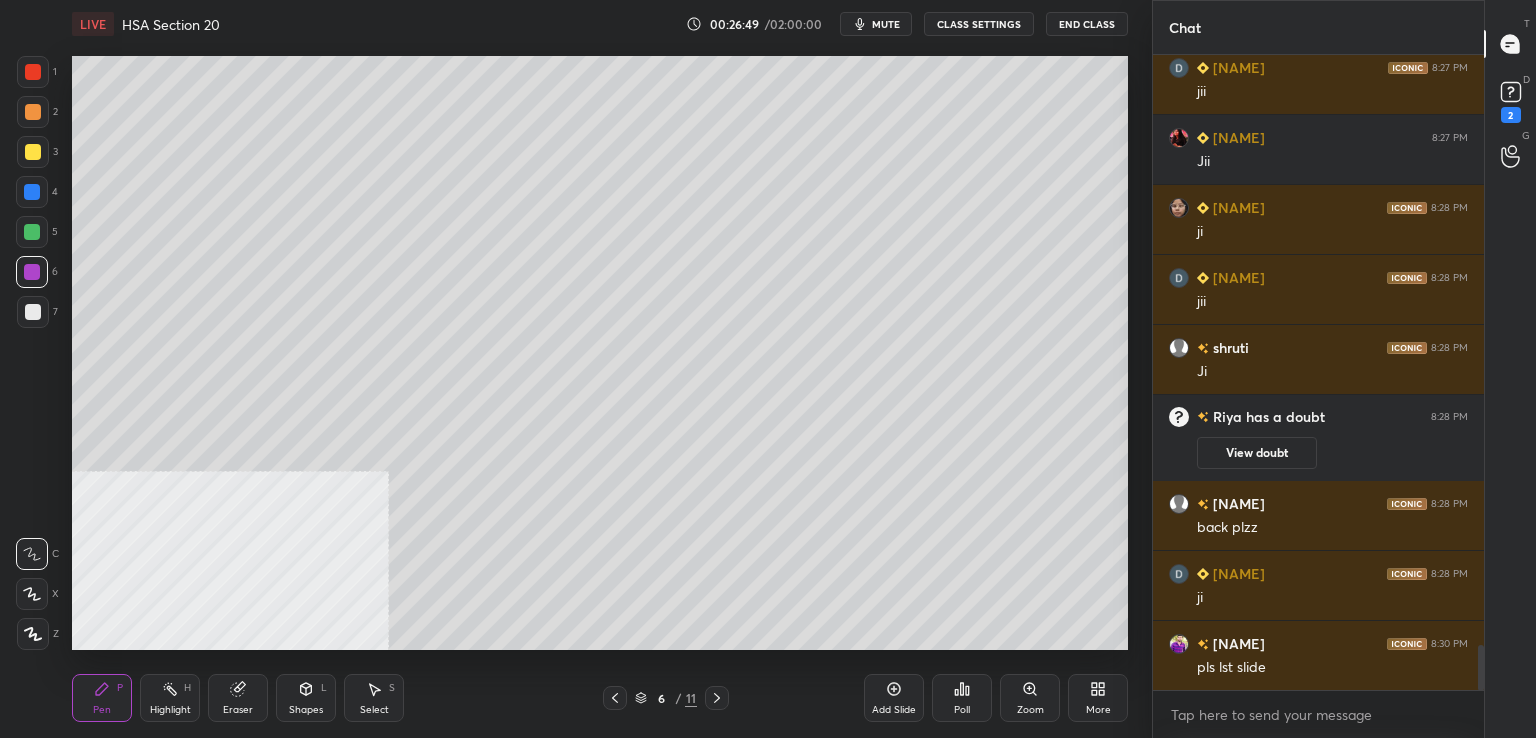 click at bounding box center [33, 312] 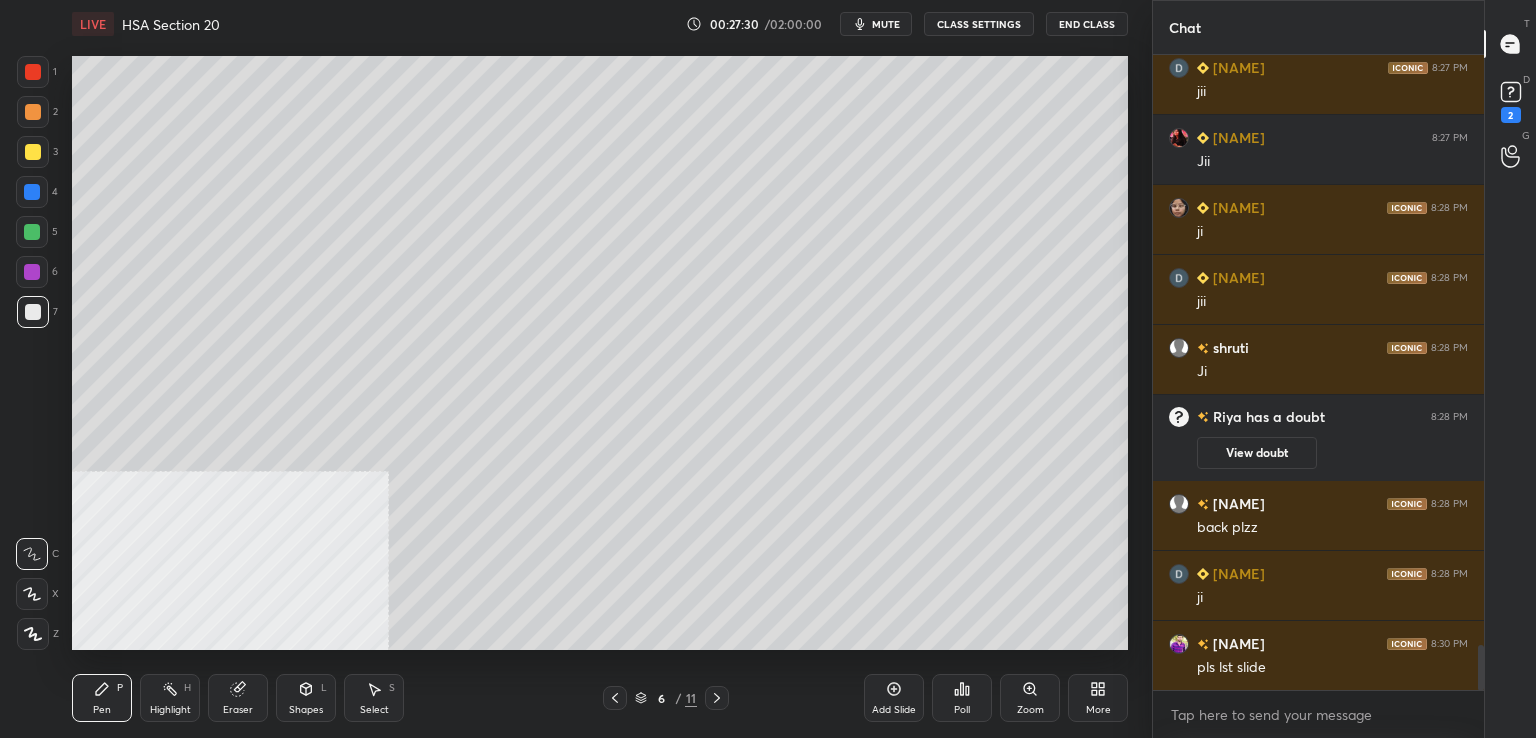 click at bounding box center [32, 272] 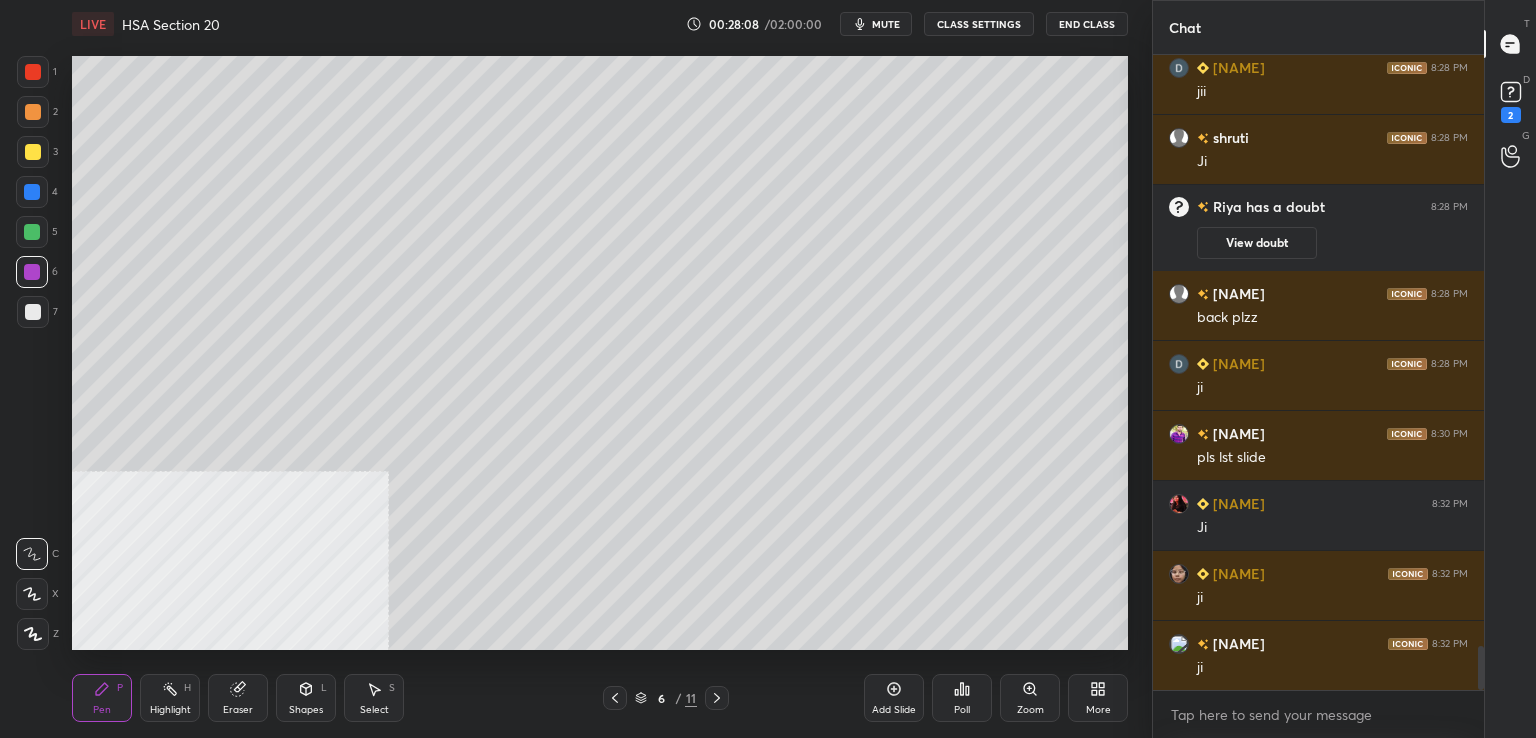 scroll, scrollTop: 8550, scrollLeft: 0, axis: vertical 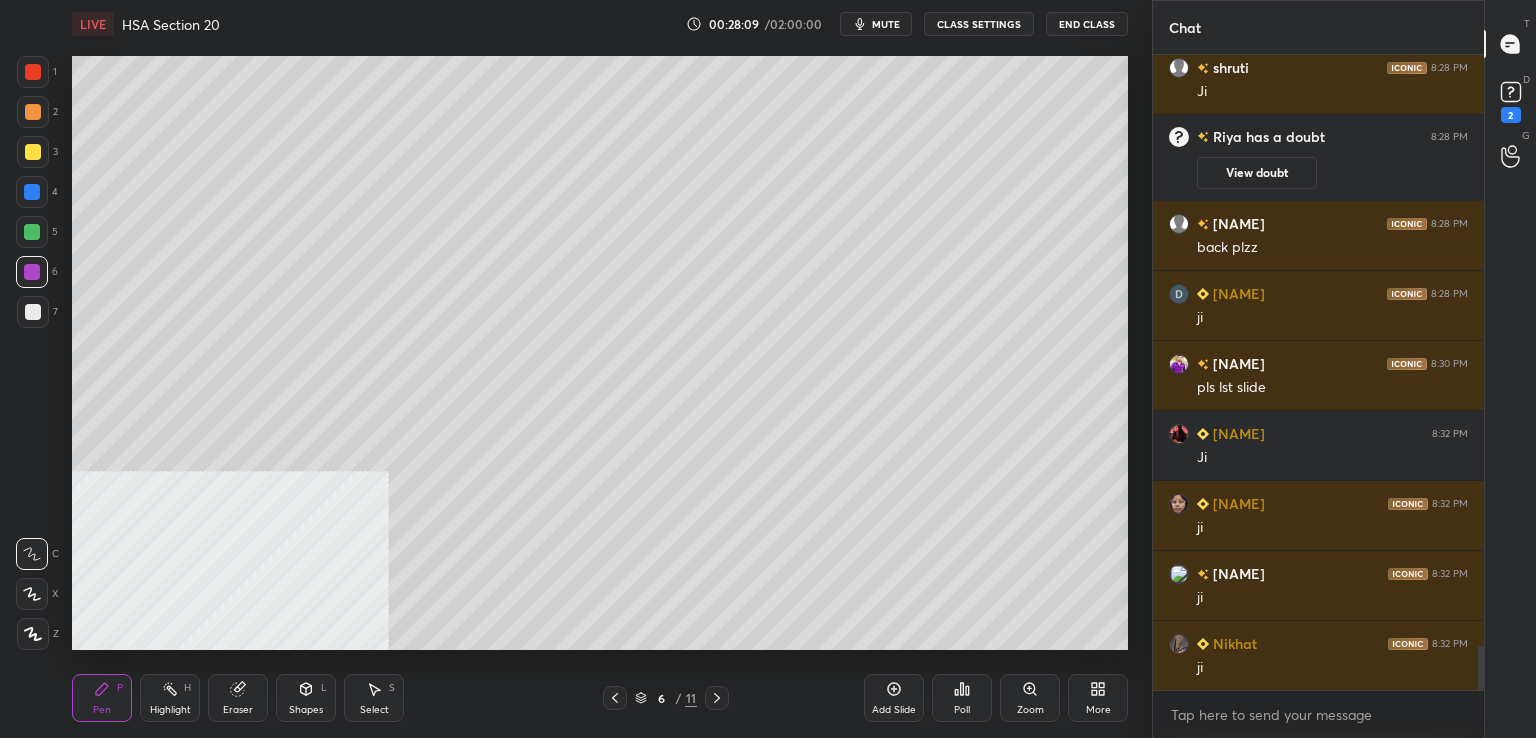 click at bounding box center [33, 152] 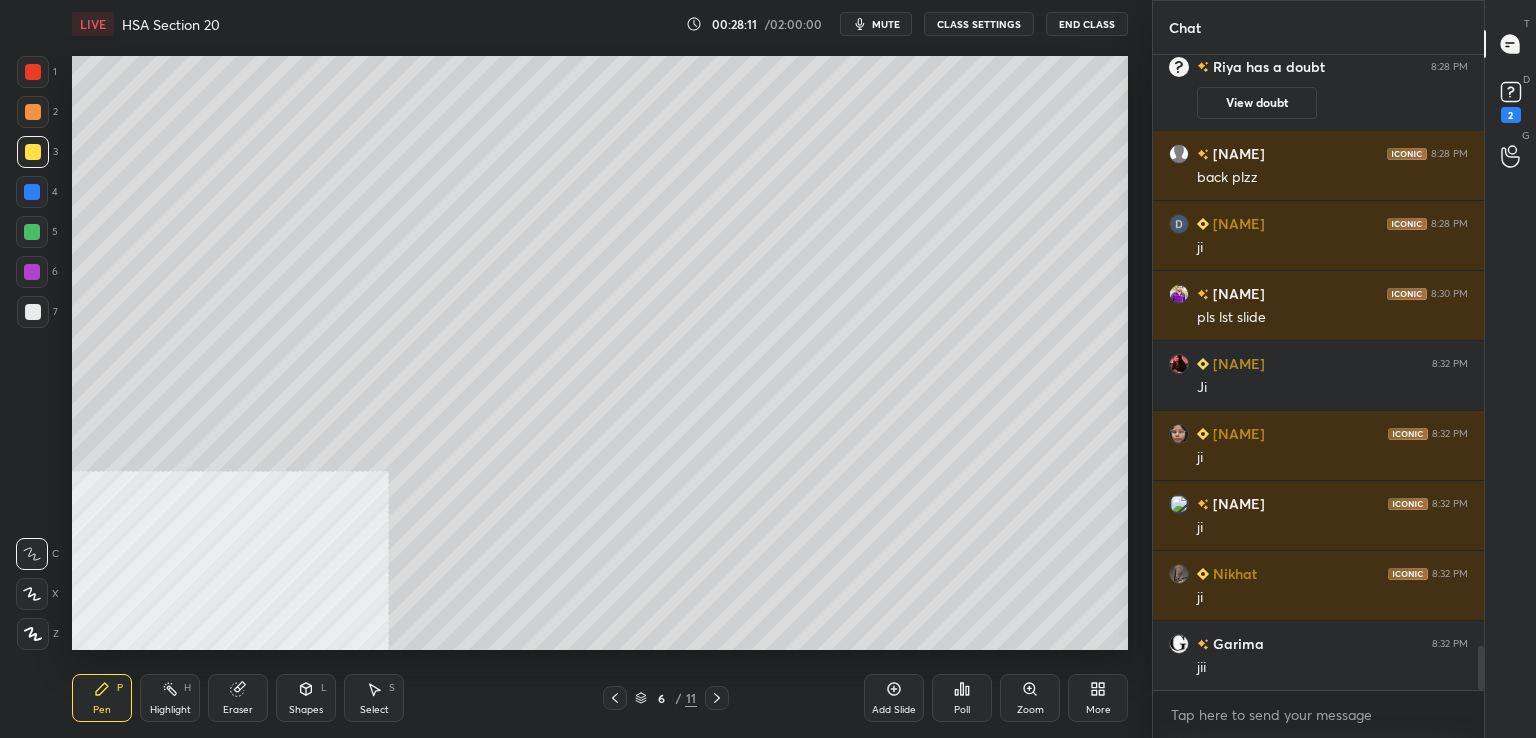 drag, startPoint x: 902, startPoint y: 701, endPoint x: 912, endPoint y: 673, distance: 29.732138 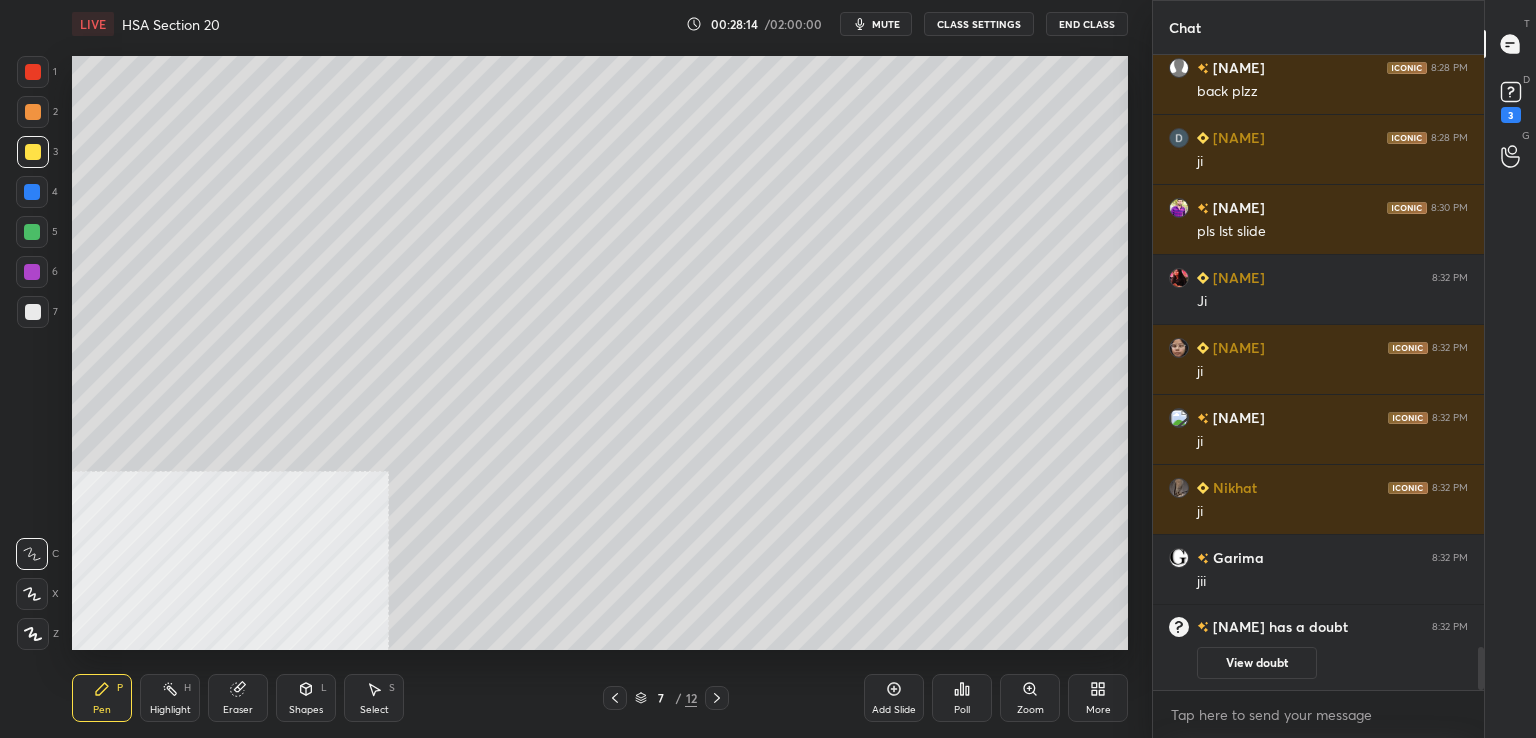 scroll, scrollTop: 8636, scrollLeft: 0, axis: vertical 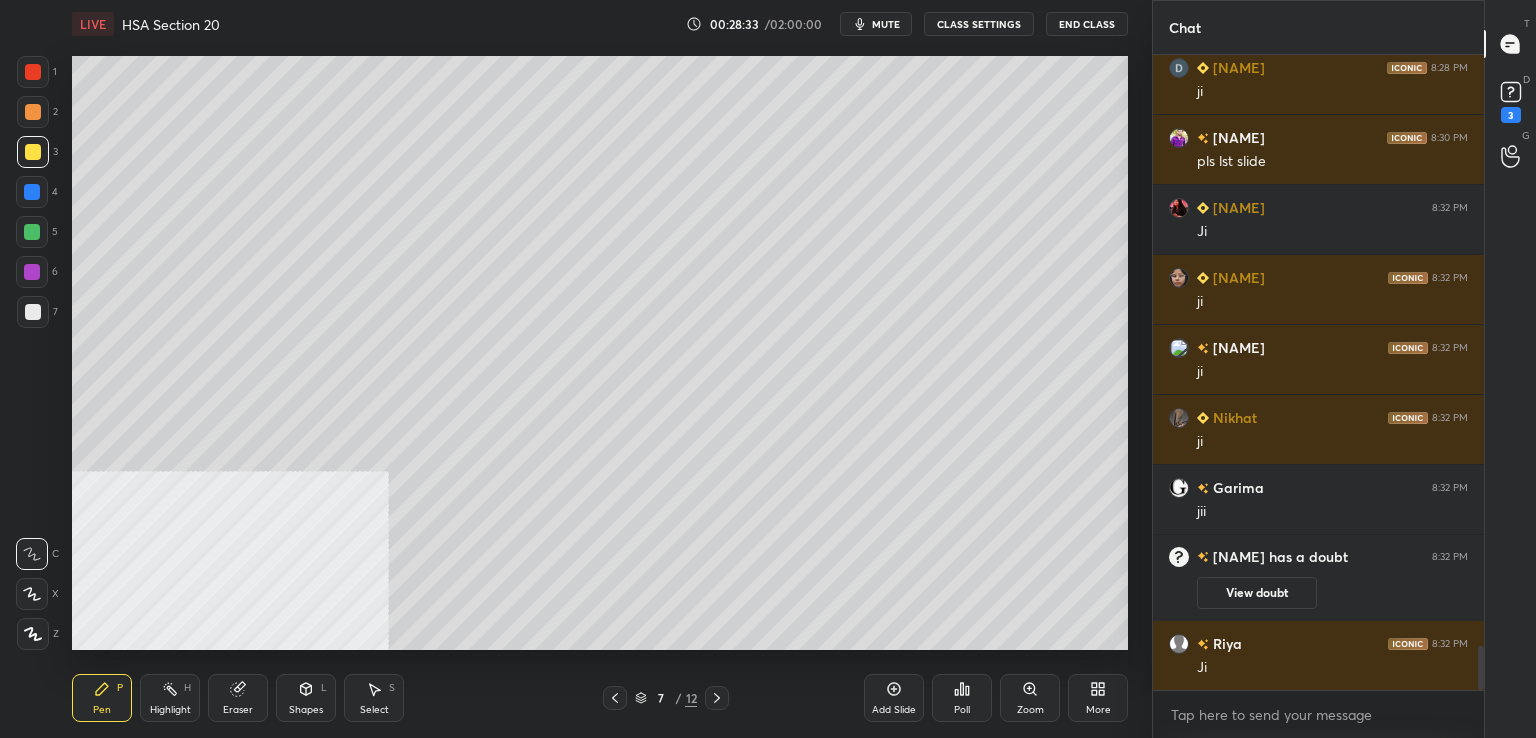 drag, startPoint x: 46, startPoint y: 317, endPoint x: 66, endPoint y: 313, distance: 20.396078 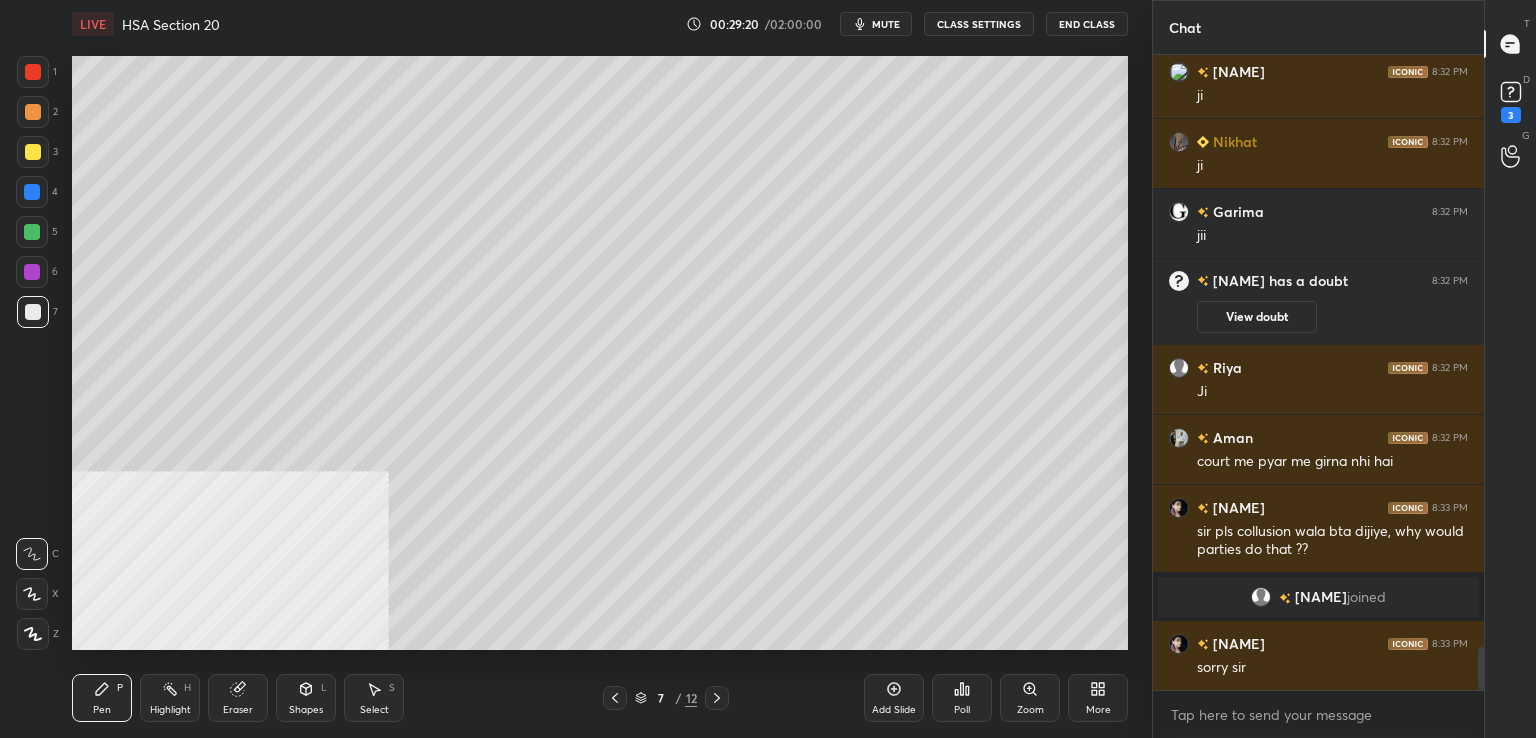 scroll, scrollTop: 8860, scrollLeft: 0, axis: vertical 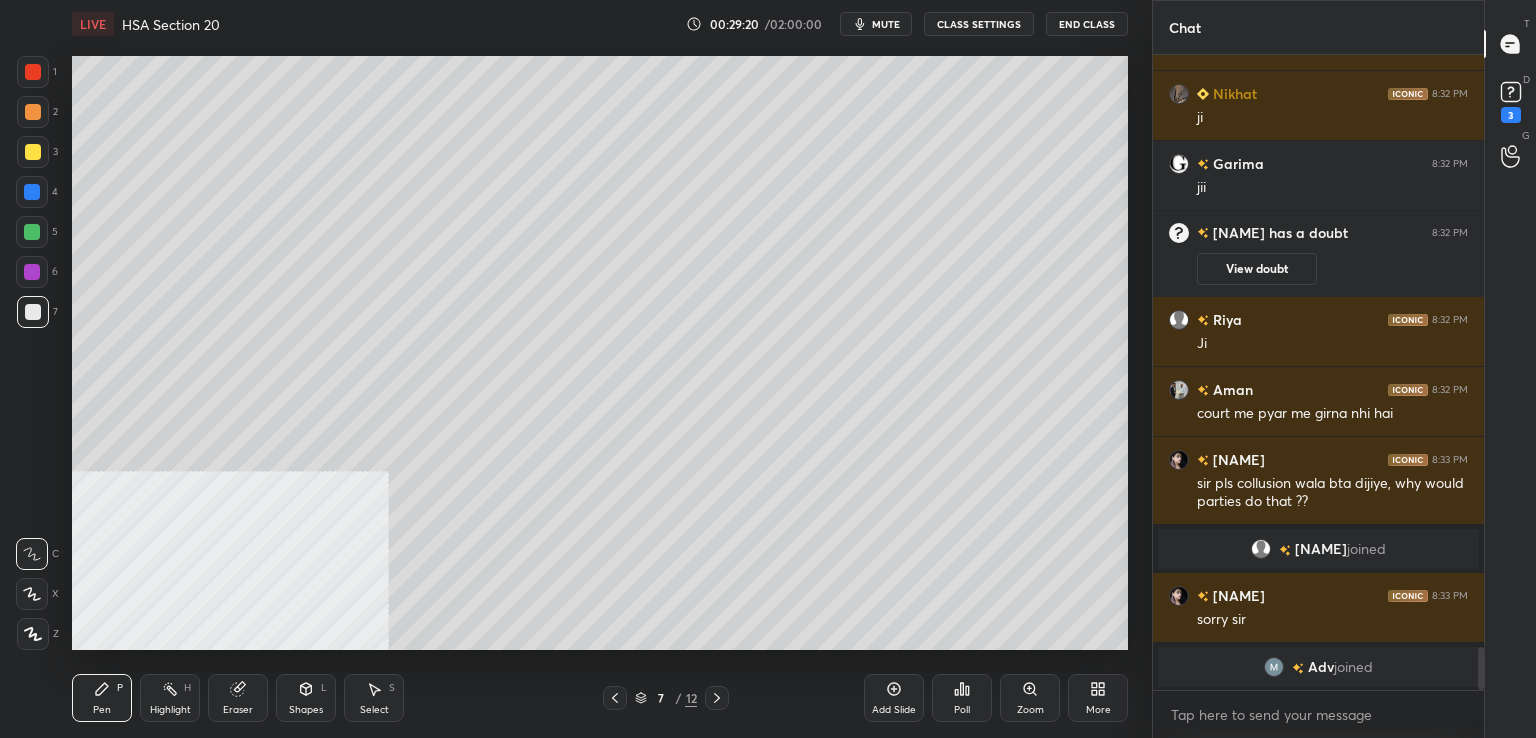 drag, startPoint x: 39, startPoint y: 62, endPoint x: 58, endPoint y: 109, distance: 50.695168 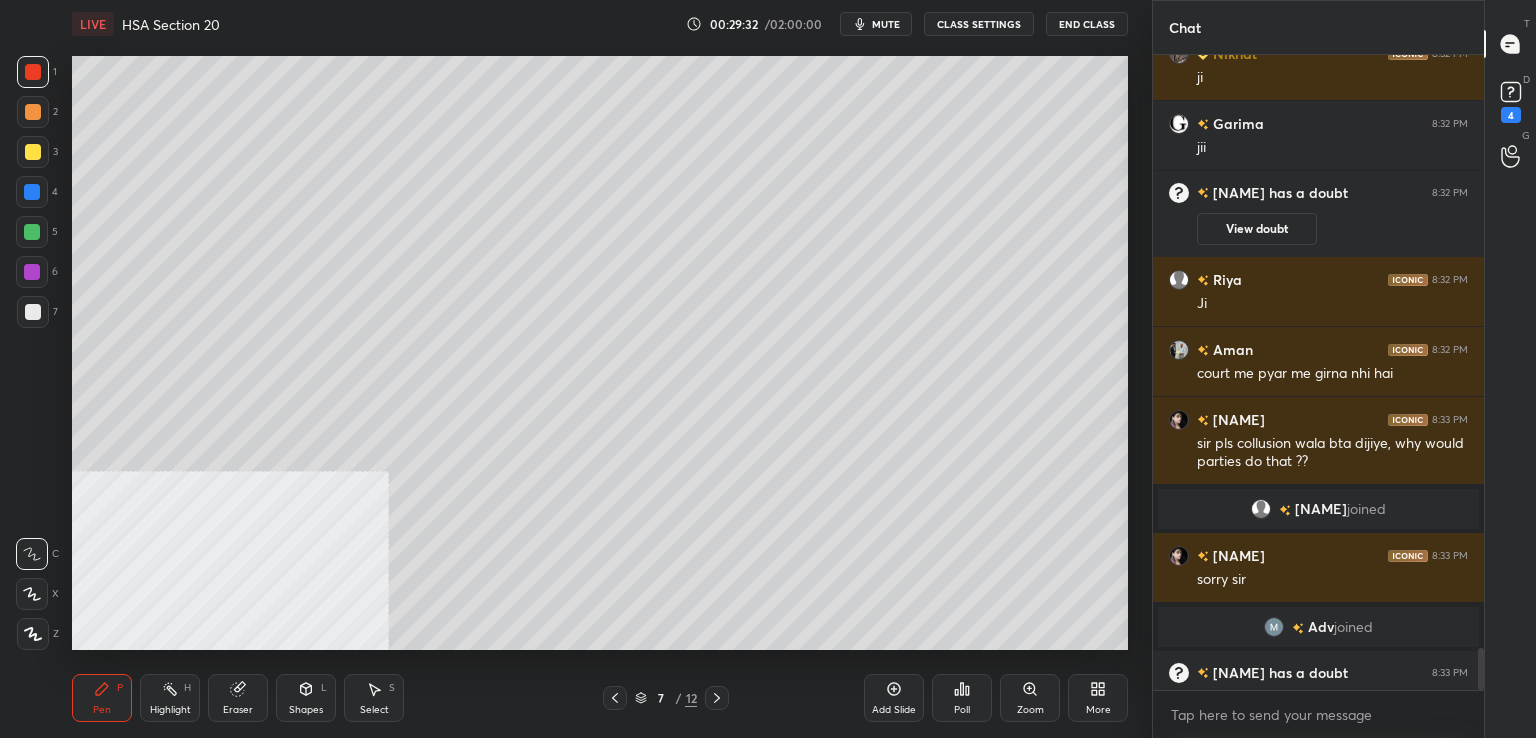 scroll, scrollTop: 8906, scrollLeft: 0, axis: vertical 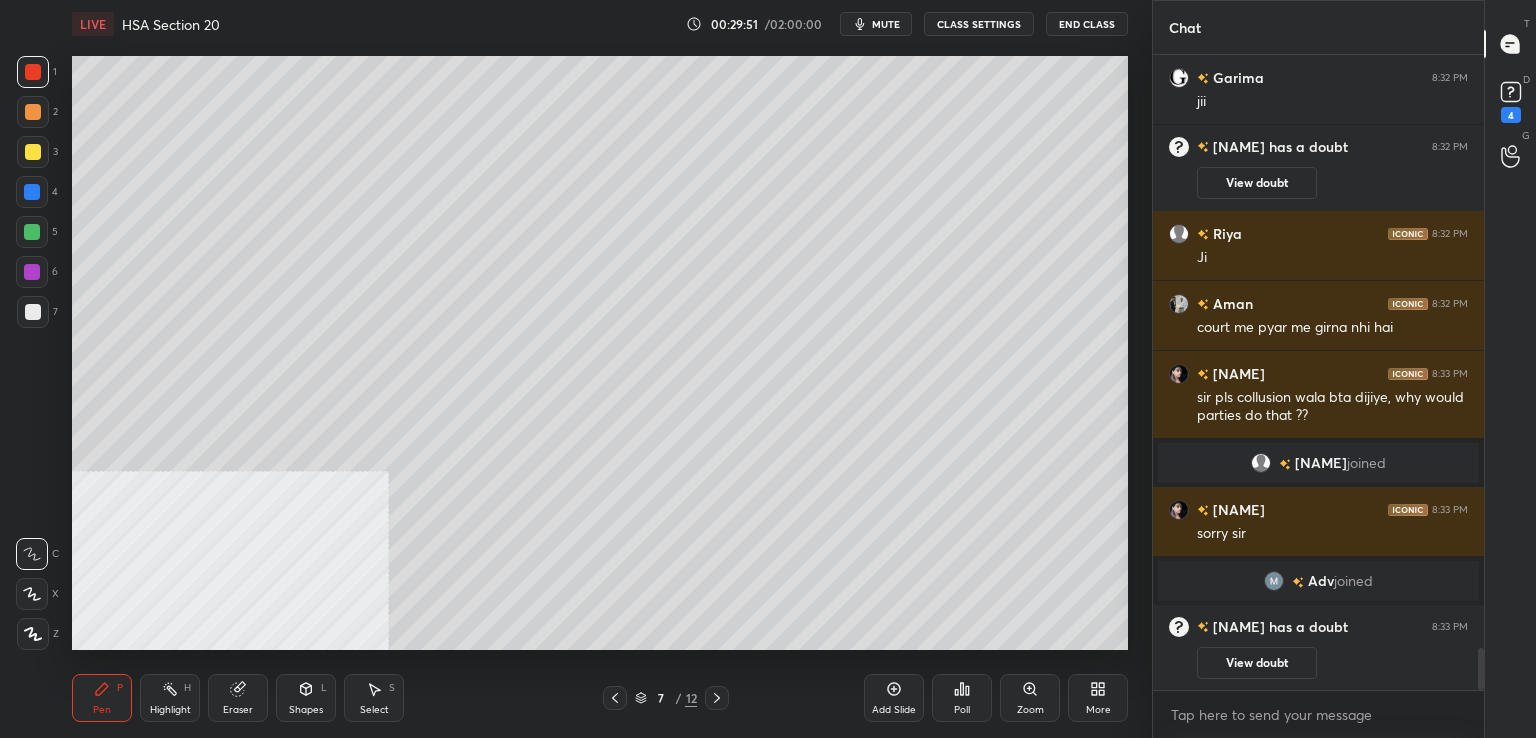 drag, startPoint x: 248, startPoint y: 704, endPoint x: 284, endPoint y: 683, distance: 41.677334 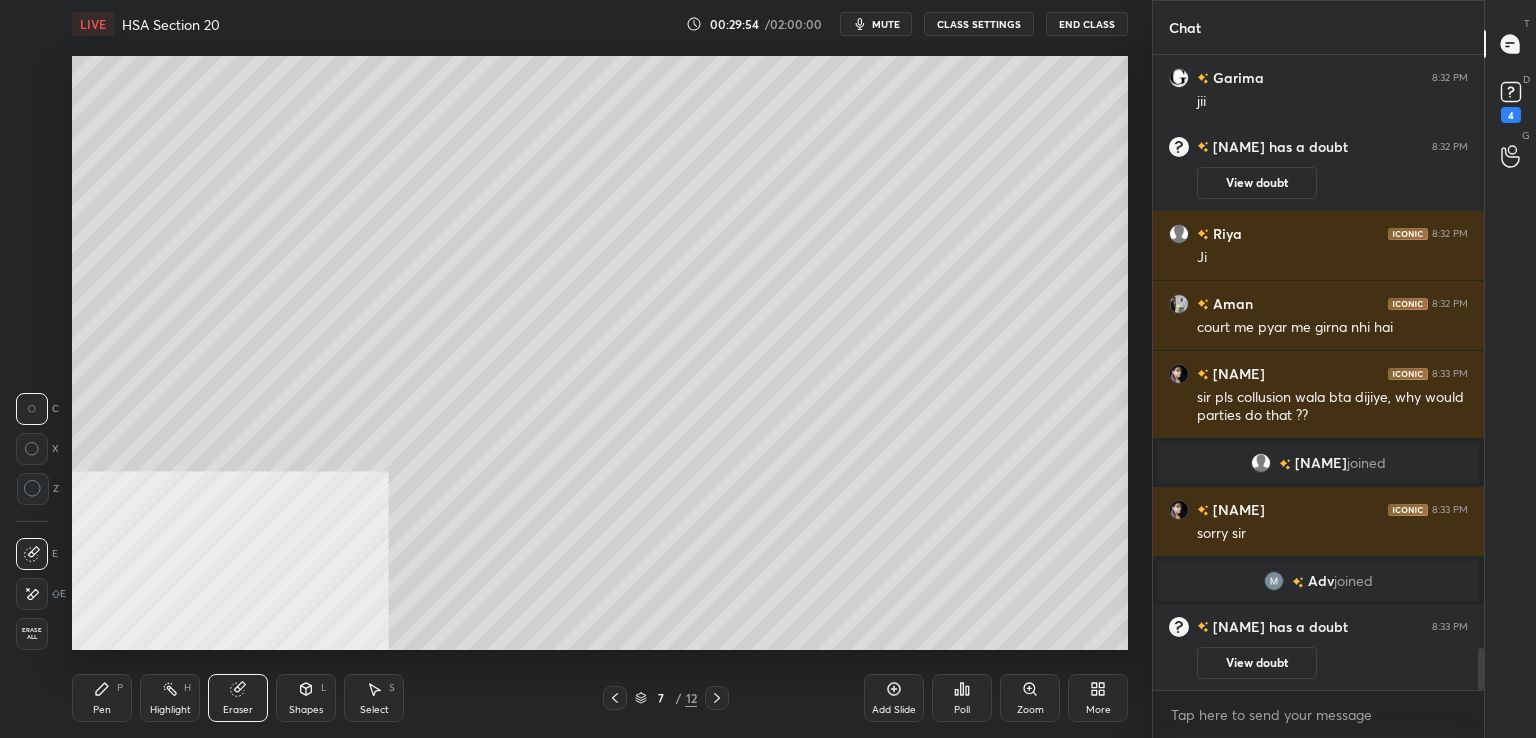 drag, startPoint x: 125, startPoint y: 704, endPoint x: 180, endPoint y: 665, distance: 67.424034 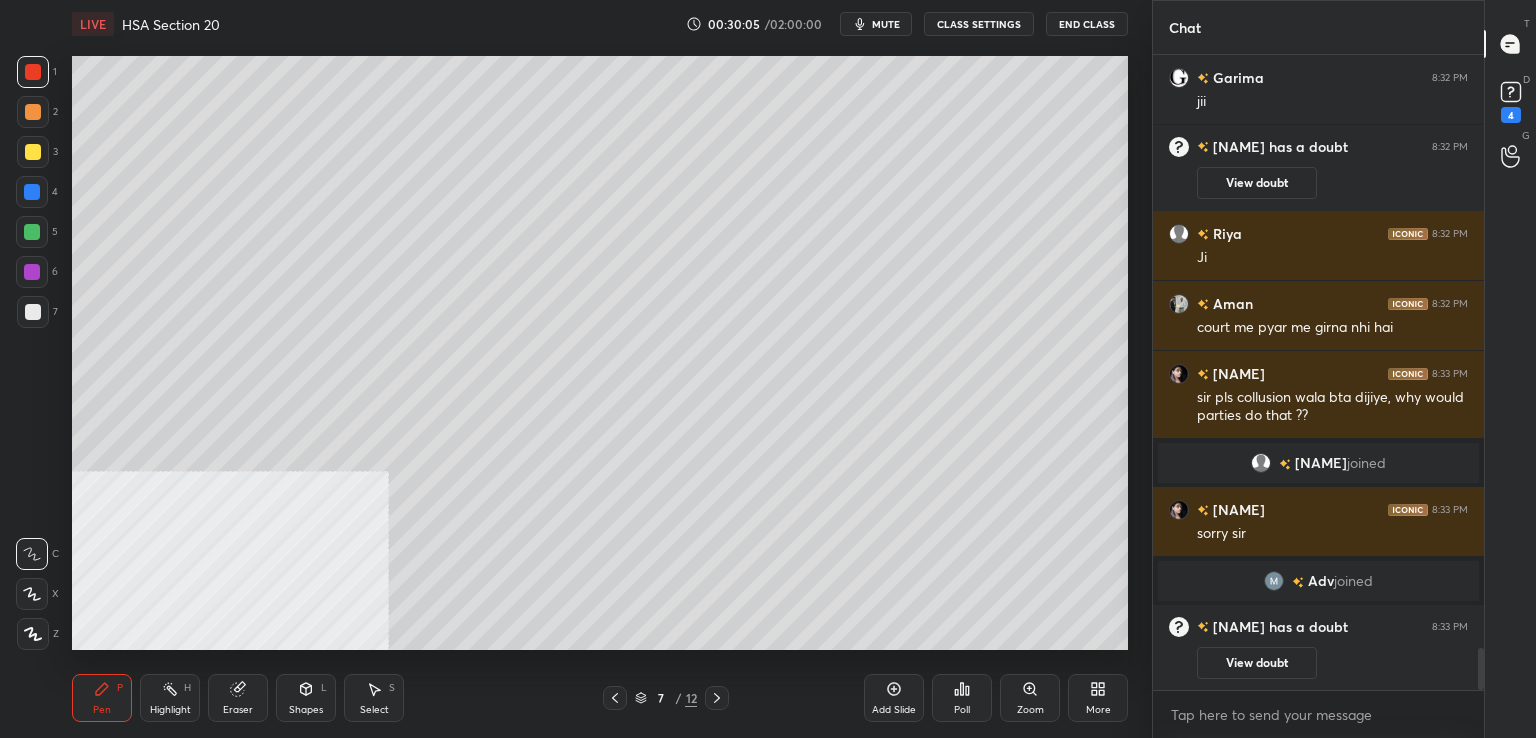 drag, startPoint x: 25, startPoint y: 274, endPoint x: 68, endPoint y: 303, distance: 51.86521 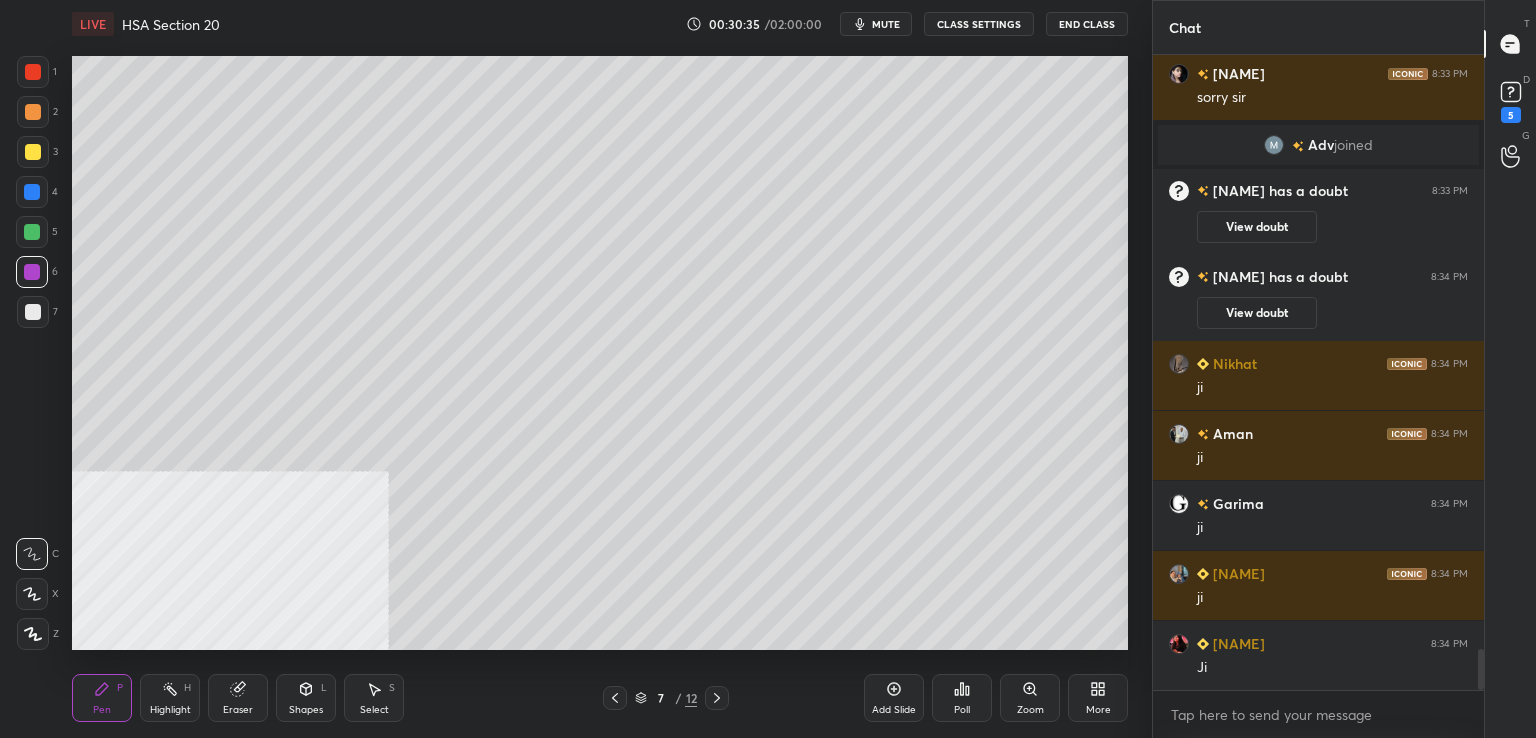 scroll, scrollTop: 9442, scrollLeft: 0, axis: vertical 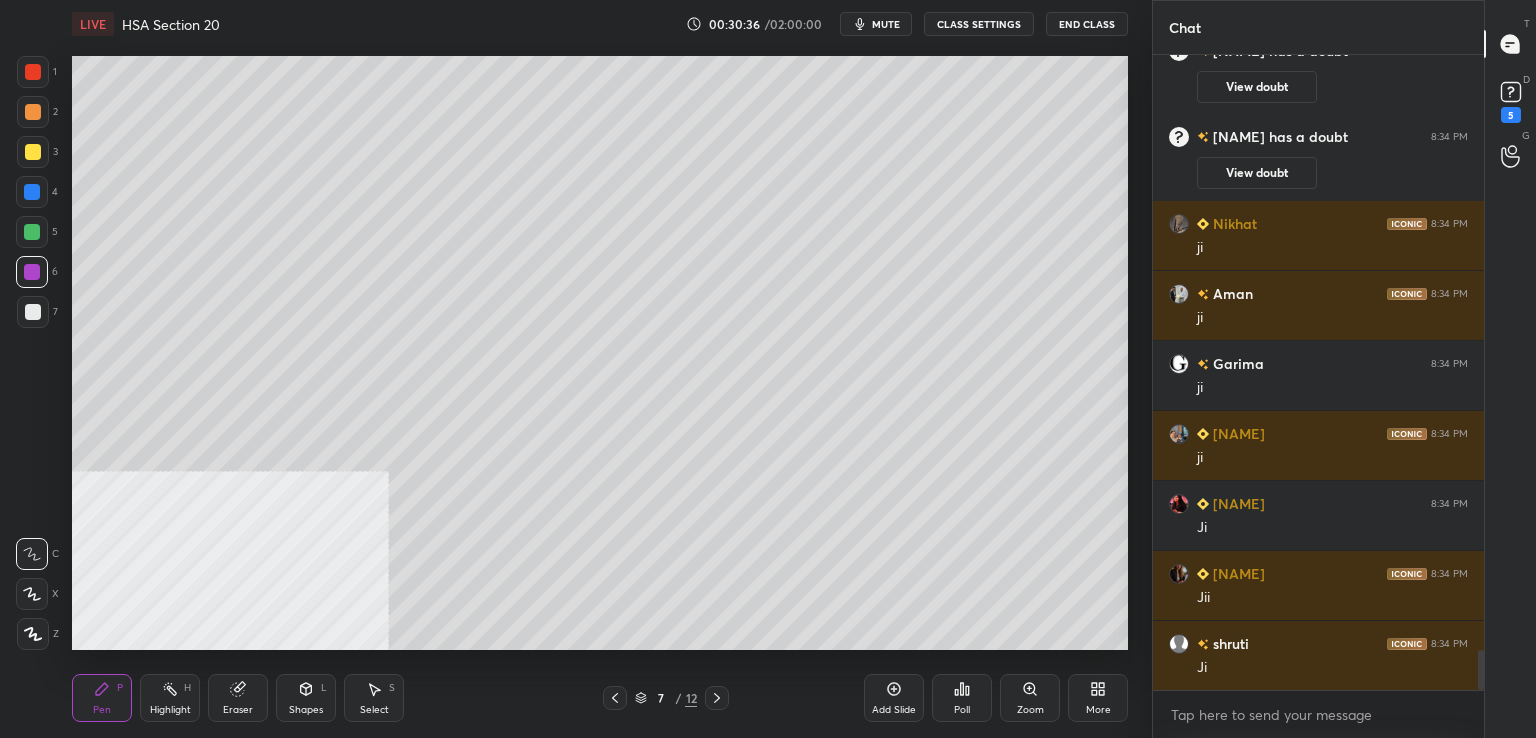 click at bounding box center [33, 112] 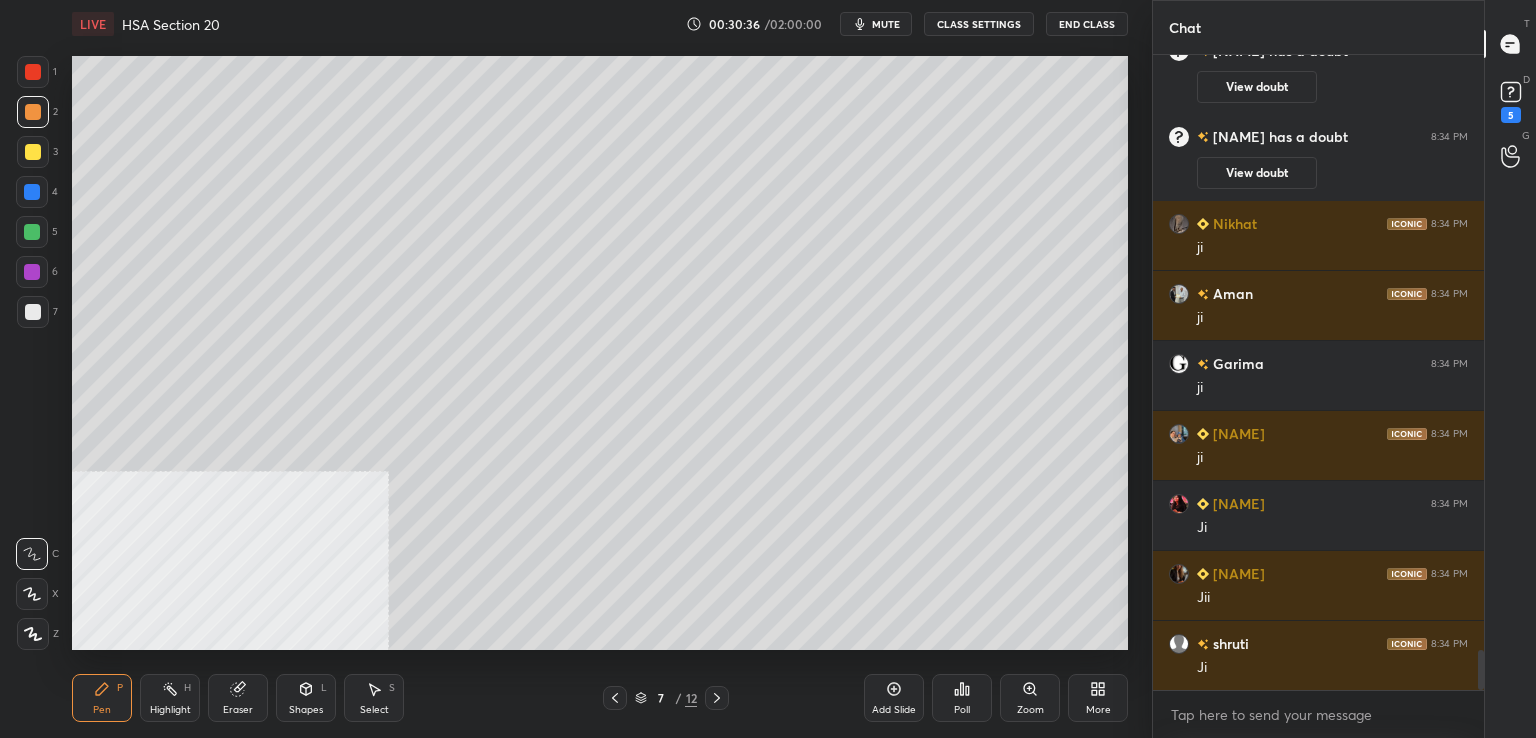 scroll, scrollTop: 9512, scrollLeft: 0, axis: vertical 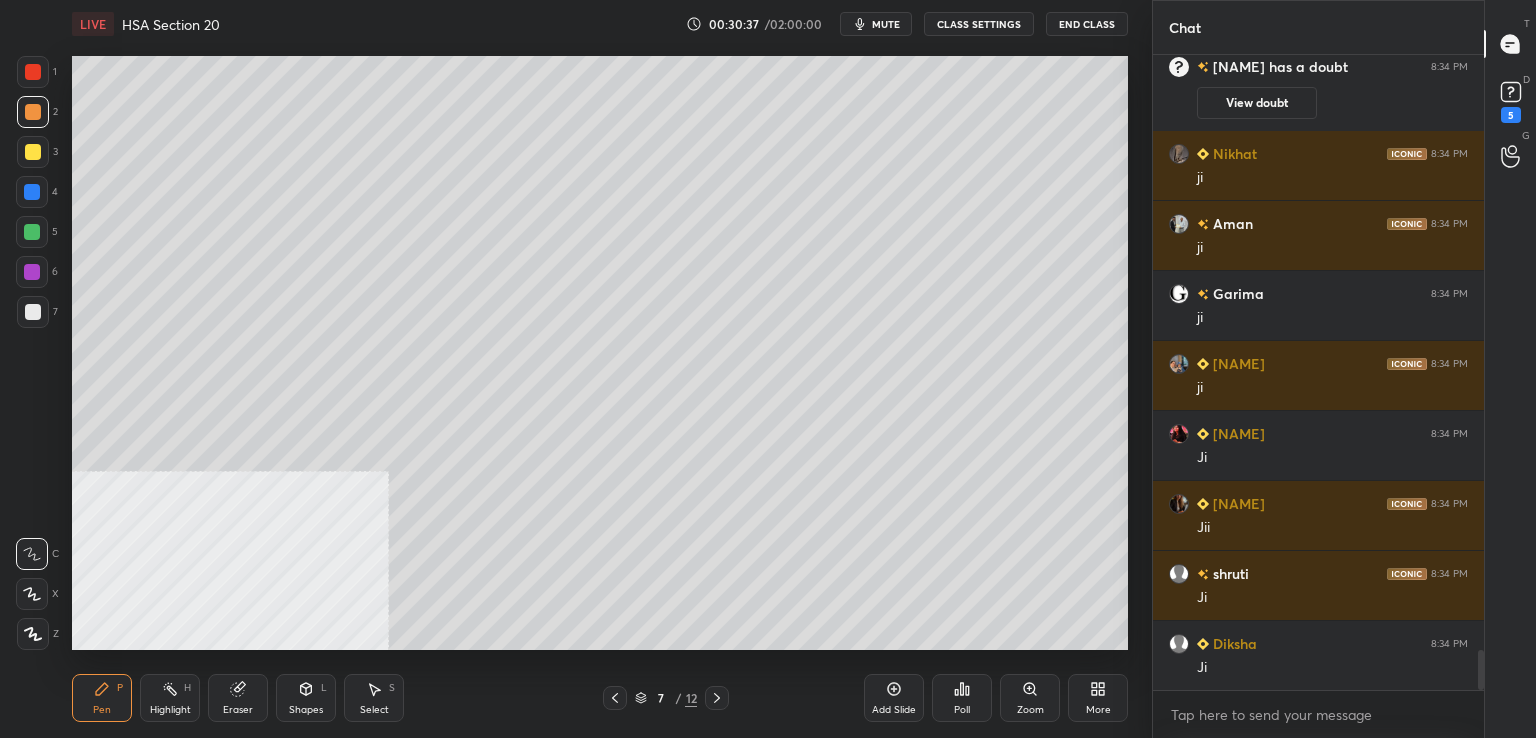 click on "Add Slide" at bounding box center [894, 698] 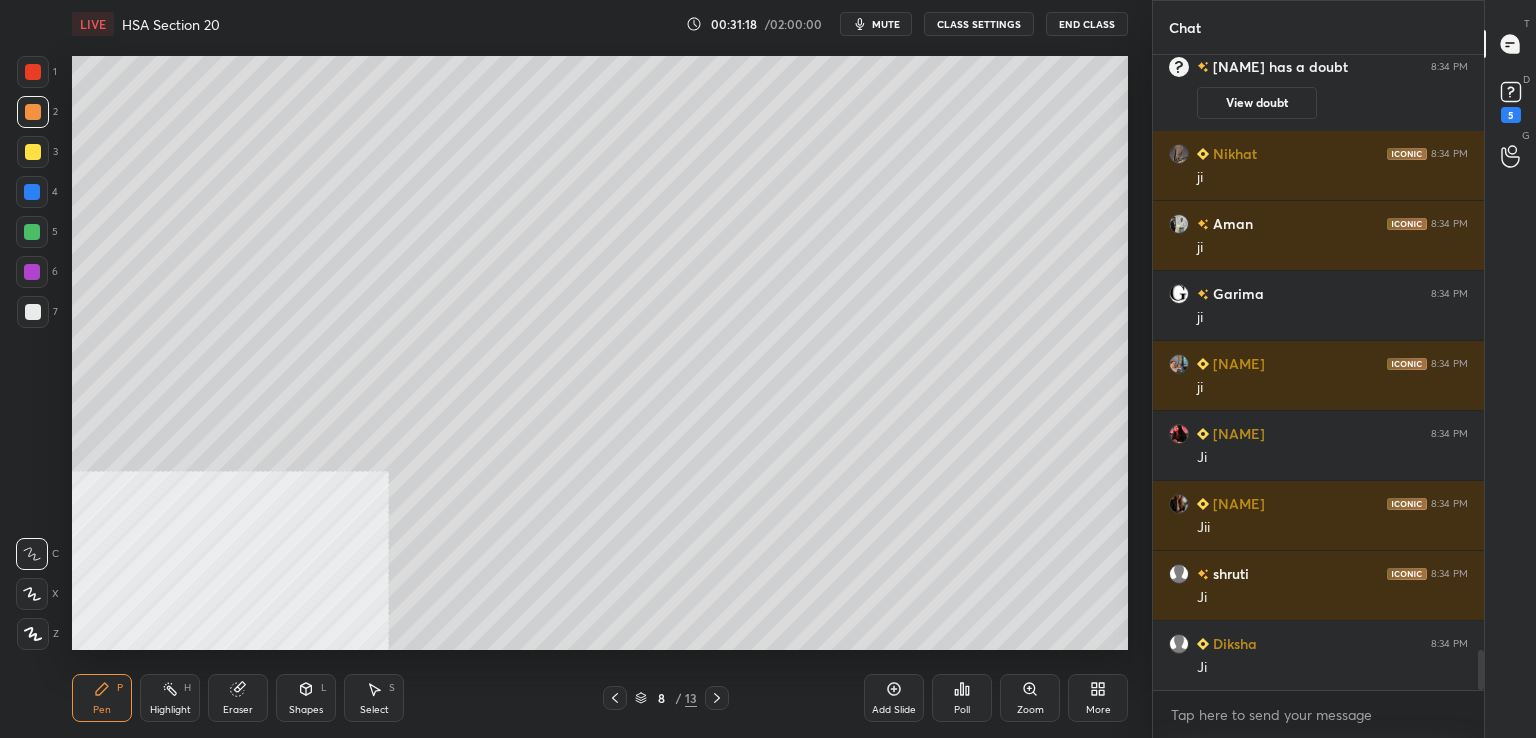 drag, startPoint x: 28, startPoint y: 313, endPoint x: 40, endPoint y: 313, distance: 12 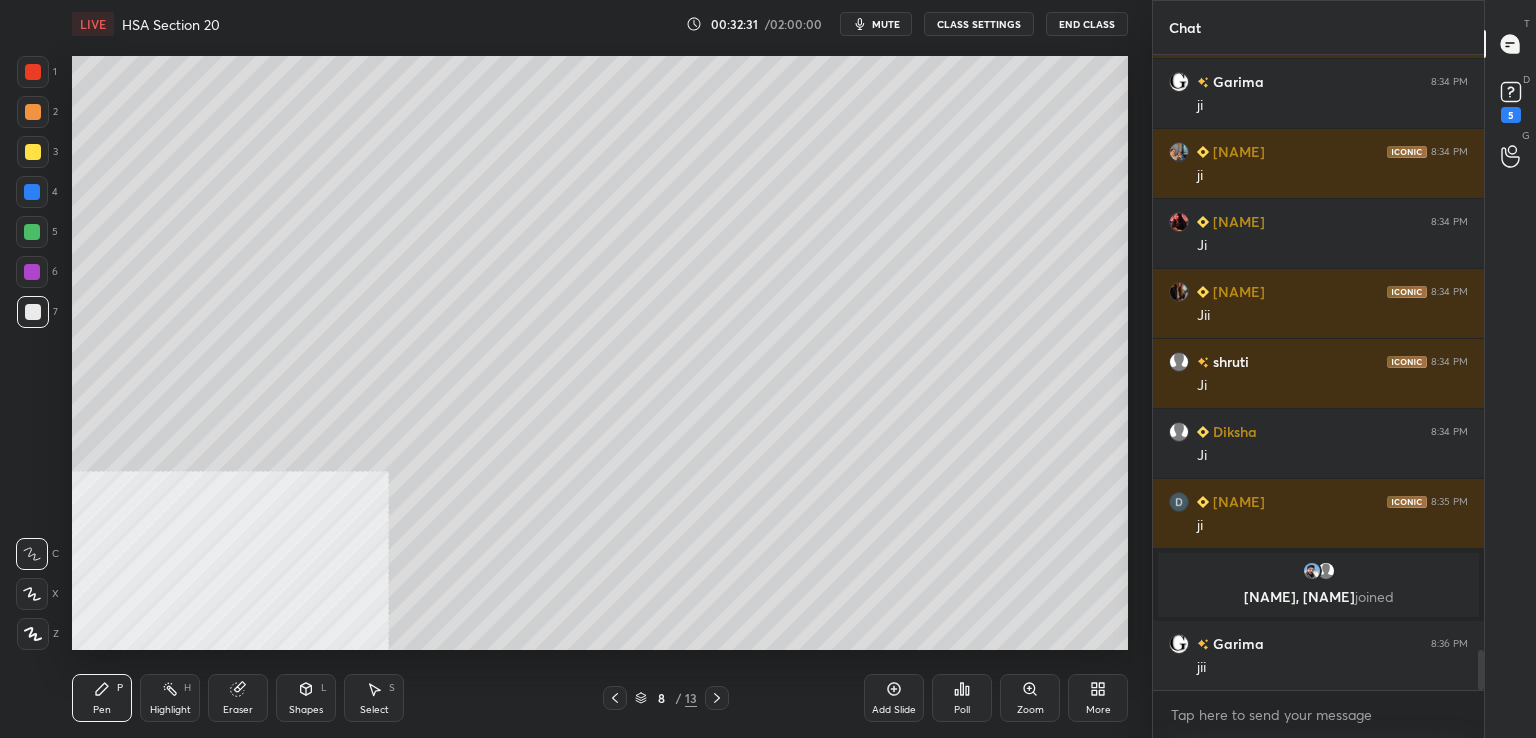 scroll, scrollTop: 9548, scrollLeft: 0, axis: vertical 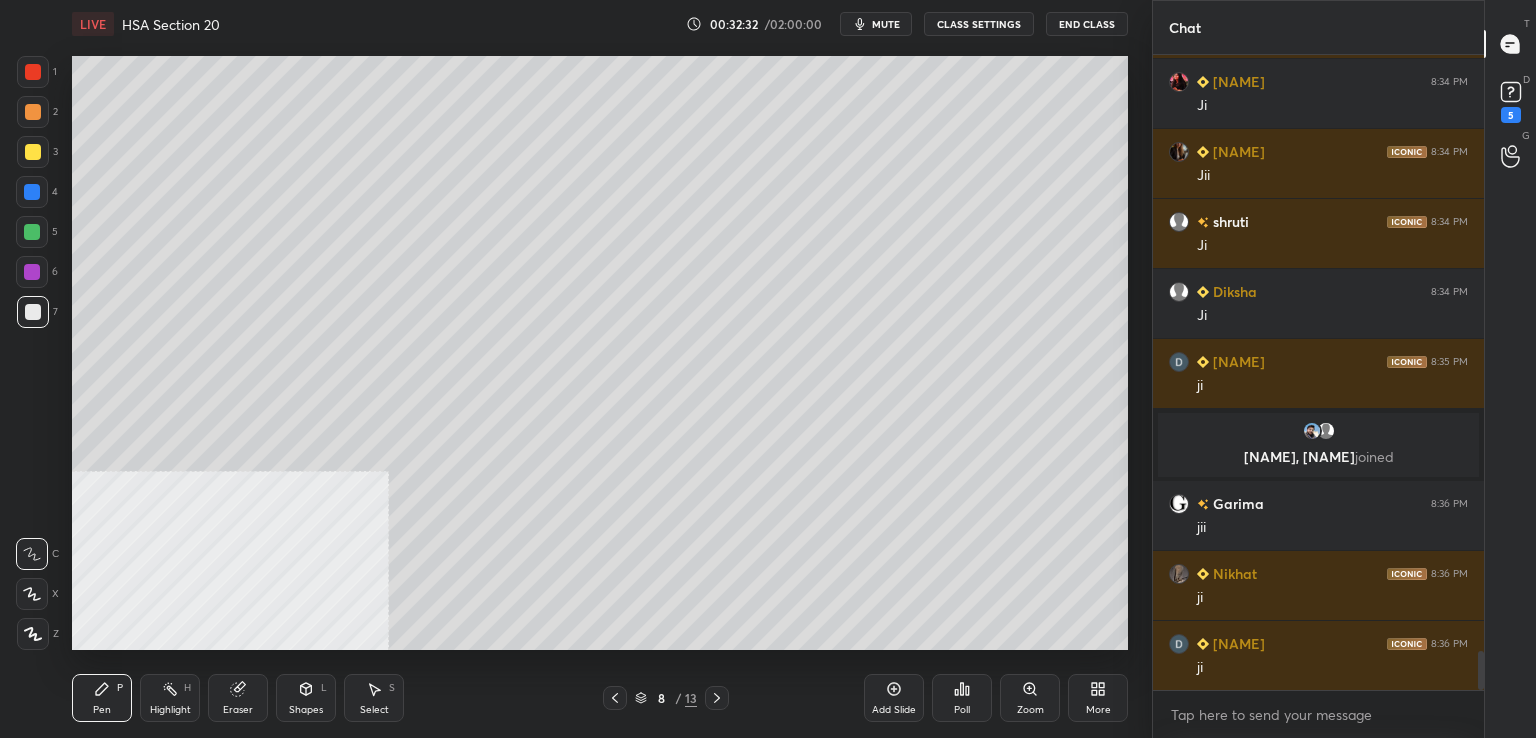 drag, startPoint x: 35, startPoint y: 71, endPoint x: 63, endPoint y: 96, distance: 37.536648 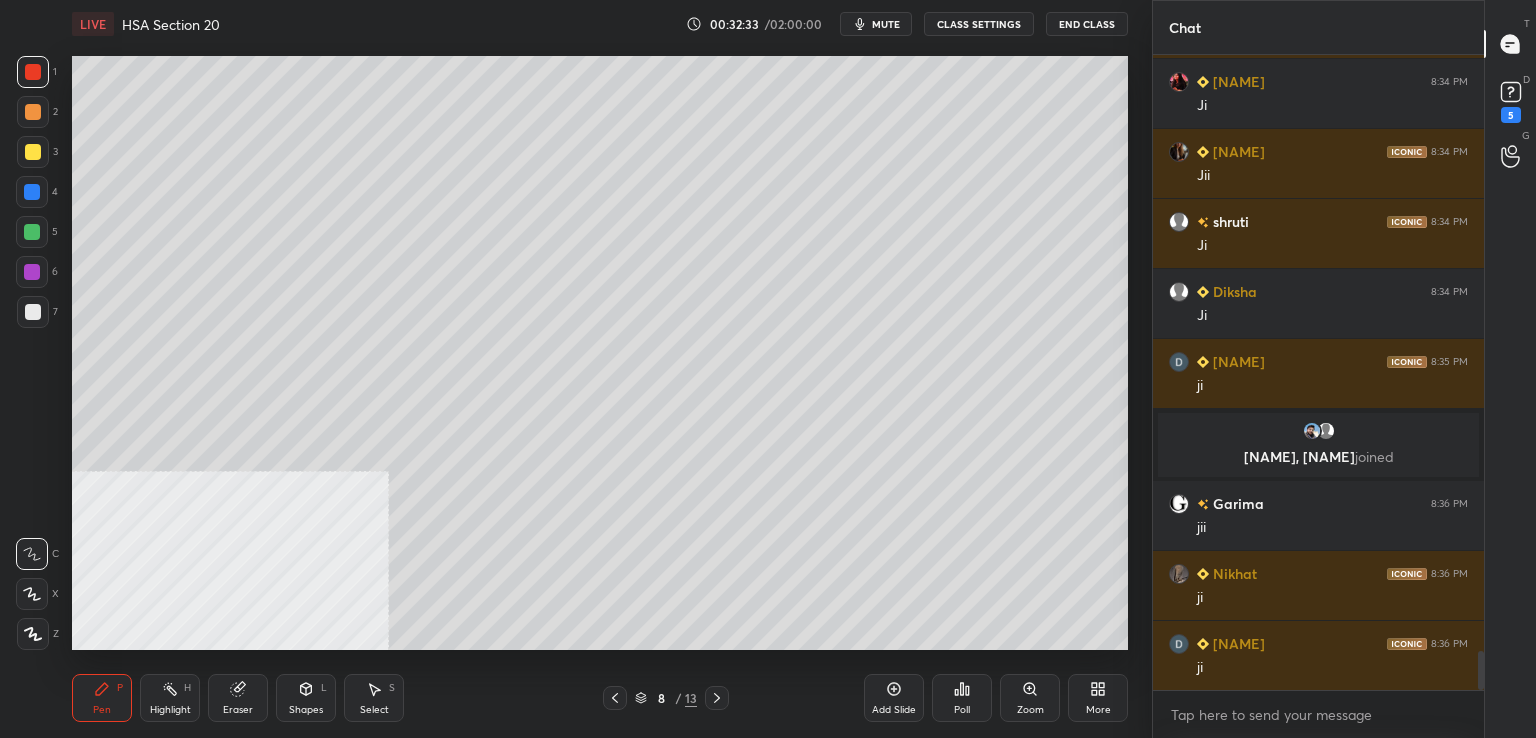 scroll, scrollTop: 9758, scrollLeft: 0, axis: vertical 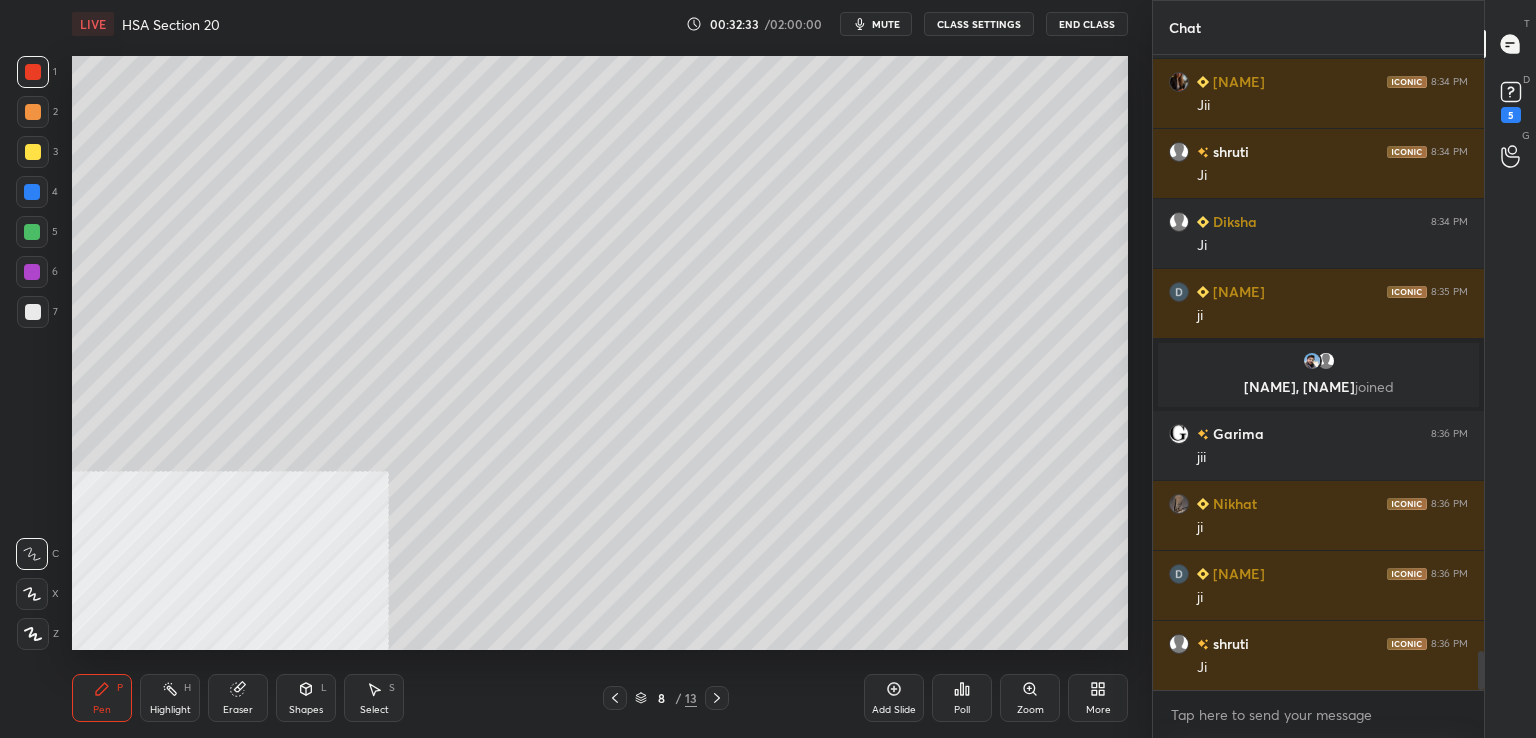 click on "Add Slide" at bounding box center [894, 698] 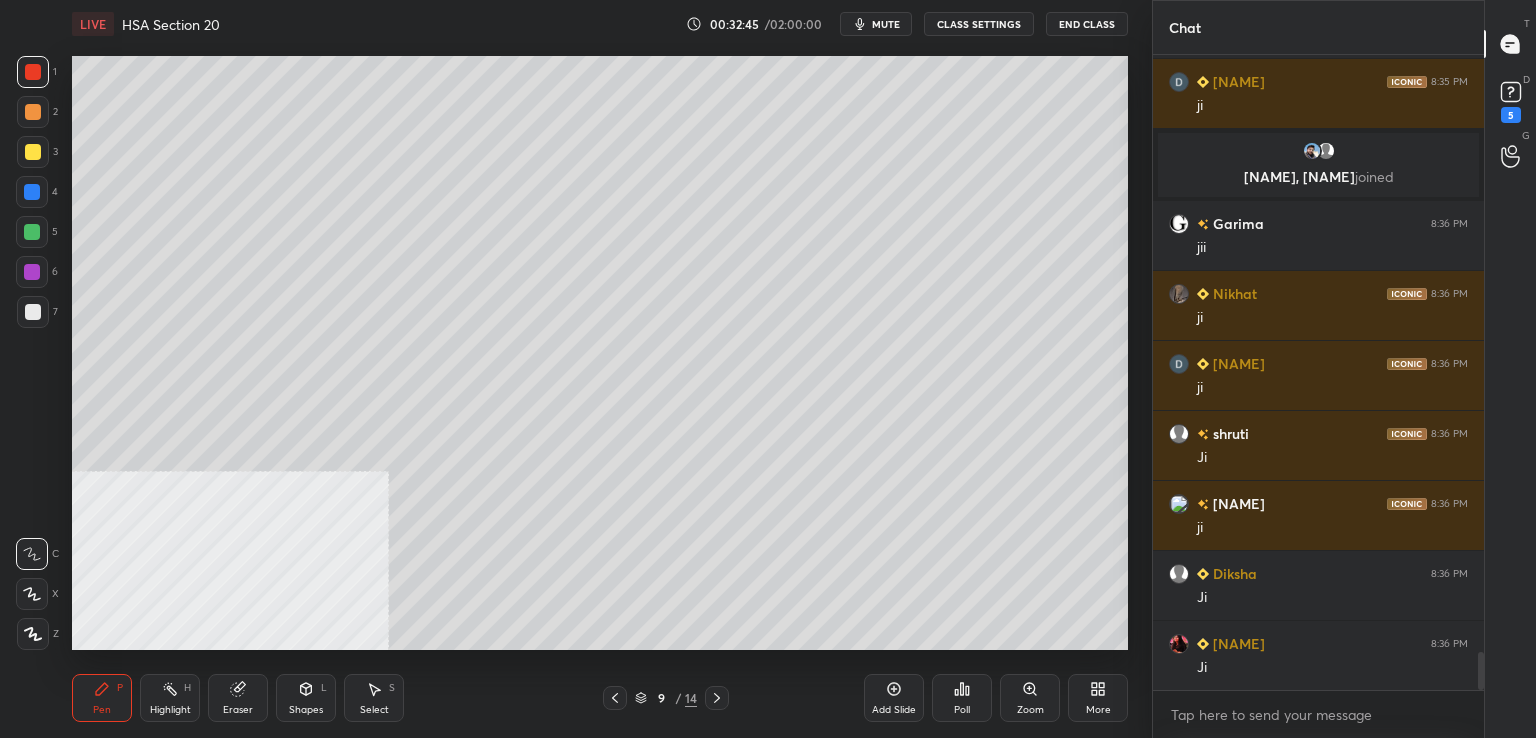 scroll, scrollTop: 10038, scrollLeft: 0, axis: vertical 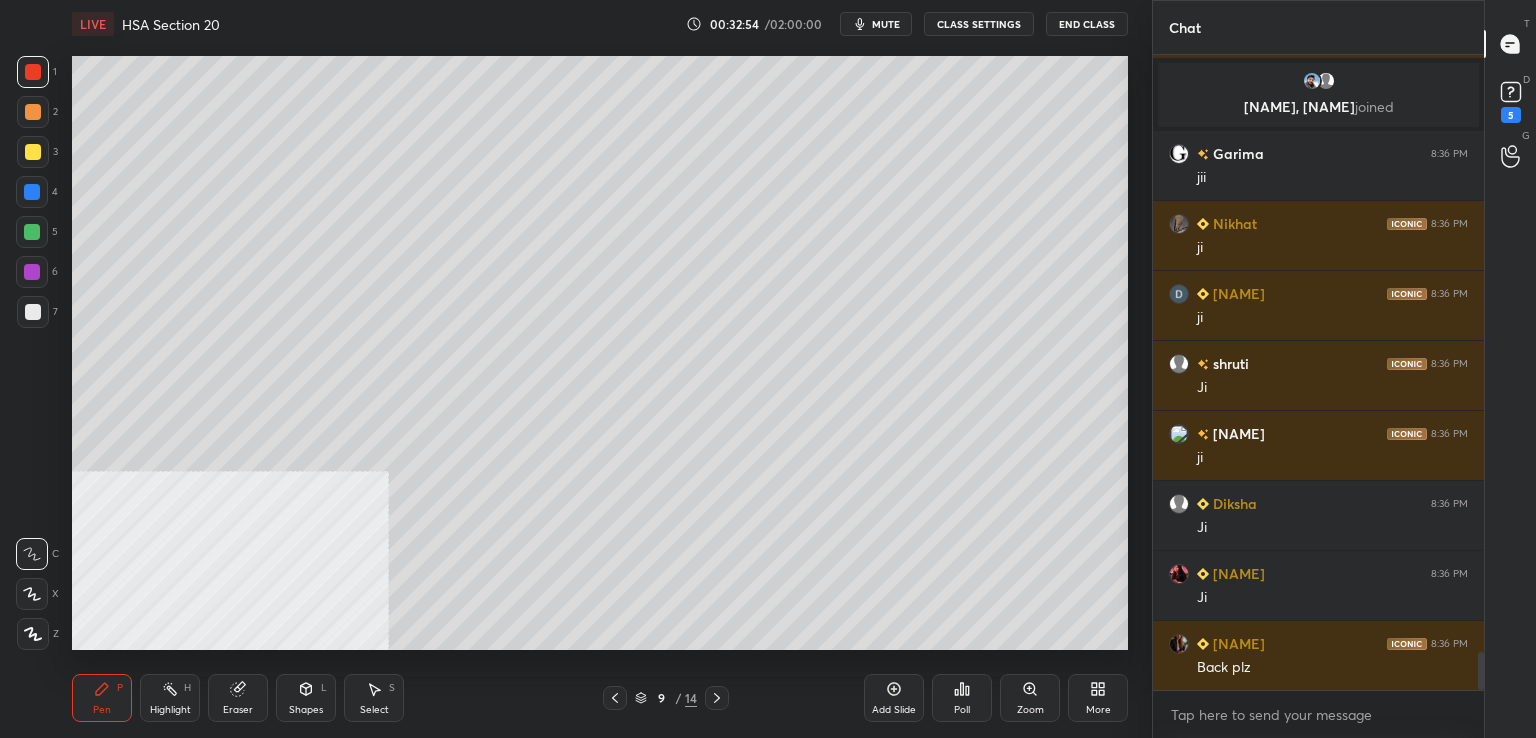 drag, startPoint x: 32, startPoint y: 322, endPoint x: 43, endPoint y: 323, distance: 11.045361 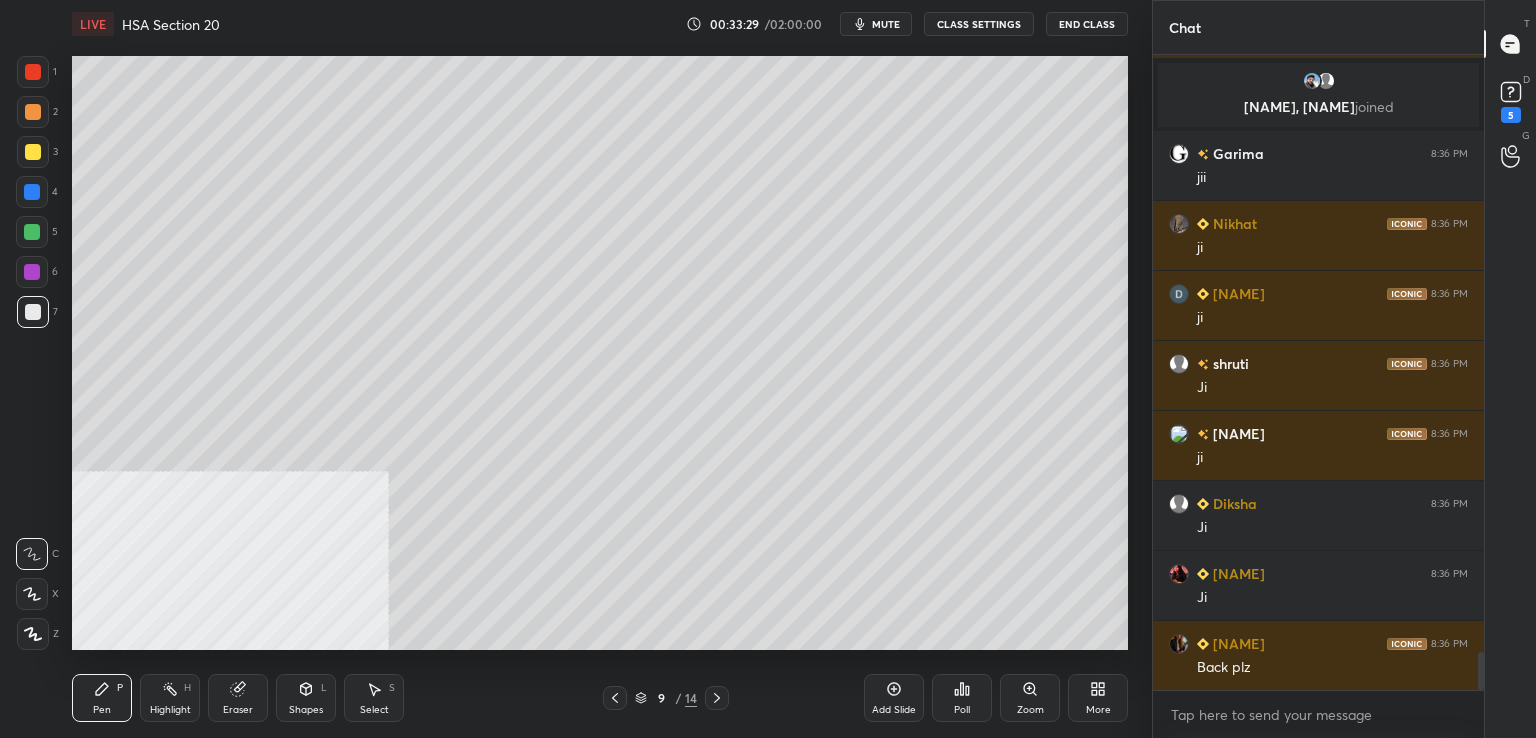 click at bounding box center [32, 232] 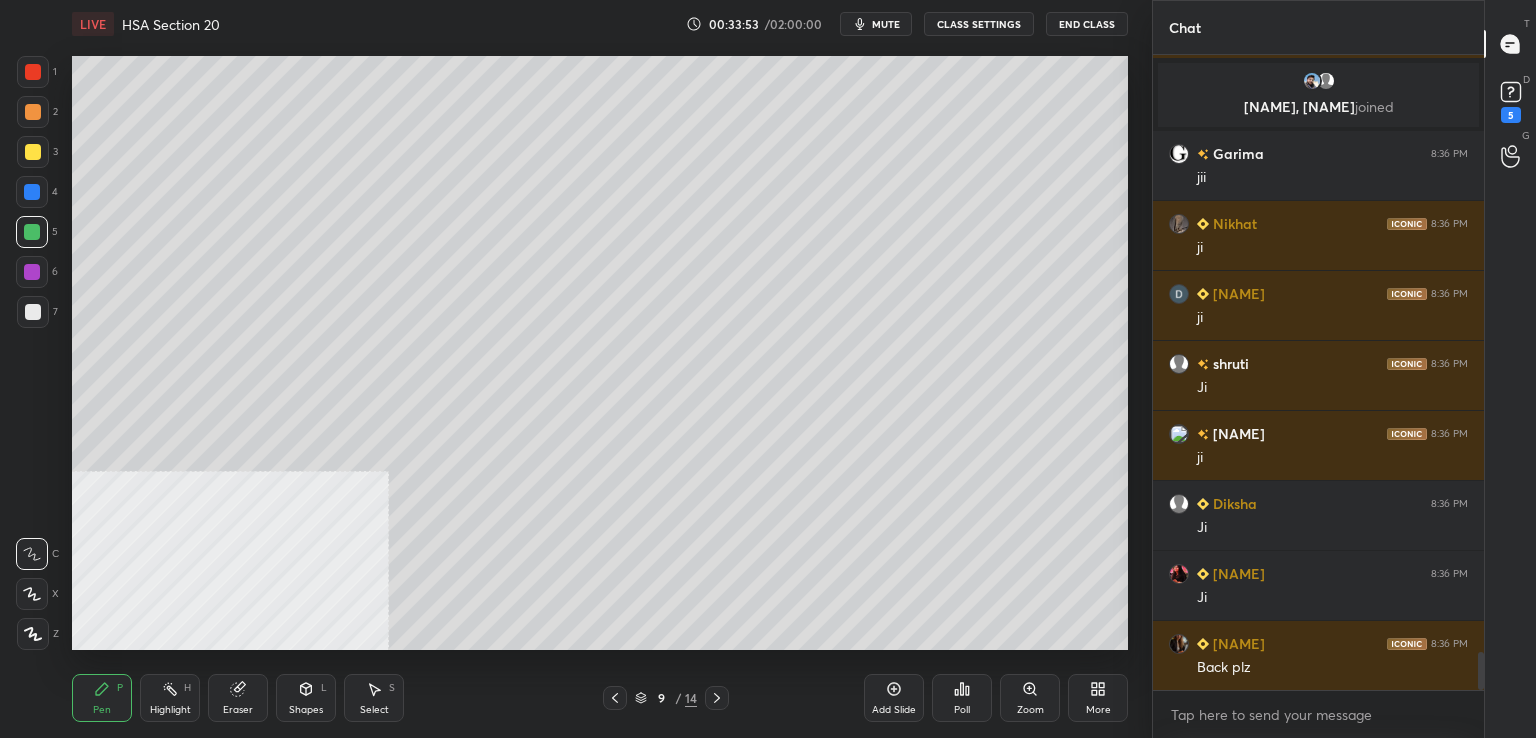 drag, startPoint x: 34, startPoint y: 194, endPoint x: 27, endPoint y: 206, distance: 13.892444 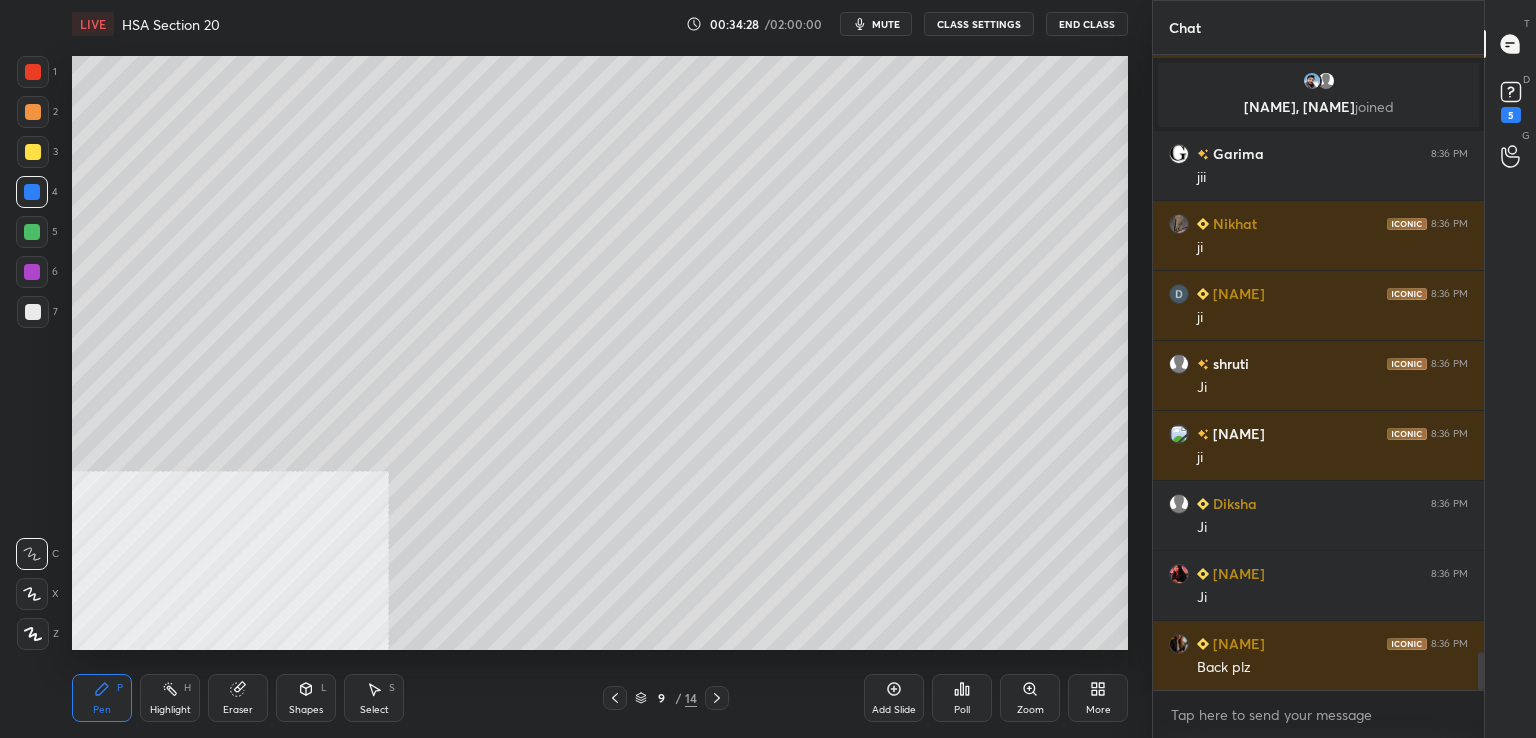 drag, startPoint x: 21, startPoint y: 153, endPoint x: 33, endPoint y: 174, distance: 24.186773 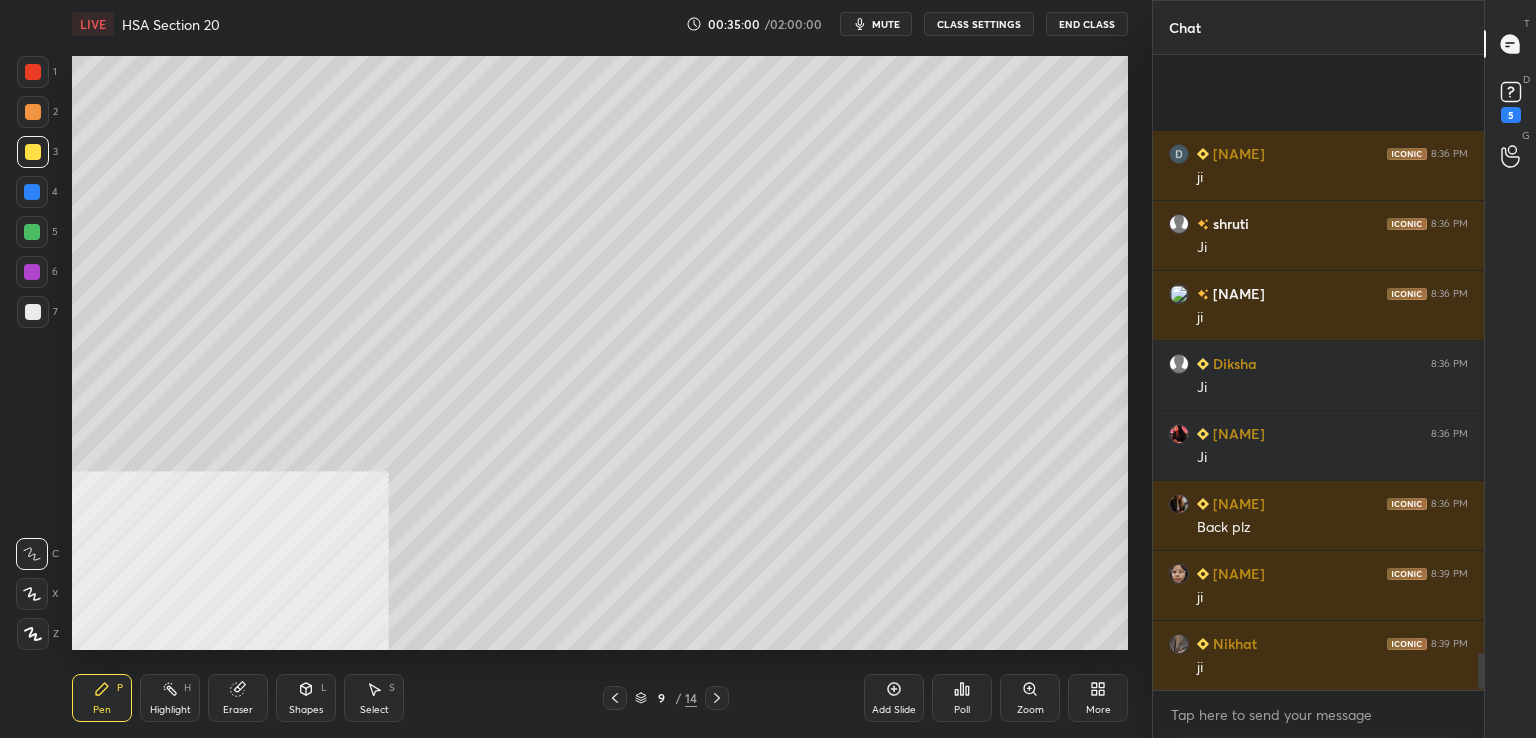 scroll, scrollTop: 10388, scrollLeft: 0, axis: vertical 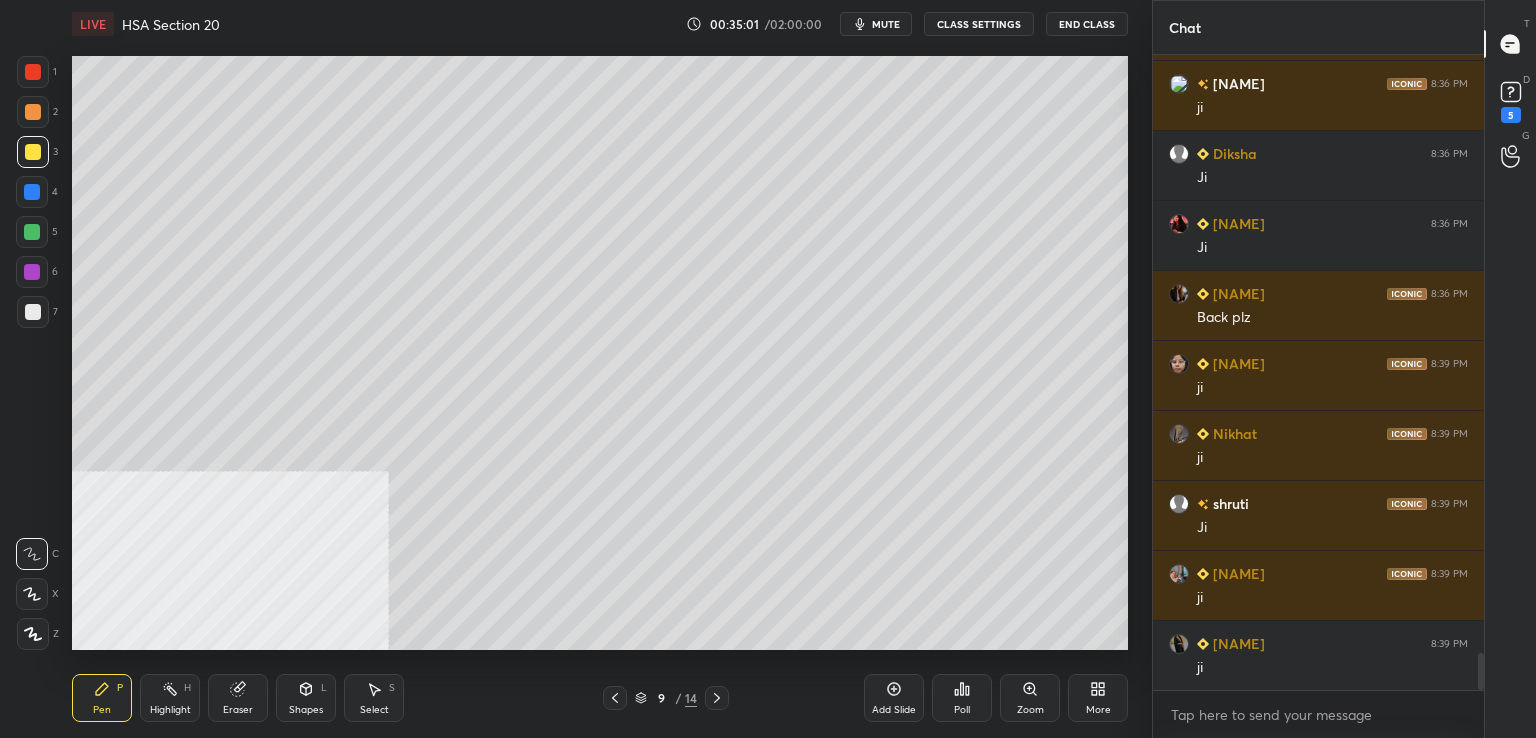 click 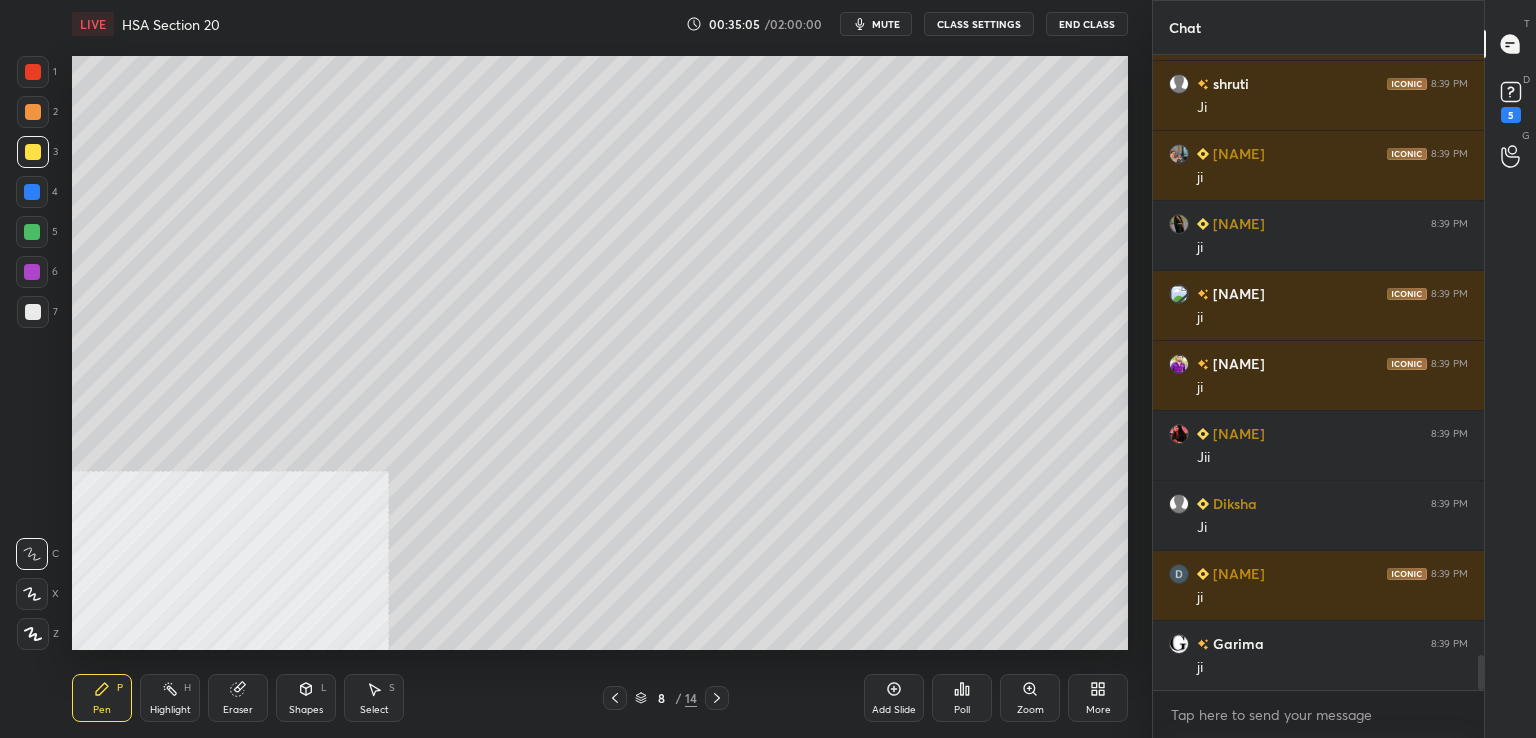 scroll, scrollTop: 10878, scrollLeft: 0, axis: vertical 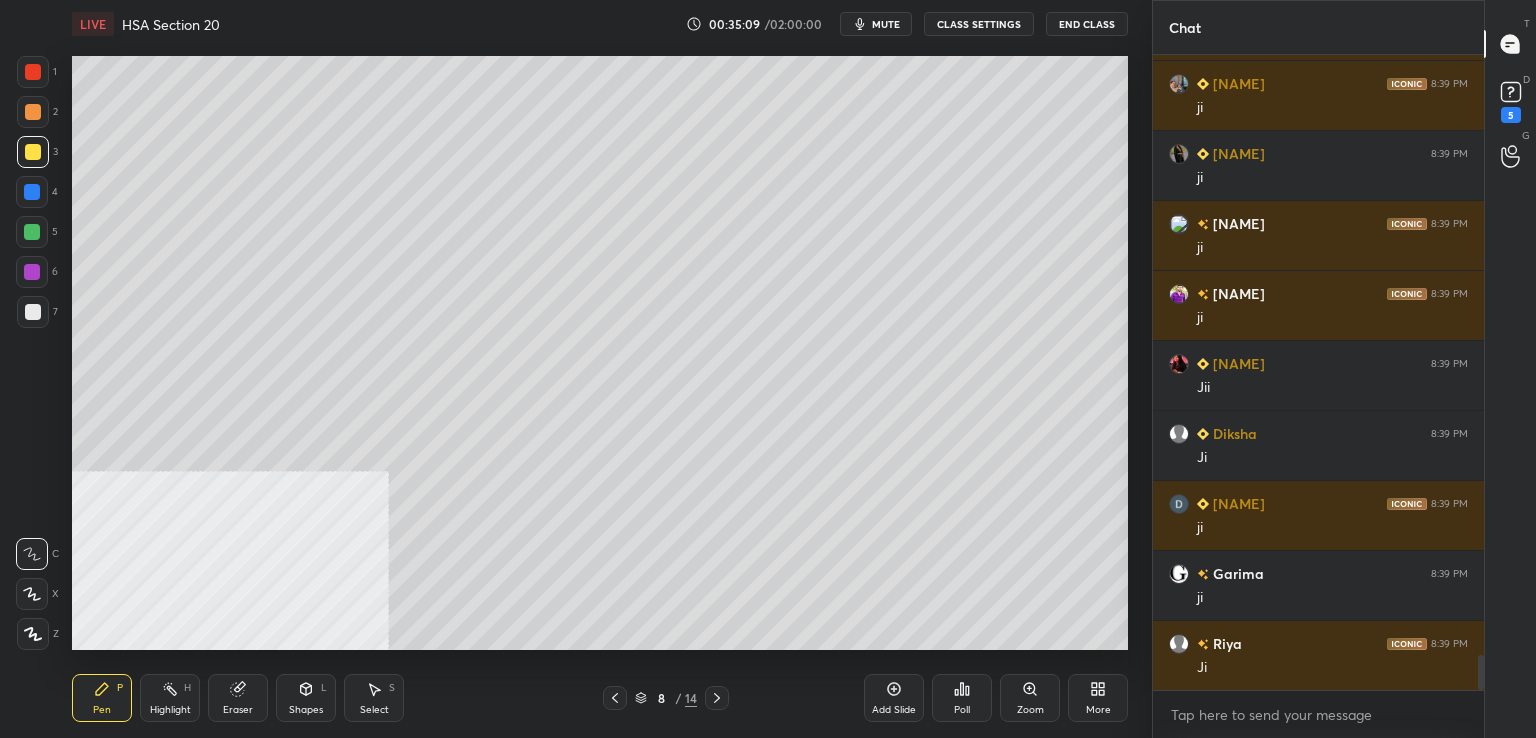 click 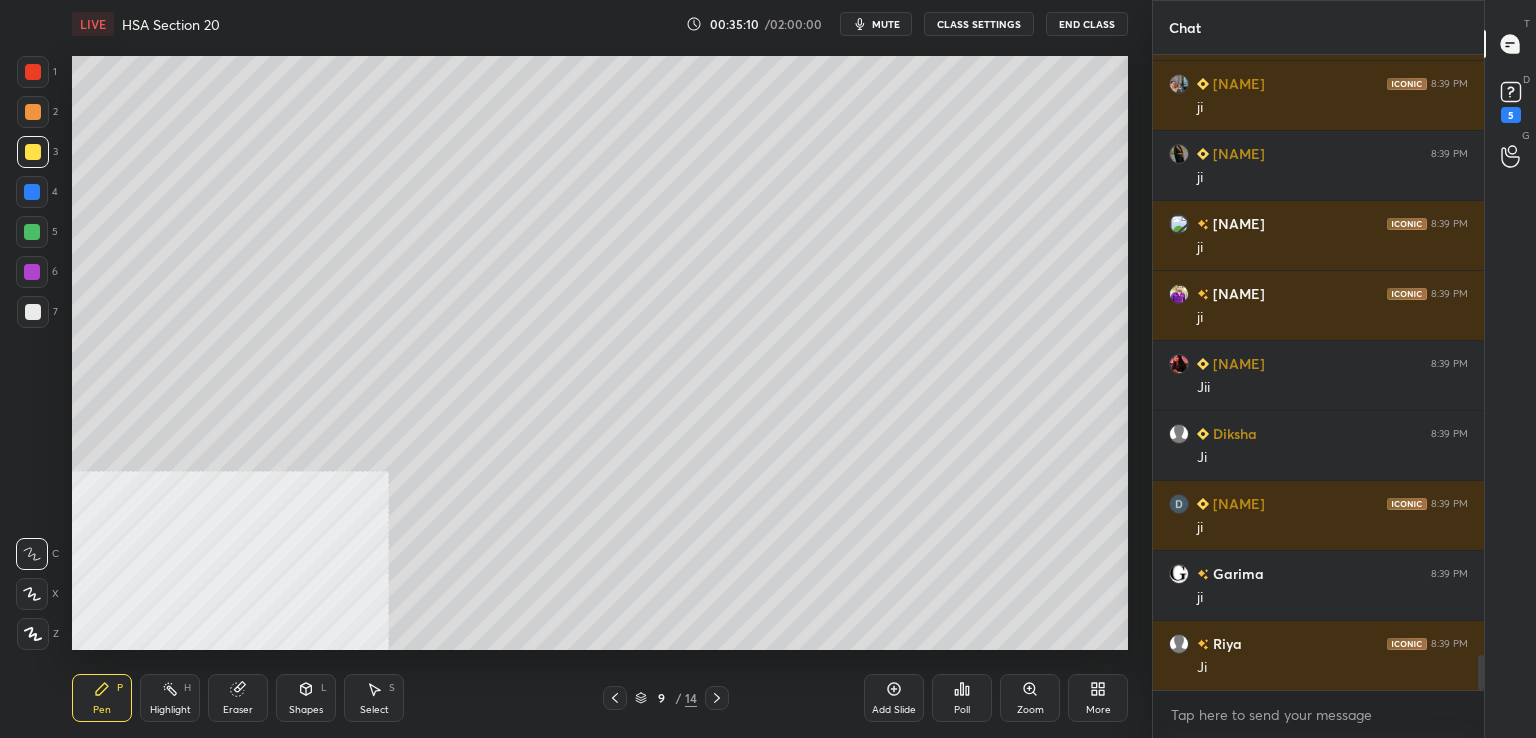 click 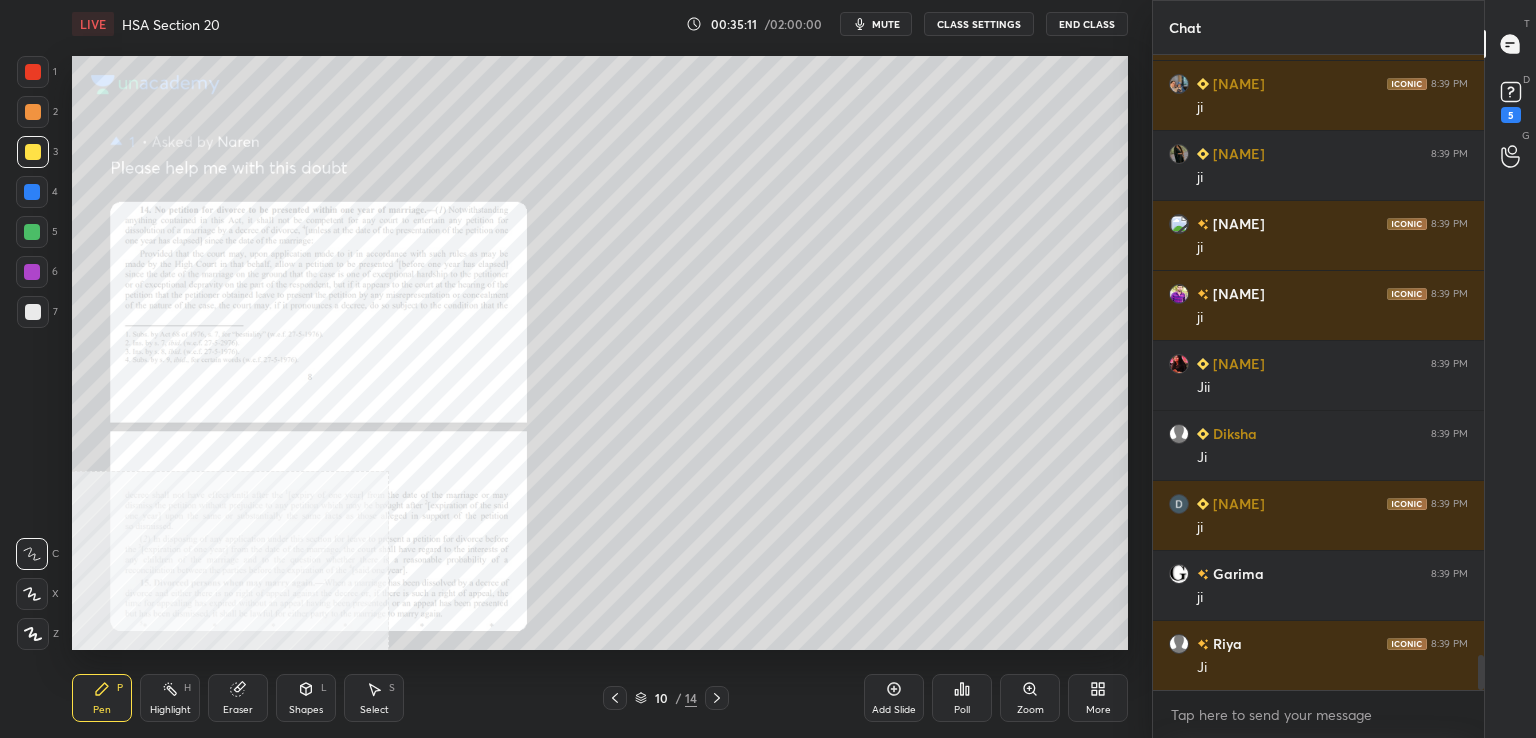 drag, startPoint x: 620, startPoint y: 693, endPoint x: 637, endPoint y: 698, distance: 17.720045 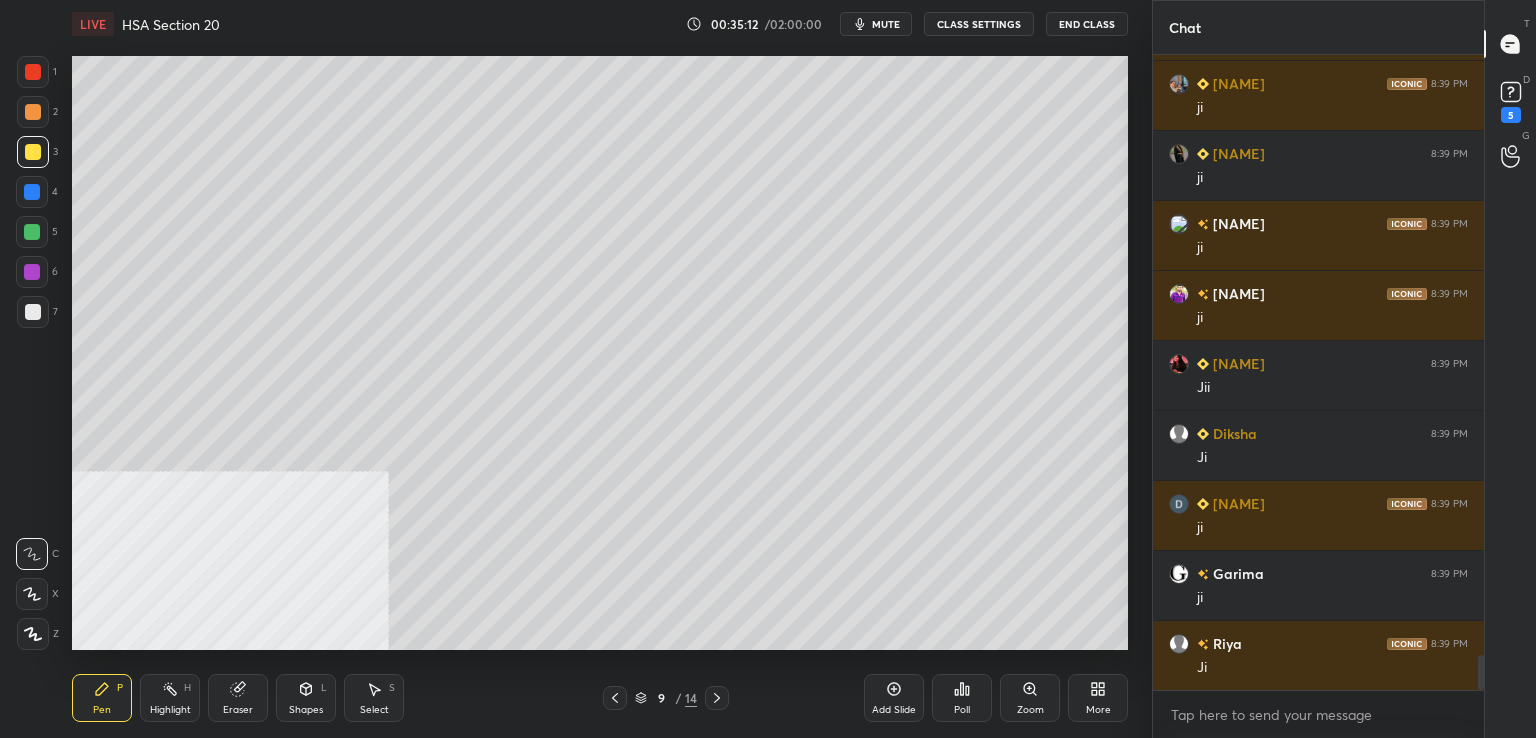 click on "Add Slide" at bounding box center (894, 698) 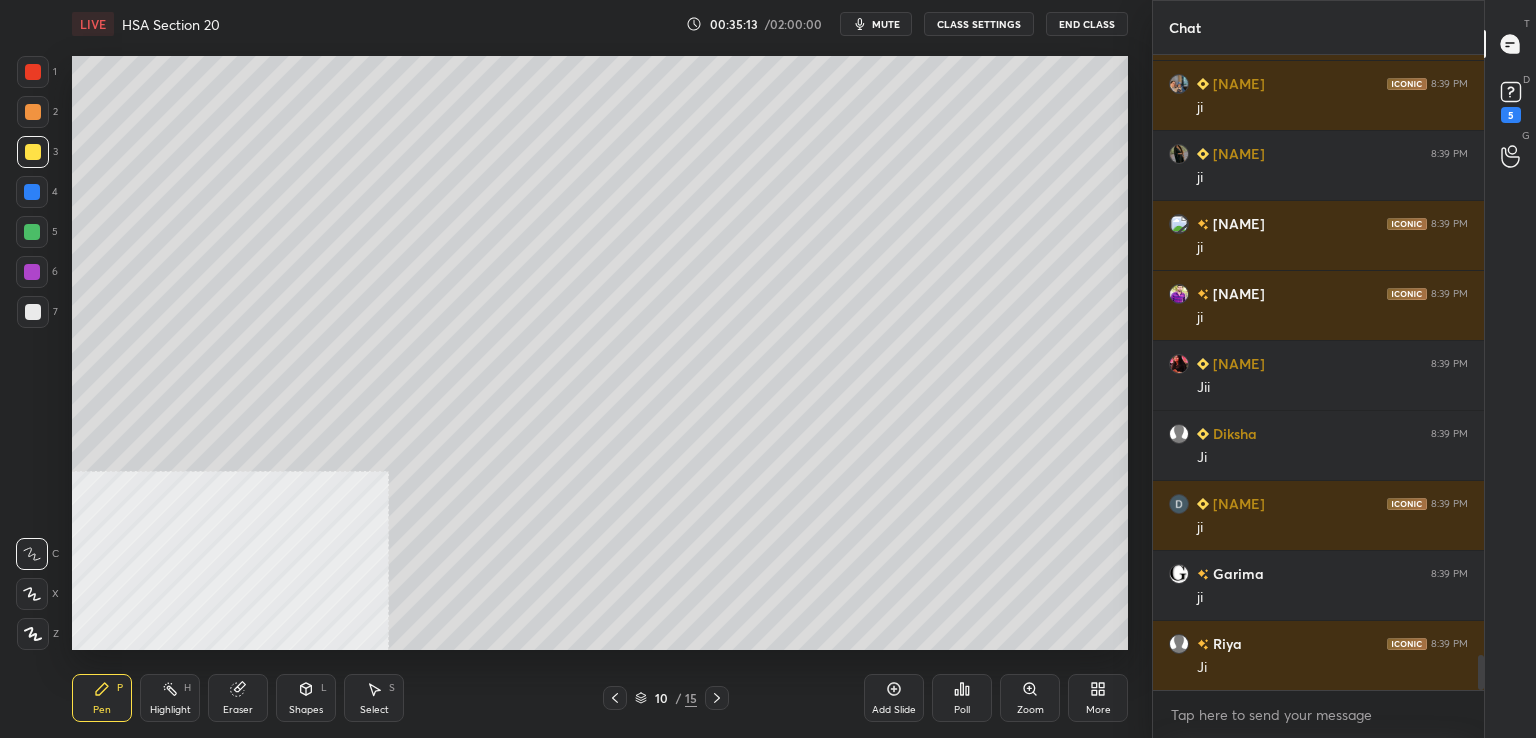 click at bounding box center (33, 312) 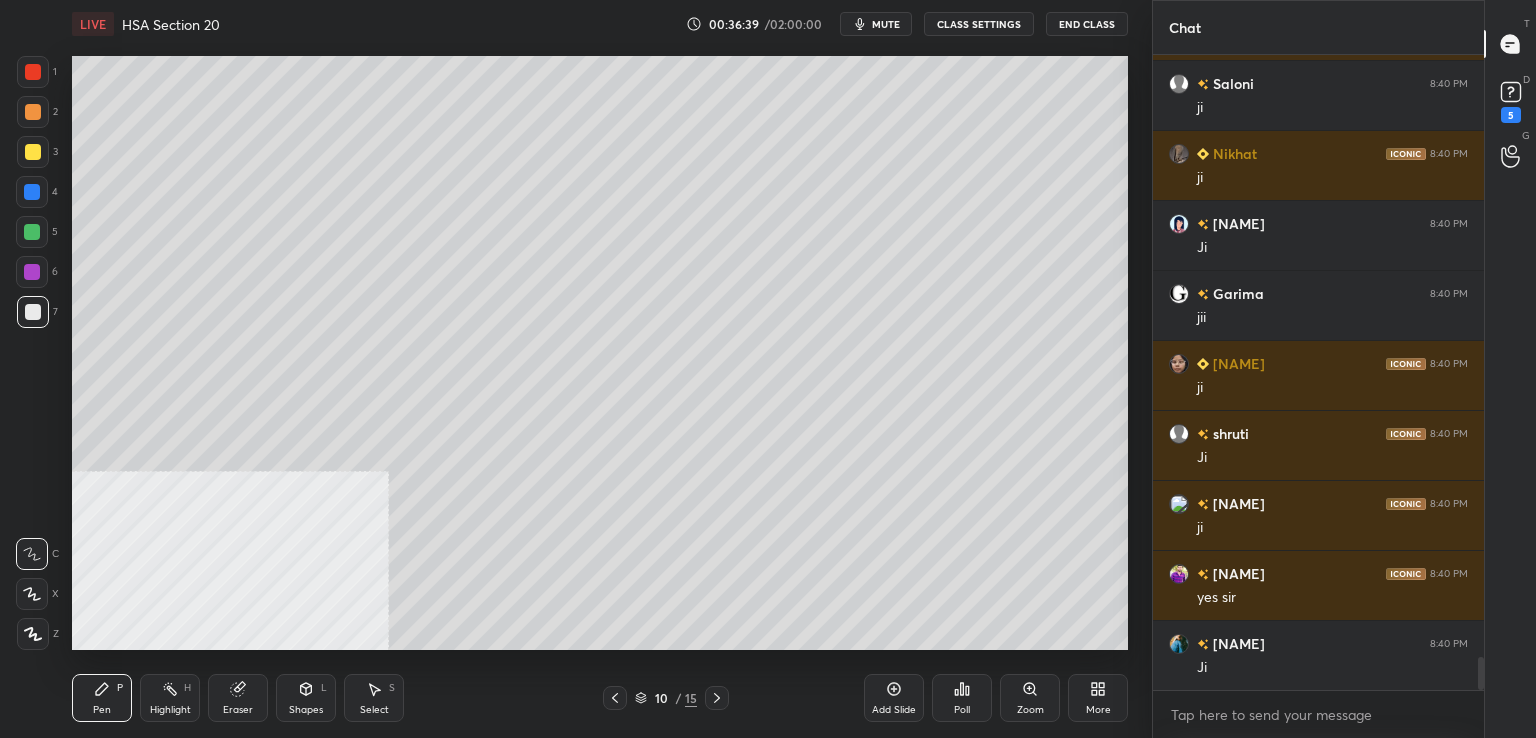 scroll, scrollTop: 11718, scrollLeft: 0, axis: vertical 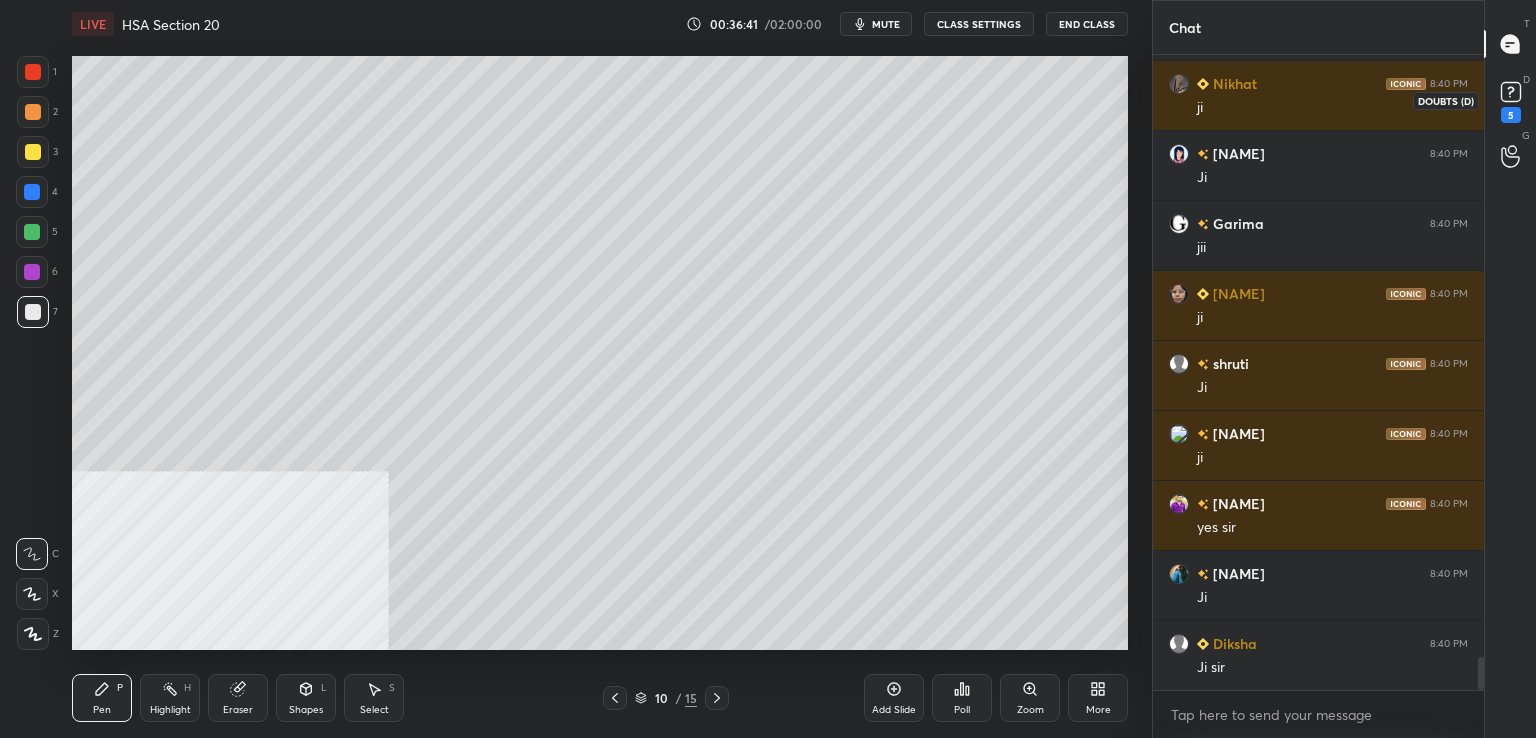 drag, startPoint x: 1508, startPoint y: 105, endPoint x: 1489, endPoint y: 128, distance: 29.832869 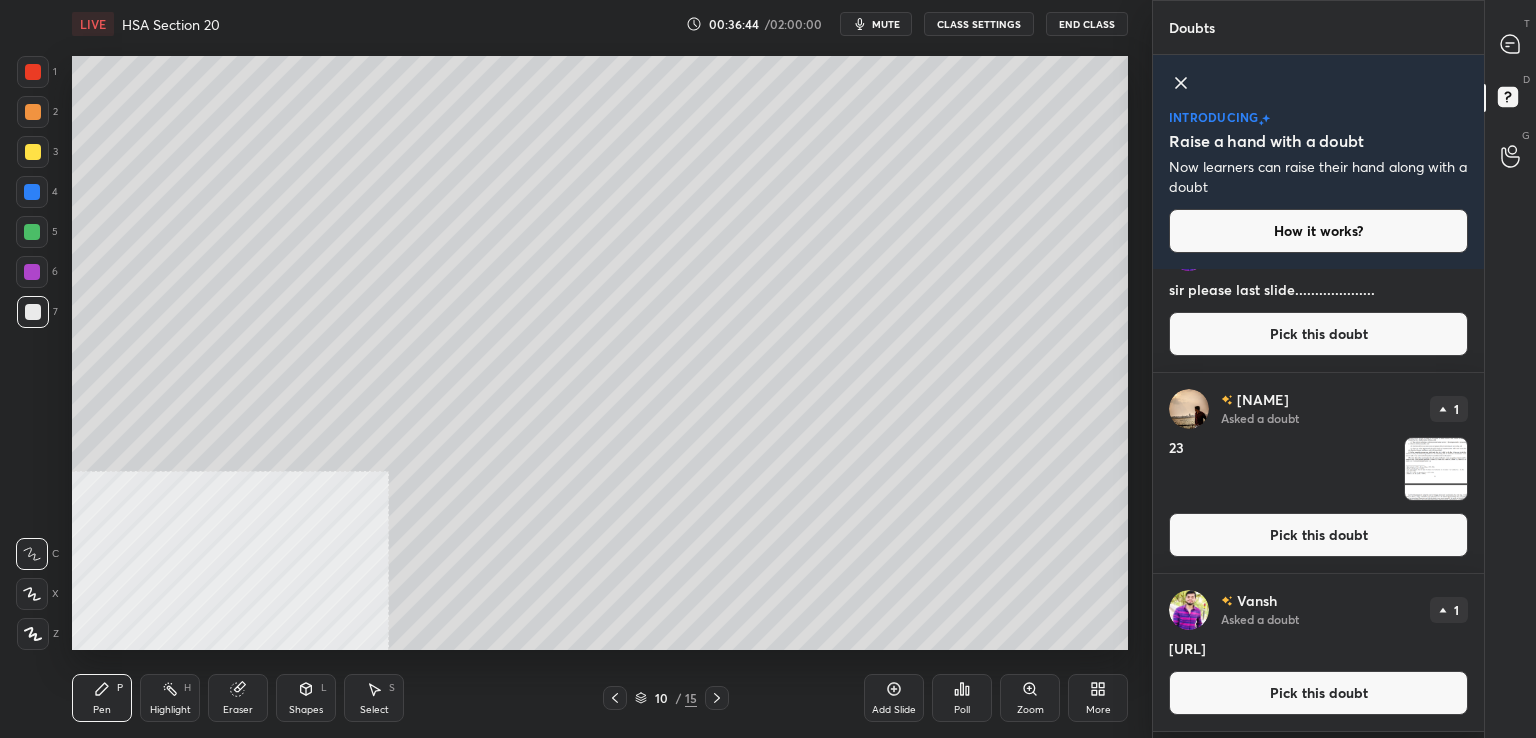 scroll, scrollTop: 420, scrollLeft: 0, axis: vertical 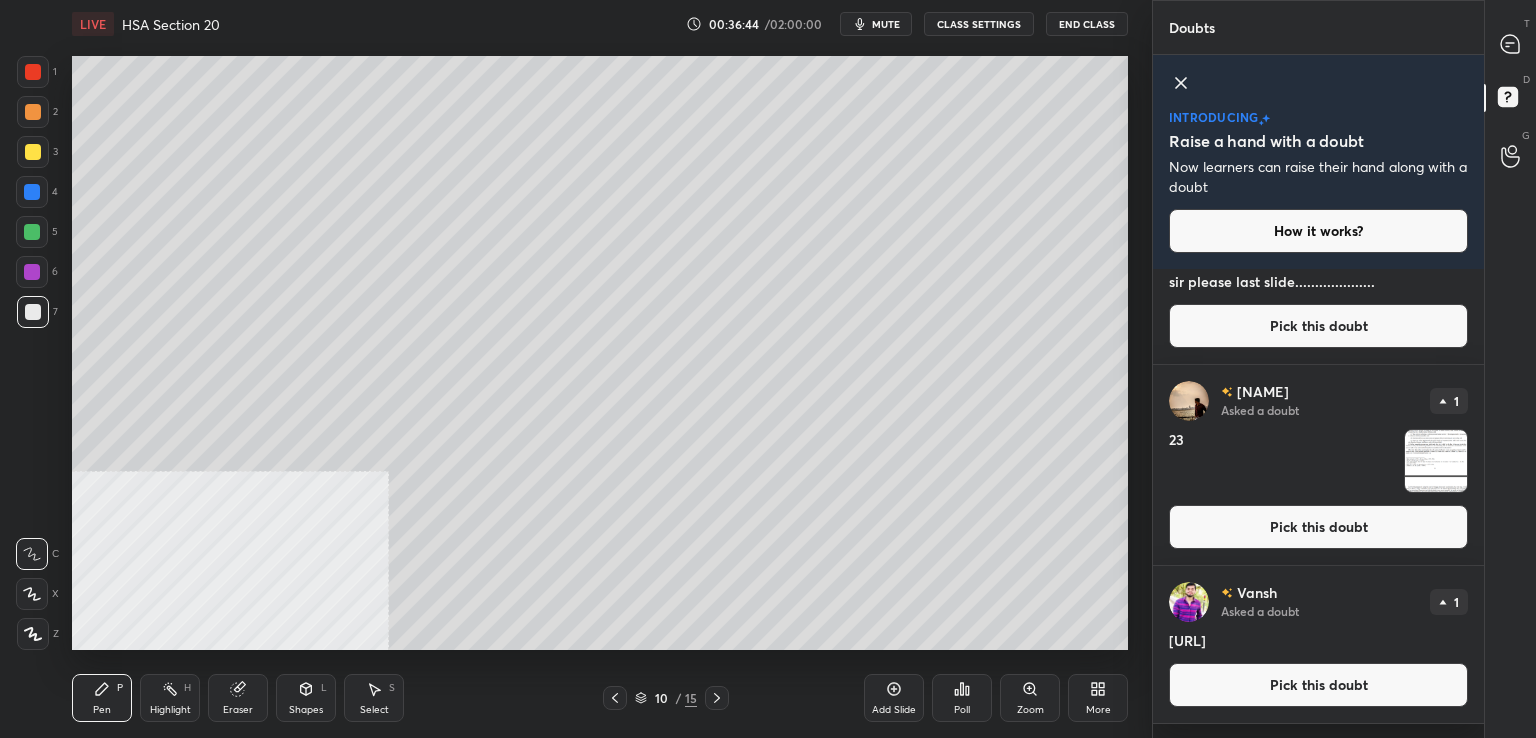 drag, startPoint x: 1264, startPoint y: 525, endPoint x: 1152, endPoint y: 537, distance: 112.64102 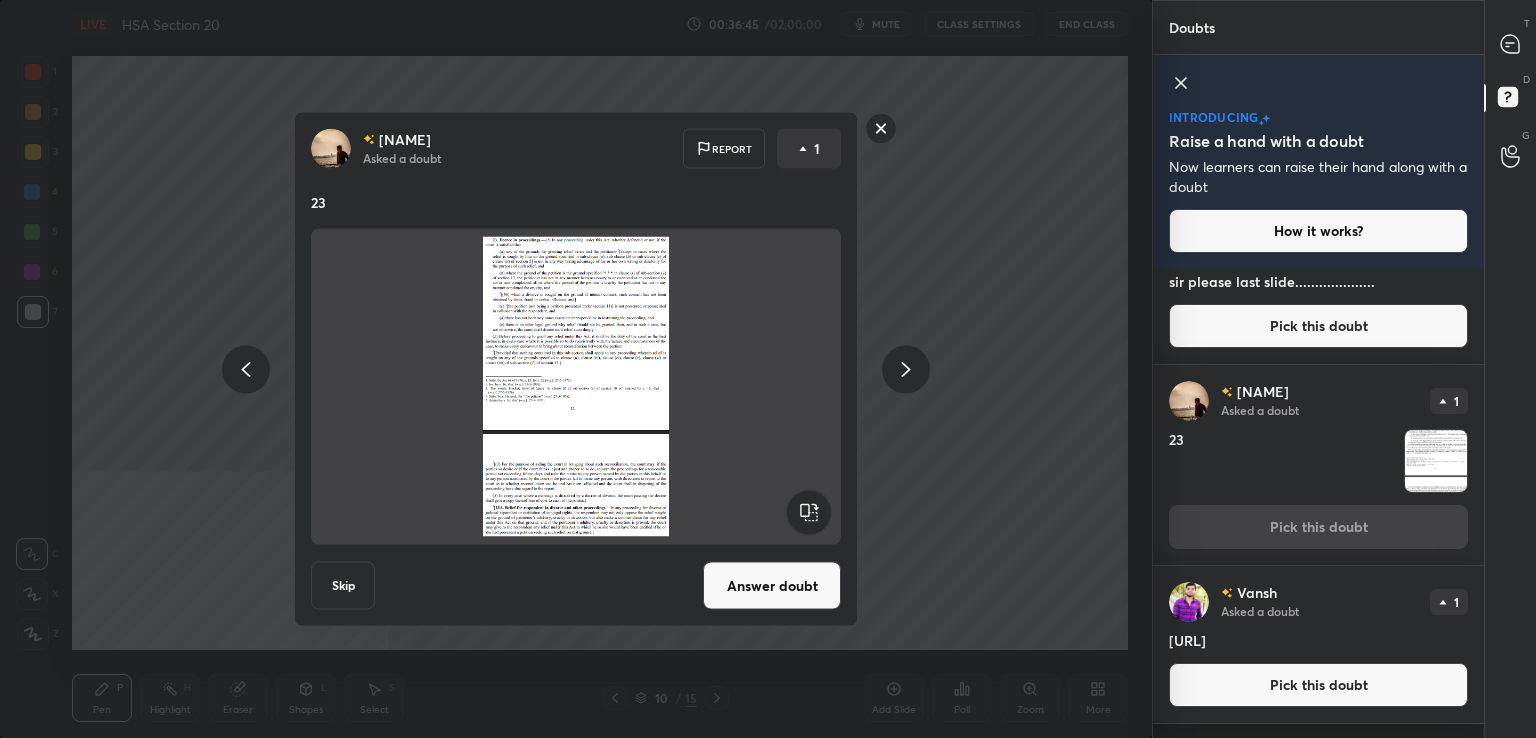 click on "Answer doubt" at bounding box center [772, 586] 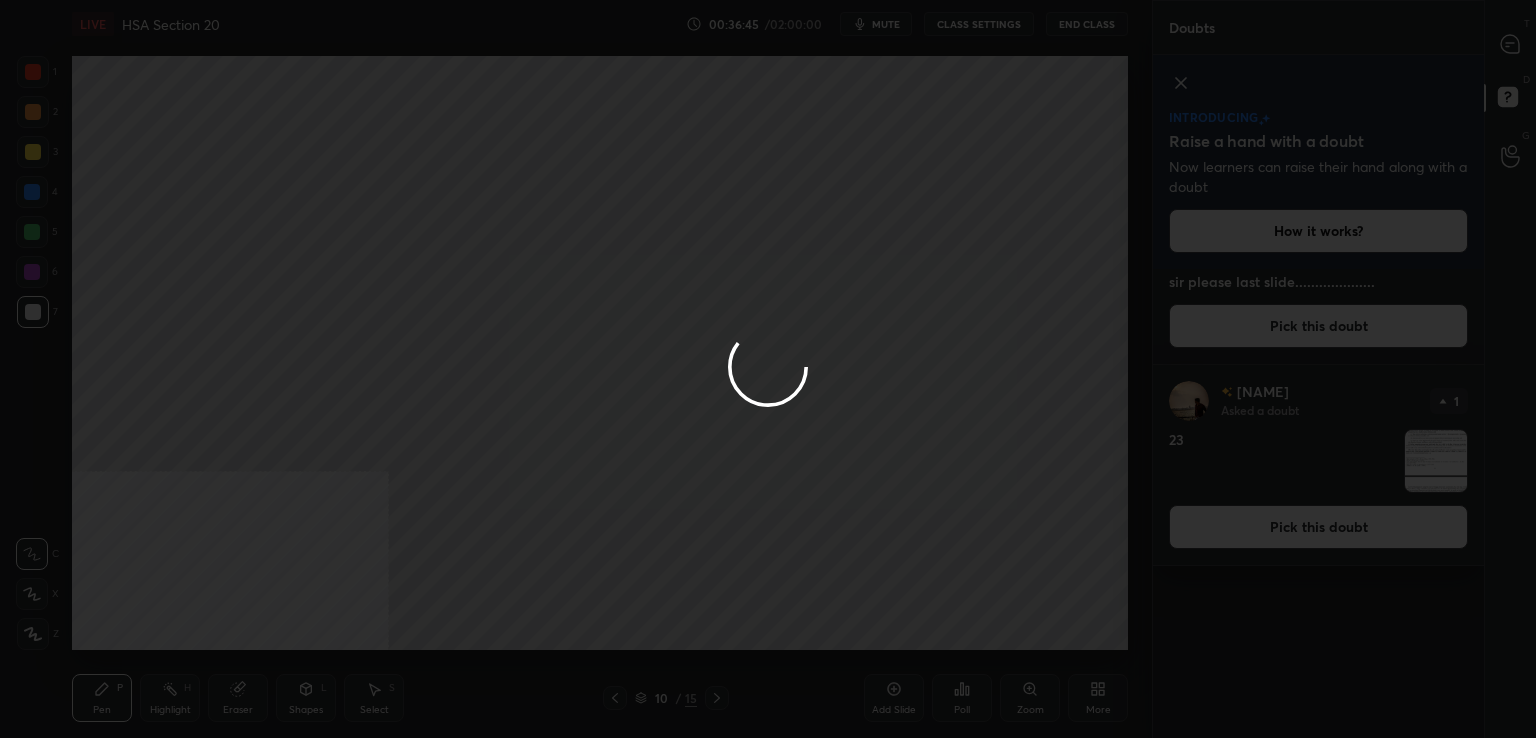 scroll, scrollTop: 0, scrollLeft: 0, axis: both 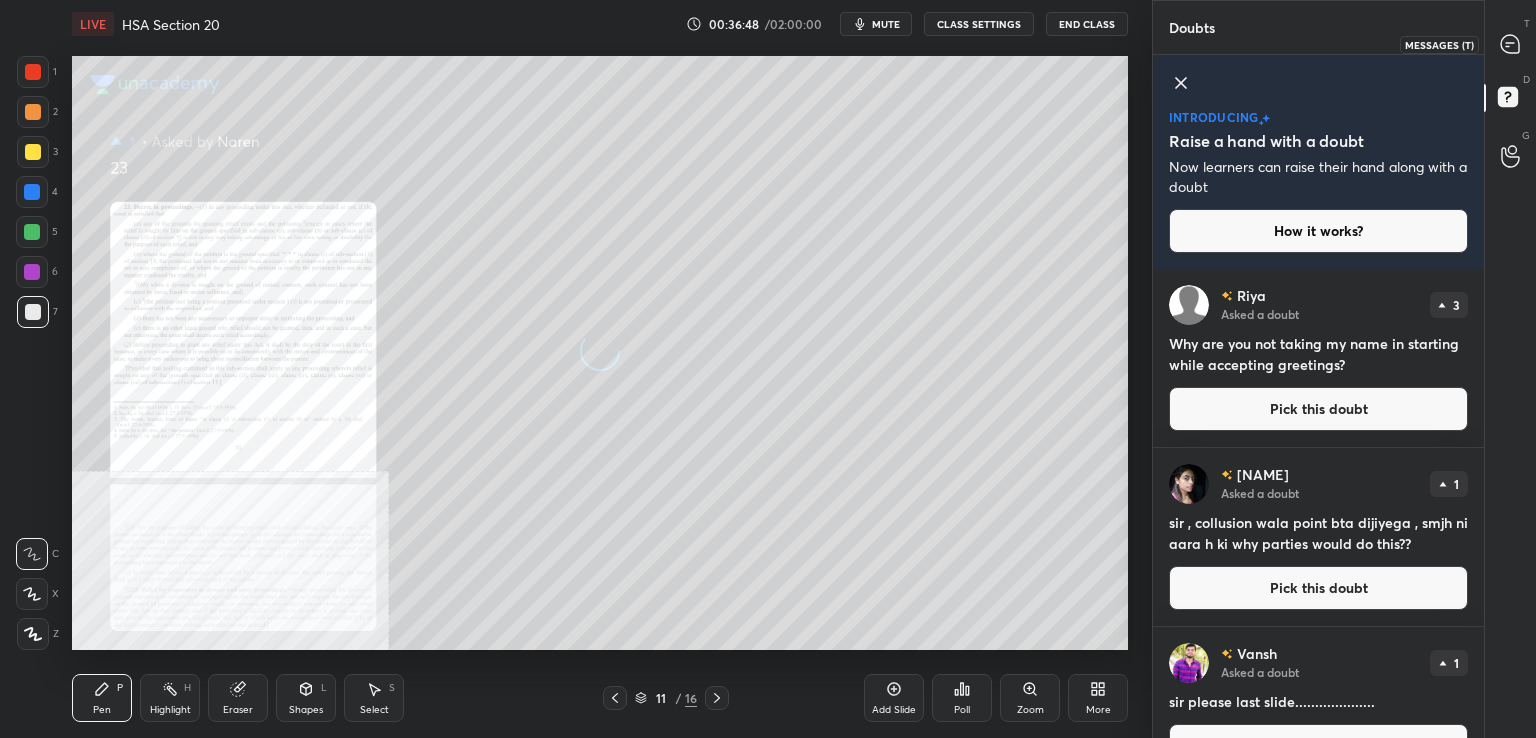 drag, startPoint x: 1511, startPoint y: 43, endPoint x: 1468, endPoint y: 41, distance: 43.046486 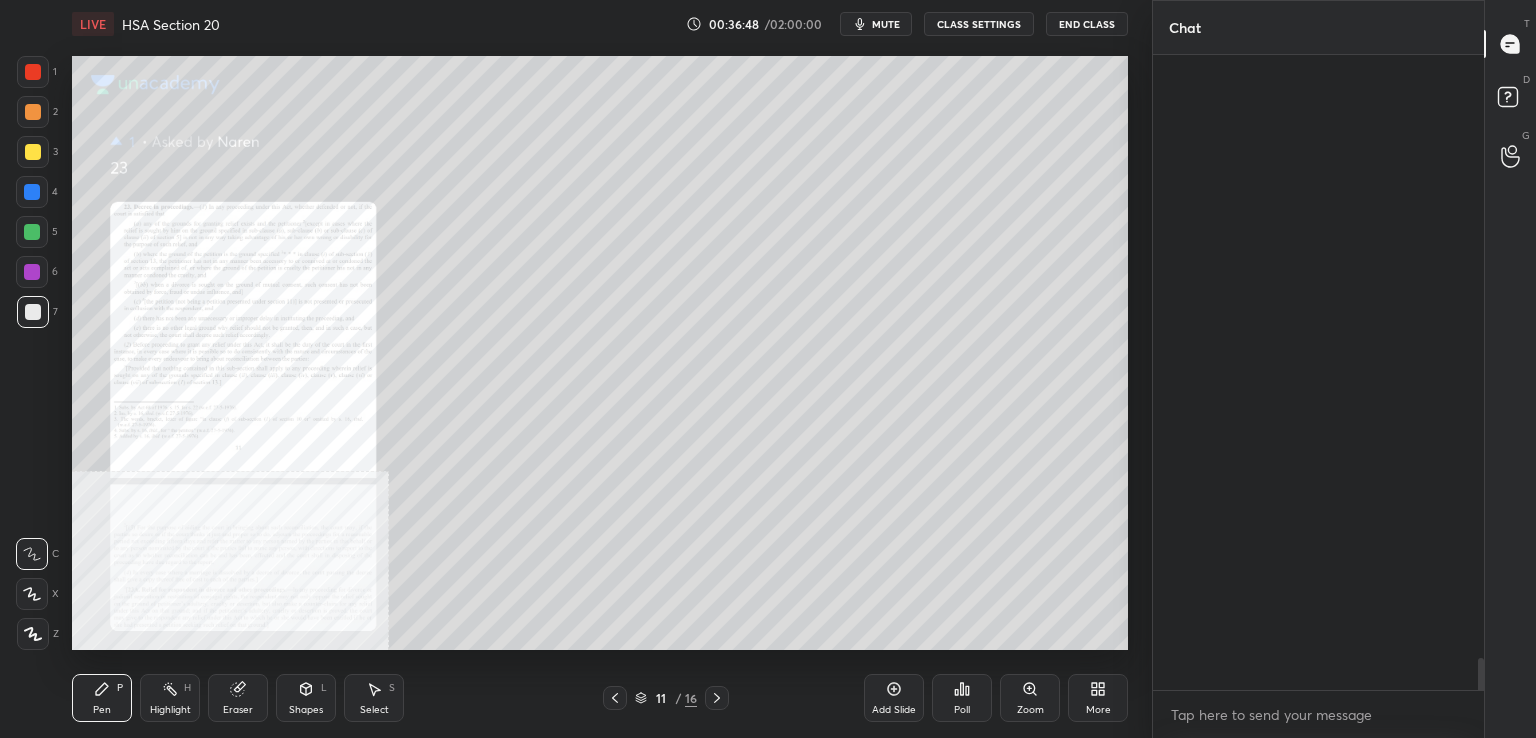 scroll, scrollTop: 12172, scrollLeft: 0, axis: vertical 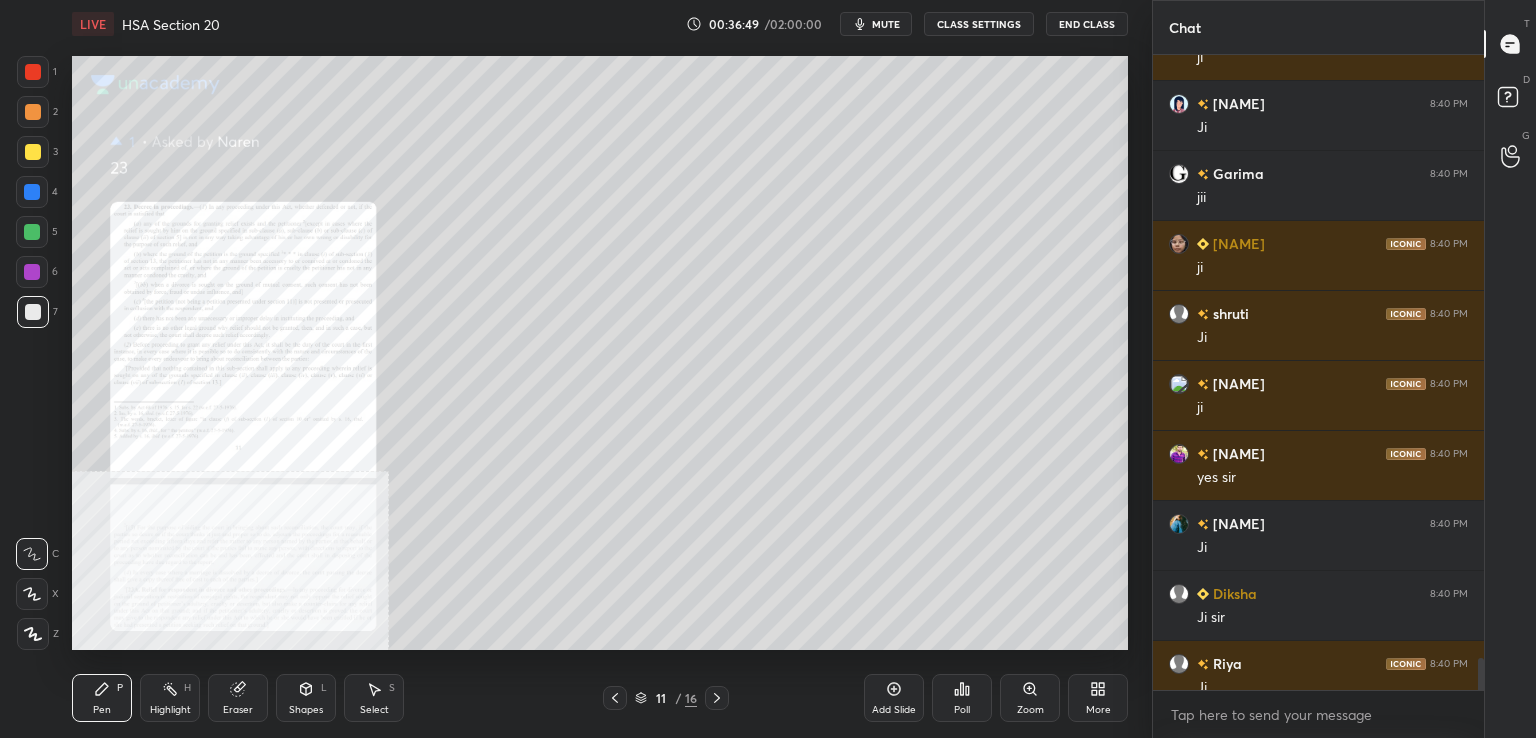 click 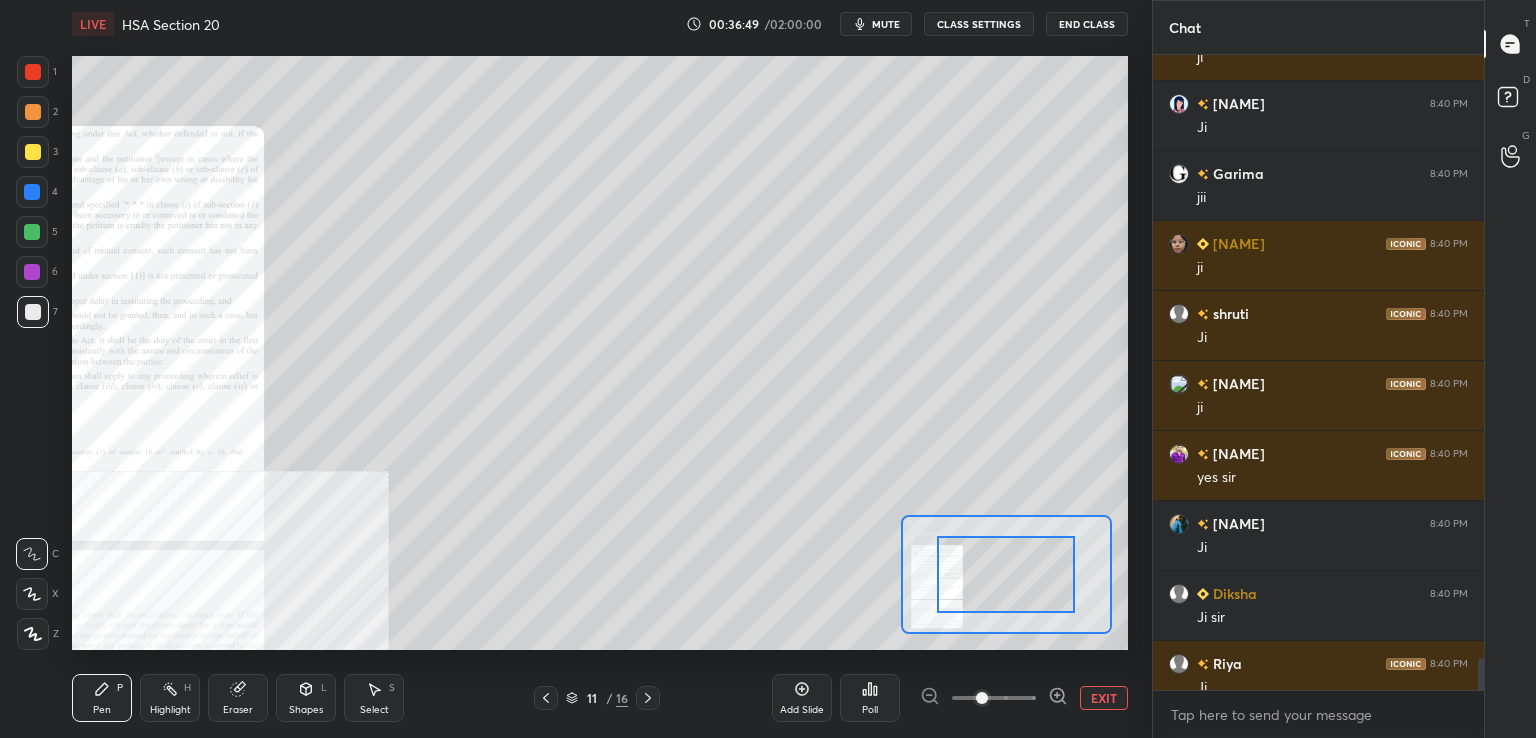 click at bounding box center [994, 698] 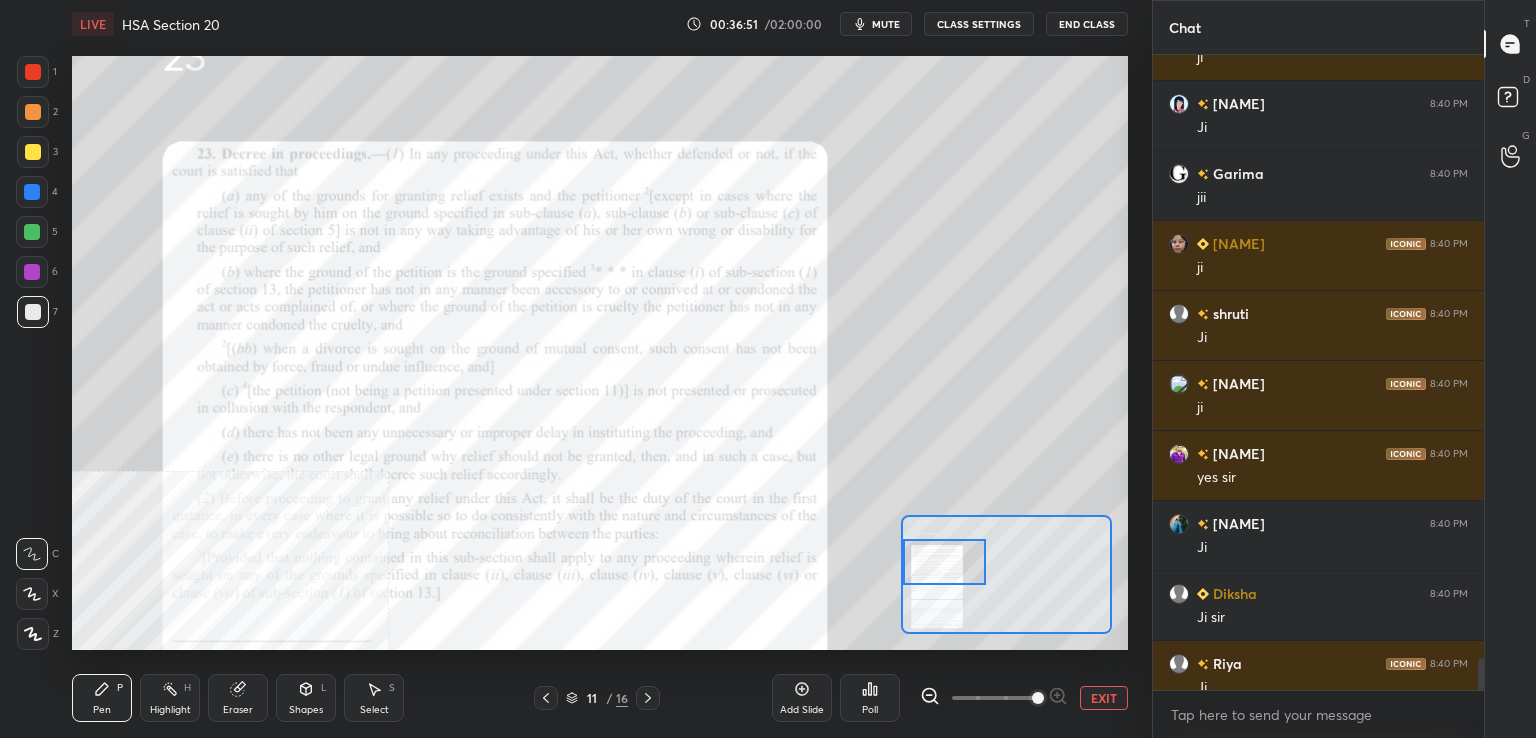 drag, startPoint x: 996, startPoint y: 584, endPoint x: 942, endPoint y: 549, distance: 64.3506 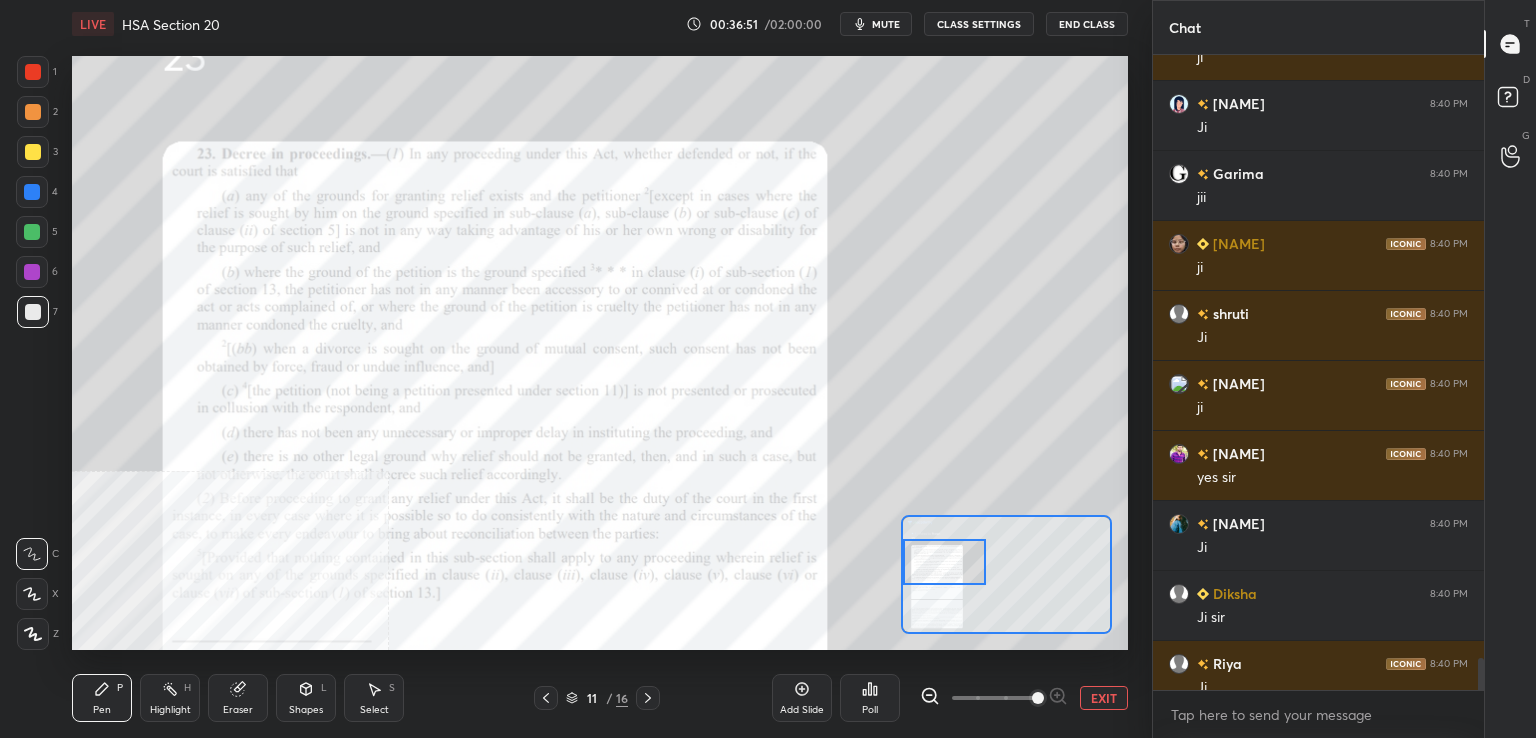 click at bounding box center [944, 562] 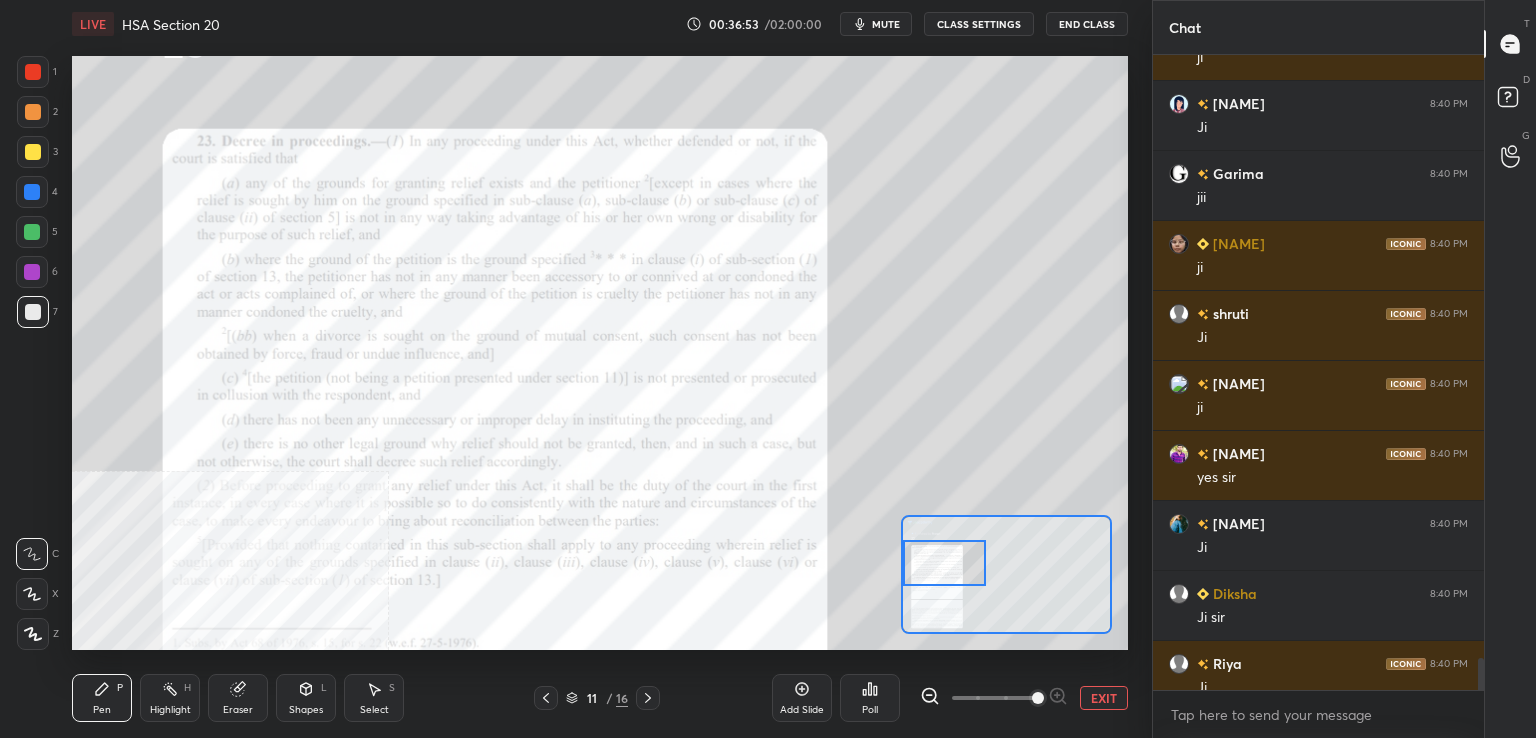click at bounding box center [33, 72] 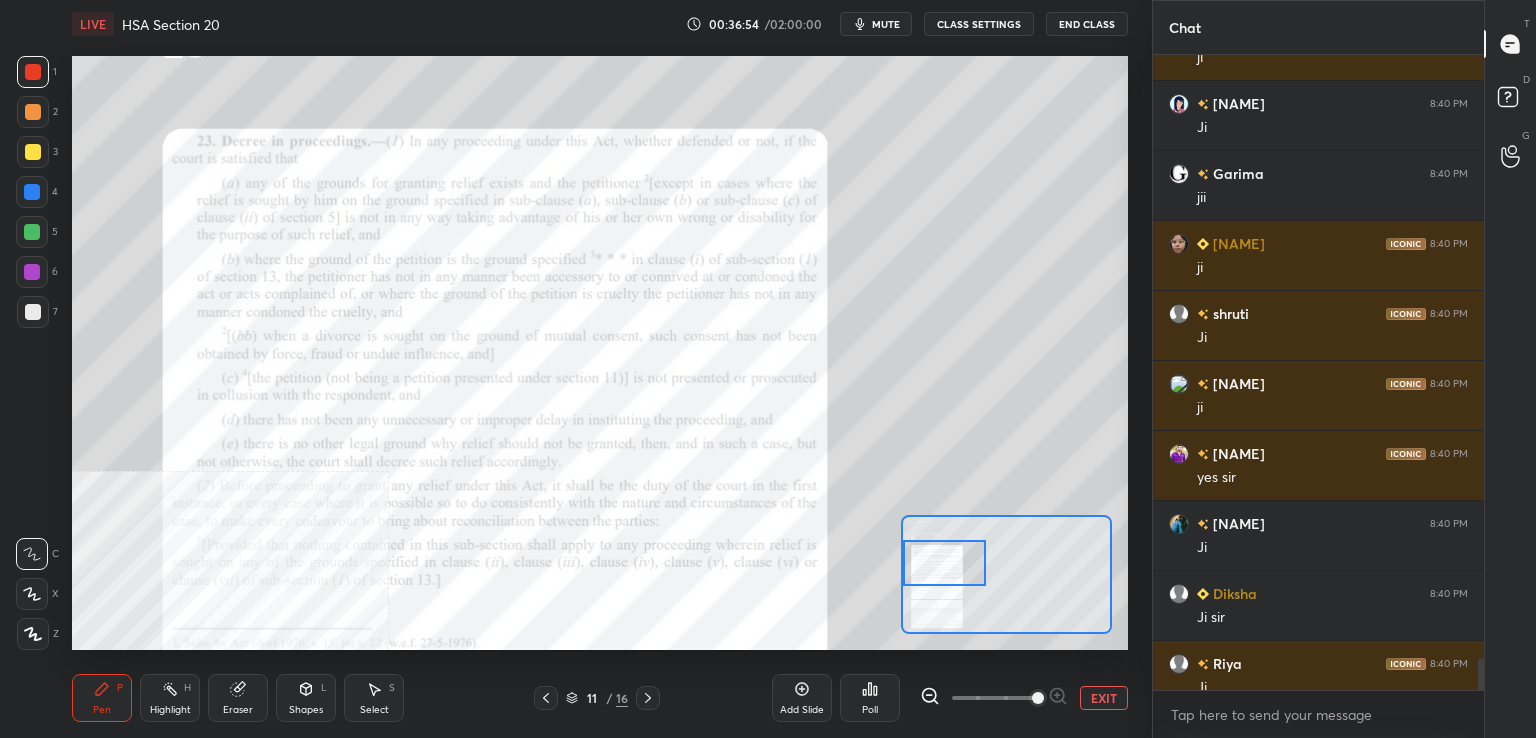 click on "Highlight H" at bounding box center [170, 698] 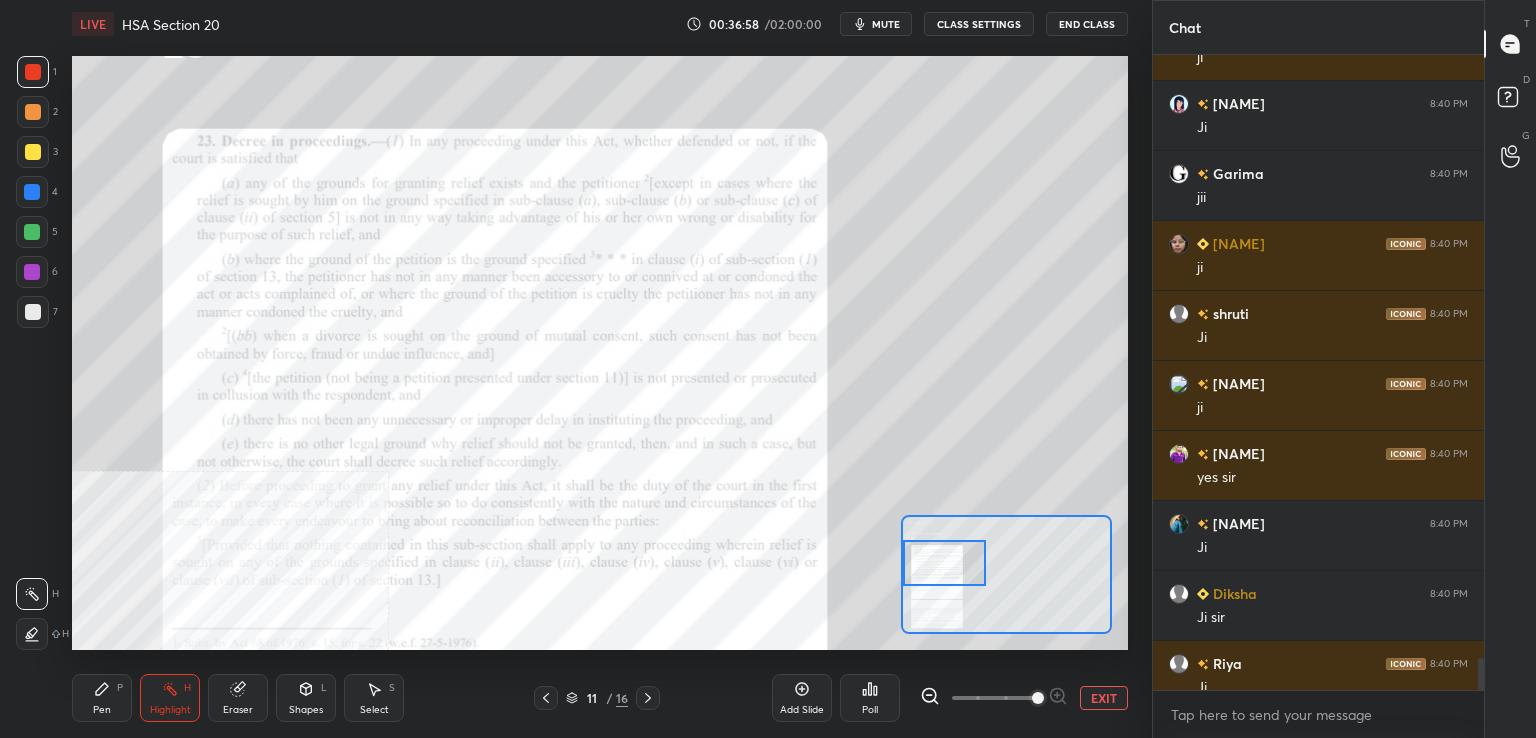 scroll, scrollTop: 12262, scrollLeft: 0, axis: vertical 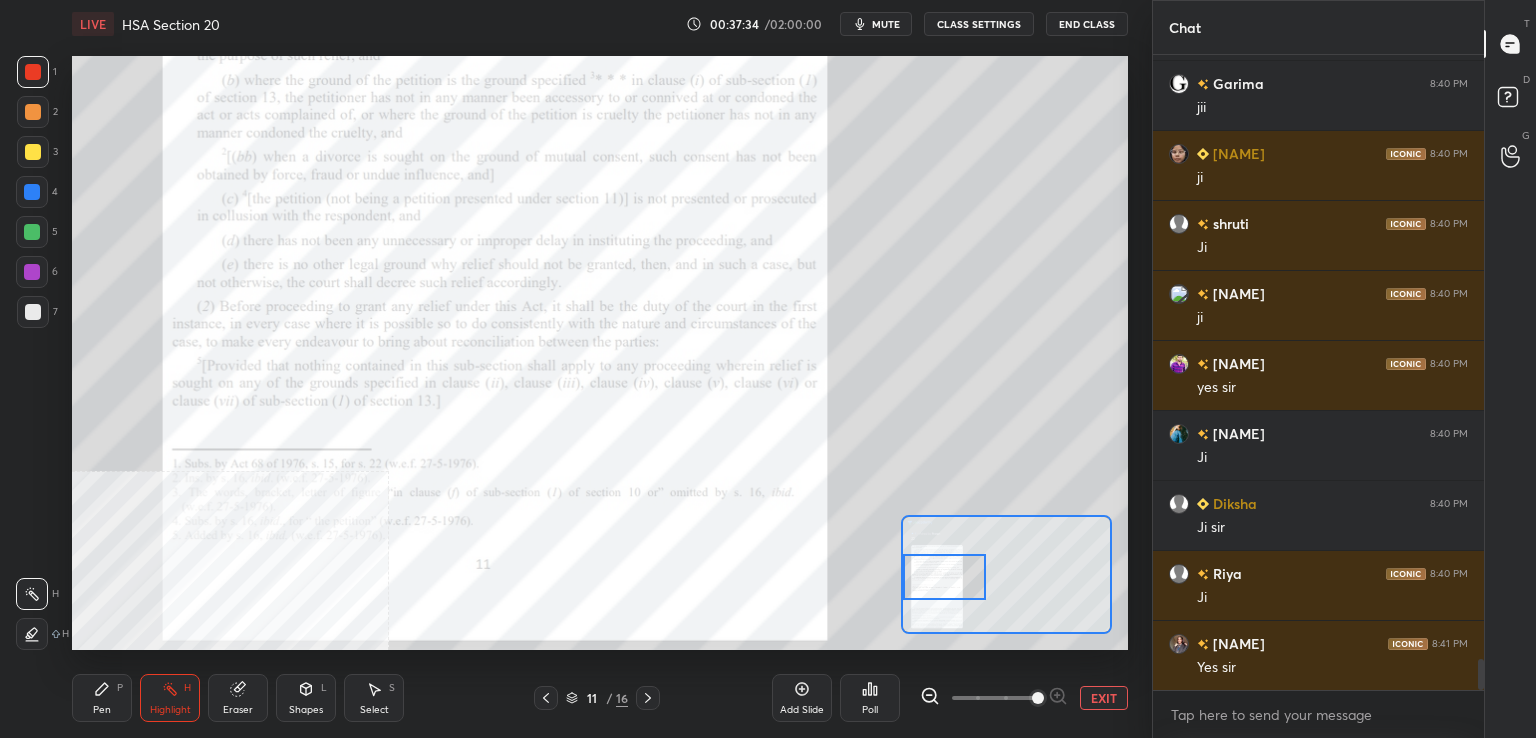 drag, startPoint x: 952, startPoint y: 570, endPoint x: 950, endPoint y: 581, distance: 11.18034 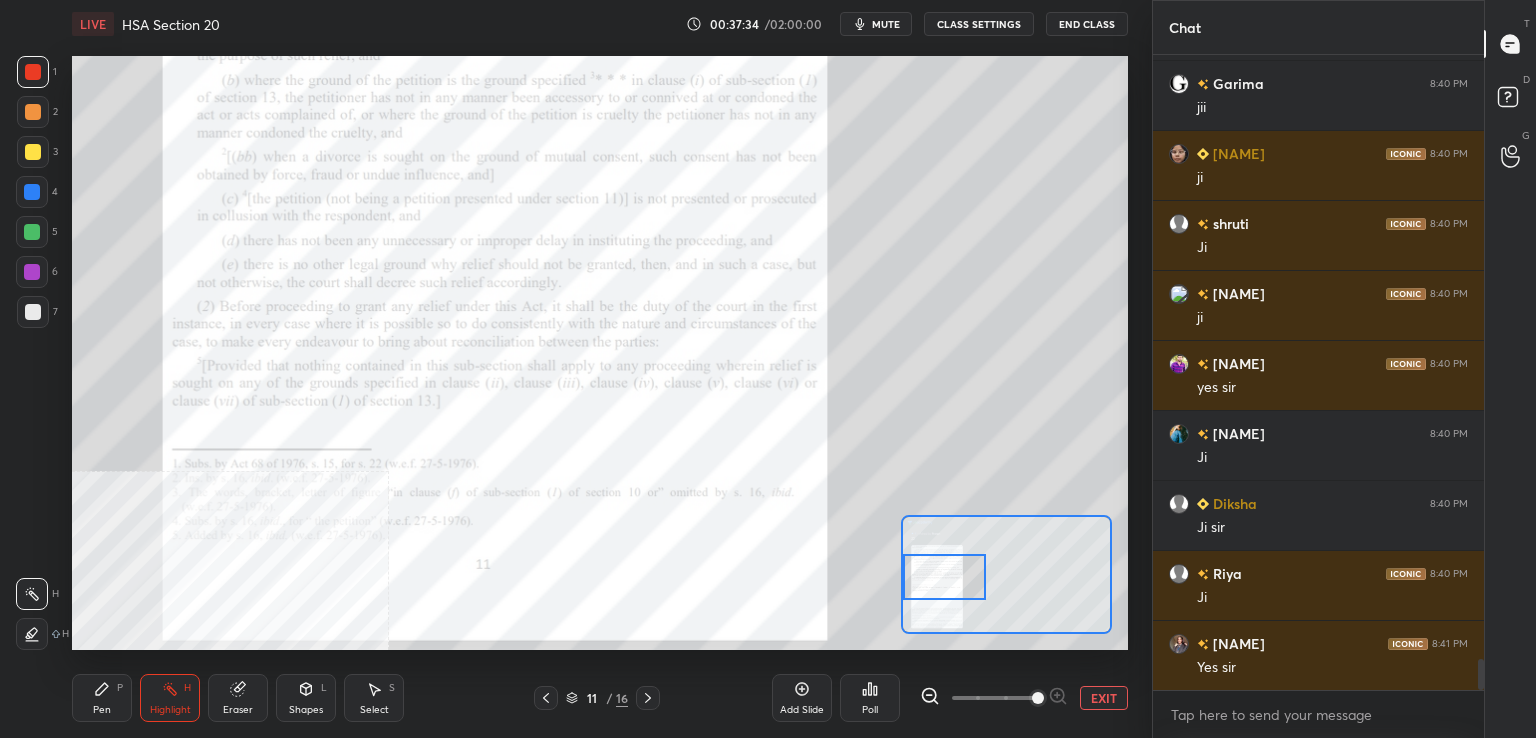 click at bounding box center (944, 577) 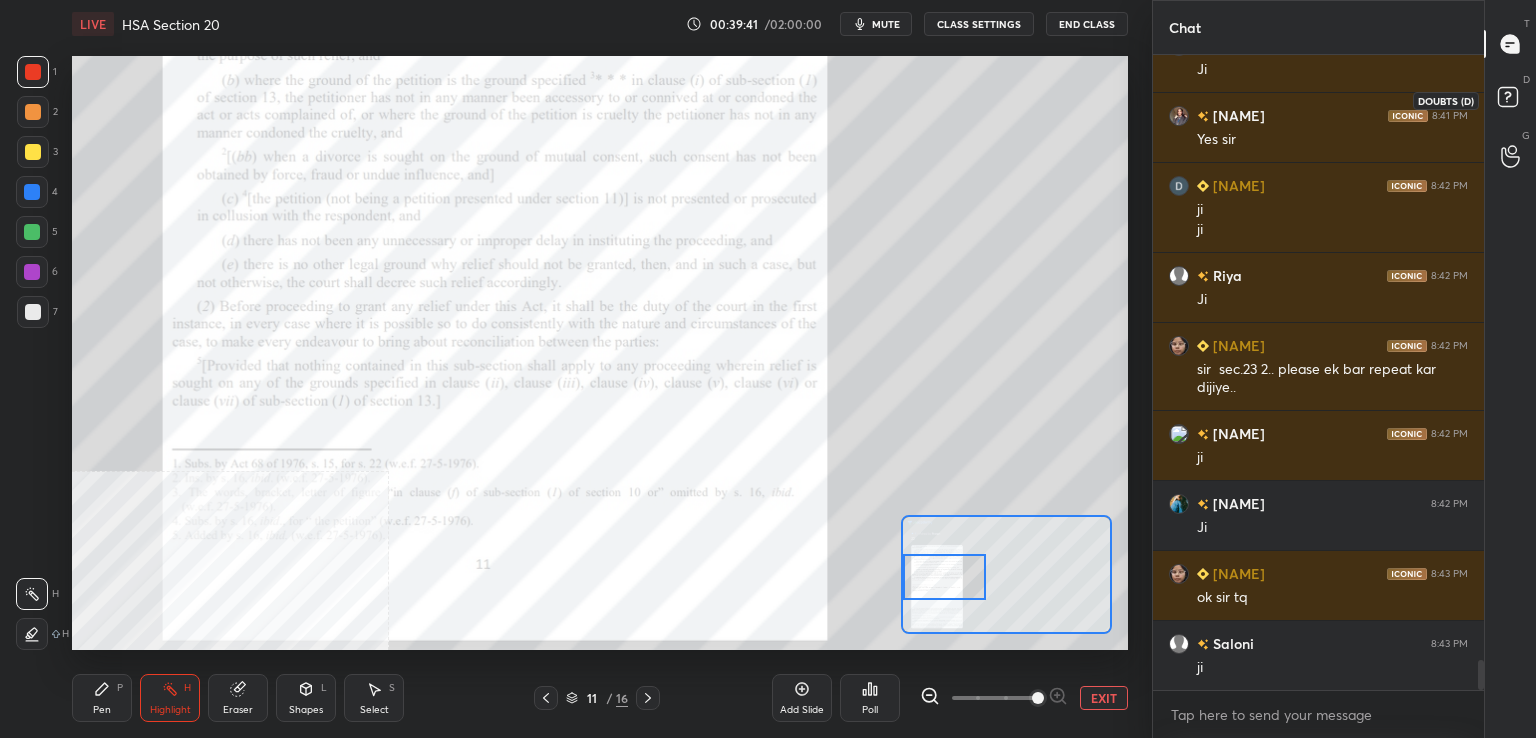 scroll, scrollTop: 12860, scrollLeft: 0, axis: vertical 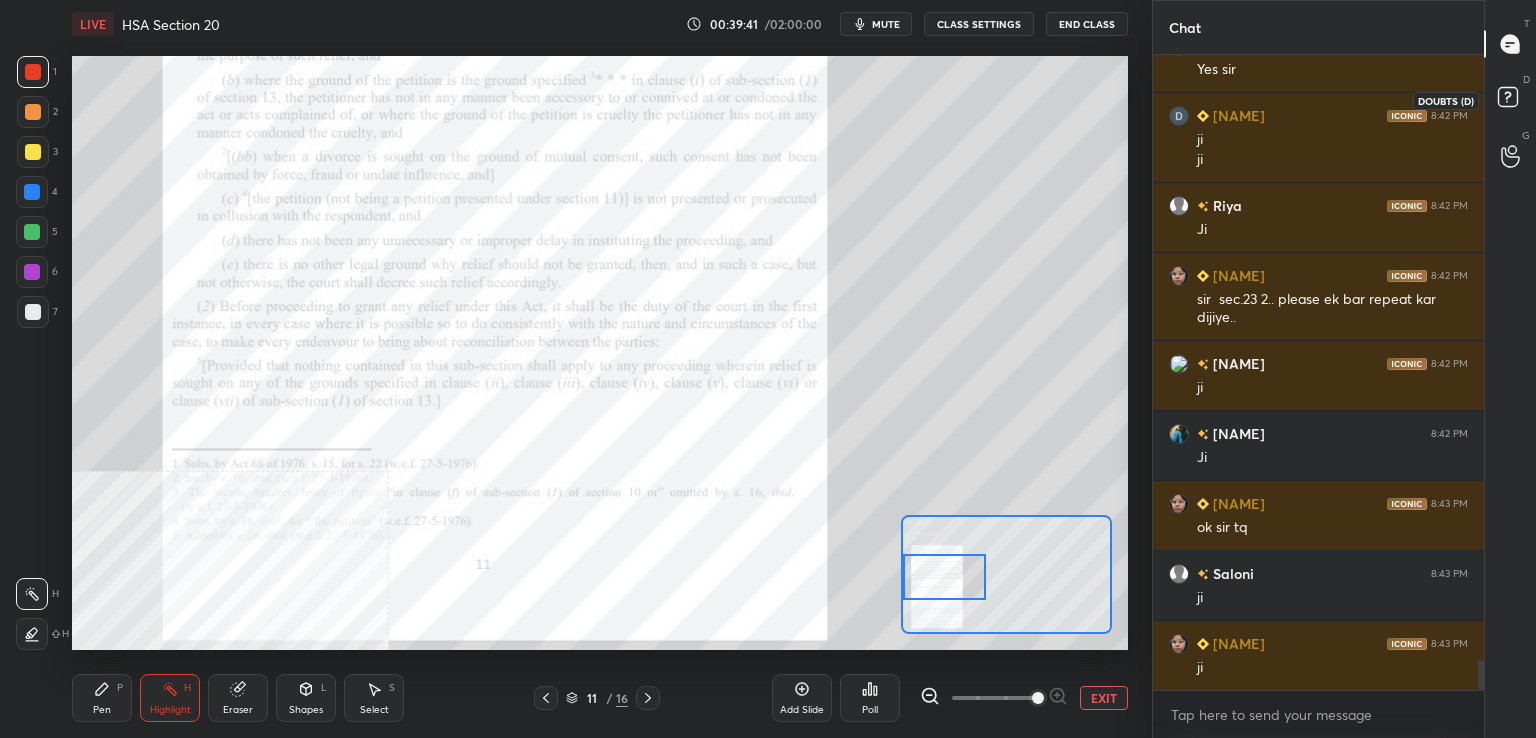 drag, startPoint x: 1503, startPoint y: 99, endPoint x: 1489, endPoint y: 124, distance: 28.653097 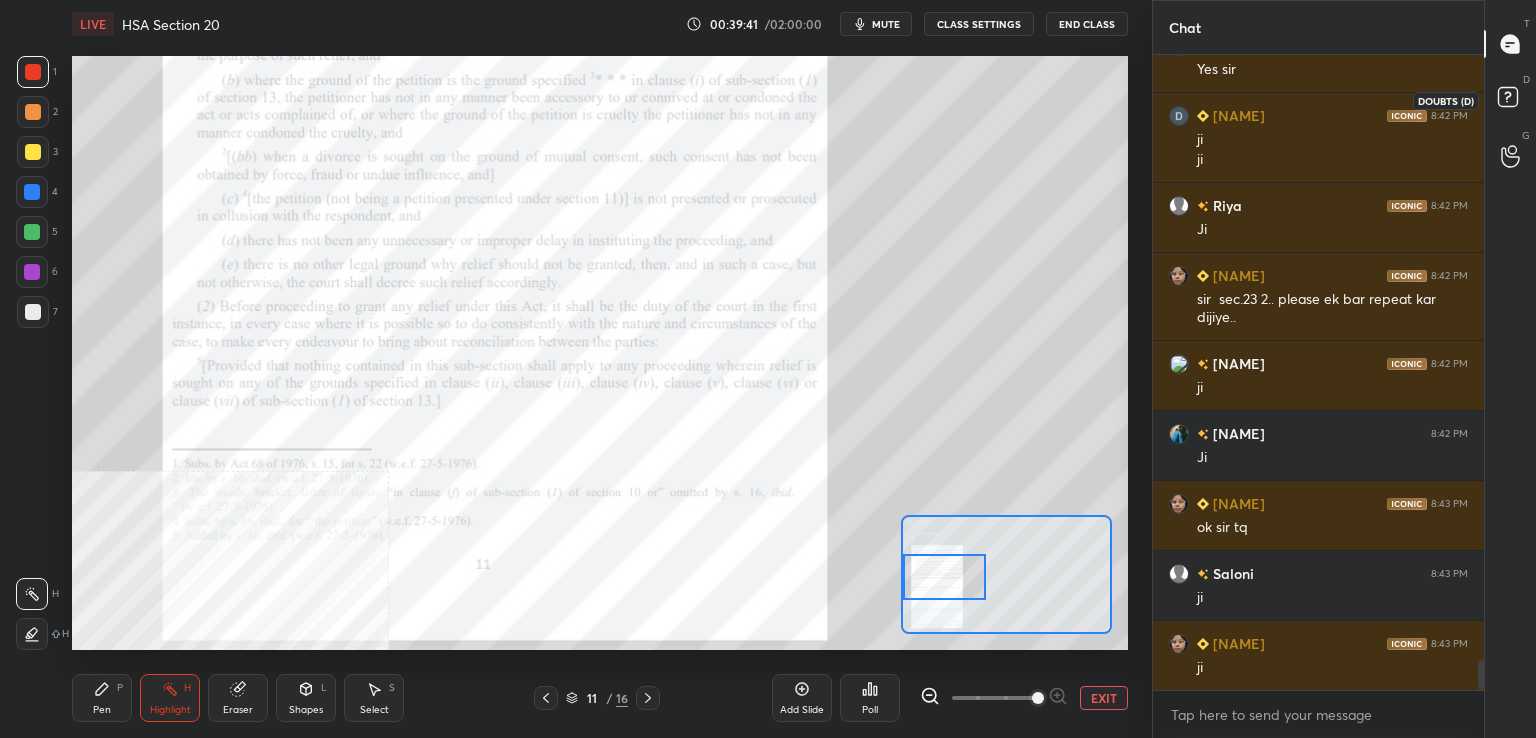 click 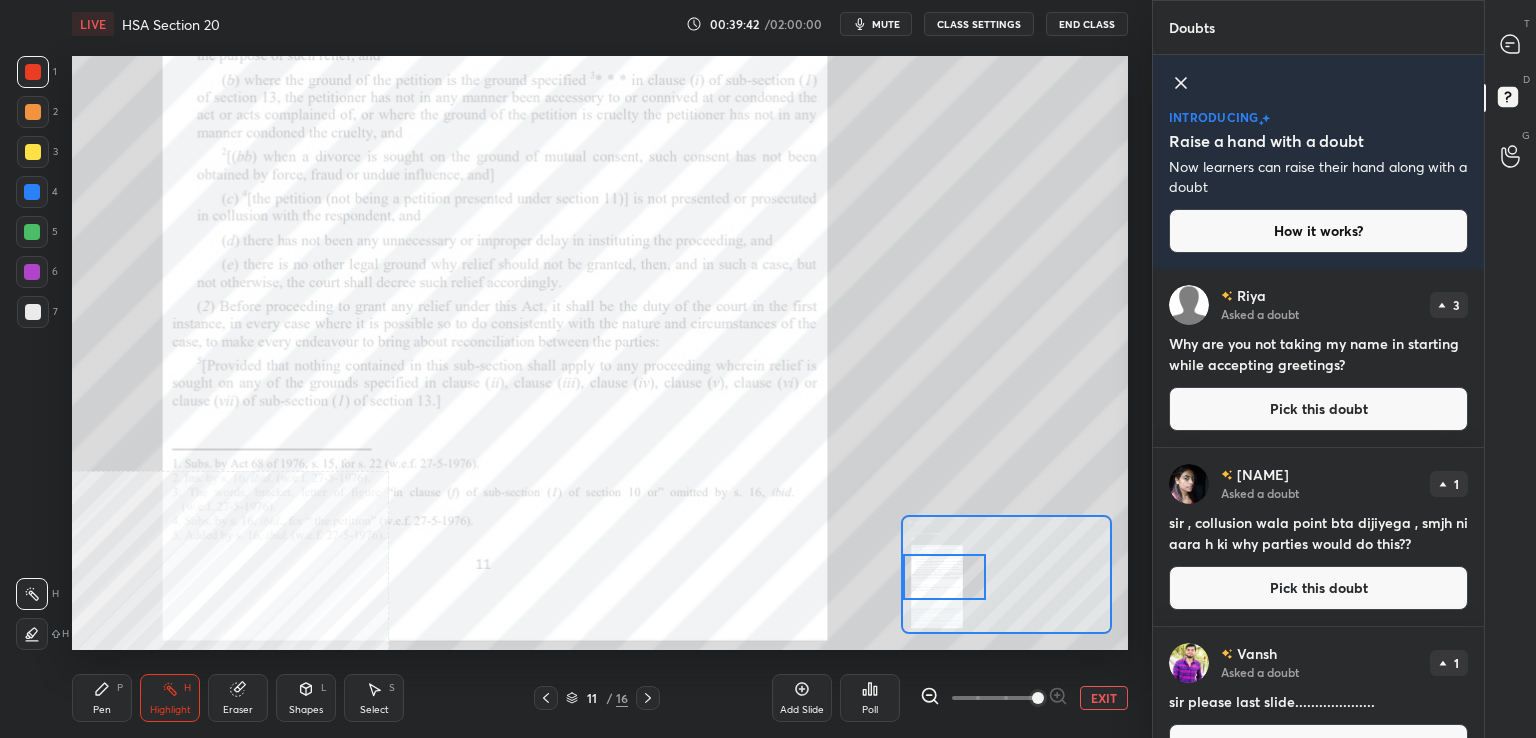 drag, startPoint x: 1262, startPoint y: 404, endPoint x: 1183, endPoint y: 396, distance: 79.40403 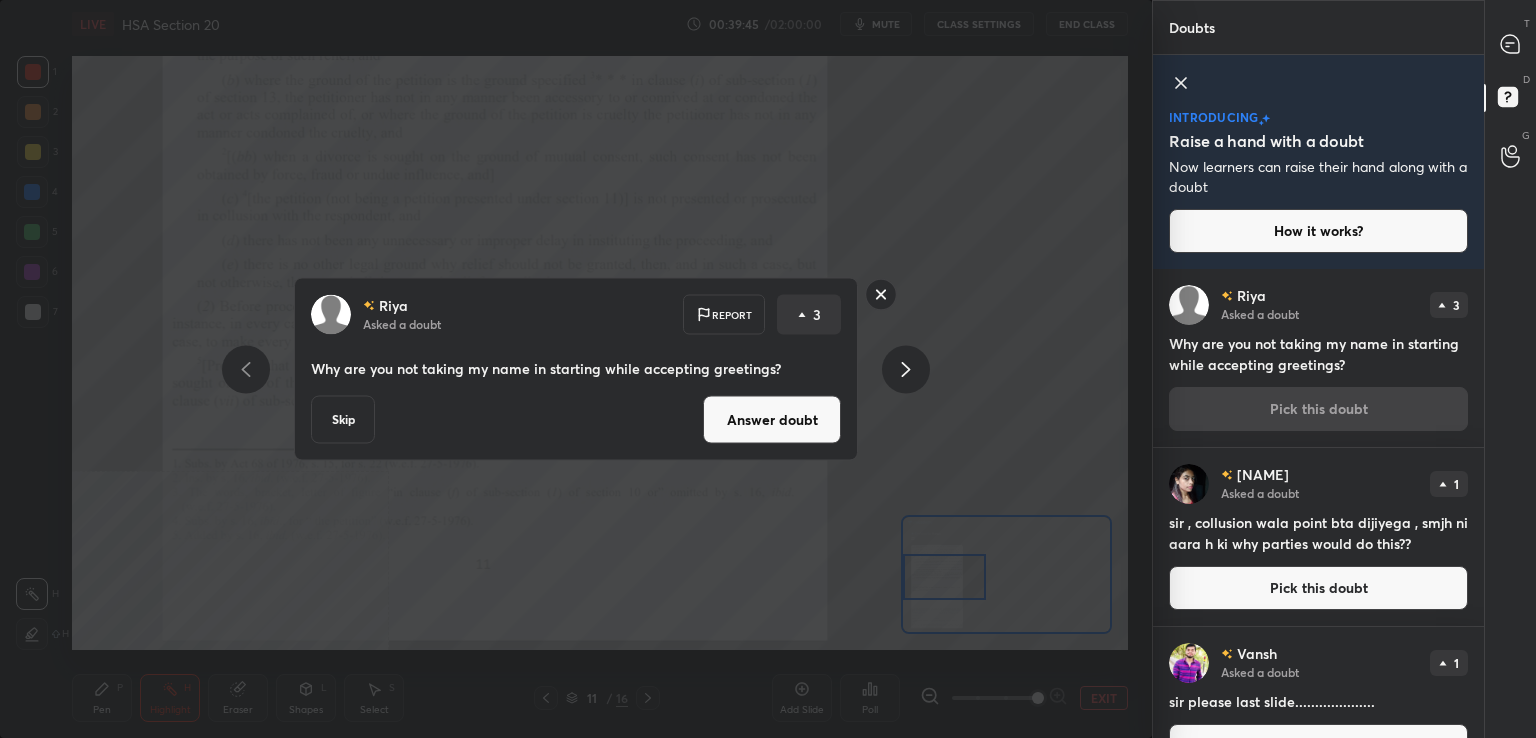 click on "Pick this doubt" at bounding box center [1318, 588] 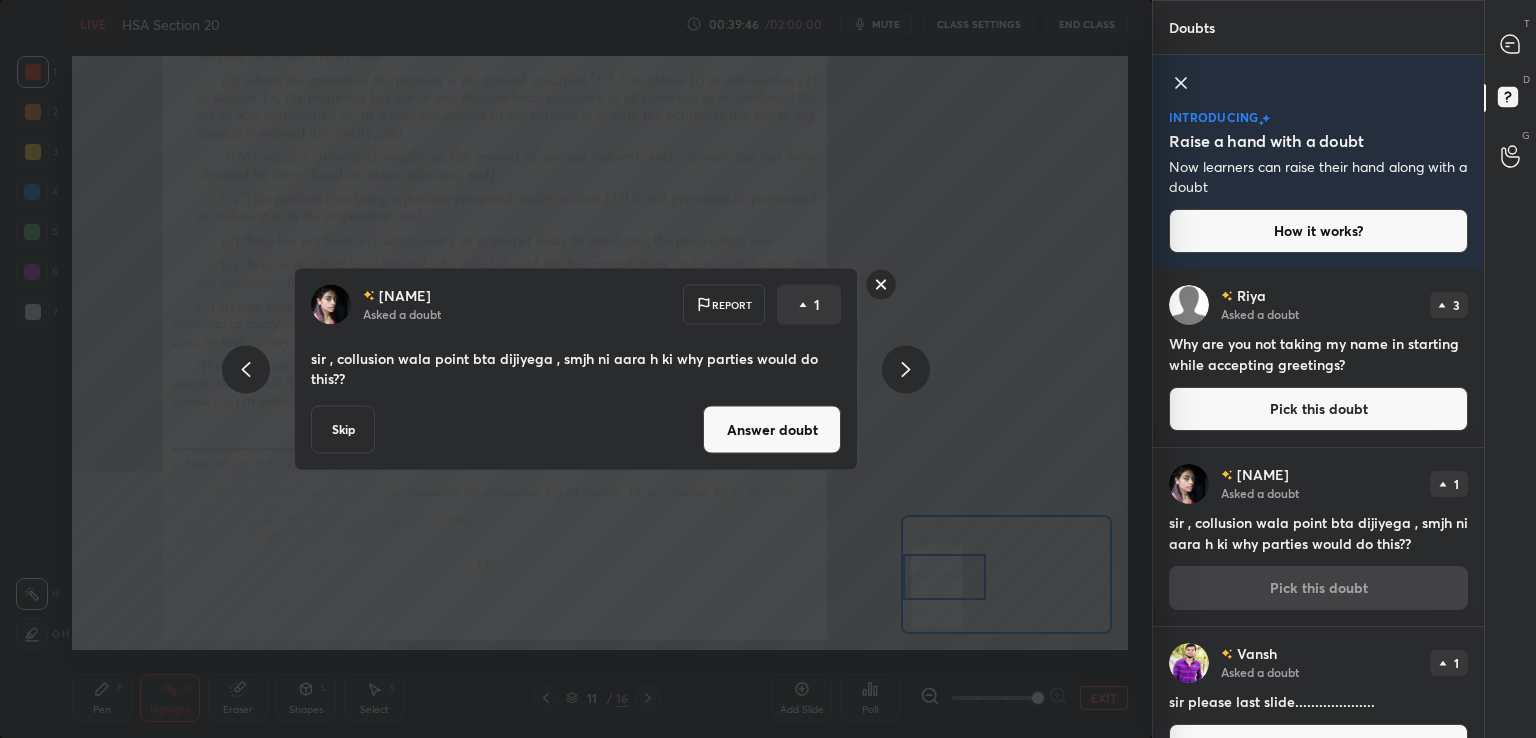 drag, startPoint x: 784, startPoint y: 443, endPoint x: 841, endPoint y: 427, distance: 59.20304 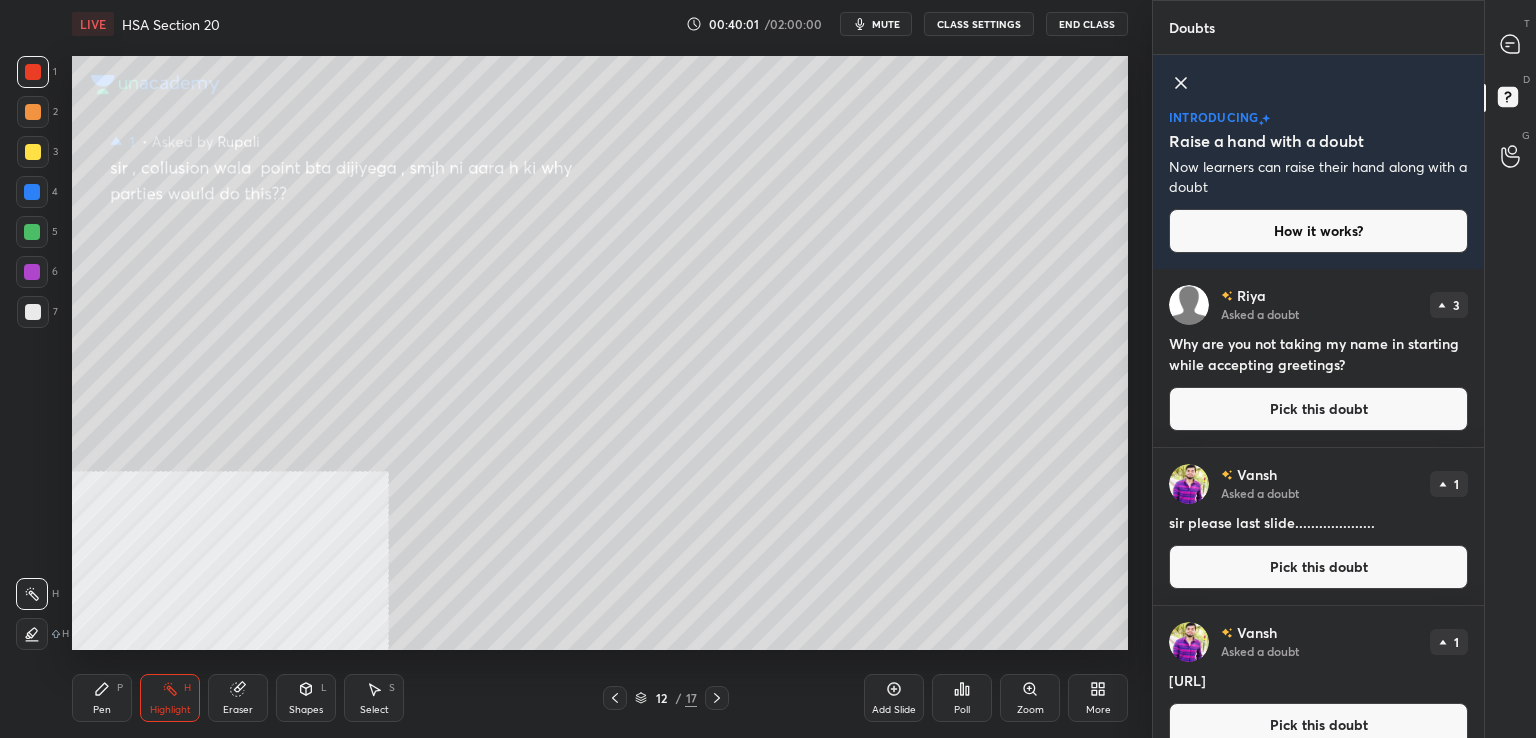 click 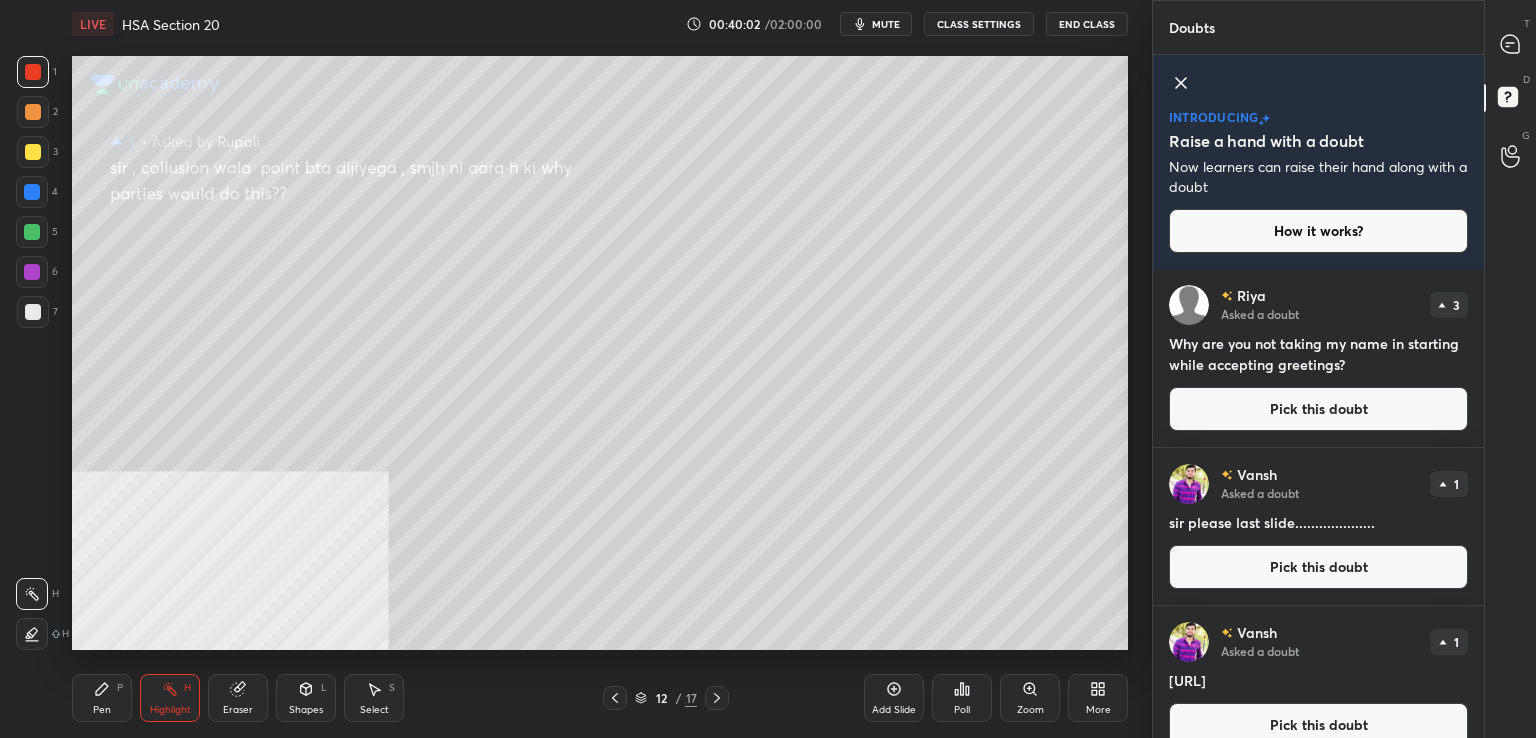 drag, startPoint x: 1524, startPoint y: 29, endPoint x: 1508, endPoint y: 31, distance: 16.124516 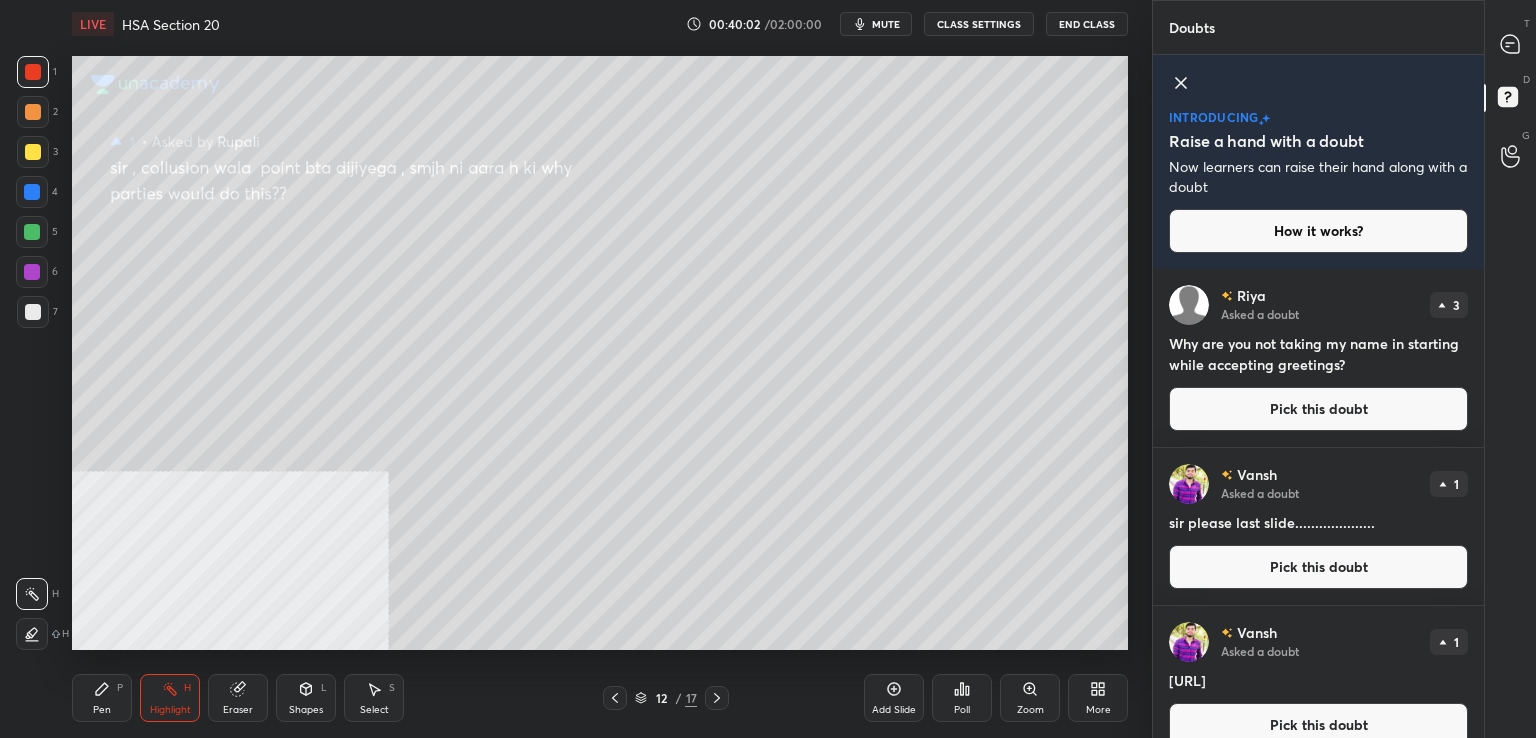 click on "T Messages (T)" at bounding box center (1510, 44) 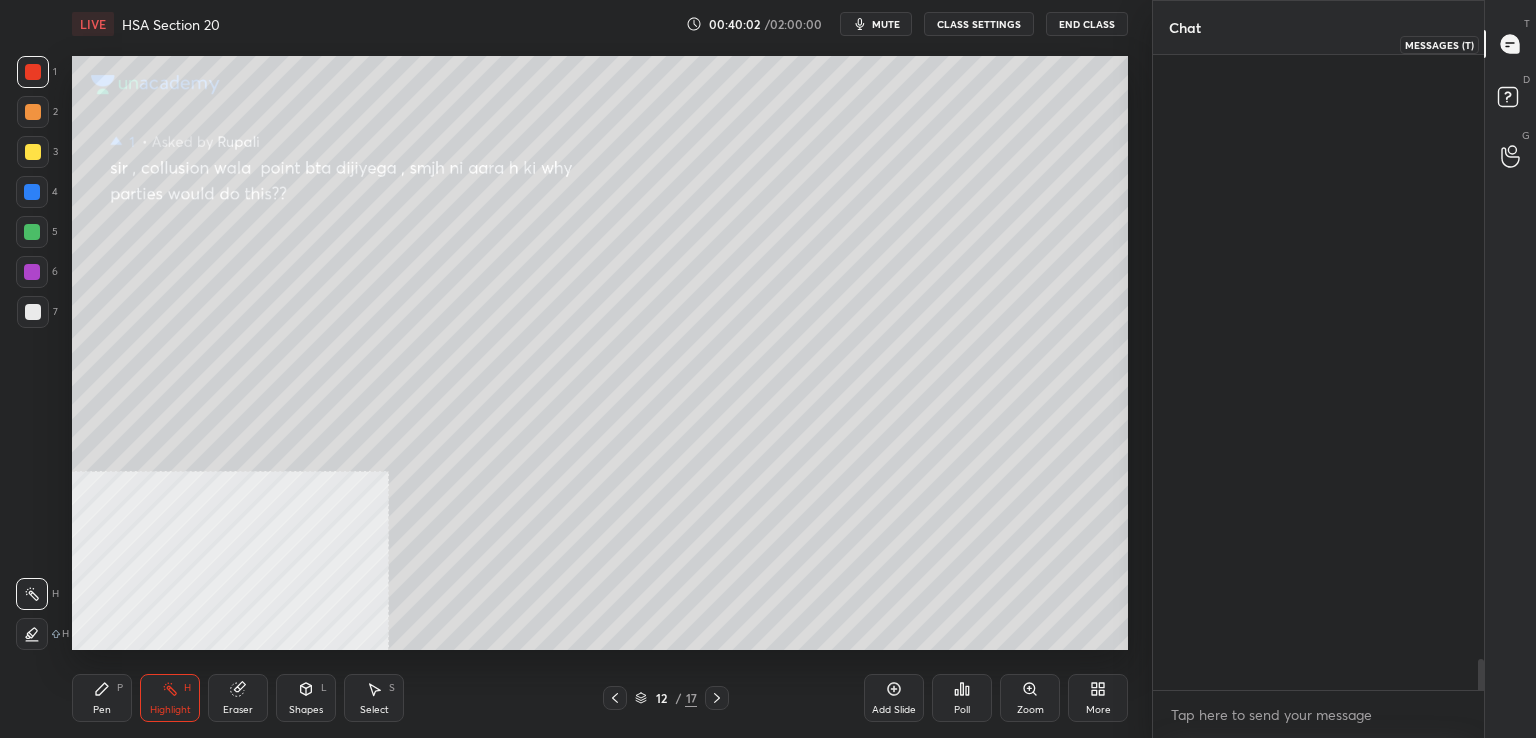 scroll, scrollTop: 12824, scrollLeft: 0, axis: vertical 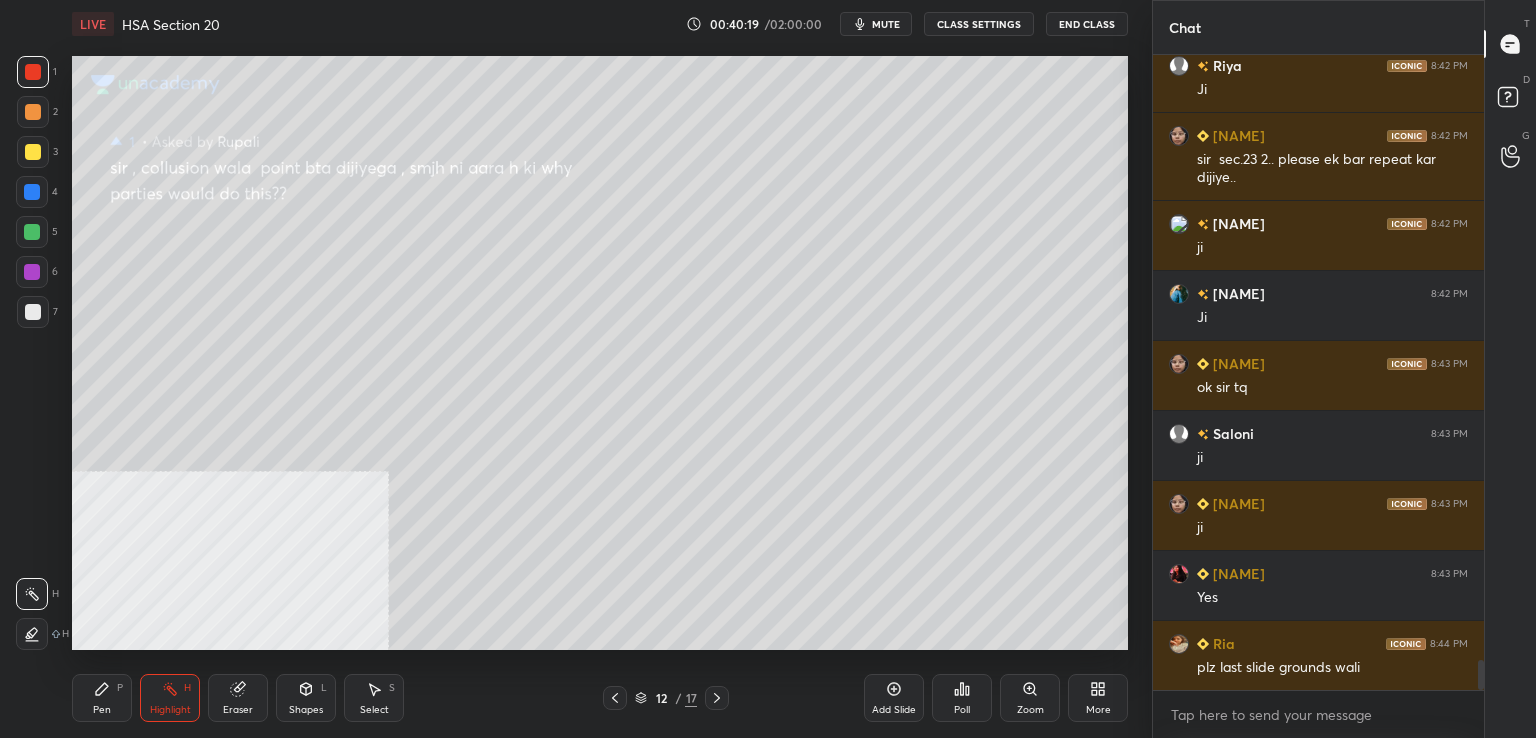 drag, startPoint x: 1509, startPoint y: 94, endPoint x: 1462, endPoint y: 98, distance: 47.169907 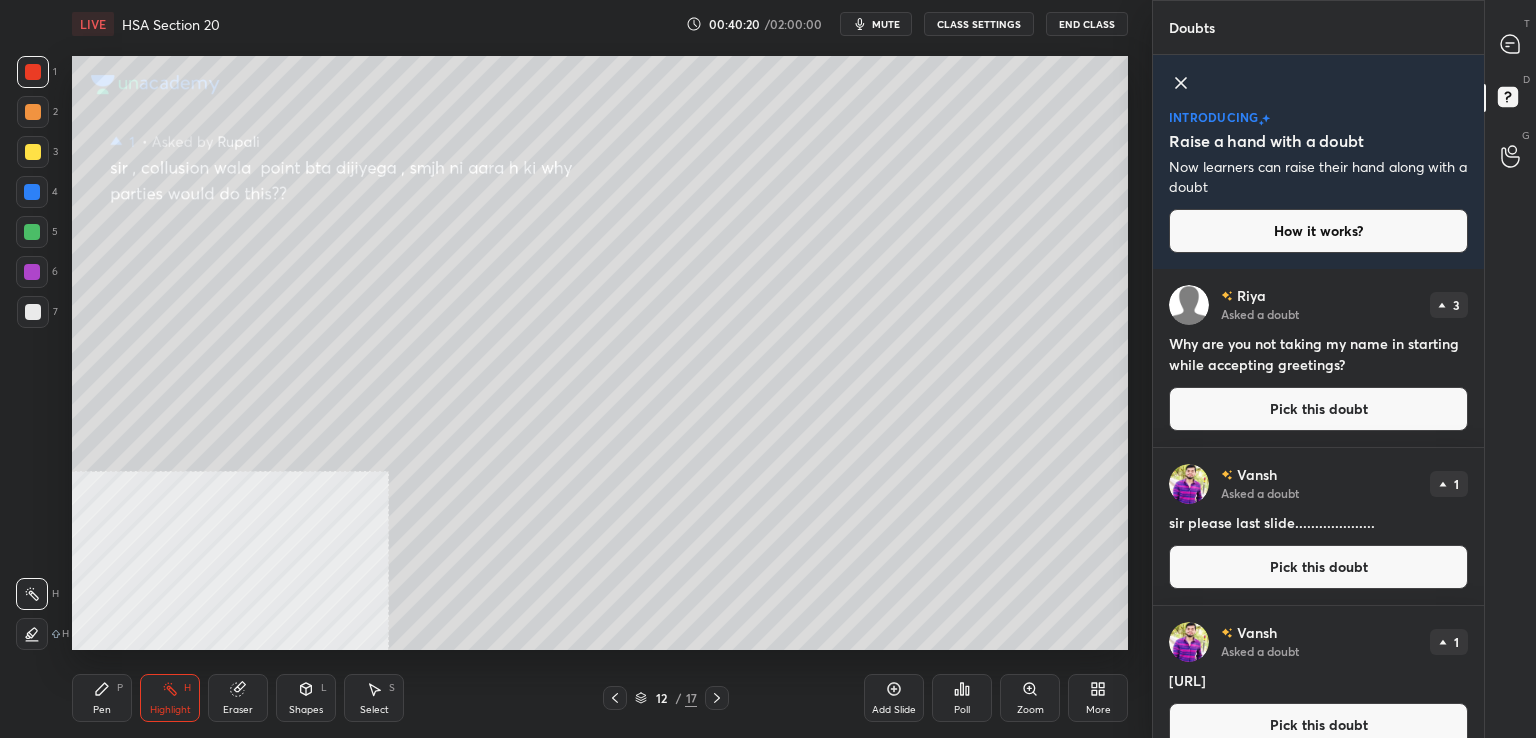 drag, startPoint x: 1270, startPoint y: 577, endPoint x: 1197, endPoint y: 577, distance: 73 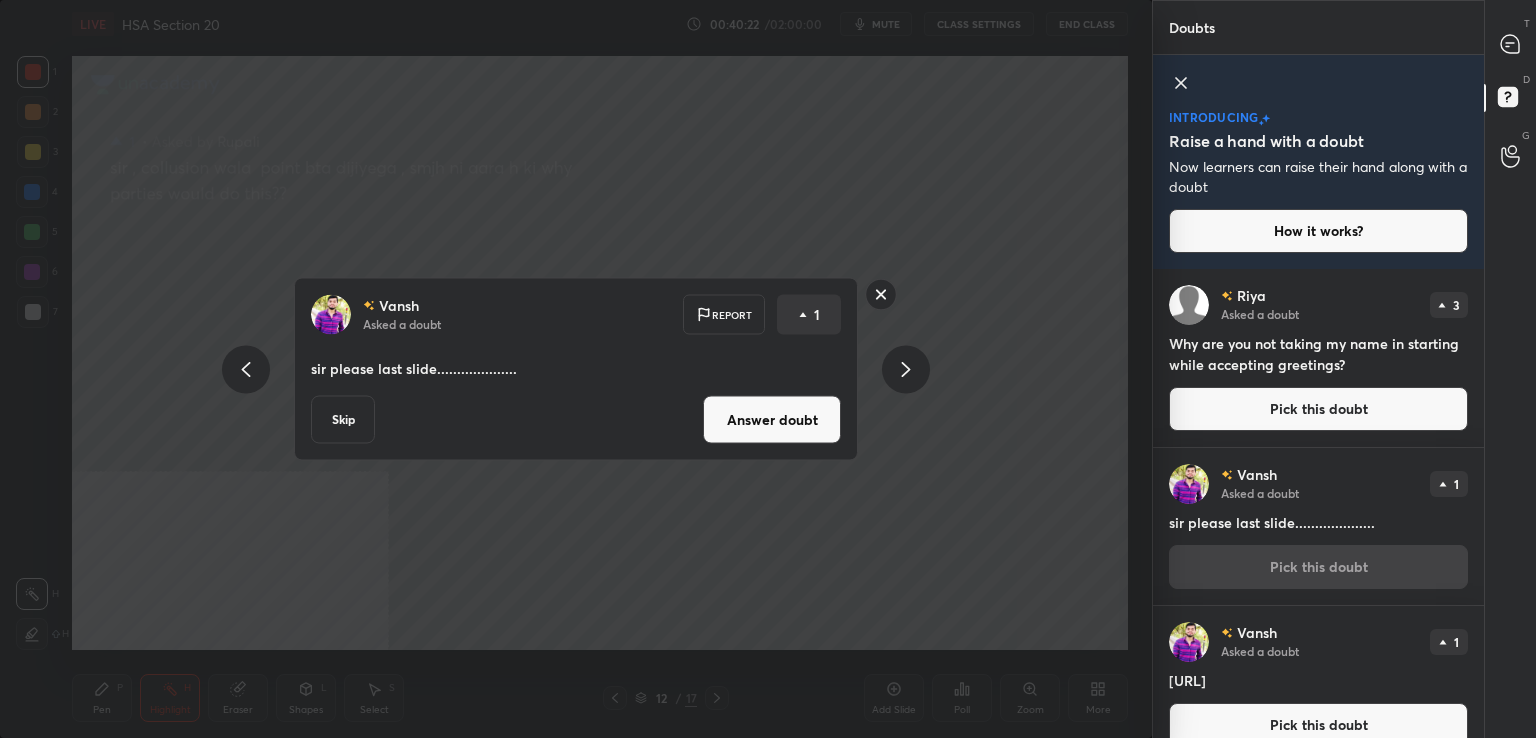 click on "Answer doubt" at bounding box center (772, 420) 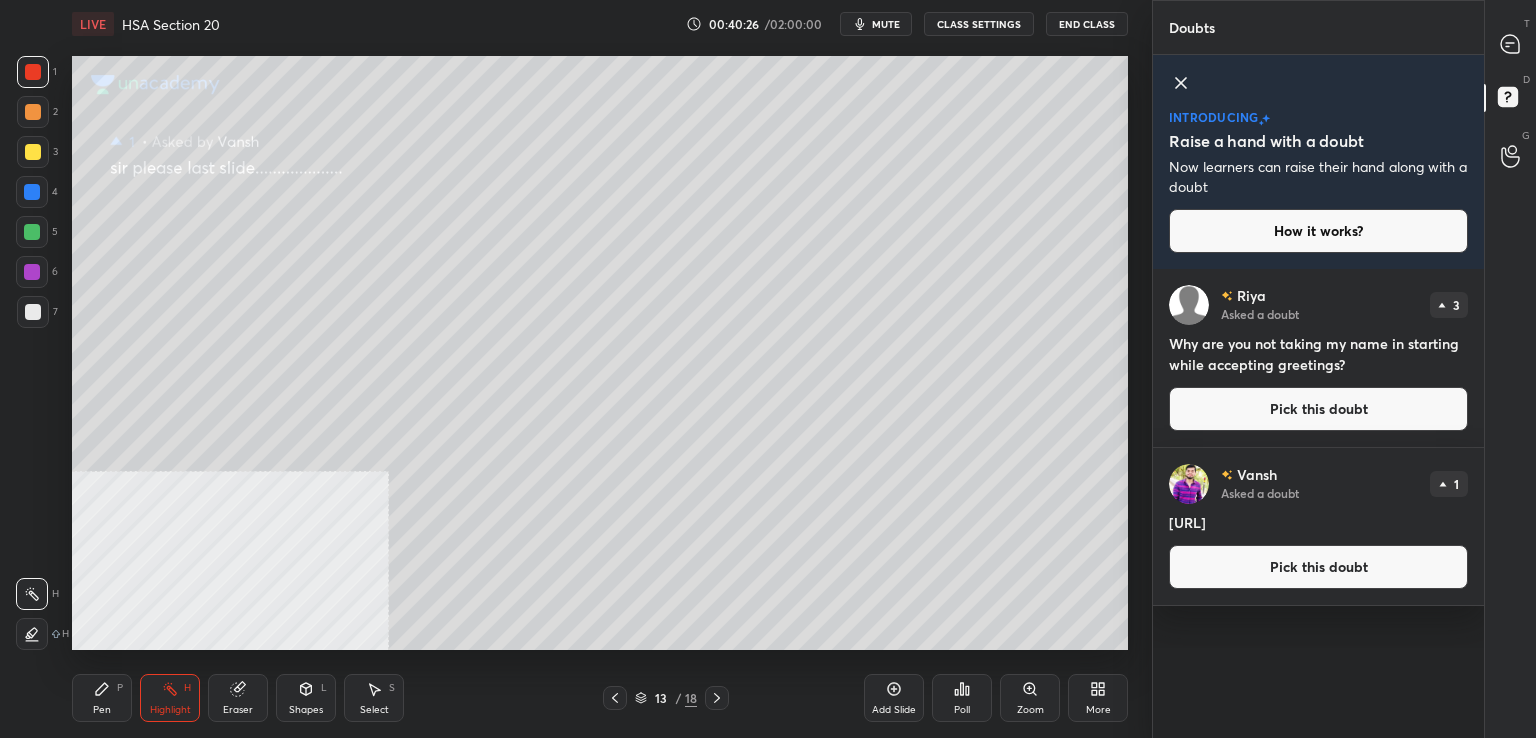 drag, startPoint x: 1239, startPoint y: 408, endPoint x: 1205, endPoint y: 410, distance: 34.058773 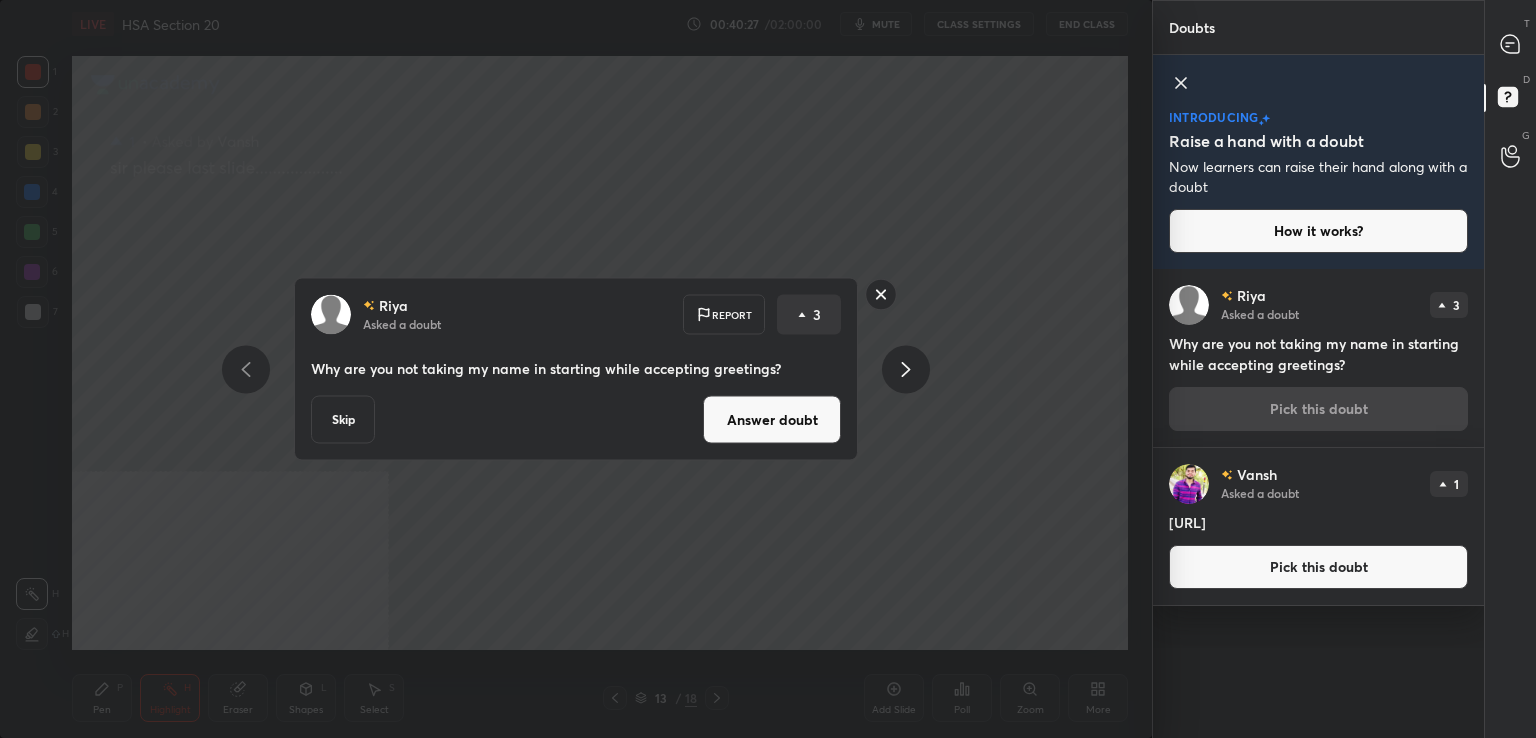 click on "Answer doubt" at bounding box center (772, 420) 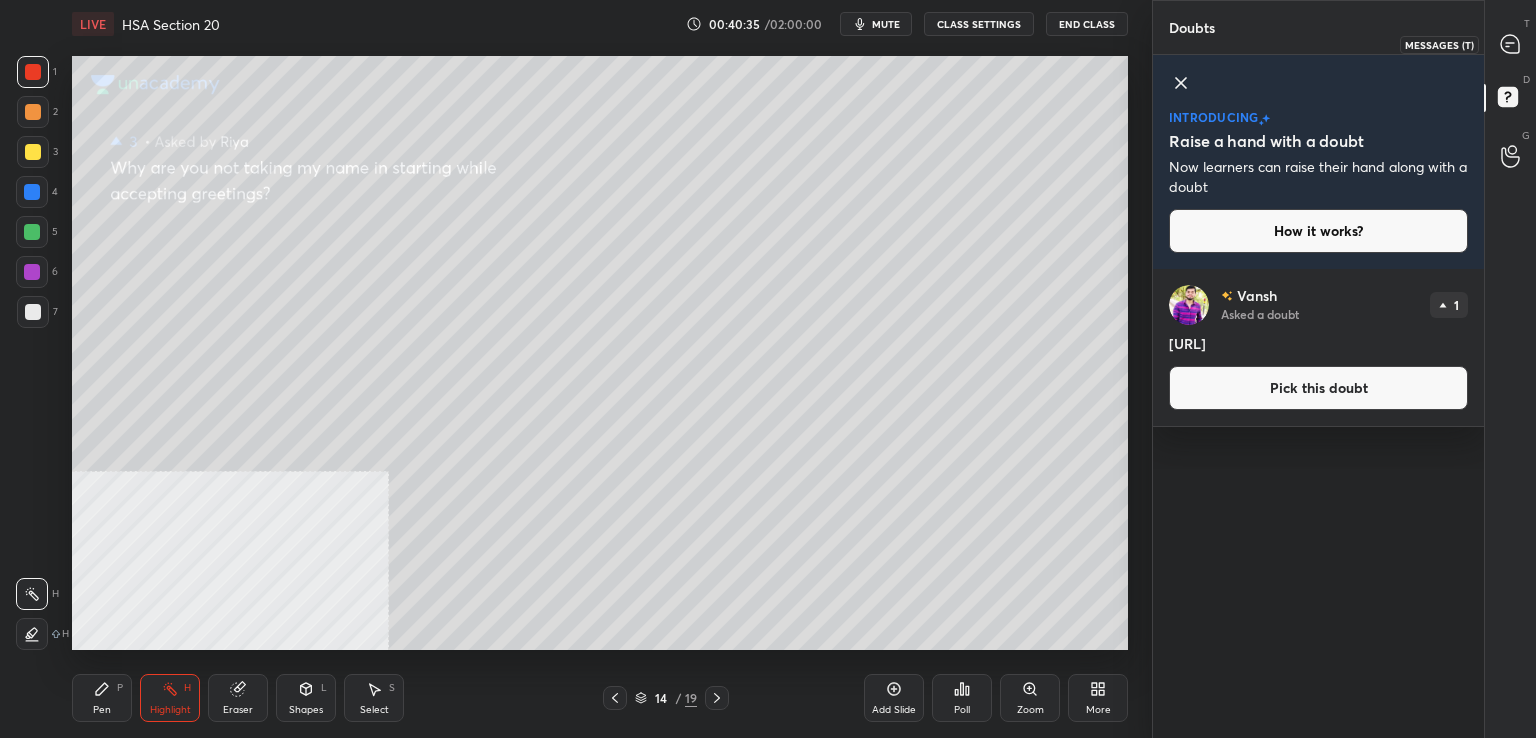 drag, startPoint x: 1498, startPoint y: 46, endPoint x: 1488, endPoint y: 41, distance: 11.18034 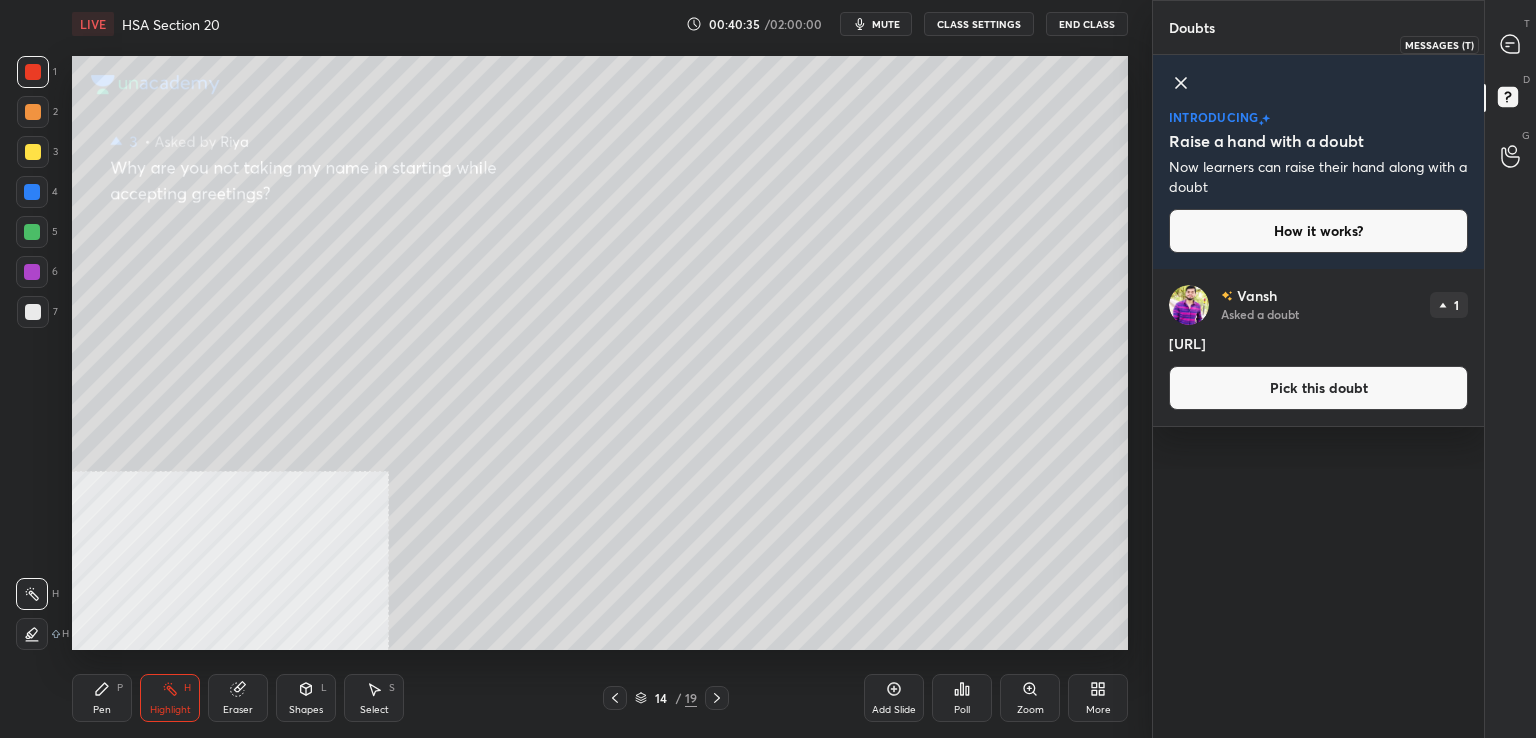 click 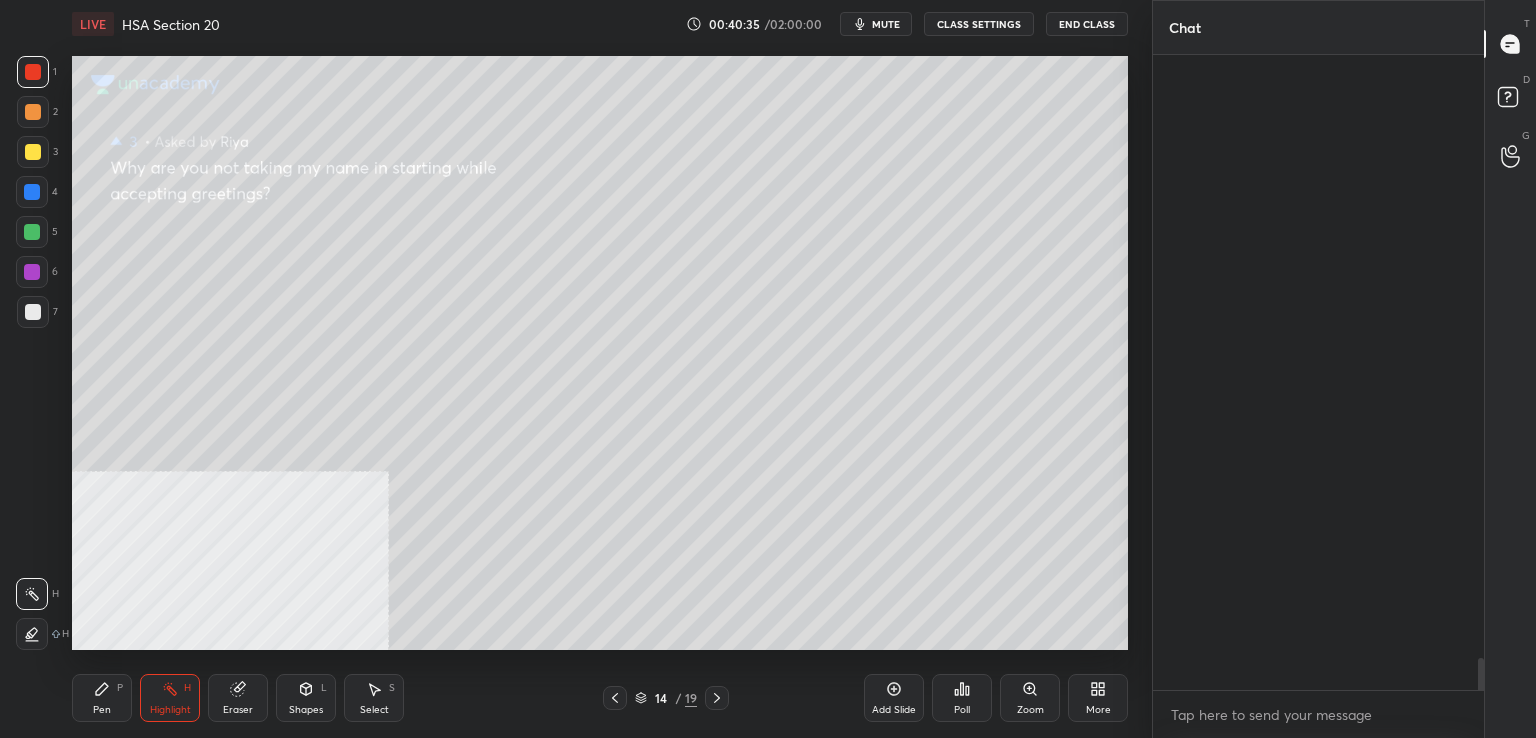 scroll, scrollTop: 12876, scrollLeft: 0, axis: vertical 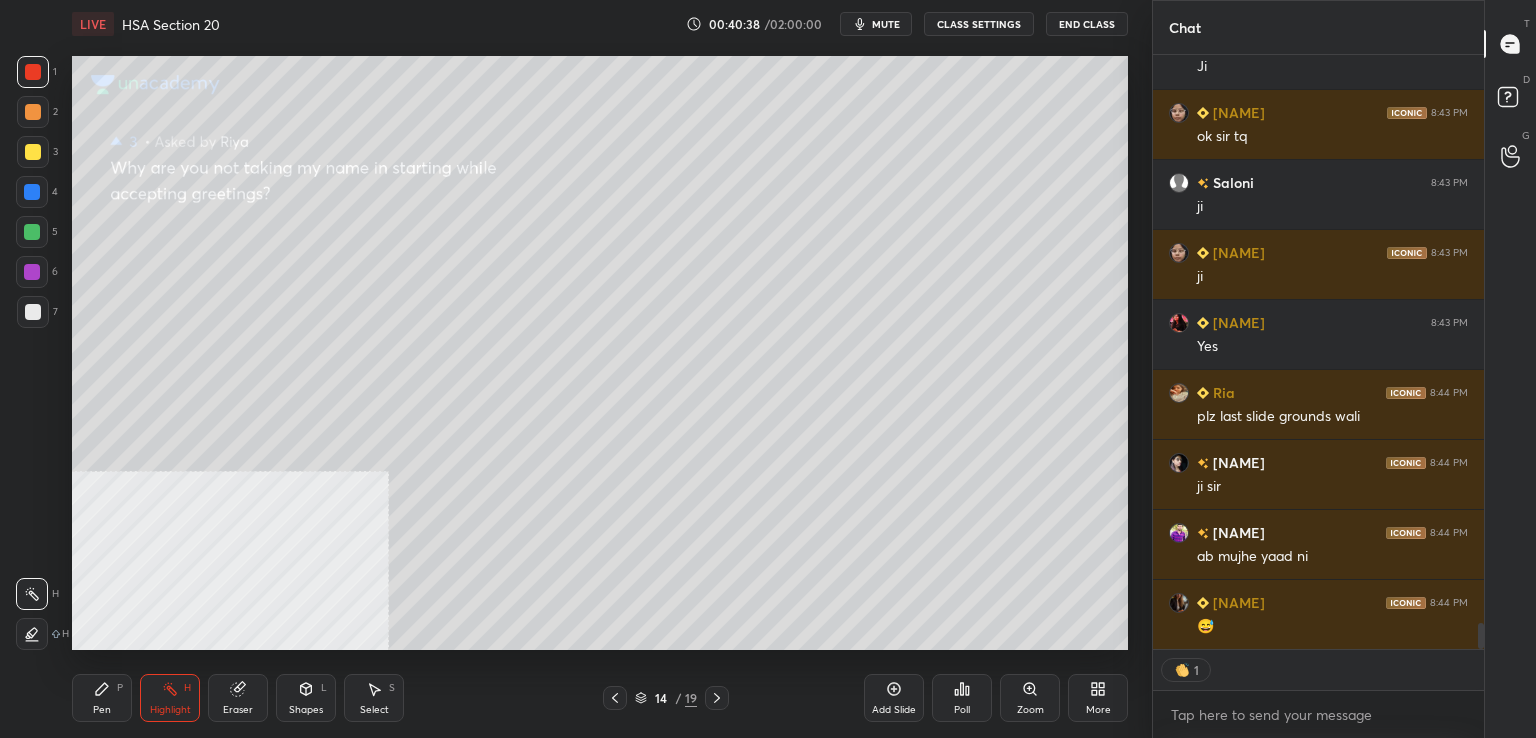 click at bounding box center [615, 698] 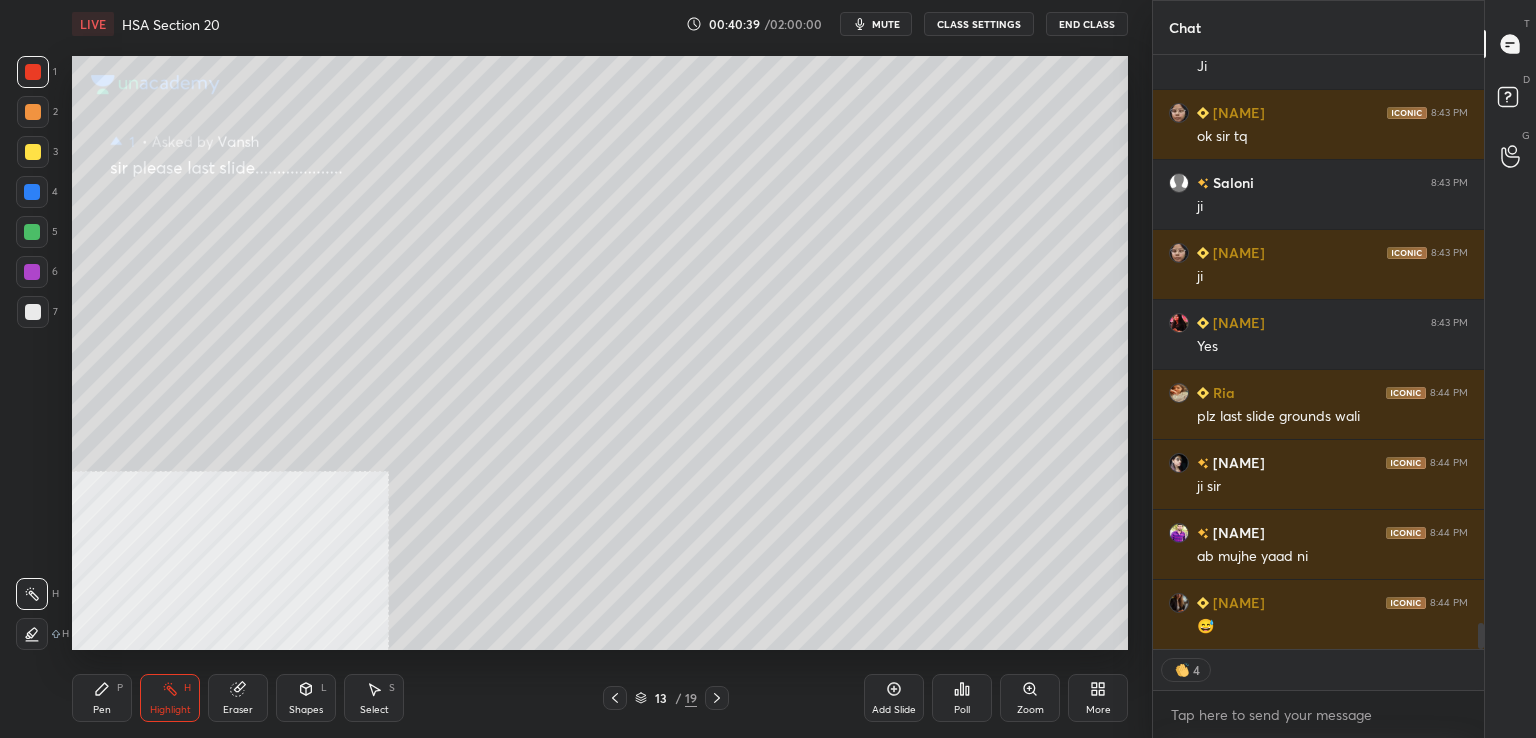 click at bounding box center (615, 698) 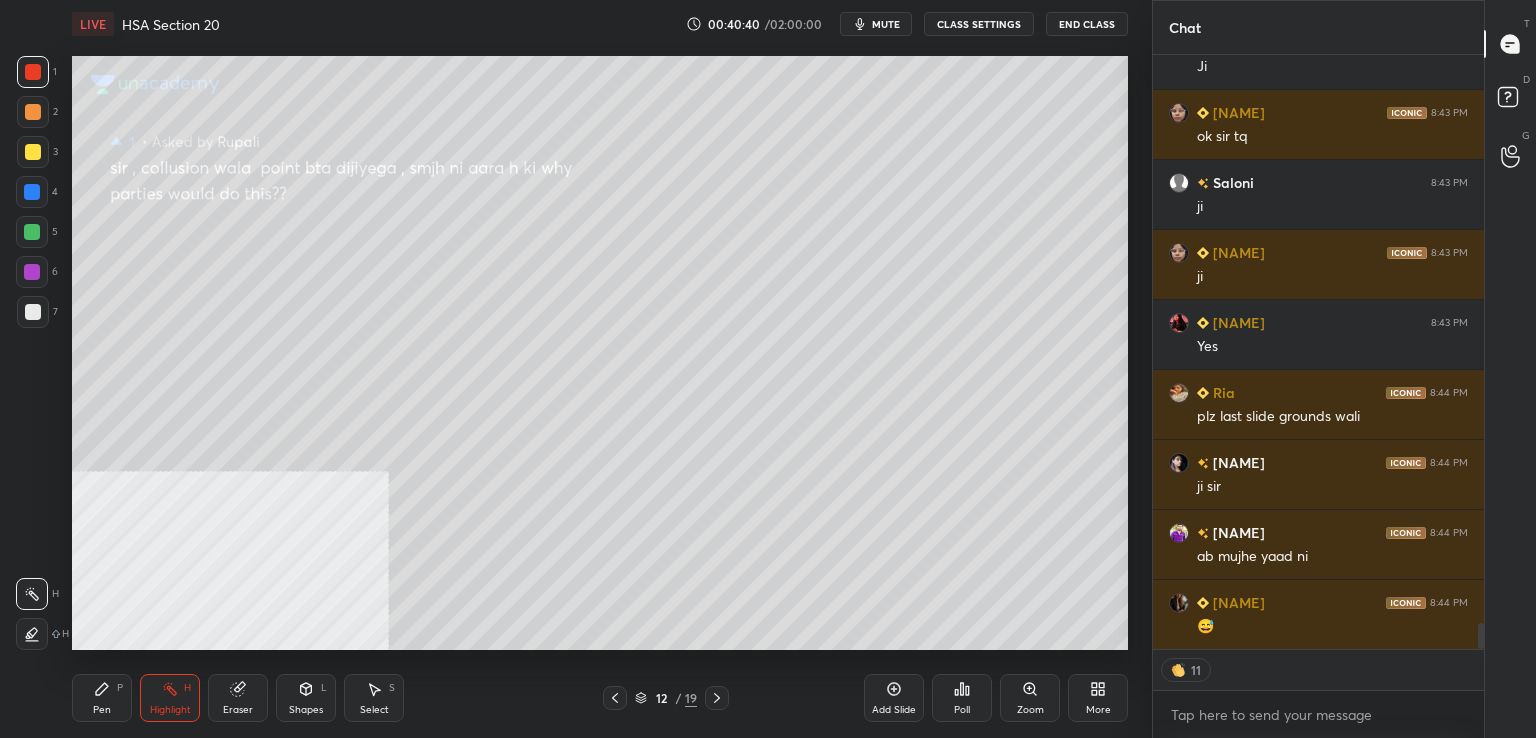 click at bounding box center [615, 698] 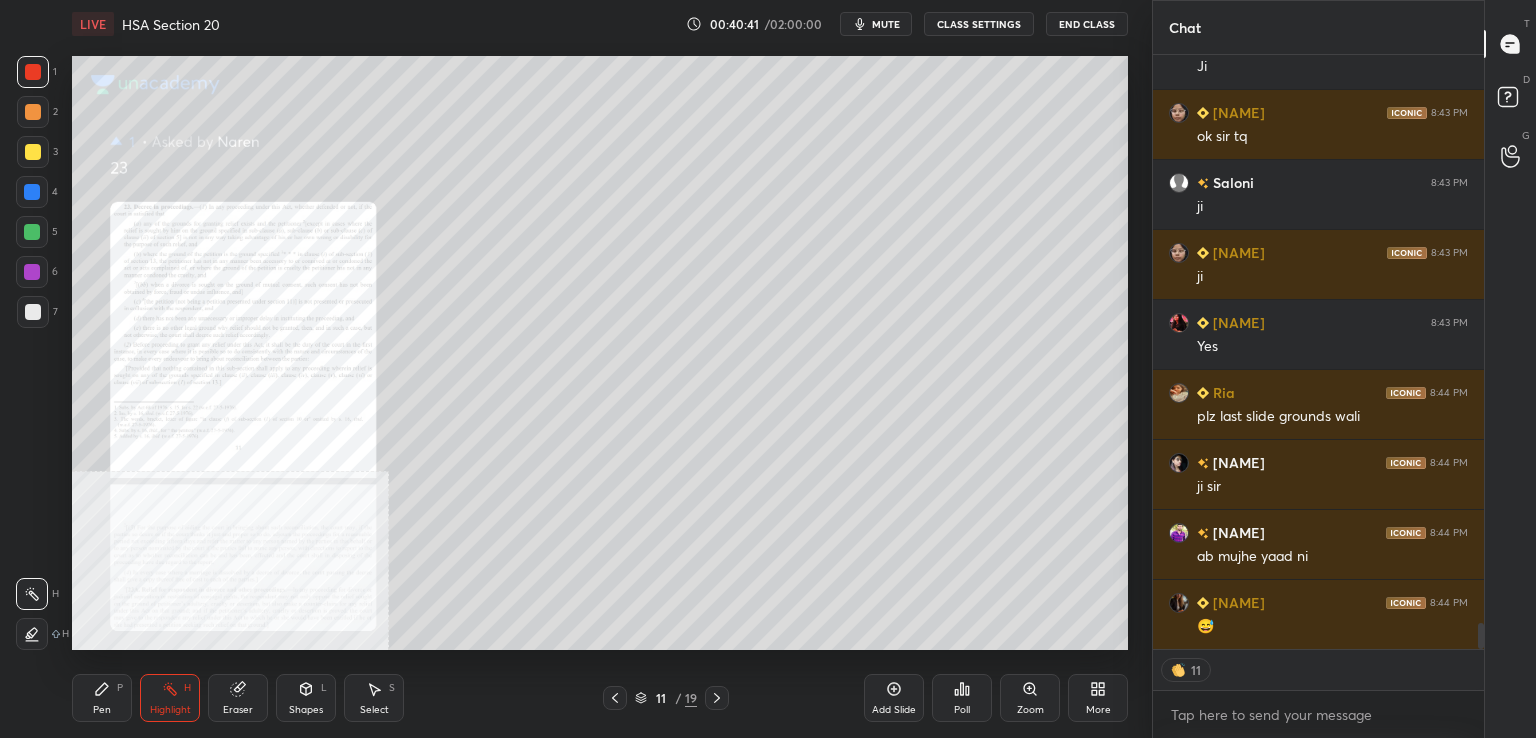 scroll, scrollTop: 13096, scrollLeft: 0, axis: vertical 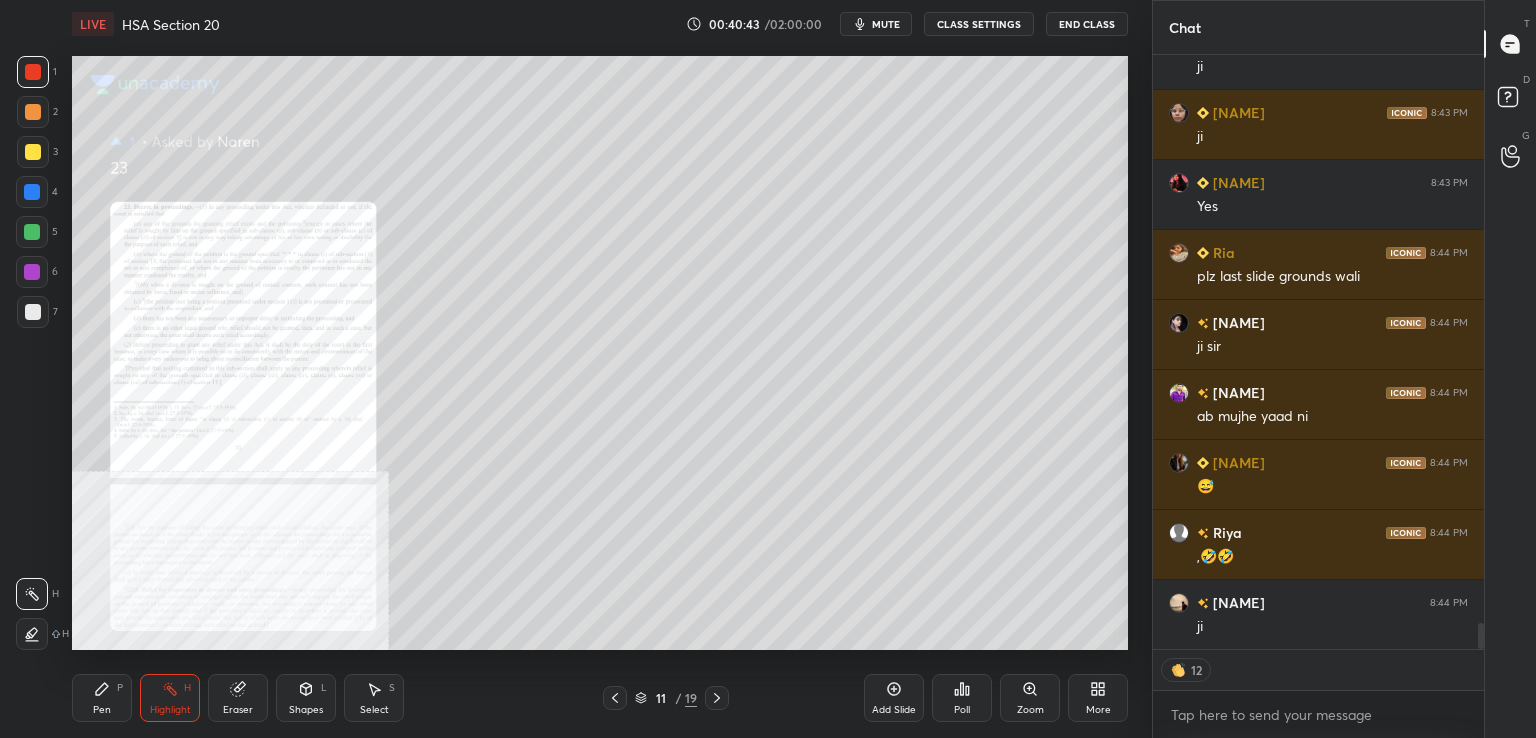 click 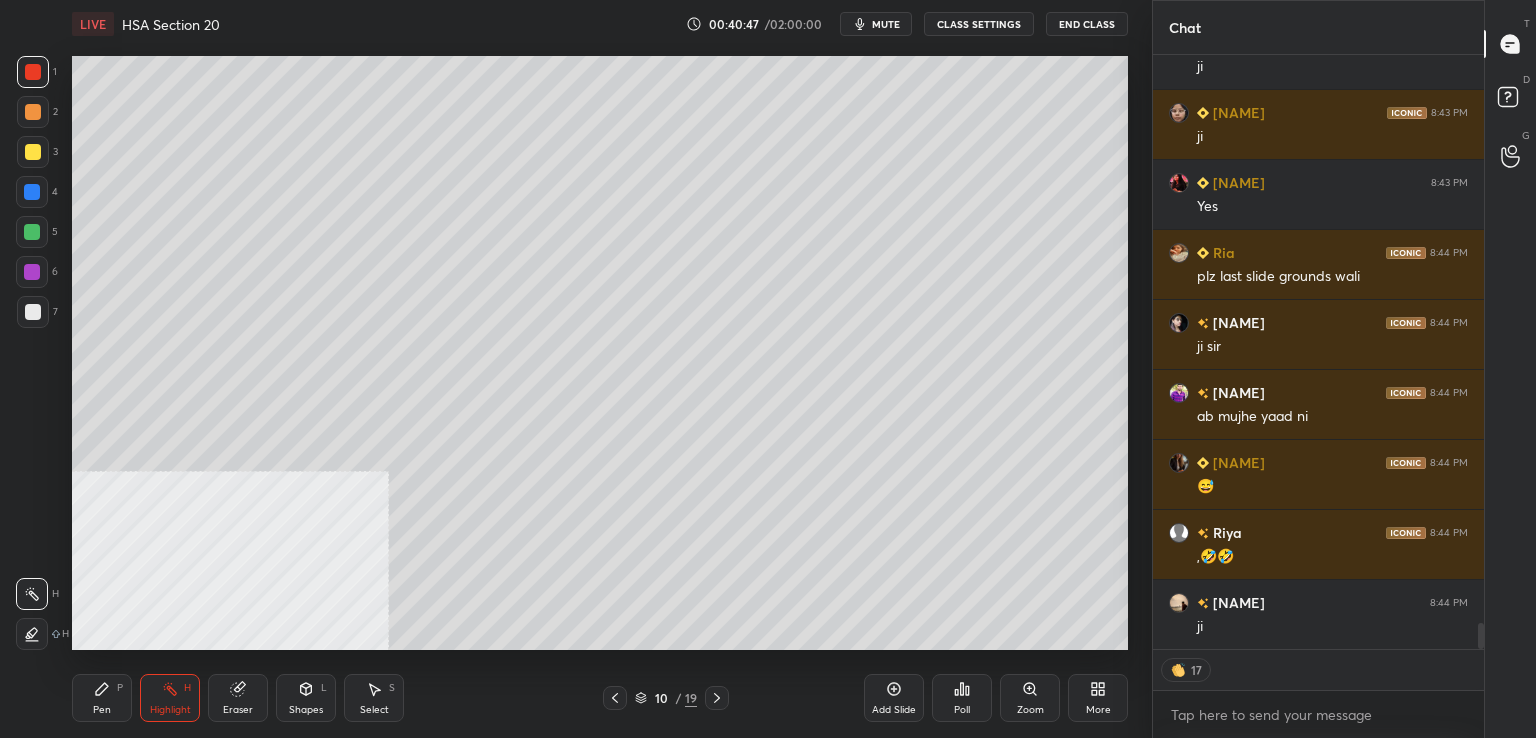 scroll, scrollTop: 13236, scrollLeft: 0, axis: vertical 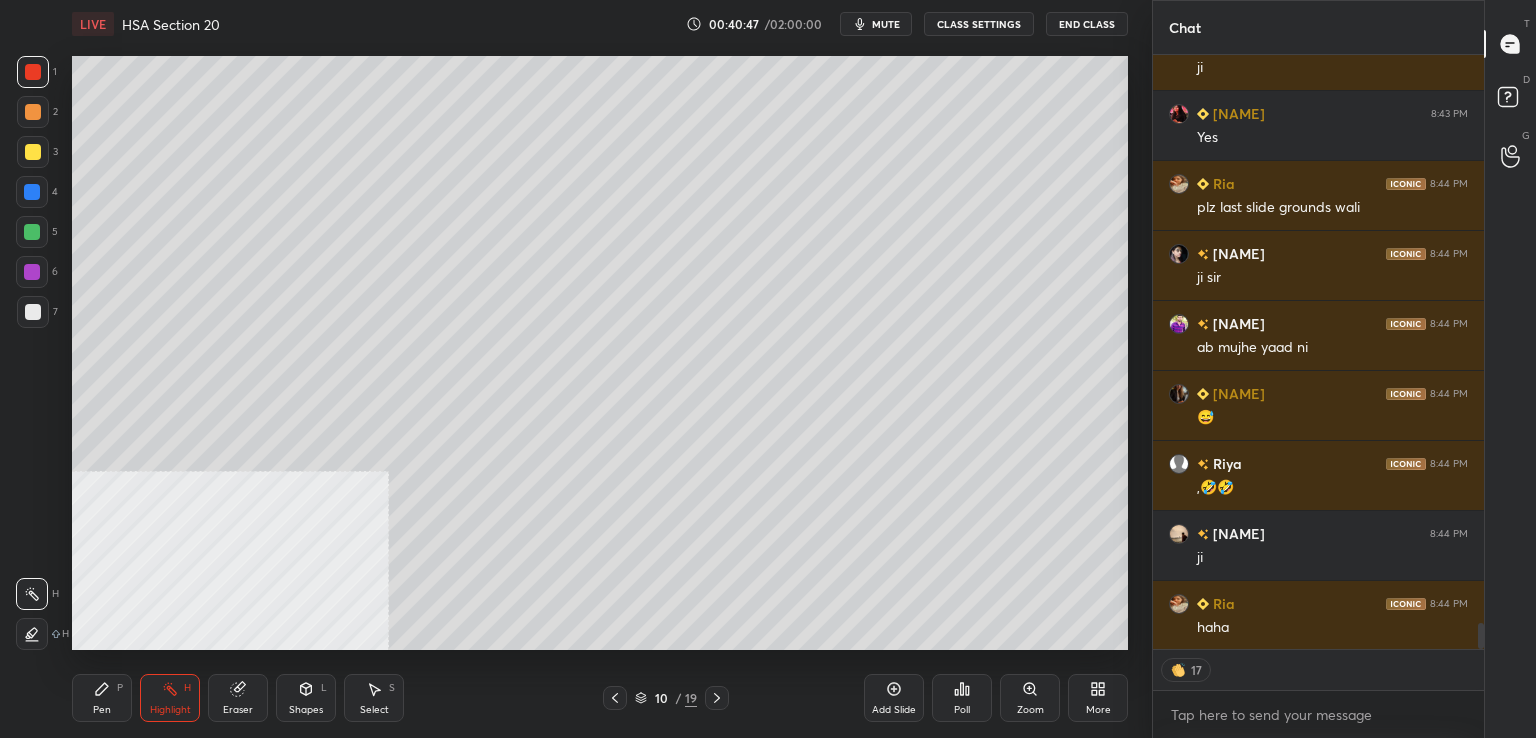 click 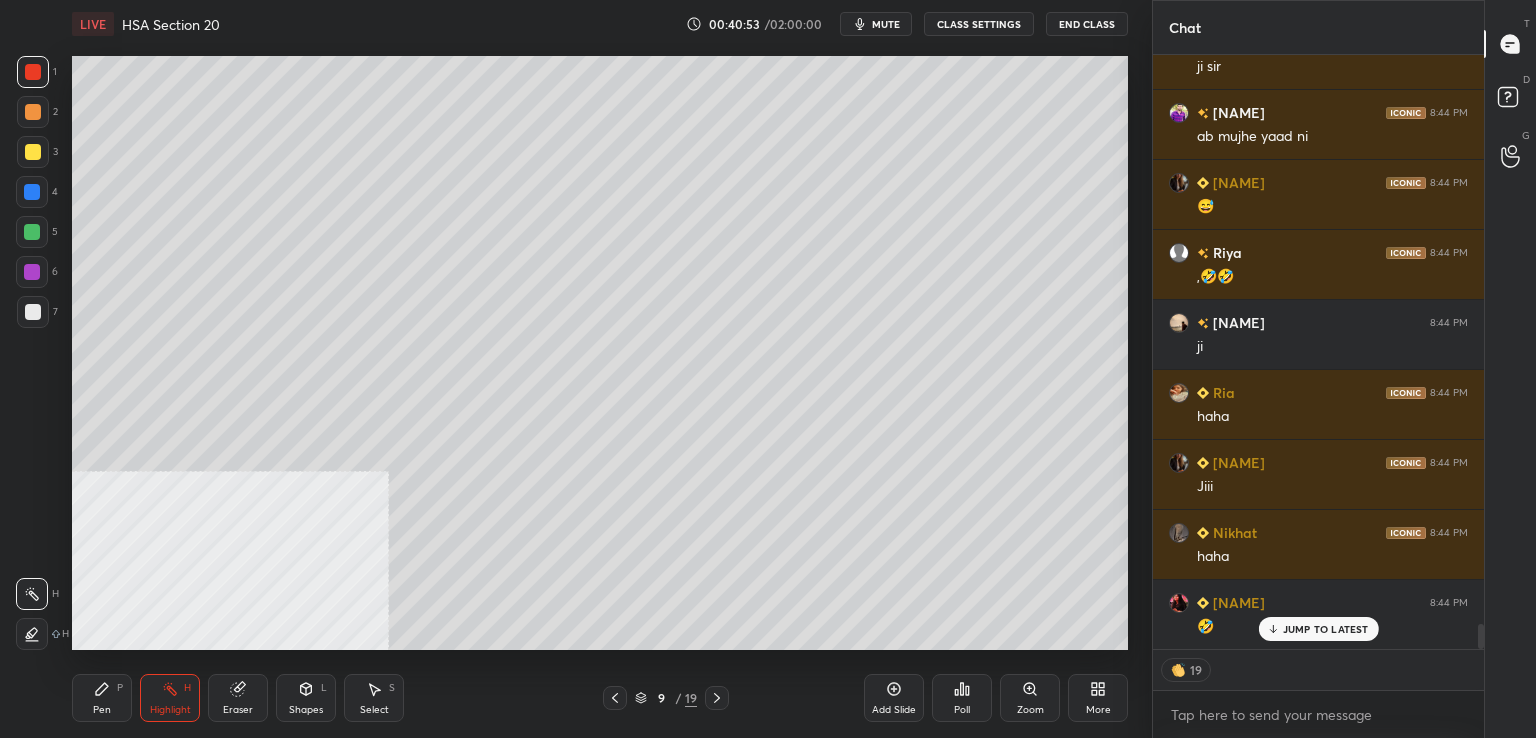 scroll, scrollTop: 13516, scrollLeft: 0, axis: vertical 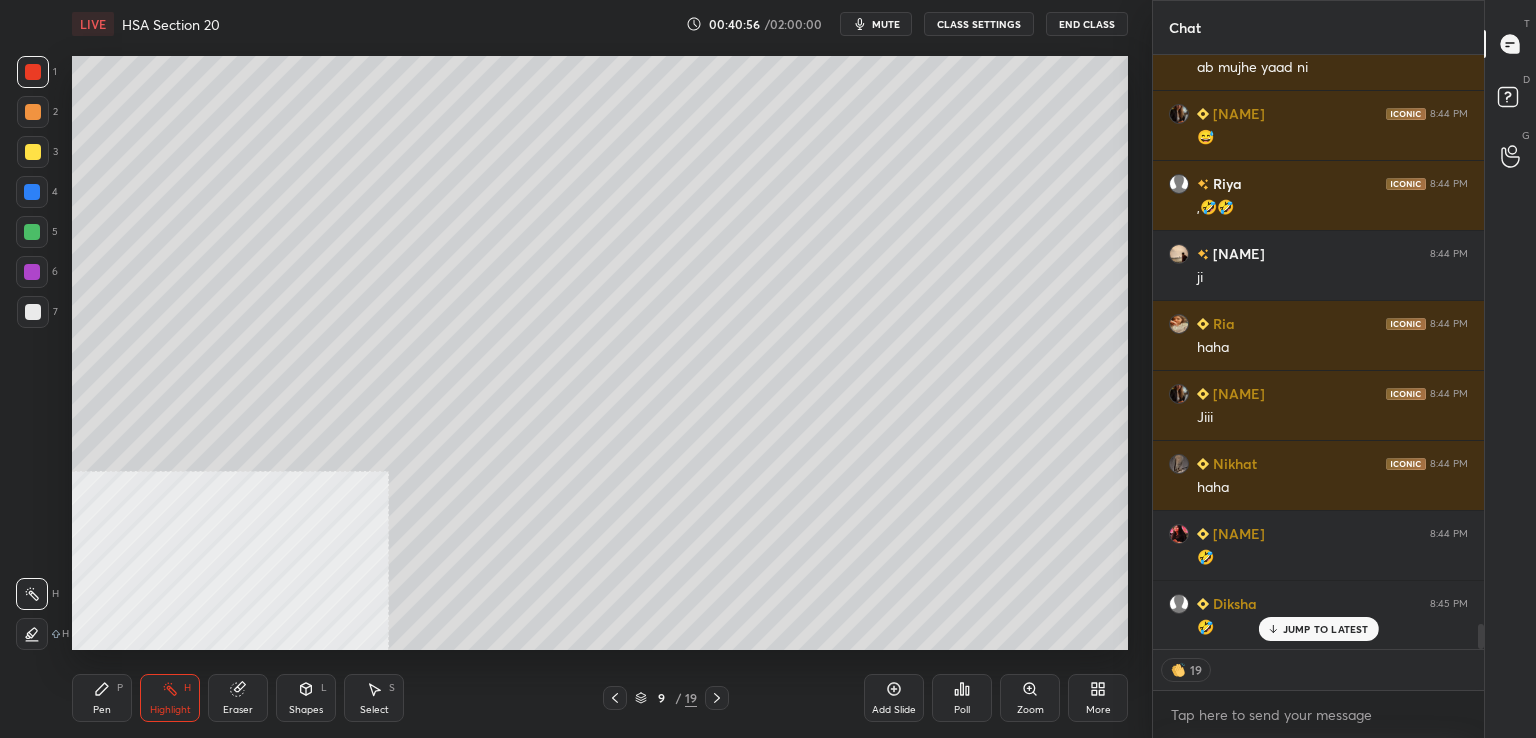 click 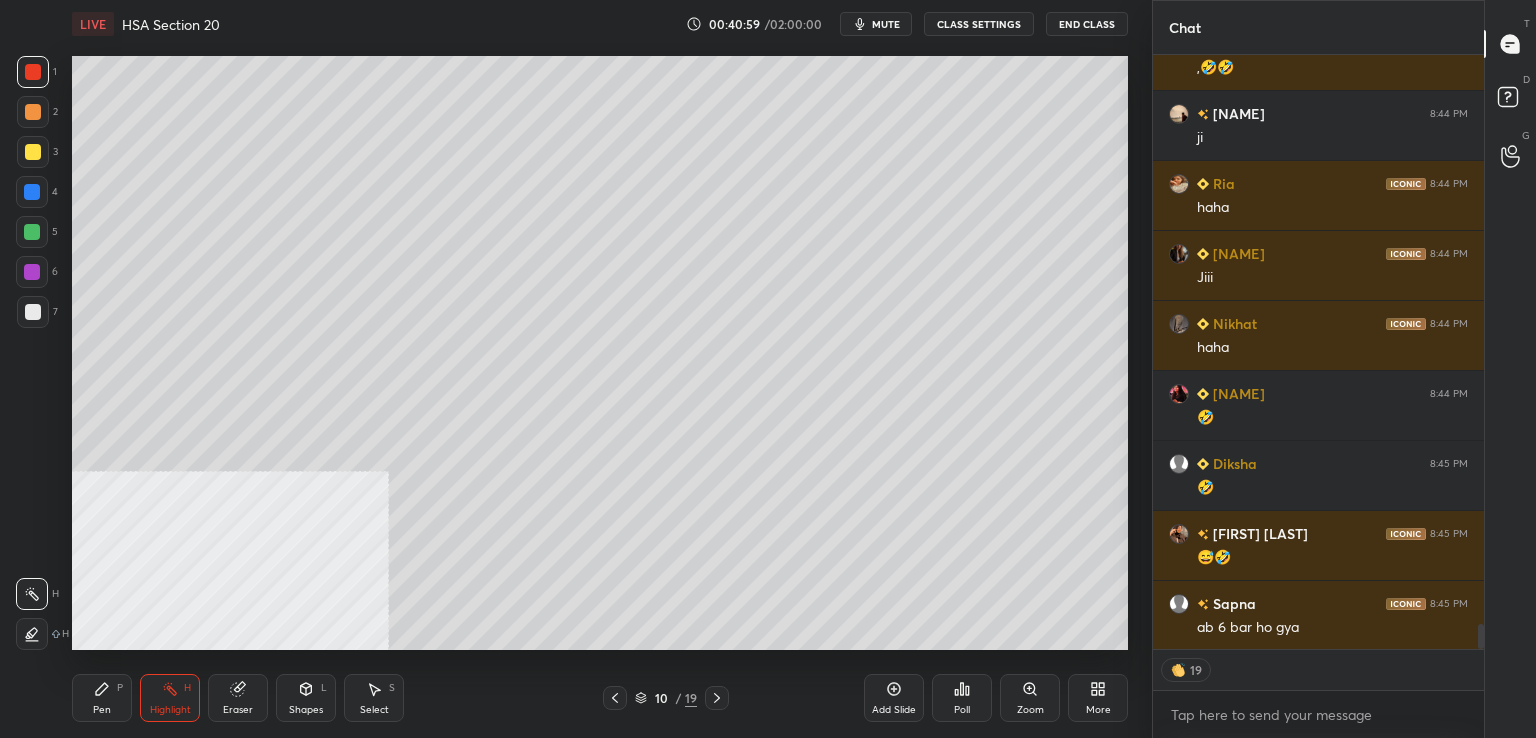 scroll, scrollTop: 13727, scrollLeft: 0, axis: vertical 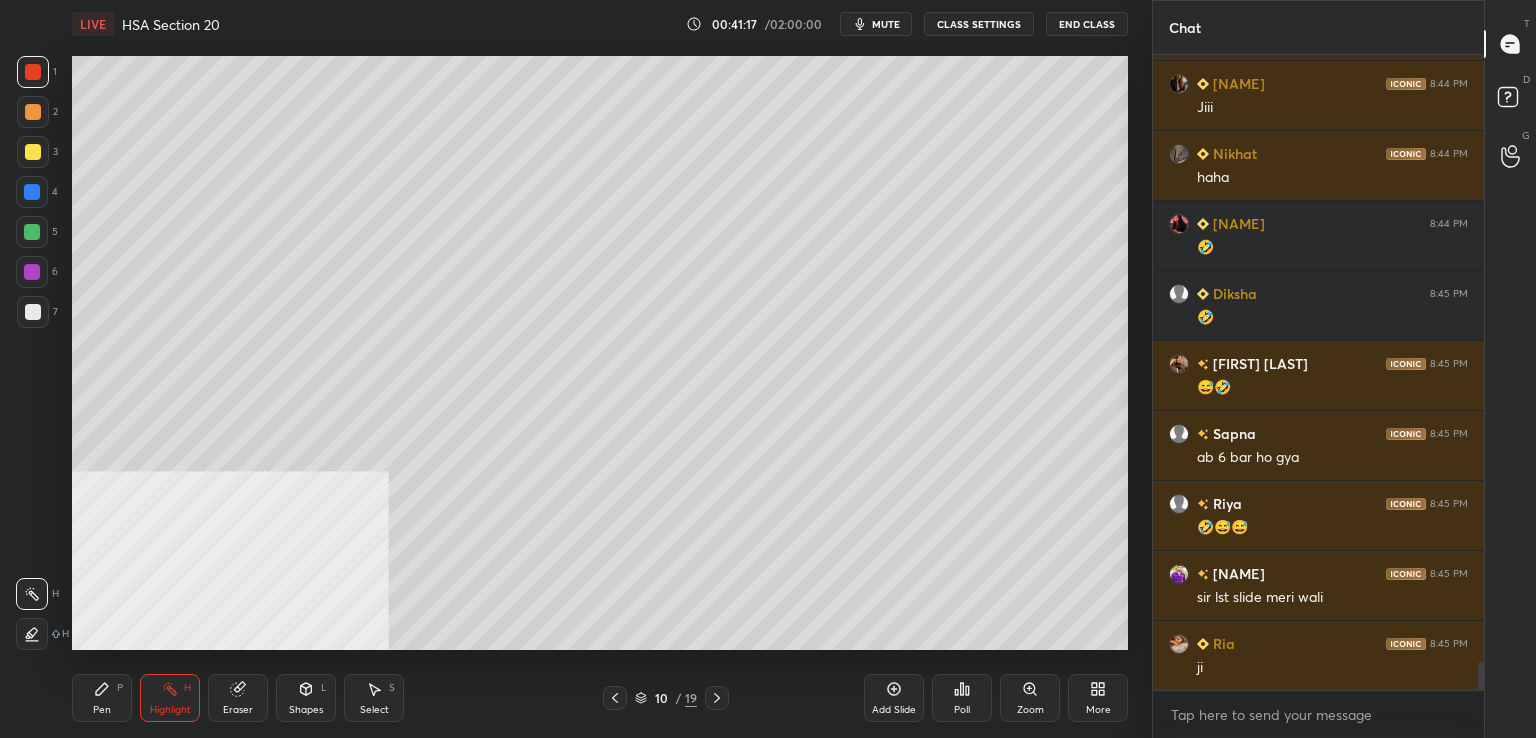 click at bounding box center (615, 698) 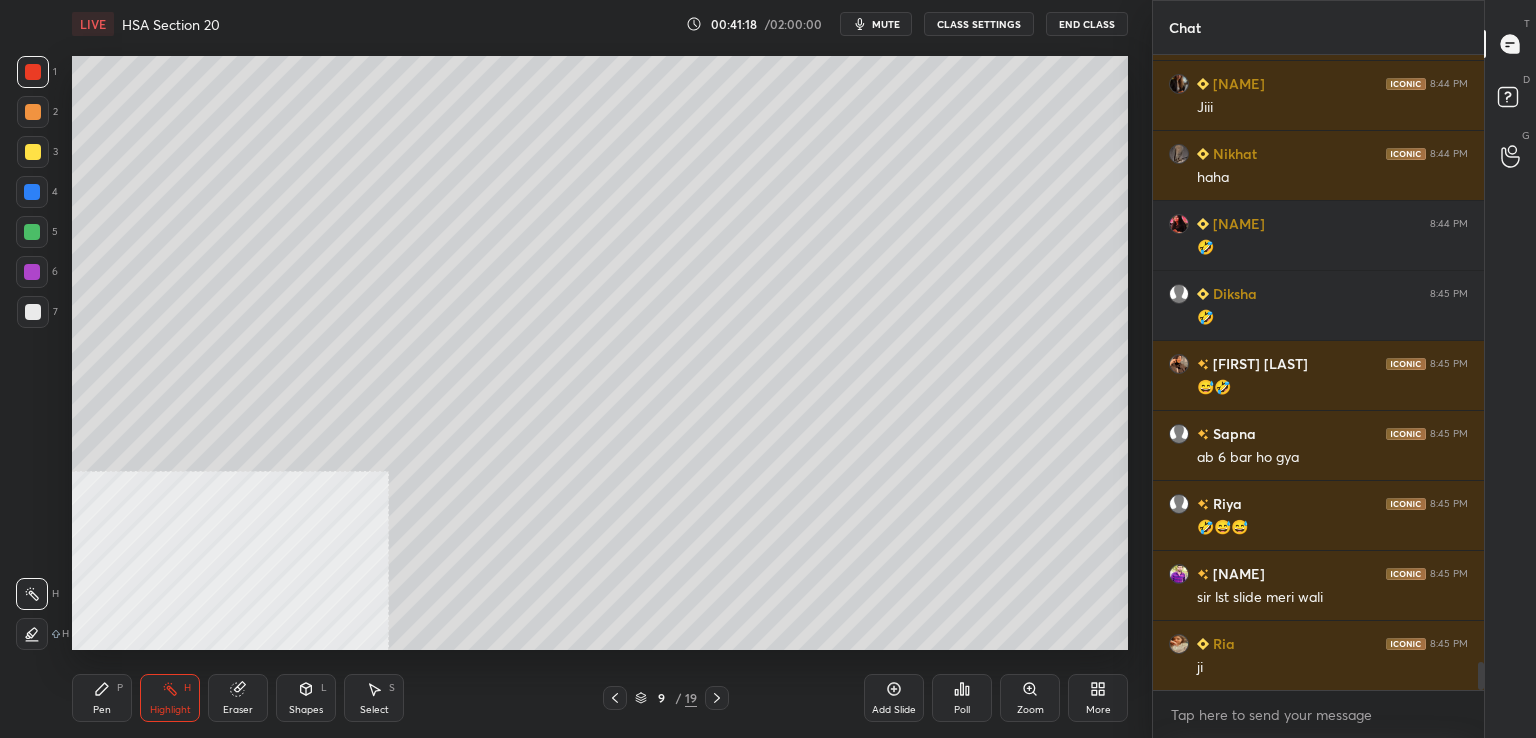 click 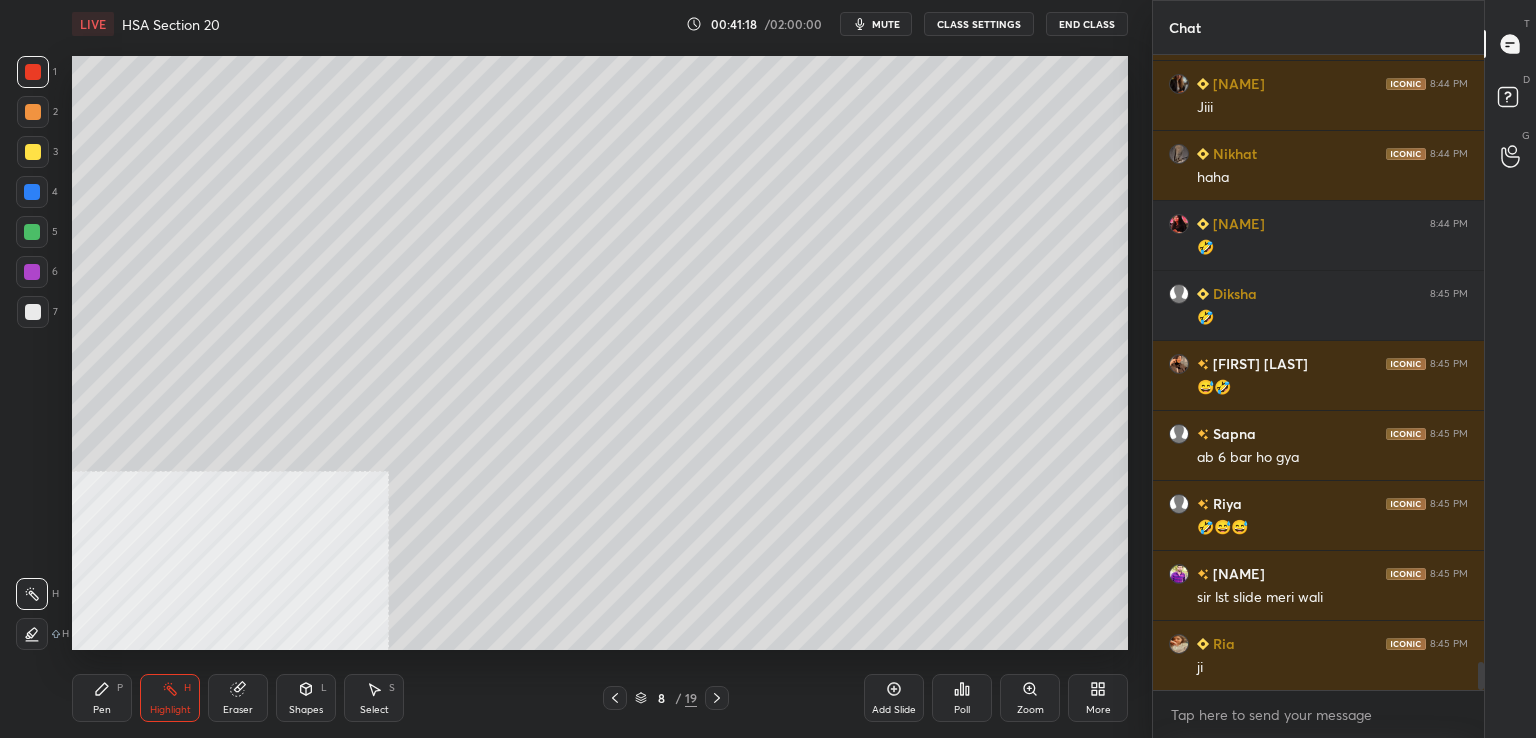 click 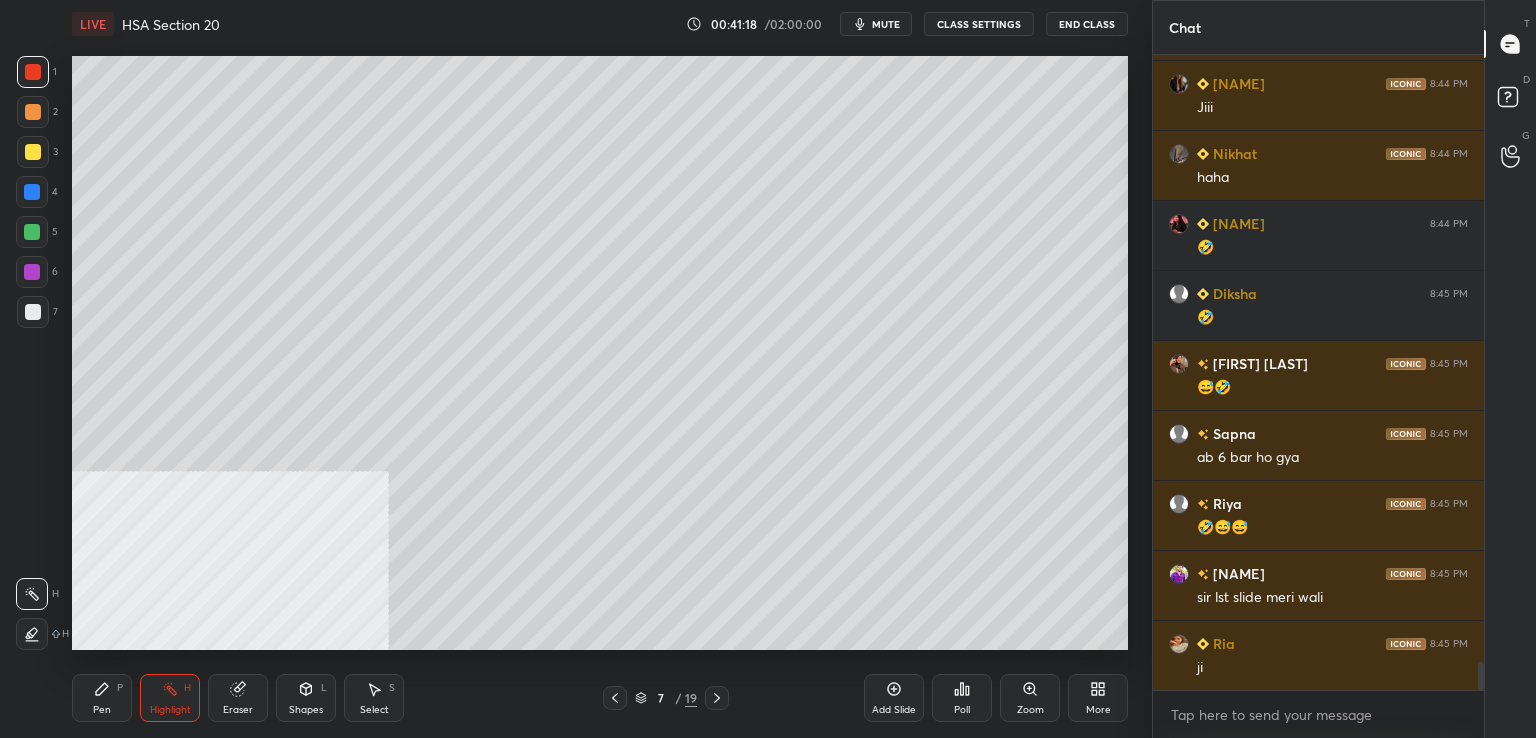 scroll, scrollTop: 13896, scrollLeft: 0, axis: vertical 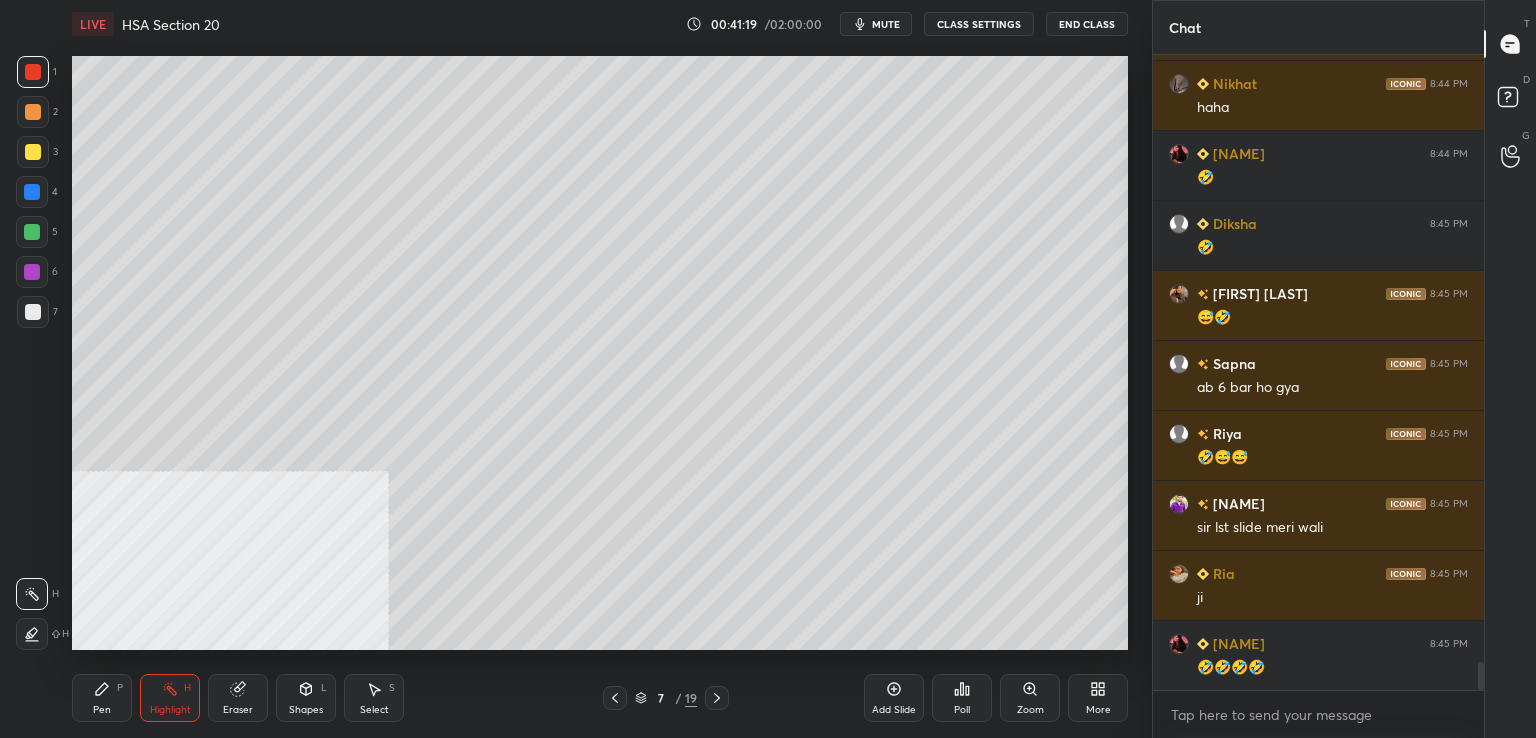 click 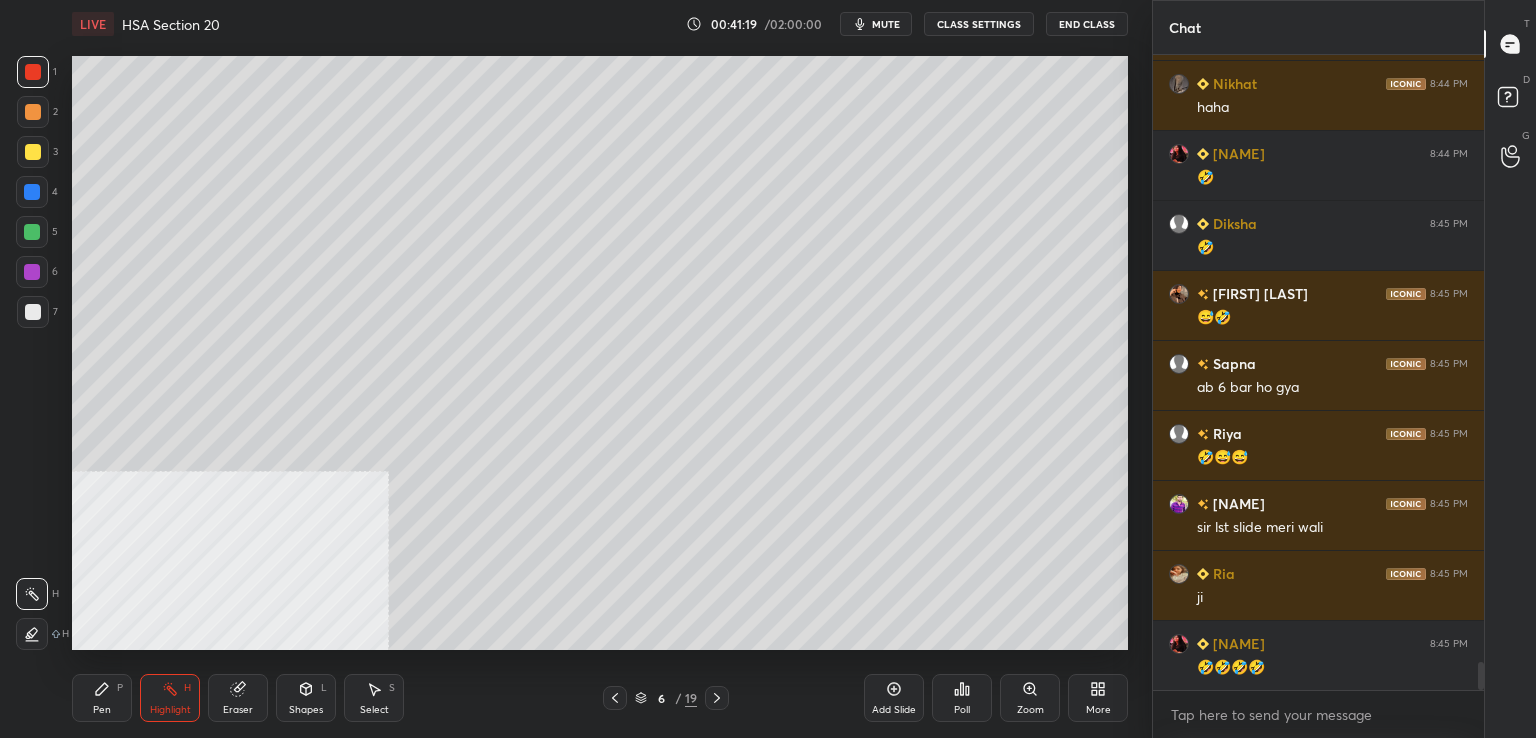click at bounding box center (615, 698) 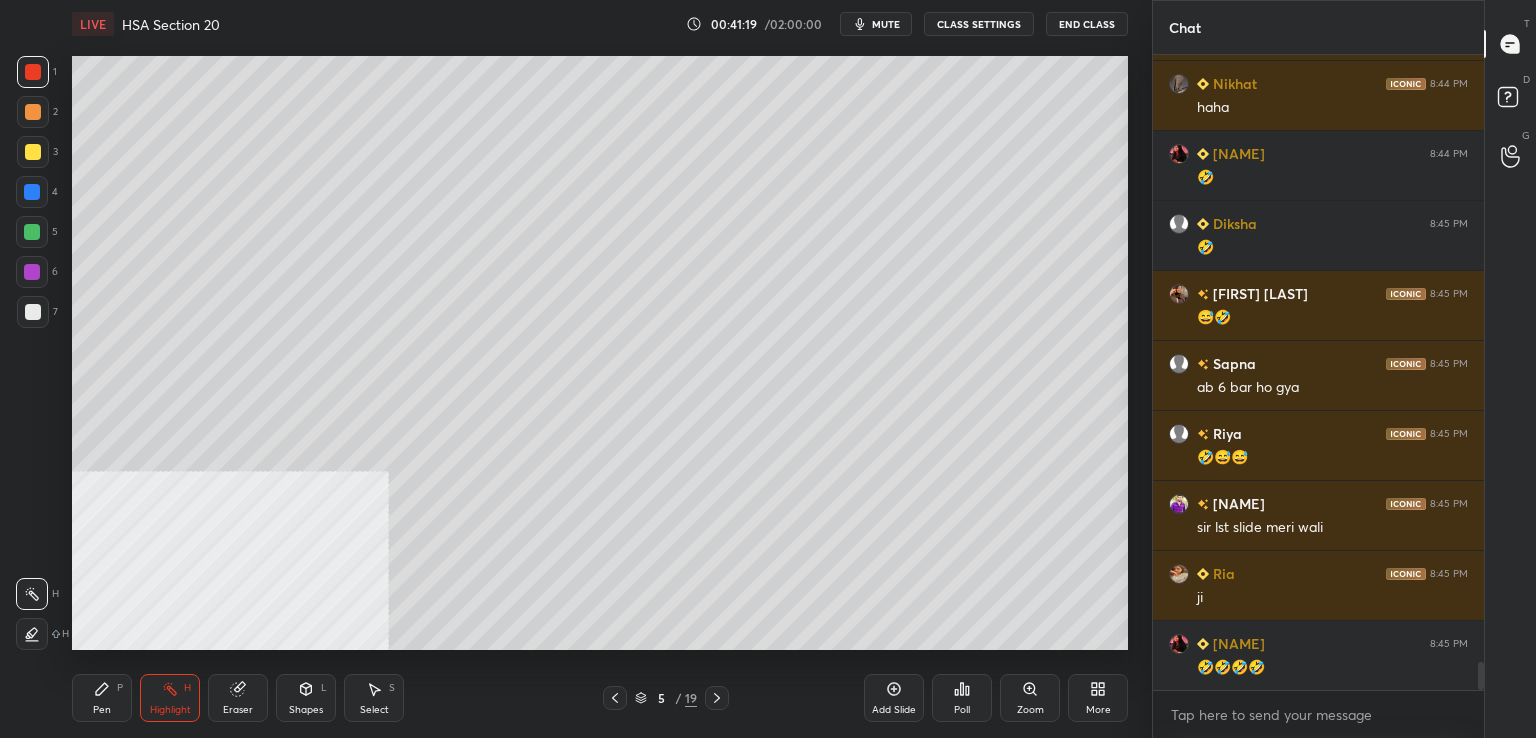 scroll, scrollTop: 14106, scrollLeft: 0, axis: vertical 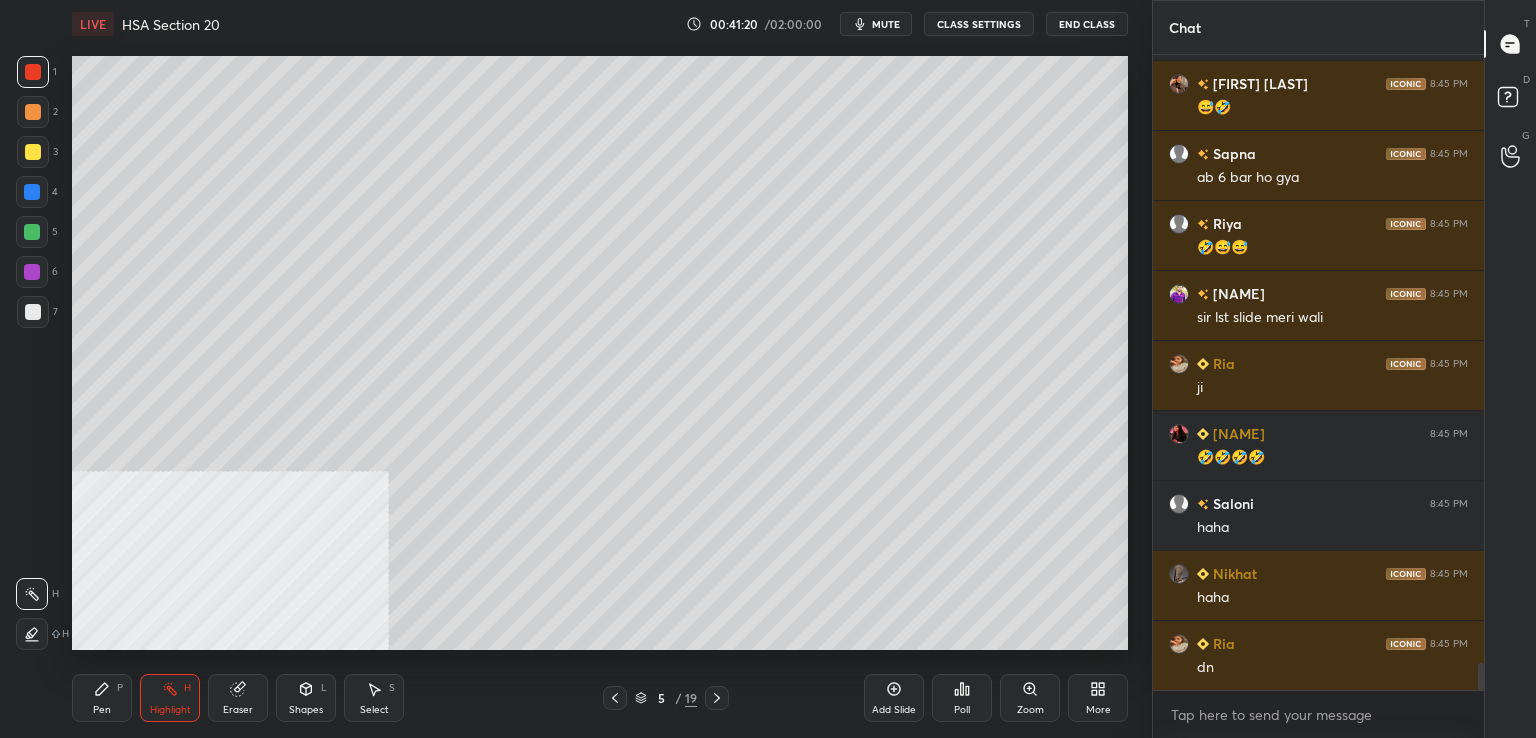 click at bounding box center (615, 698) 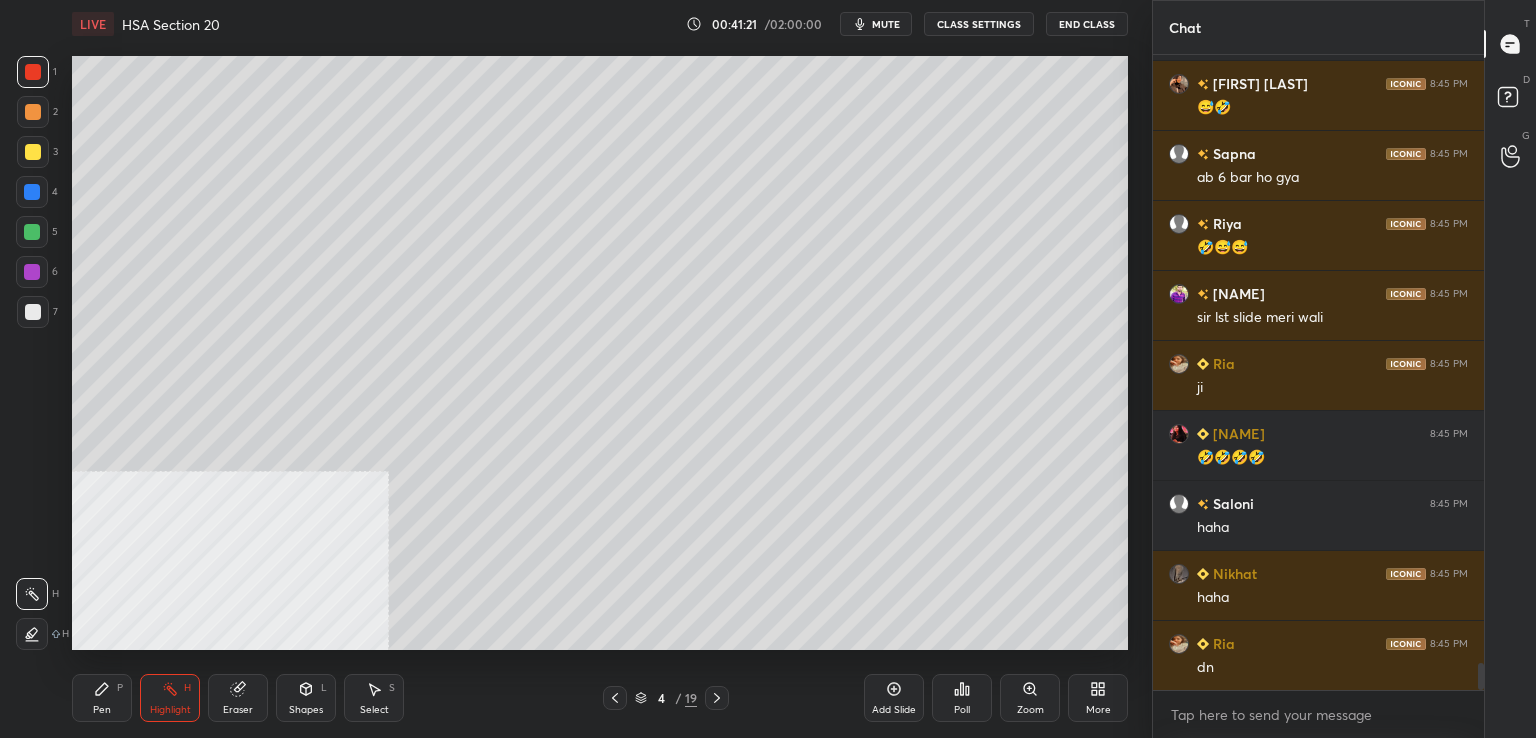 scroll, scrollTop: 14246, scrollLeft: 0, axis: vertical 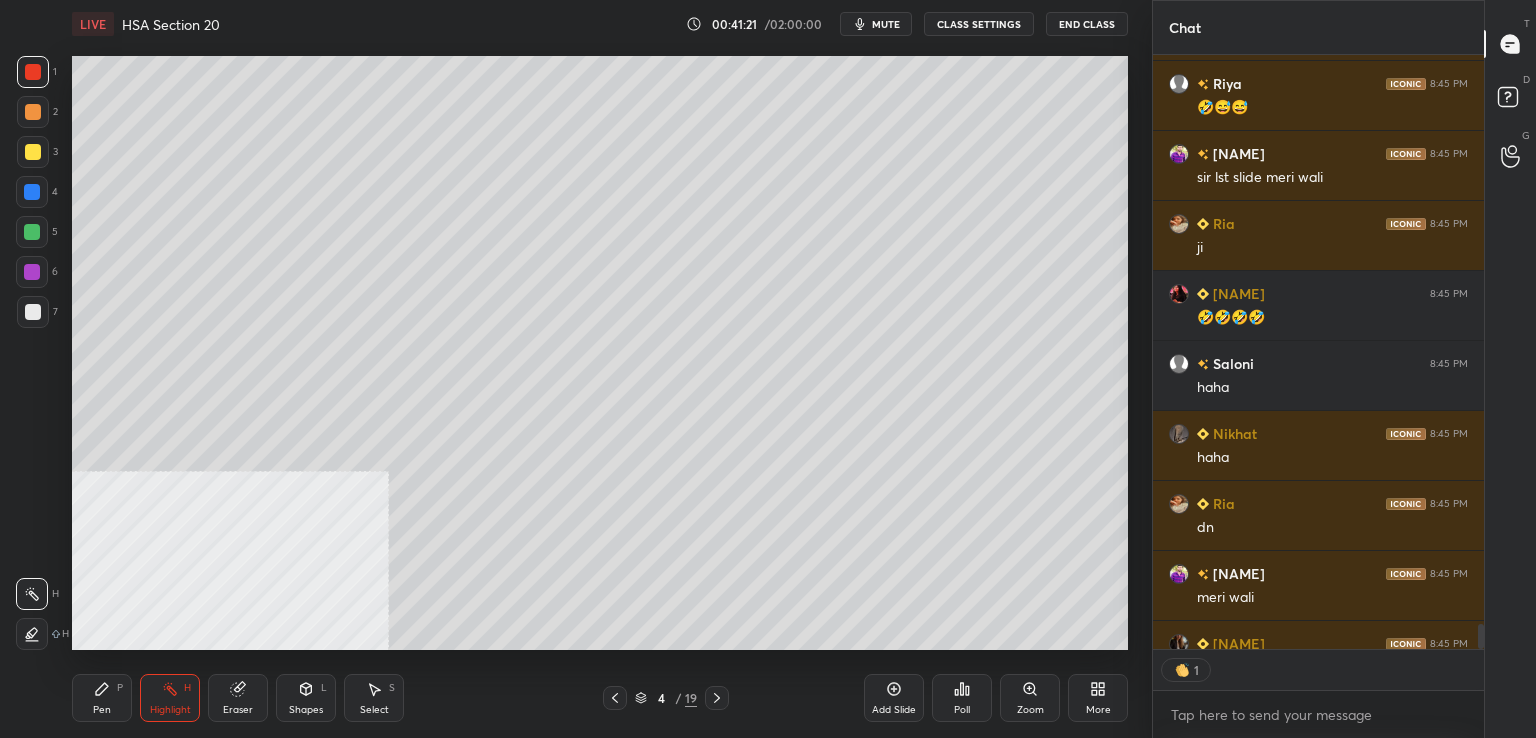 click 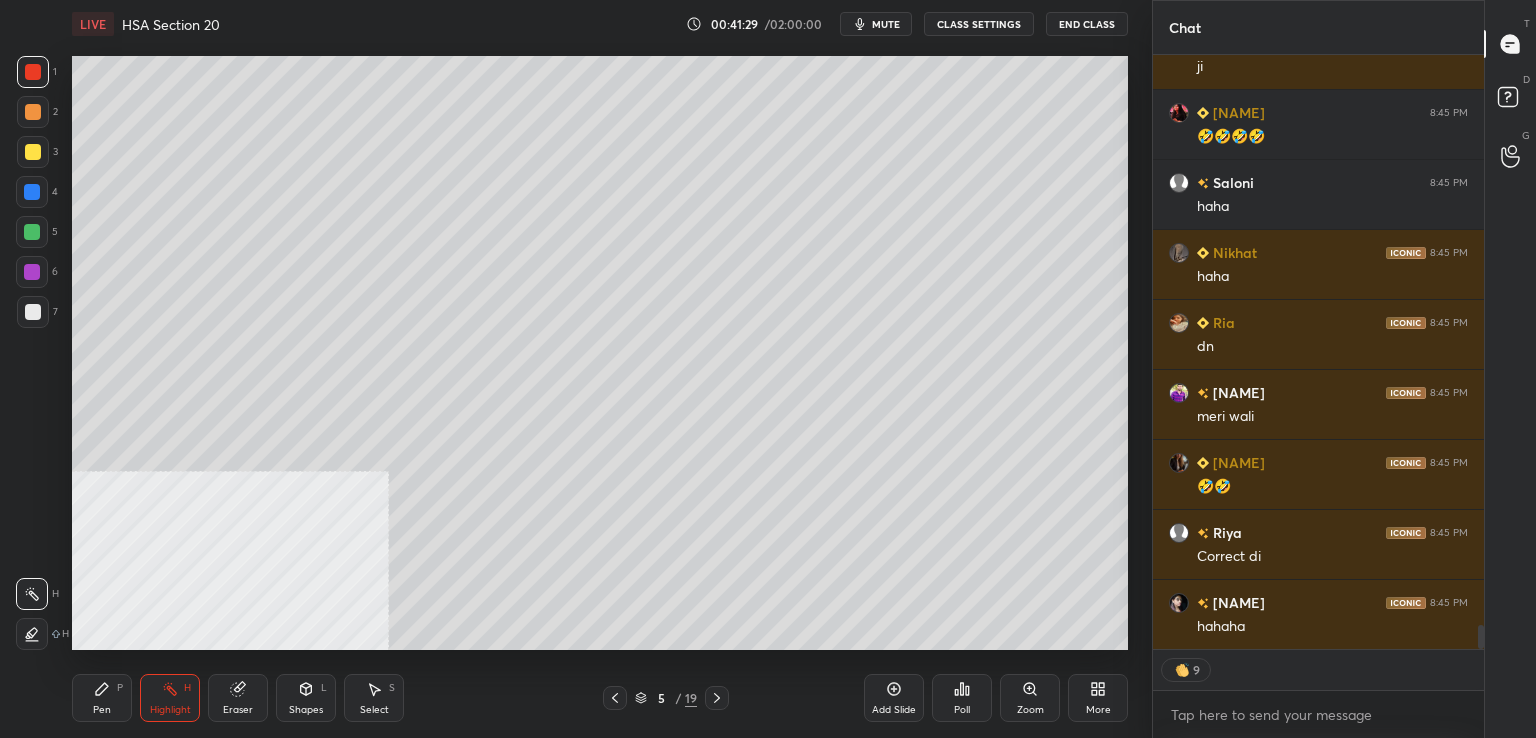 scroll, scrollTop: 14496, scrollLeft: 0, axis: vertical 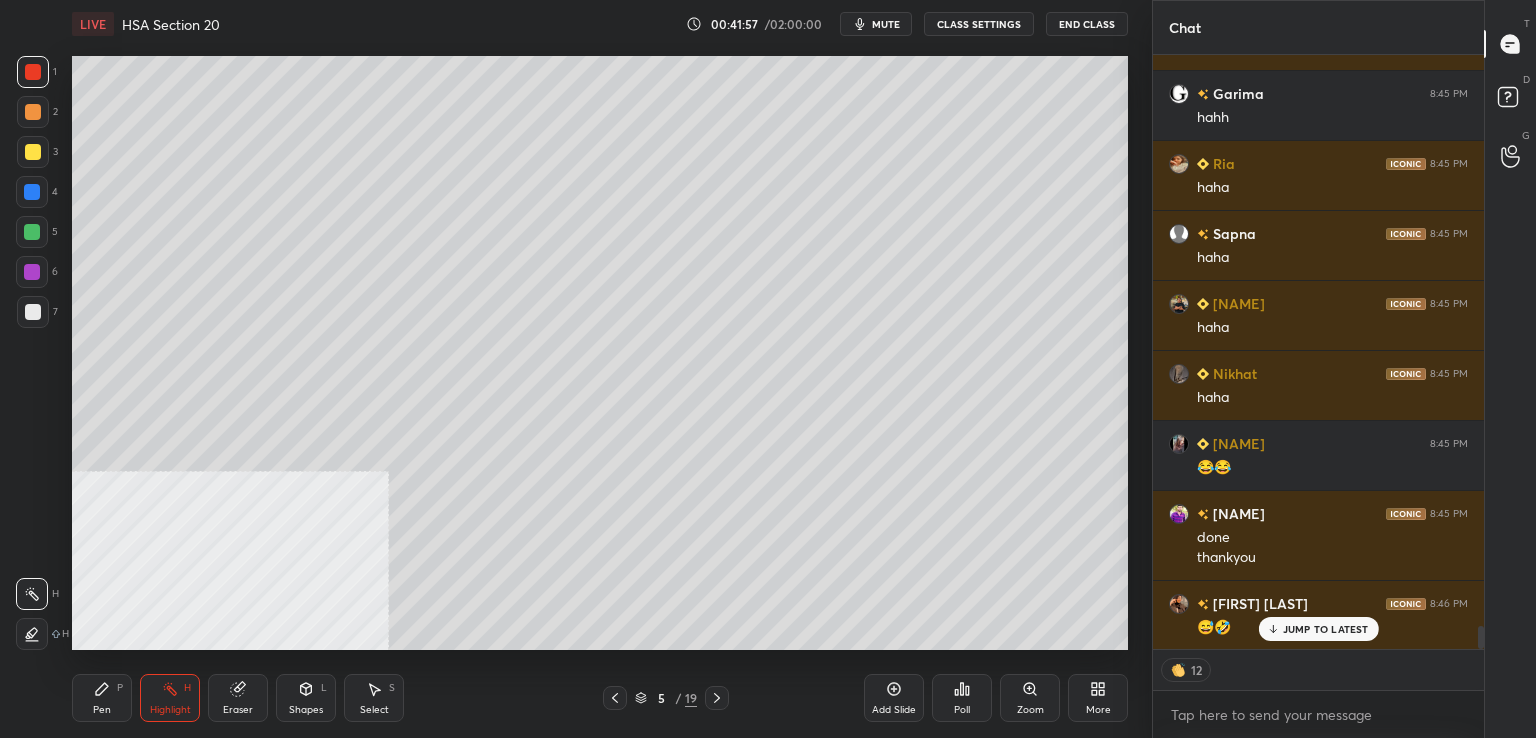 click at bounding box center (33, 72) 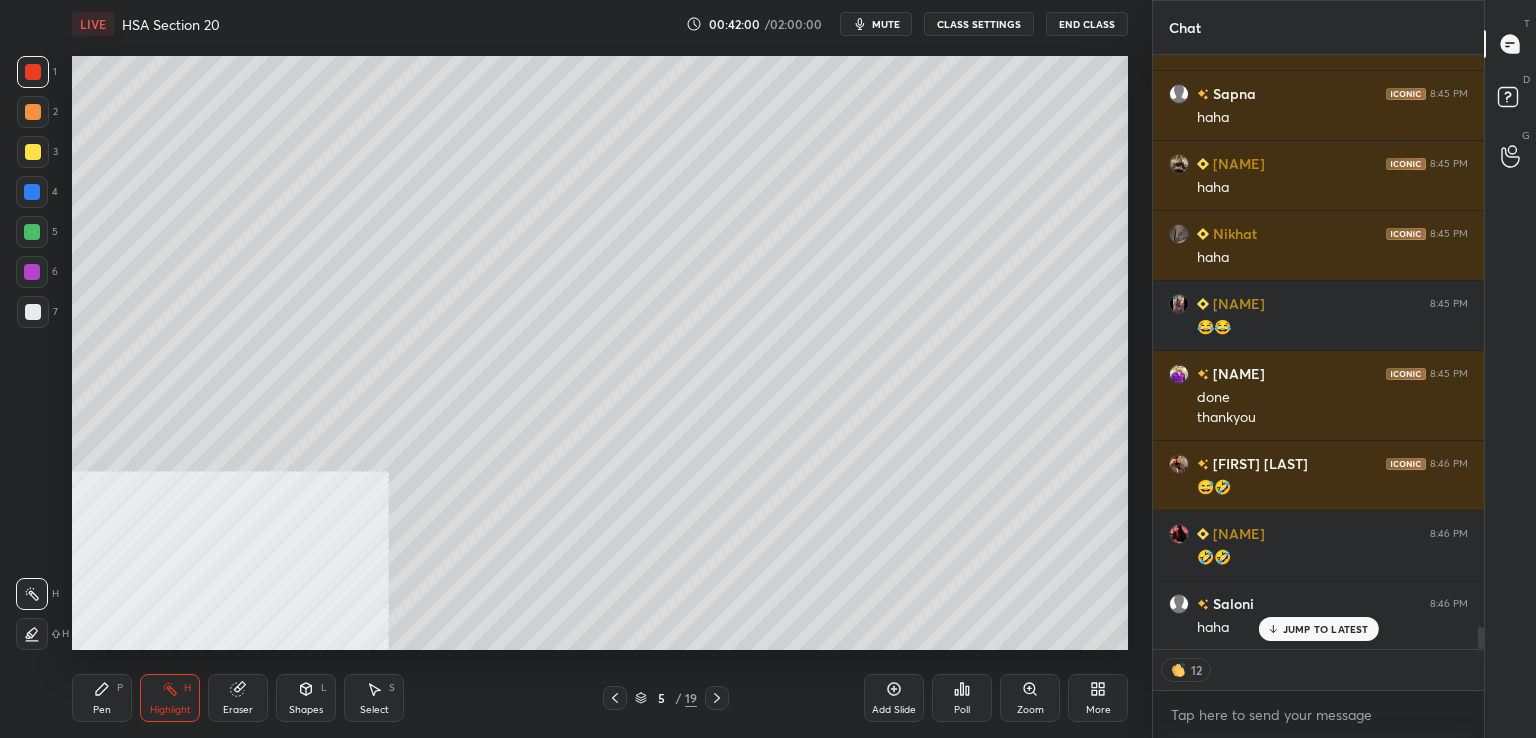 scroll, scrollTop: 15307, scrollLeft: 0, axis: vertical 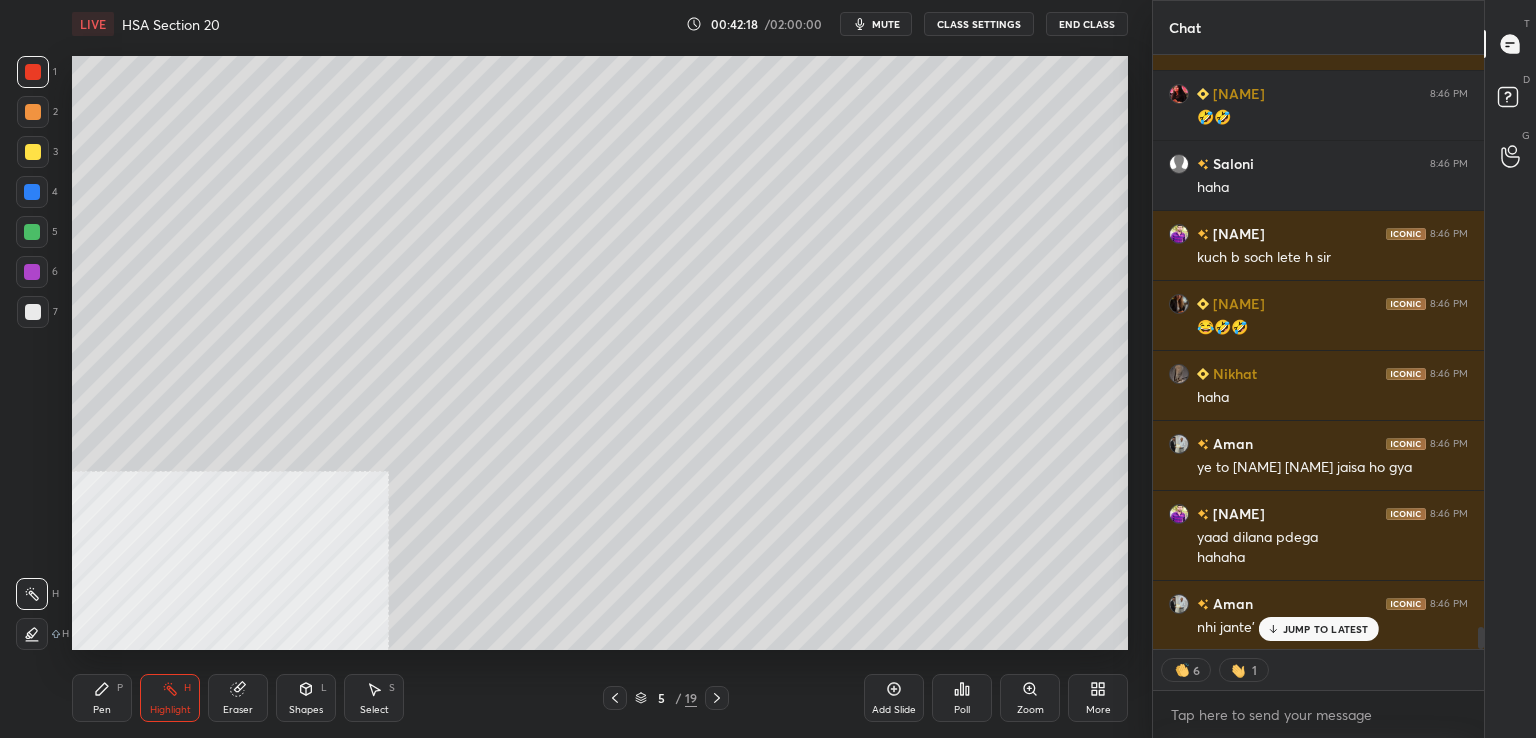 drag, startPoint x: 1338, startPoint y: 631, endPoint x: 1318, endPoint y: 649, distance: 26.907248 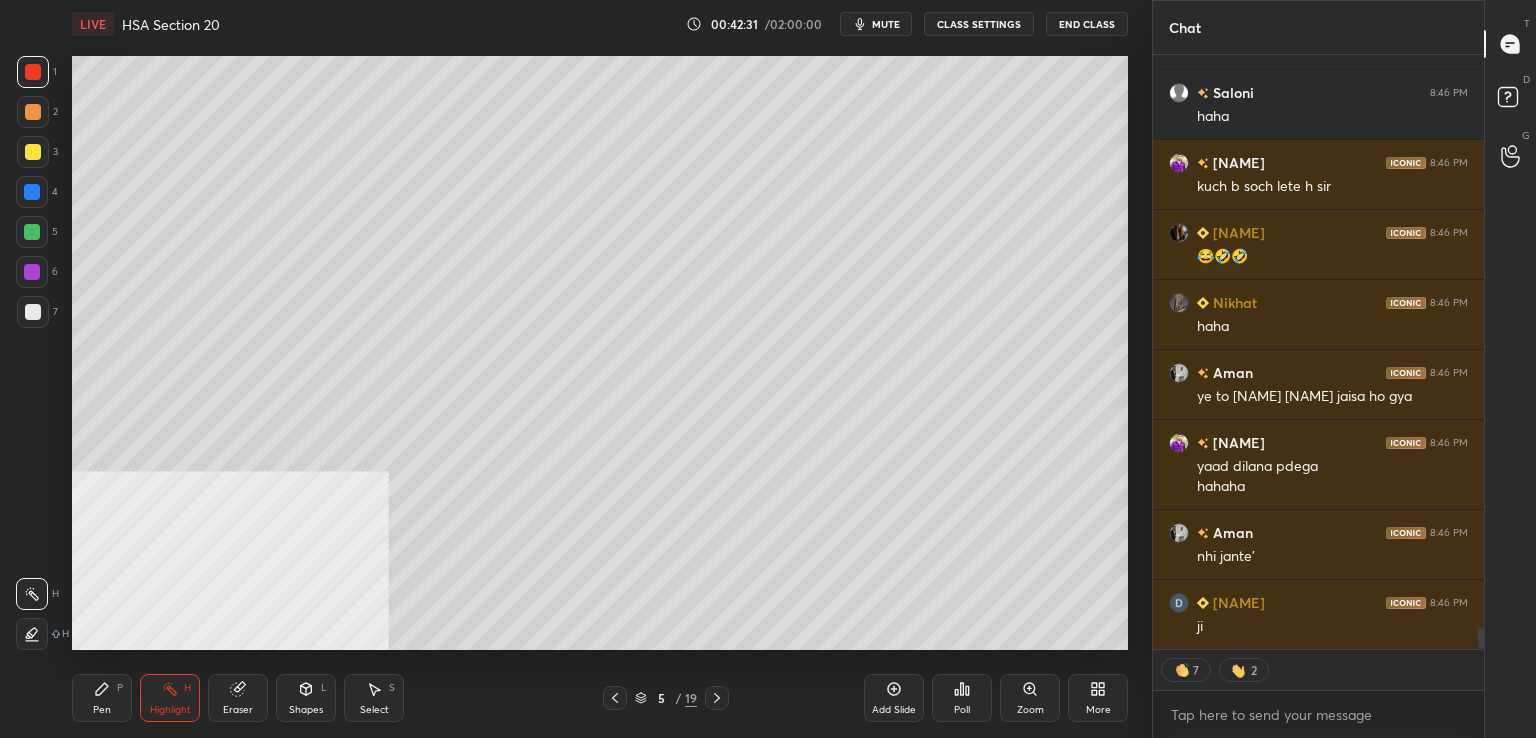 scroll, scrollTop: 6, scrollLeft: 6, axis: both 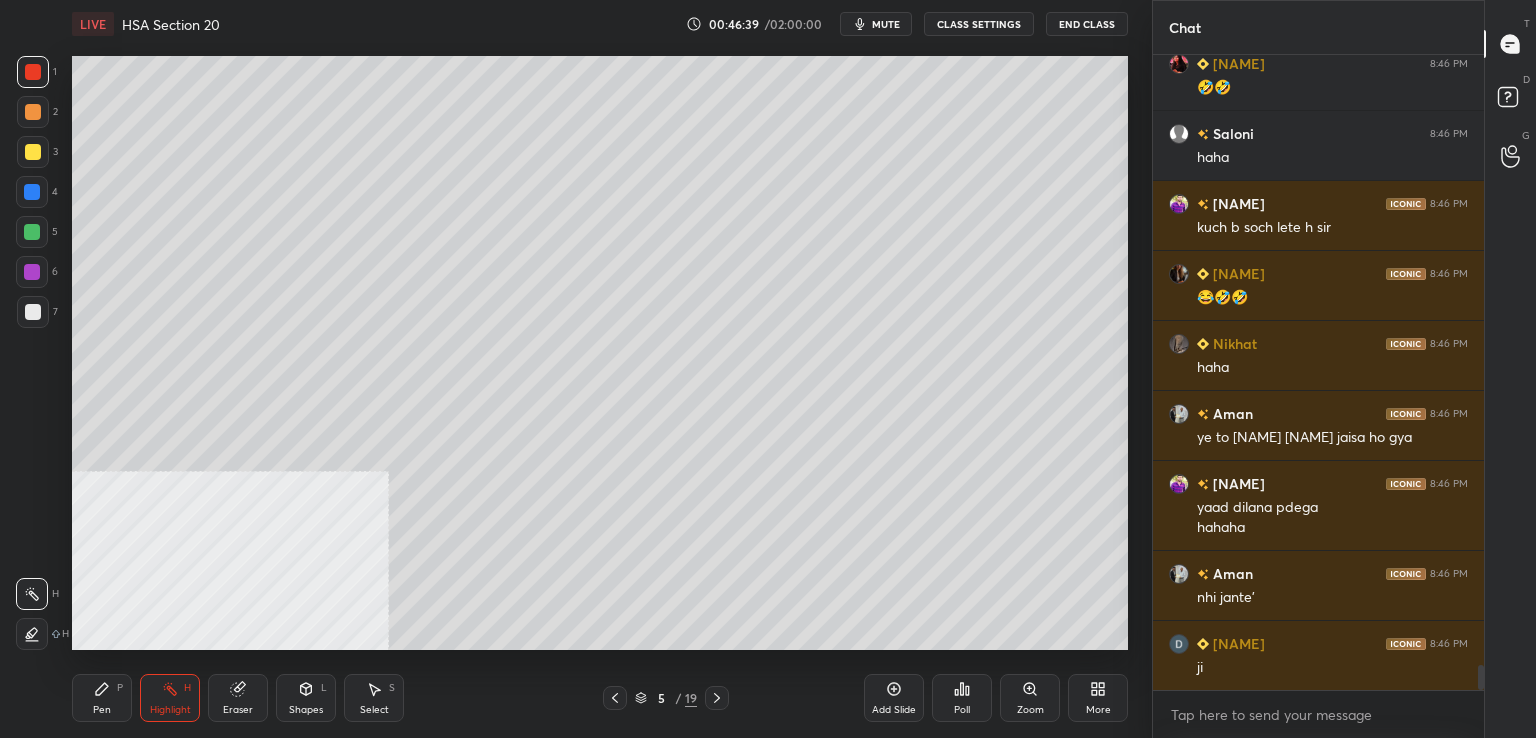 click 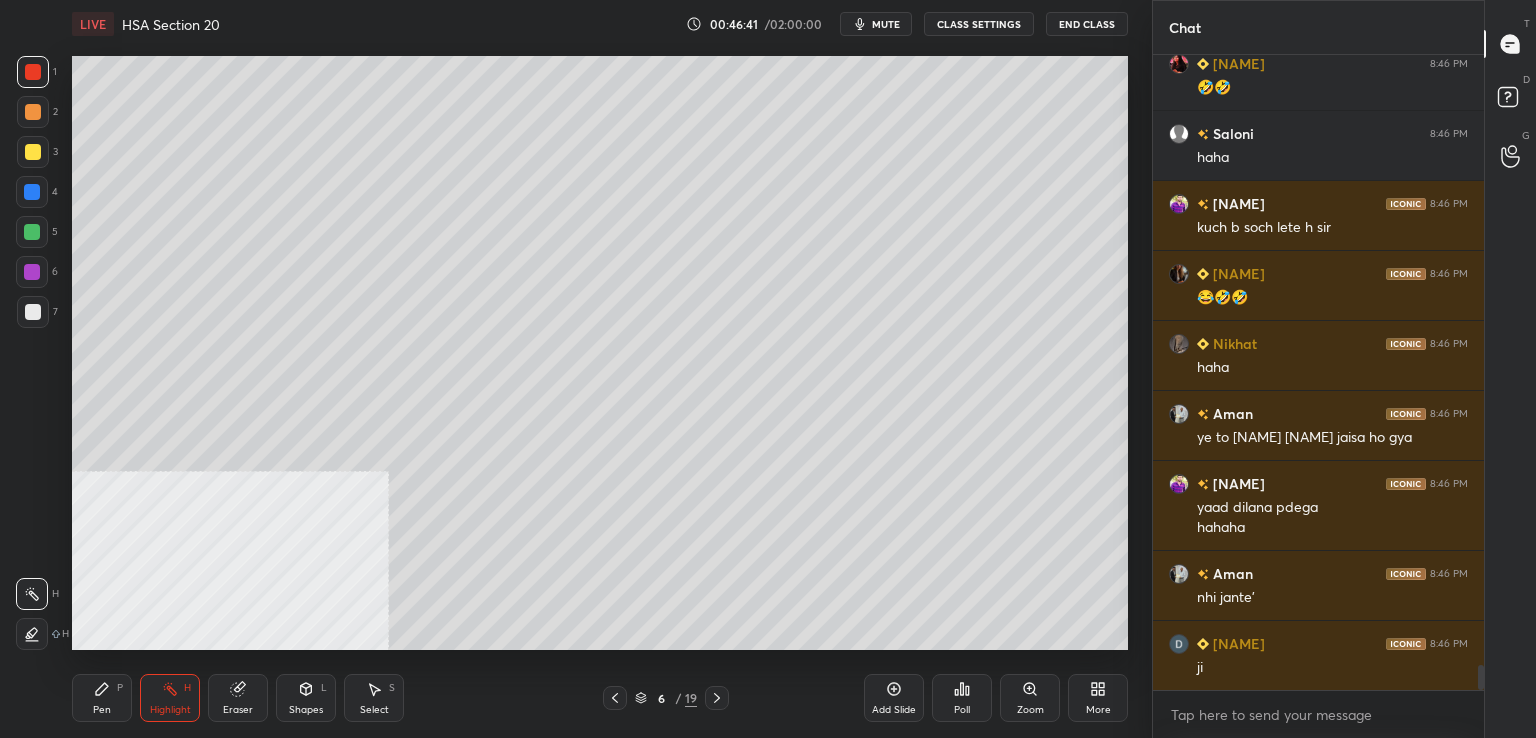 click 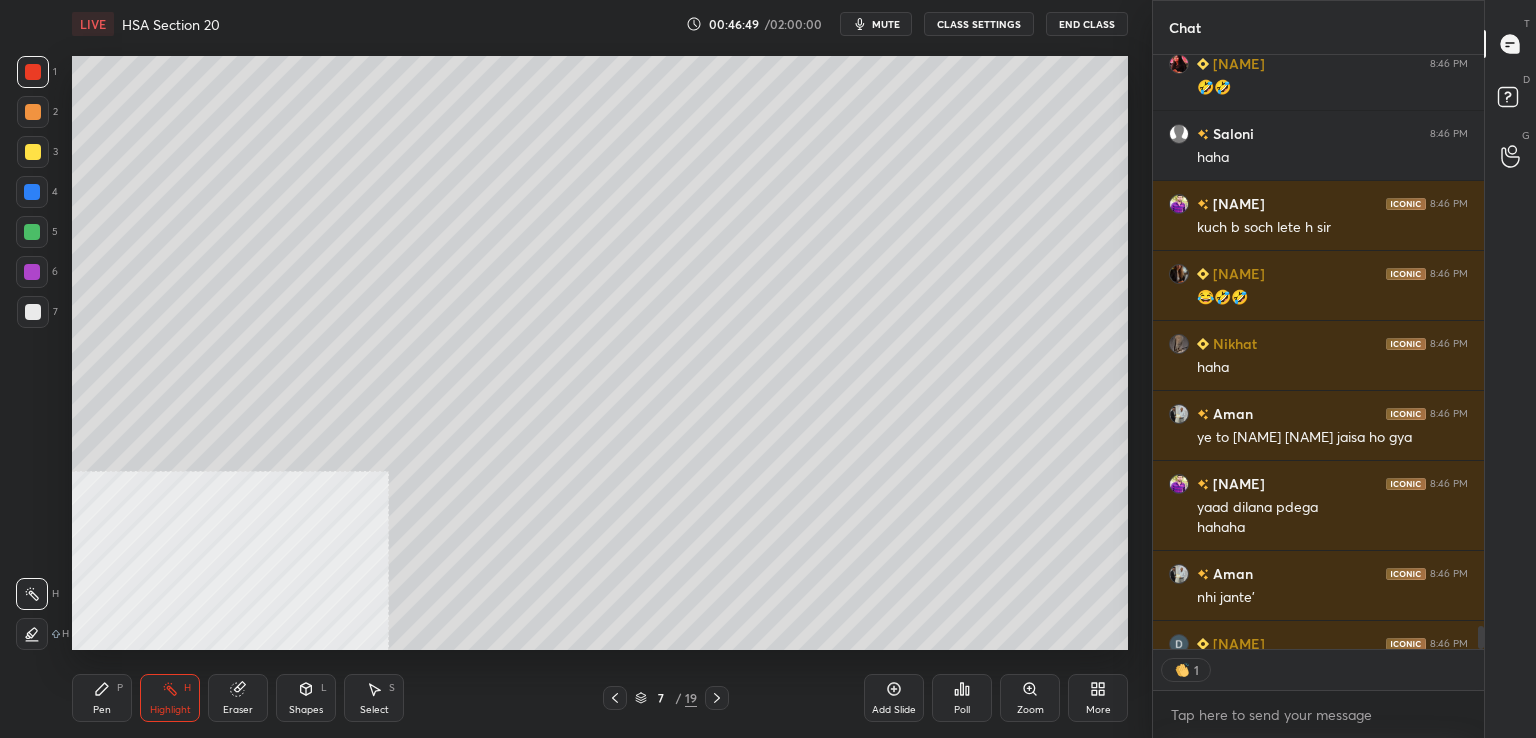 scroll, scrollTop: 589, scrollLeft: 325, axis: both 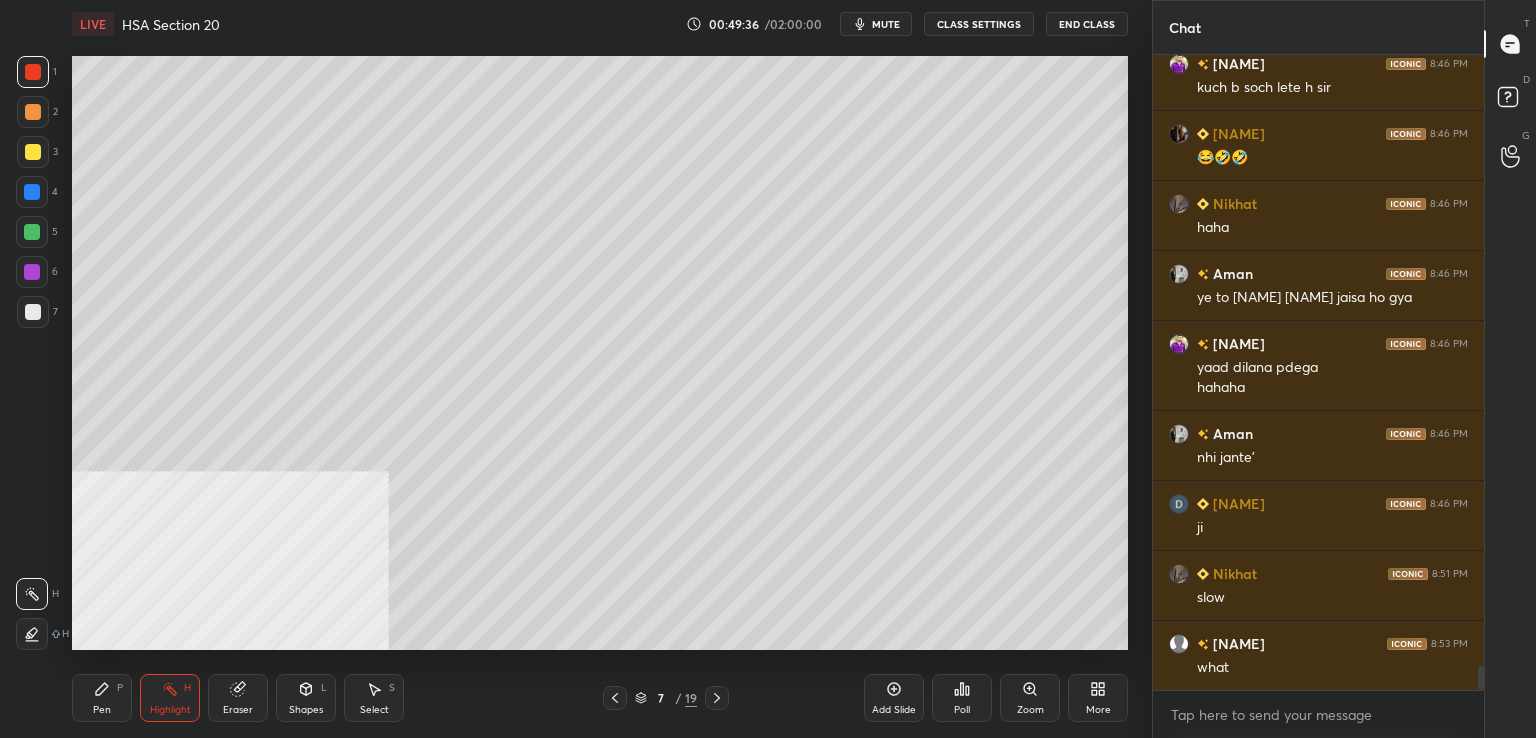 click 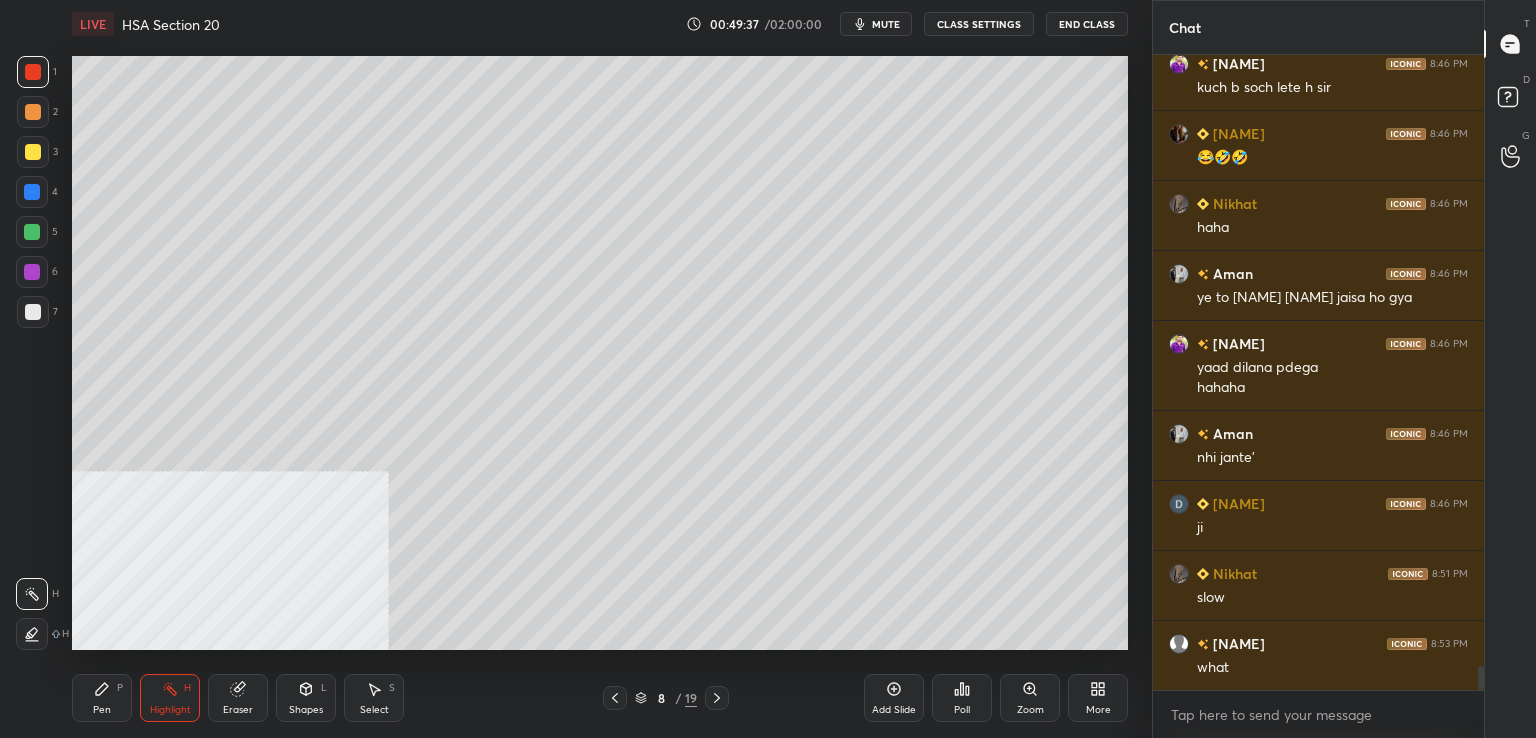 click at bounding box center [33, 152] 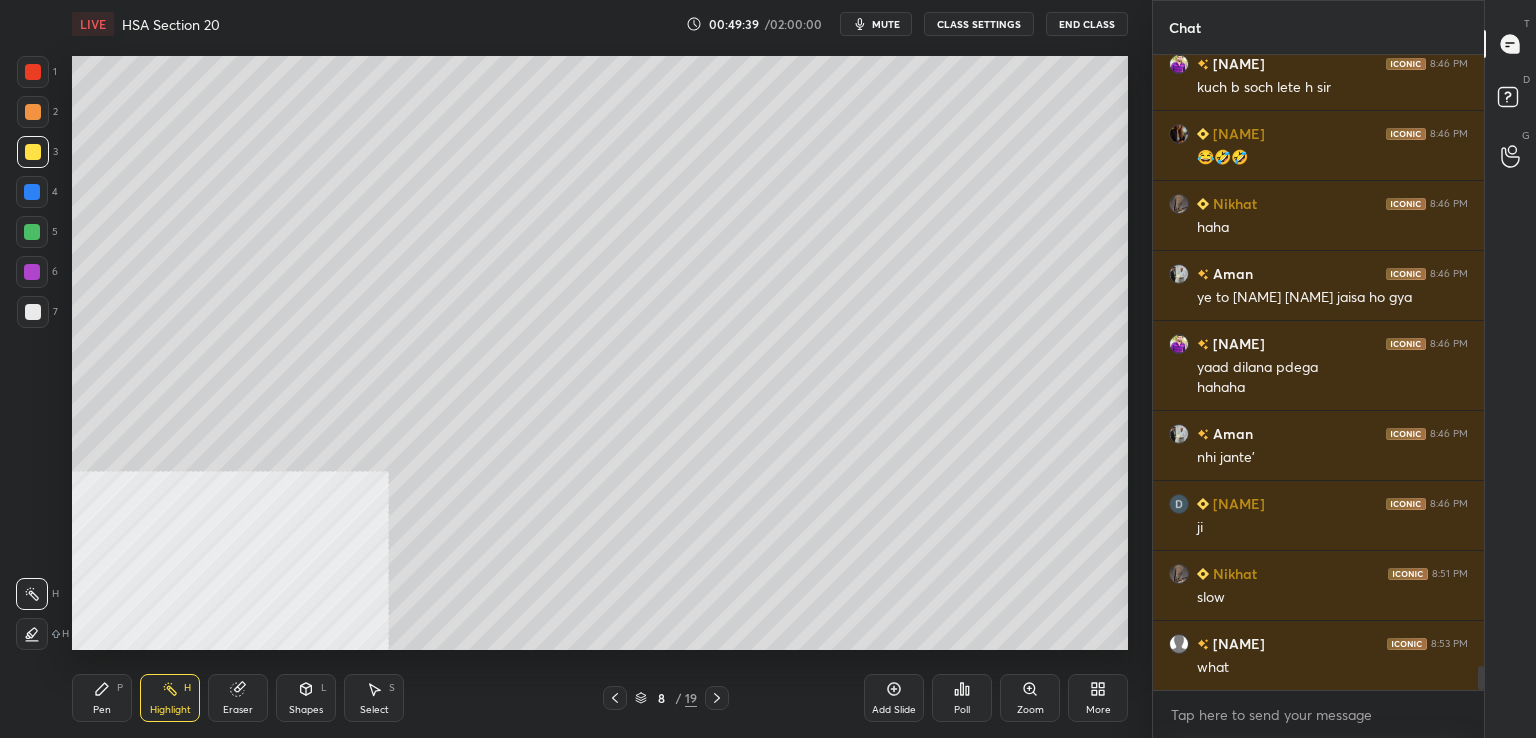 drag, startPoint x: 37, startPoint y: 266, endPoint x: 63, endPoint y: 257, distance: 27.513634 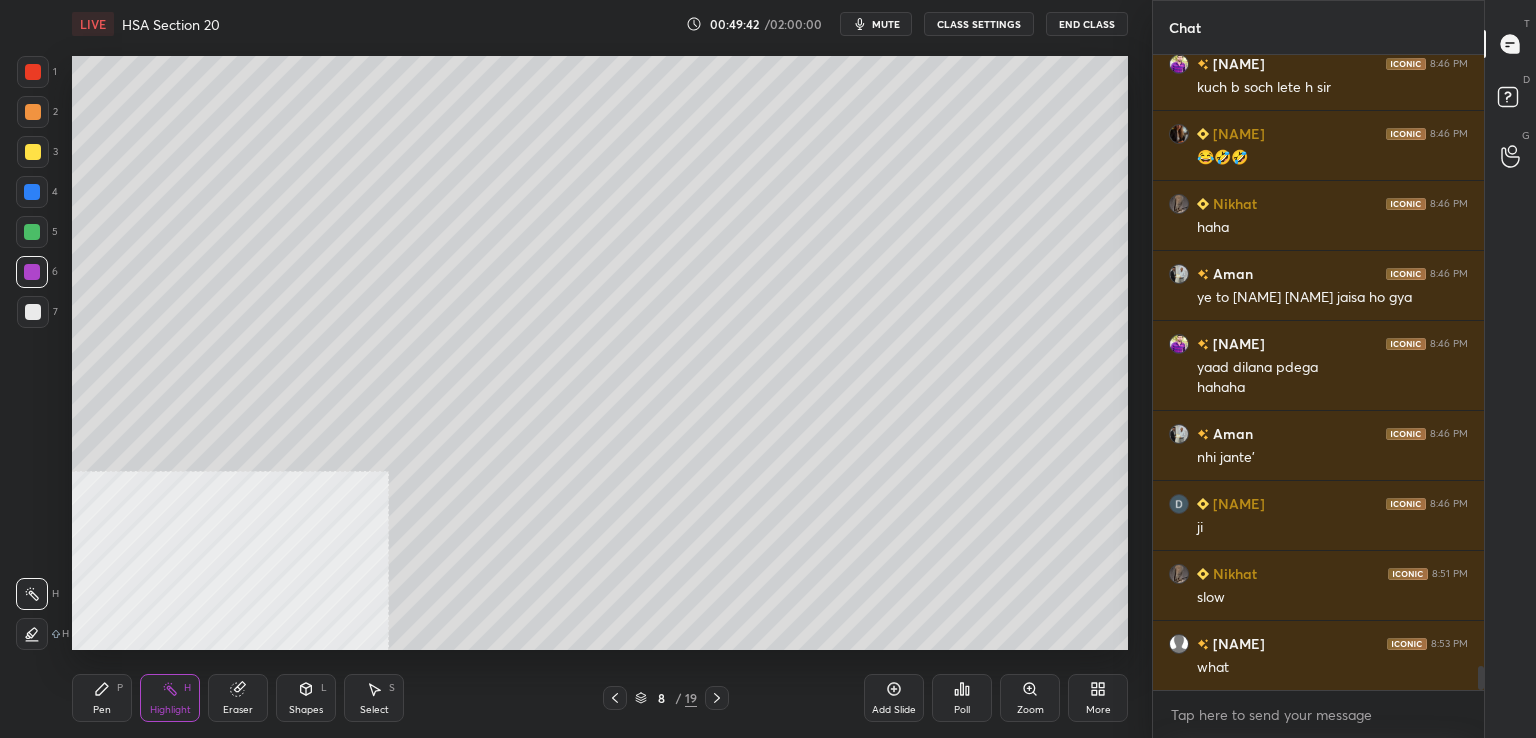 drag, startPoint x: 96, startPoint y: 682, endPoint x: 113, endPoint y: 663, distance: 25.495098 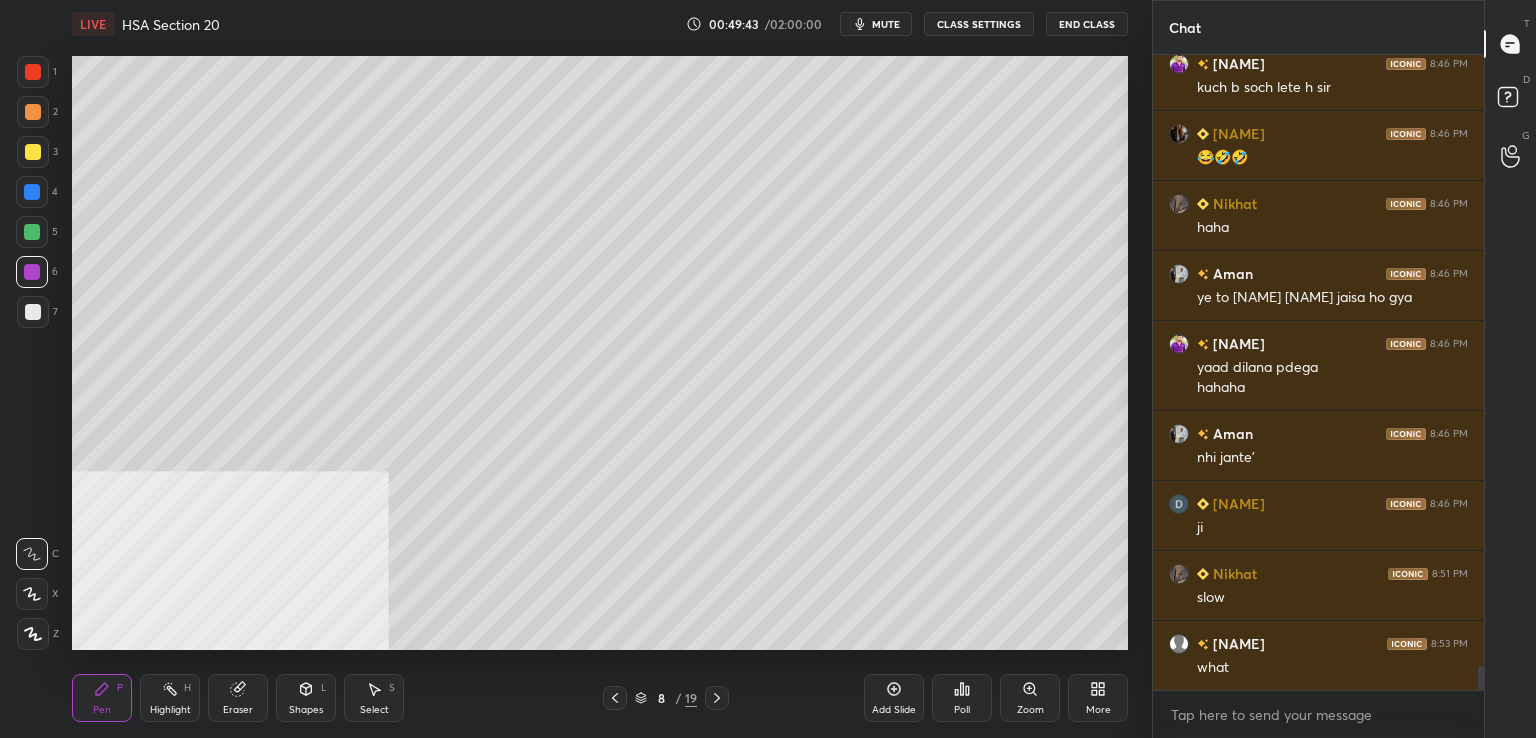 click 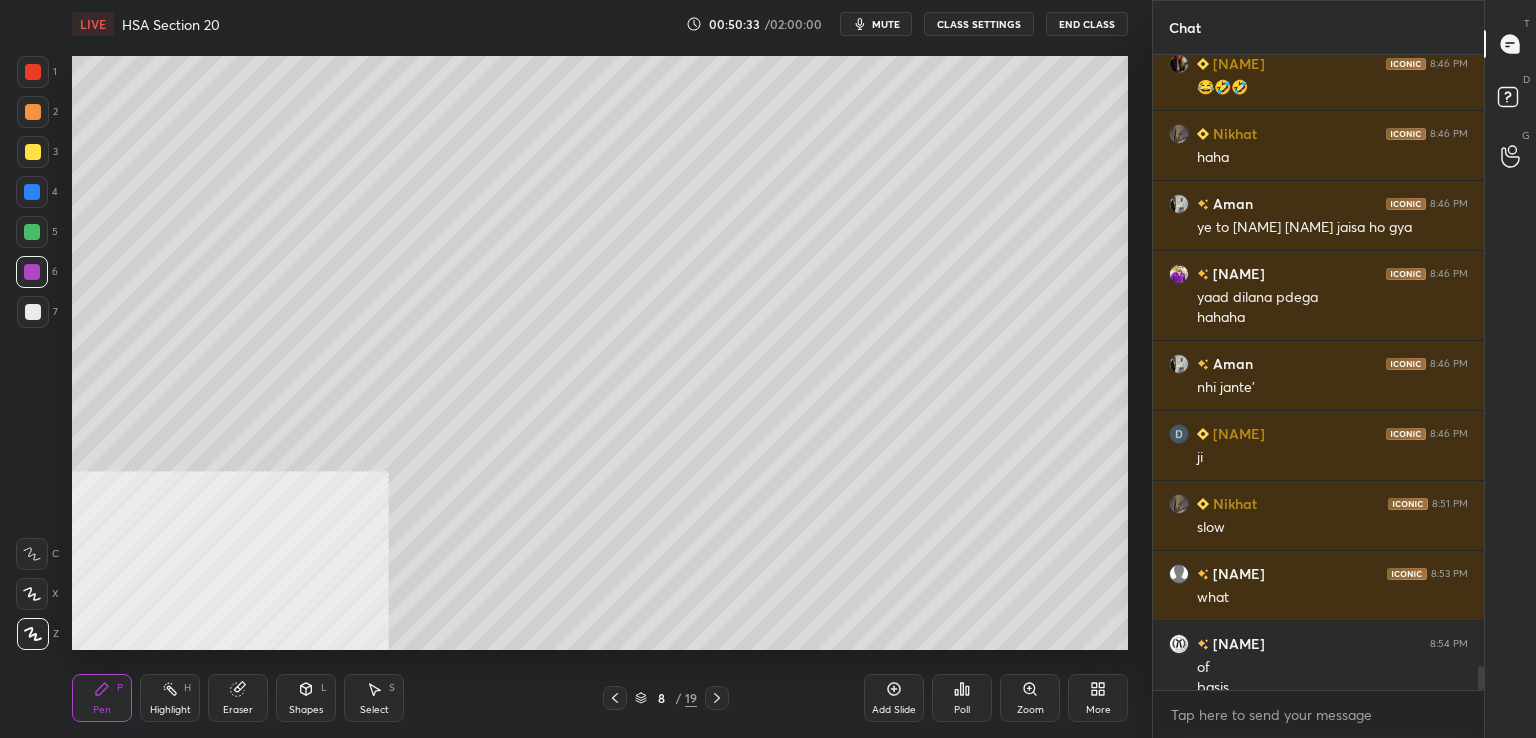 scroll, scrollTop: 15936, scrollLeft: 0, axis: vertical 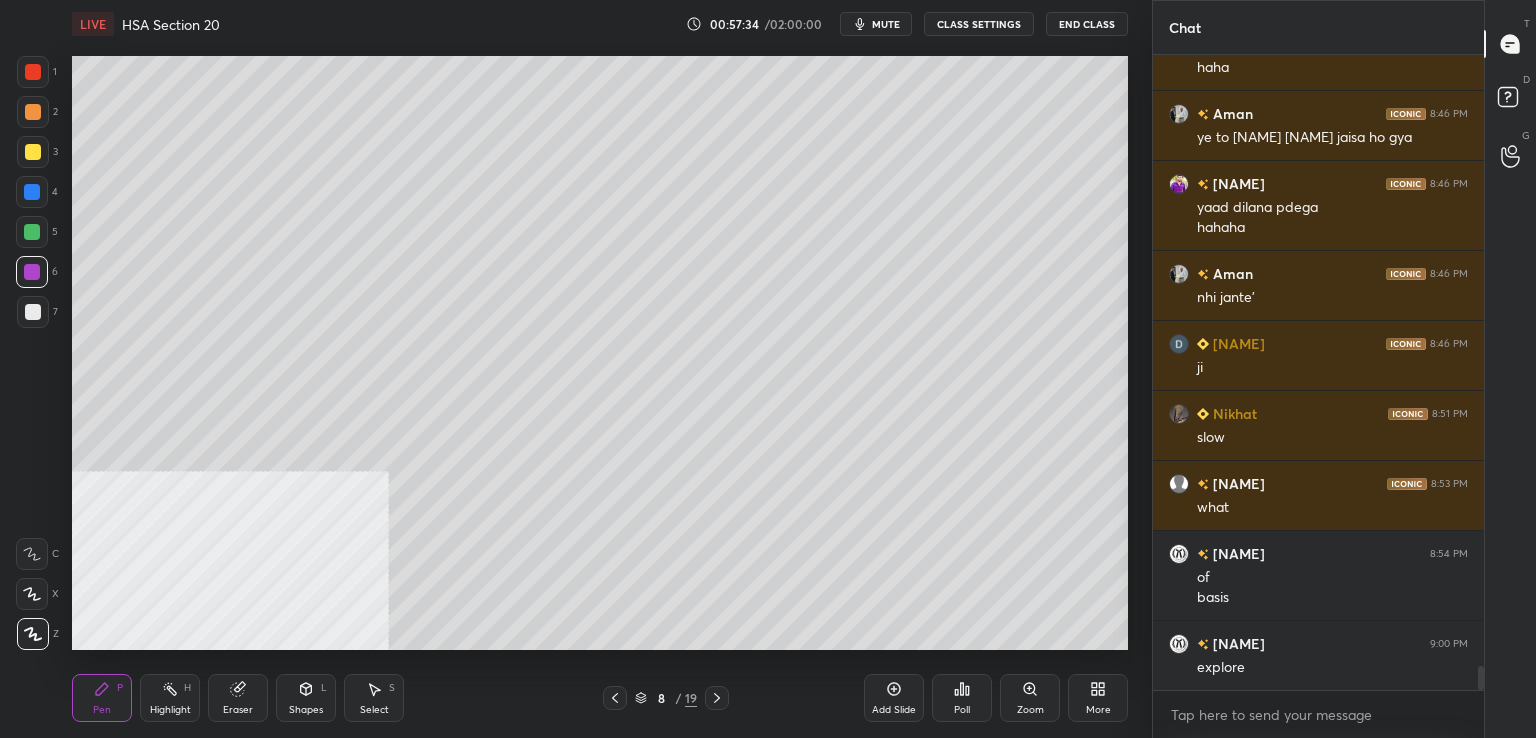 click on "Add Slide" at bounding box center (894, 698) 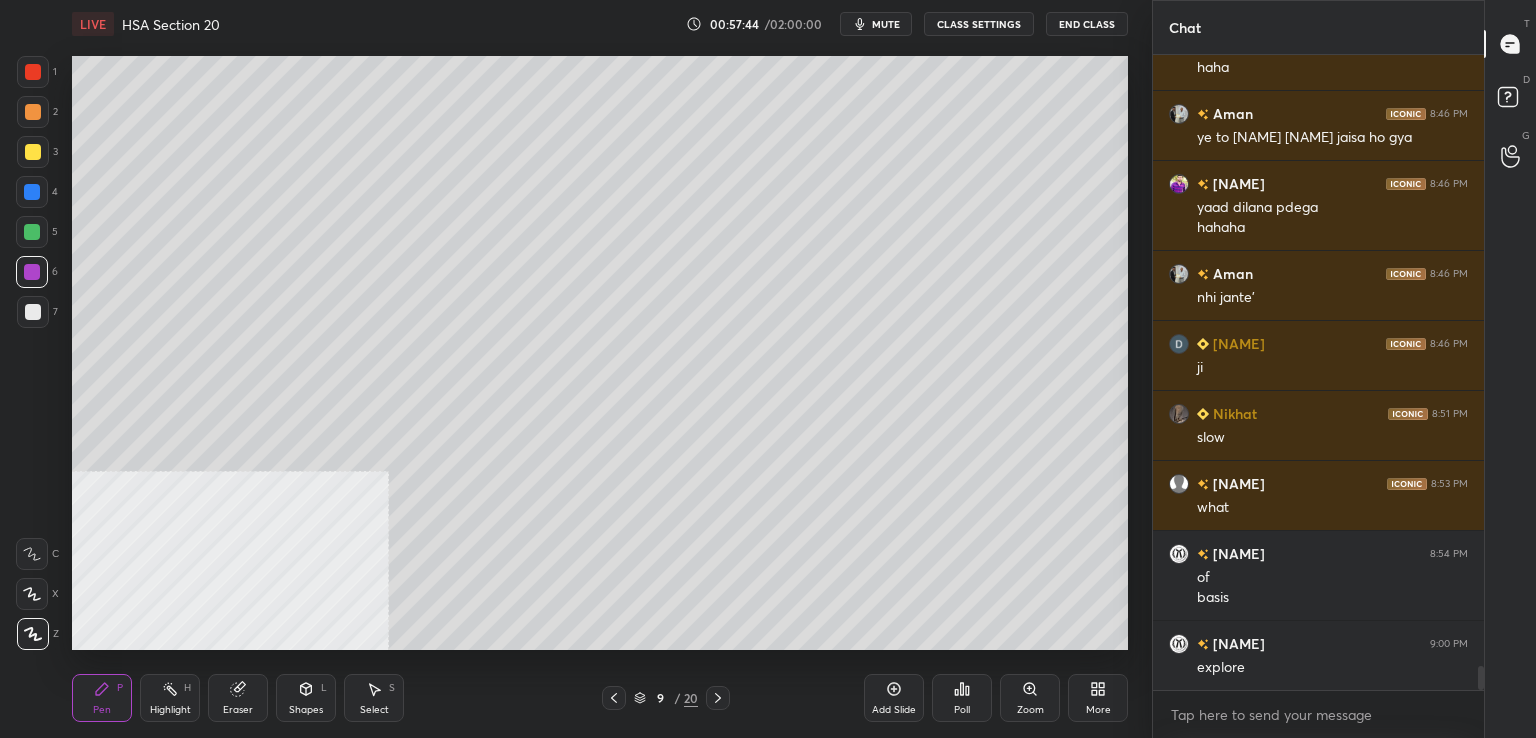 scroll, scrollTop: 589, scrollLeft: 325, axis: both 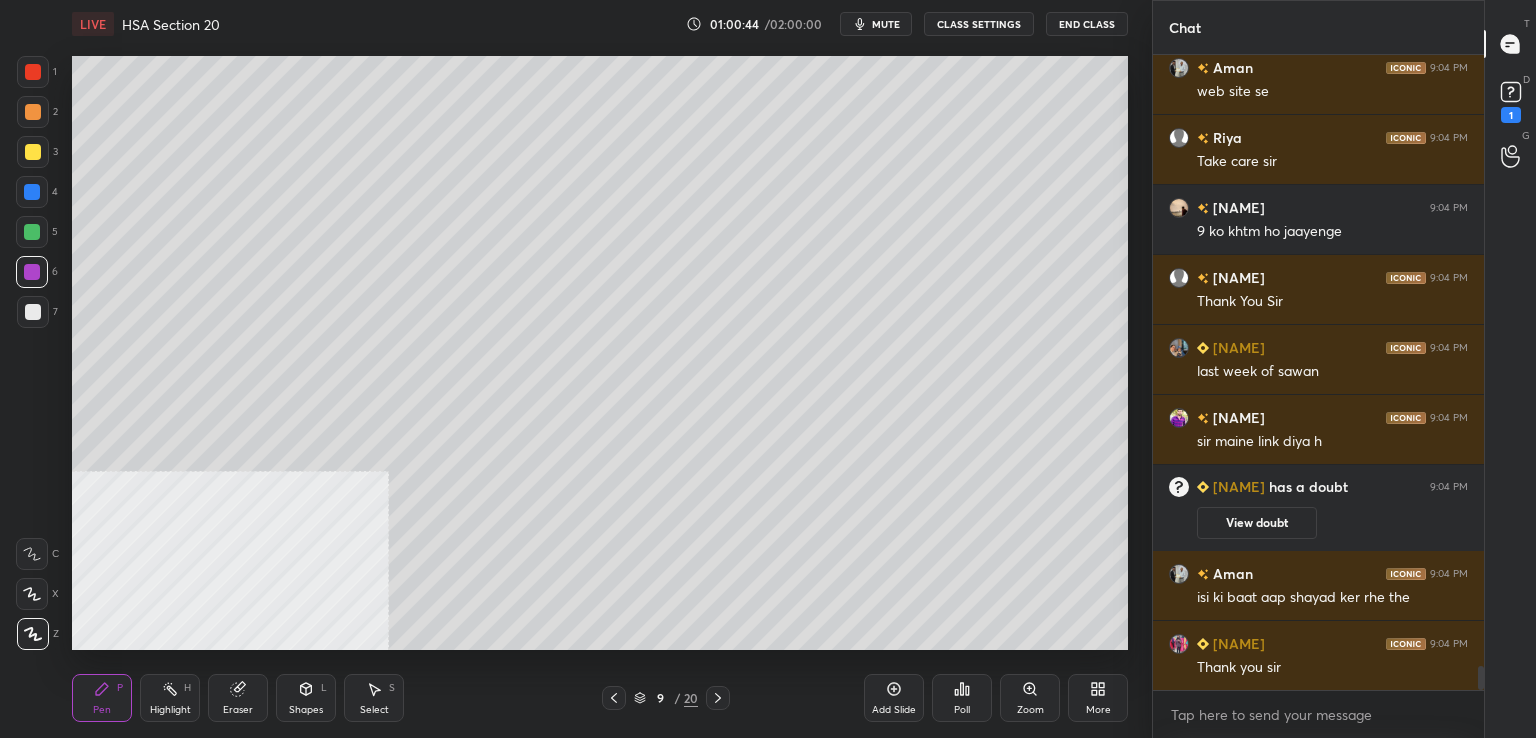 click at bounding box center [33, 72] 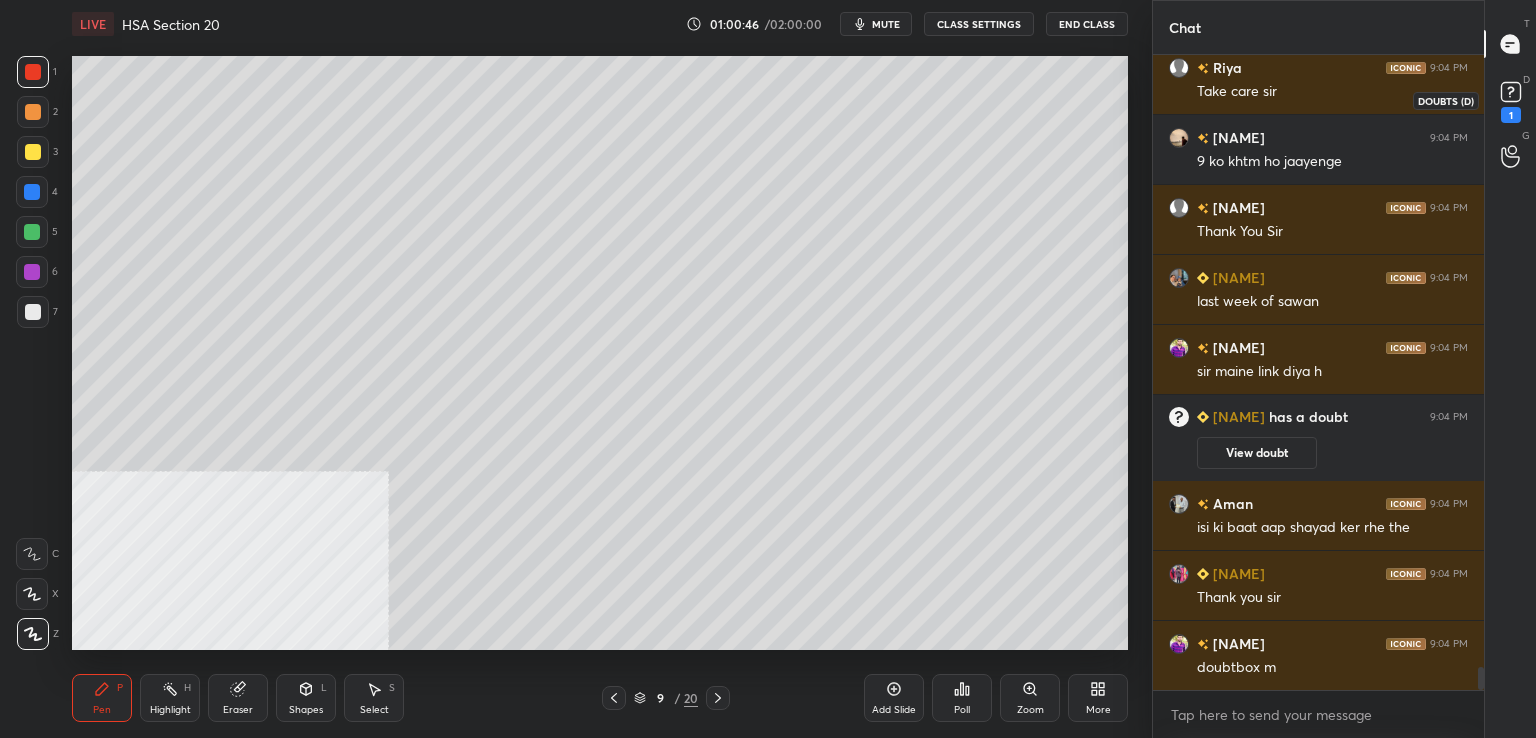 click on "1" at bounding box center (1511, 100) 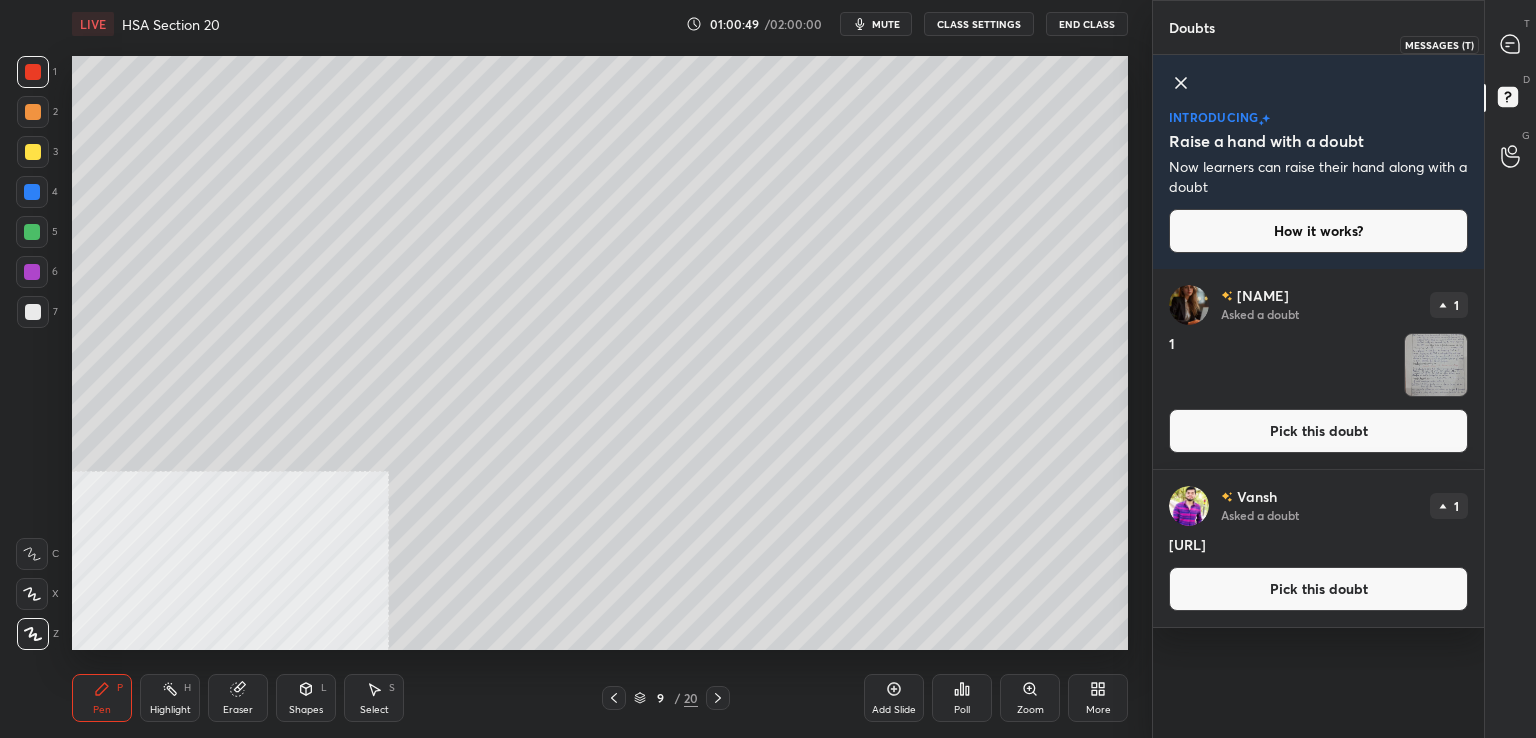 drag, startPoint x: 1516, startPoint y: 45, endPoint x: 1514, endPoint y: 57, distance: 12.165525 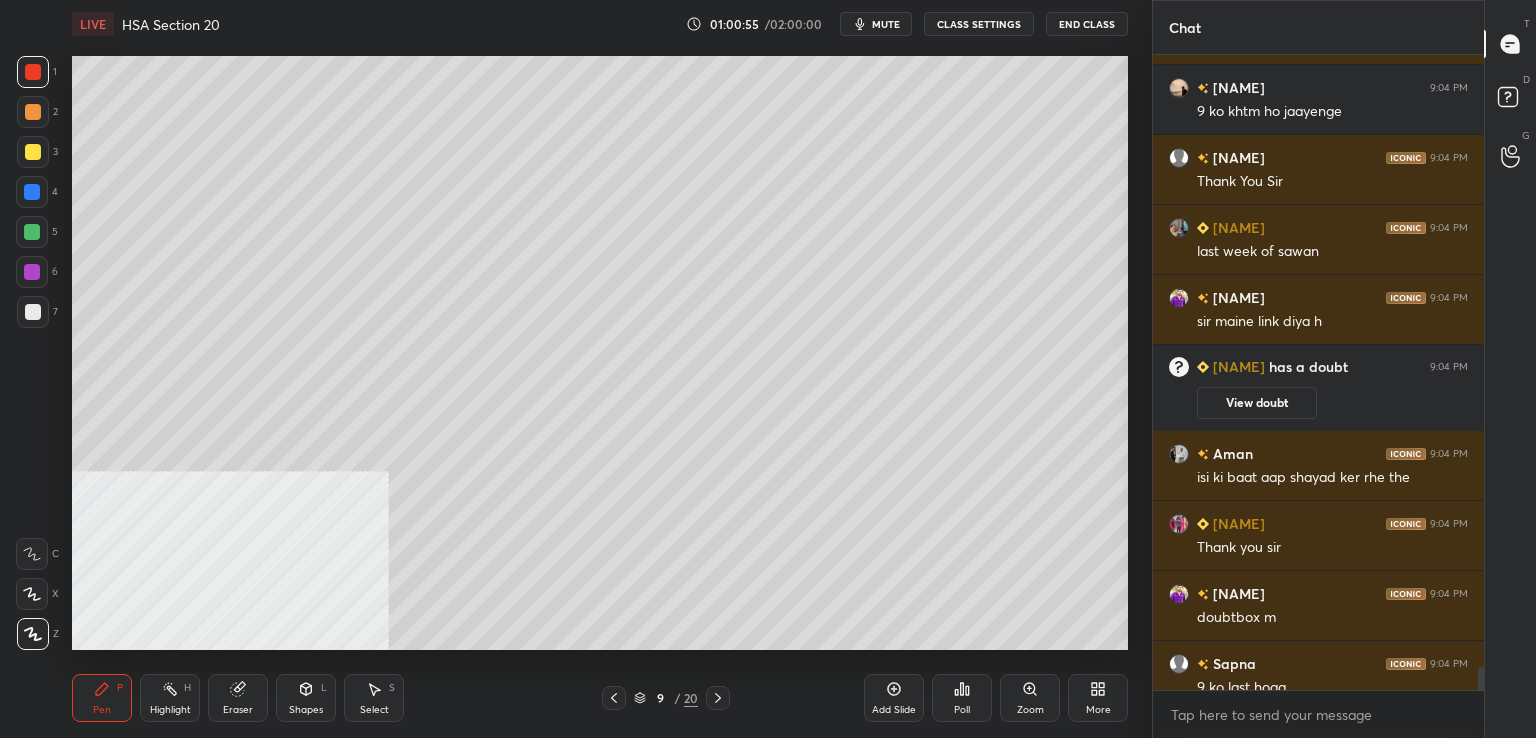 click at bounding box center (33, 72) 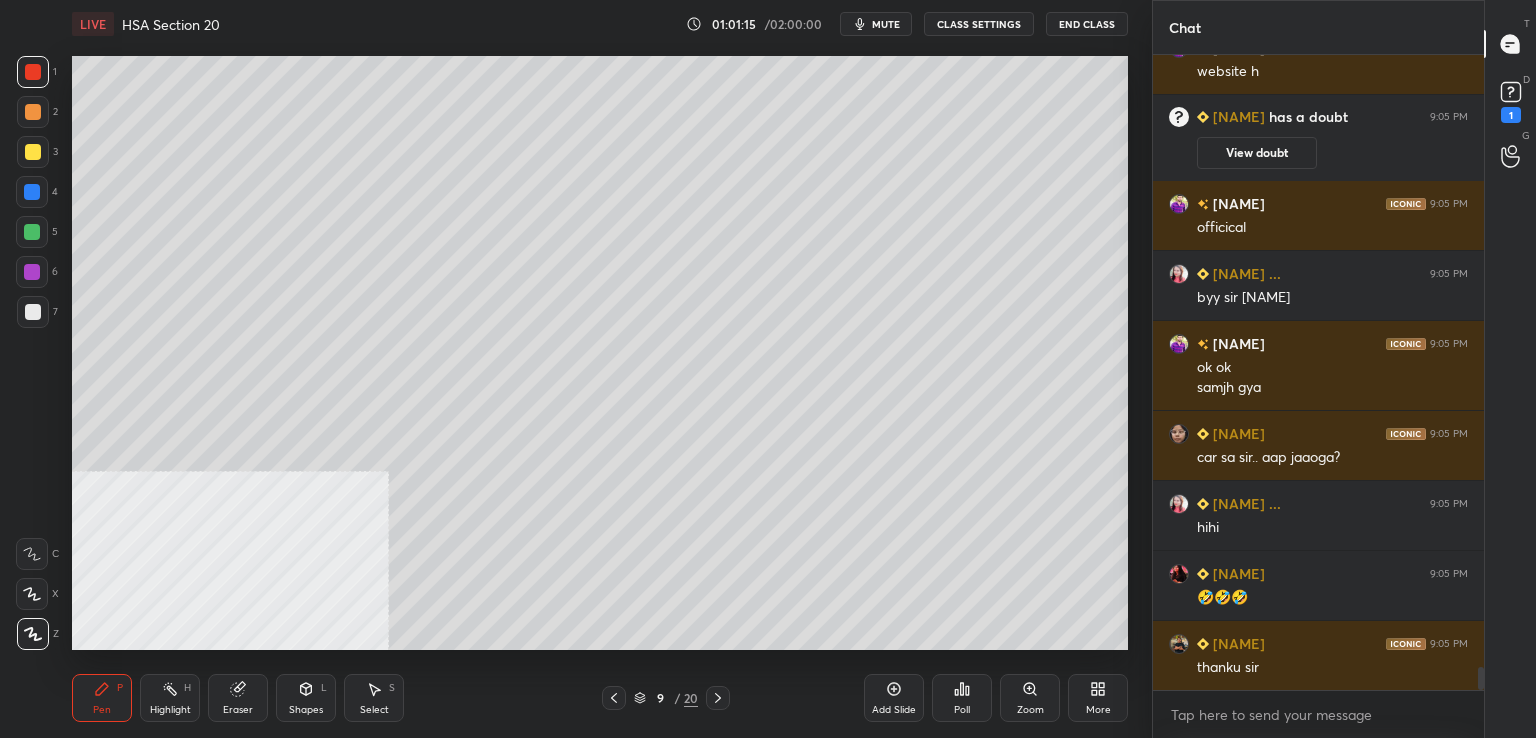 scroll, scrollTop: 17264, scrollLeft: 0, axis: vertical 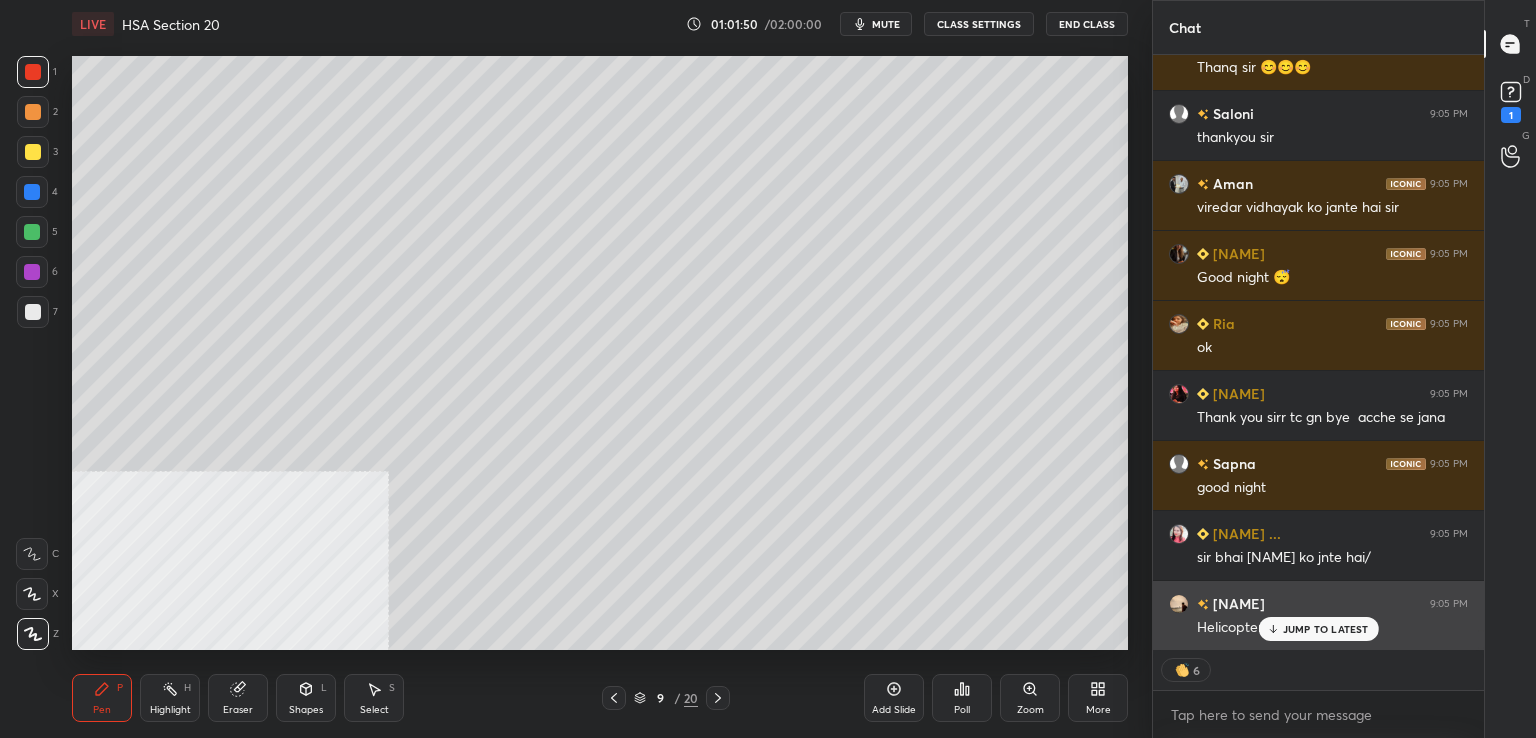 drag, startPoint x: 1308, startPoint y: 625, endPoint x: 1291, endPoint y: 621, distance: 17.464249 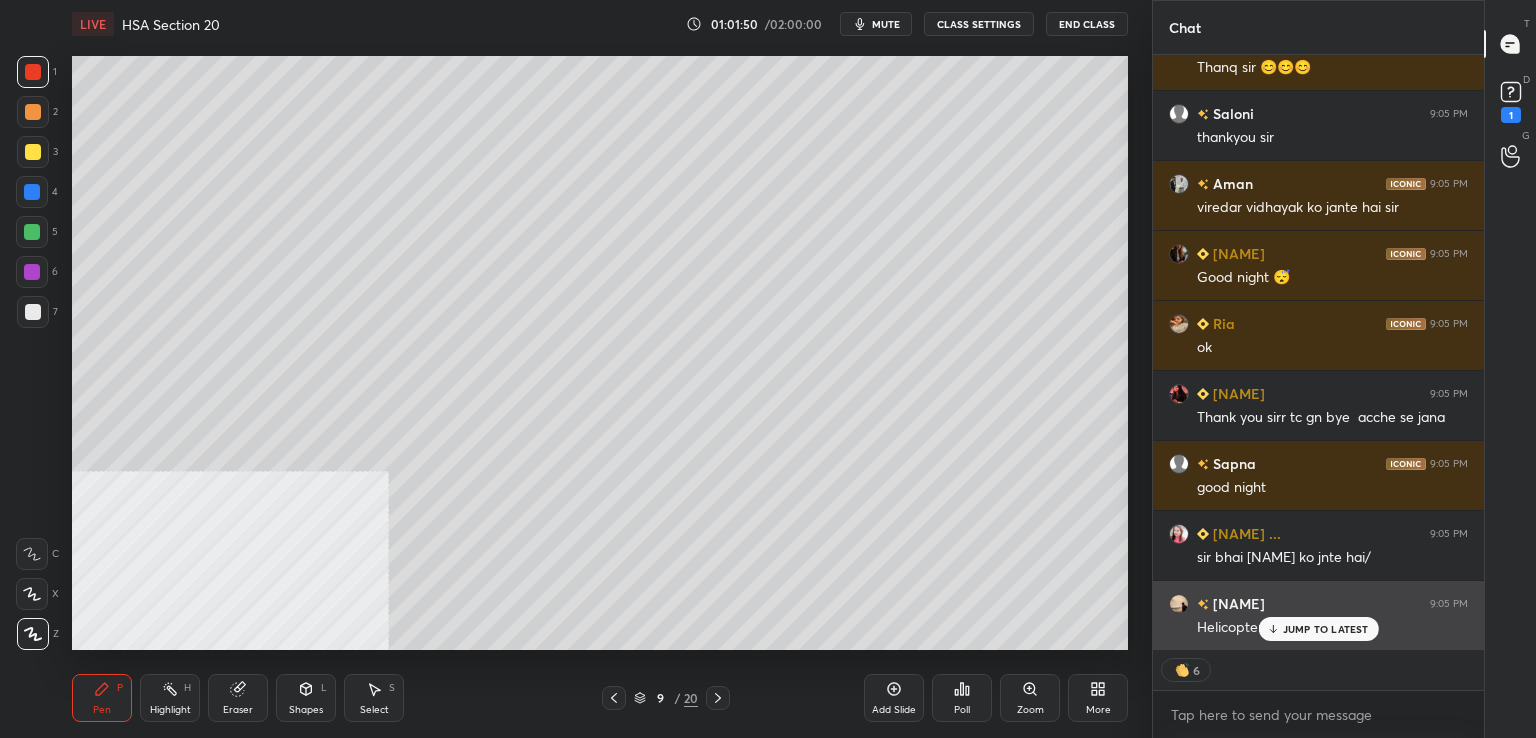 click on "JUMP TO LATEST" at bounding box center [1326, 629] 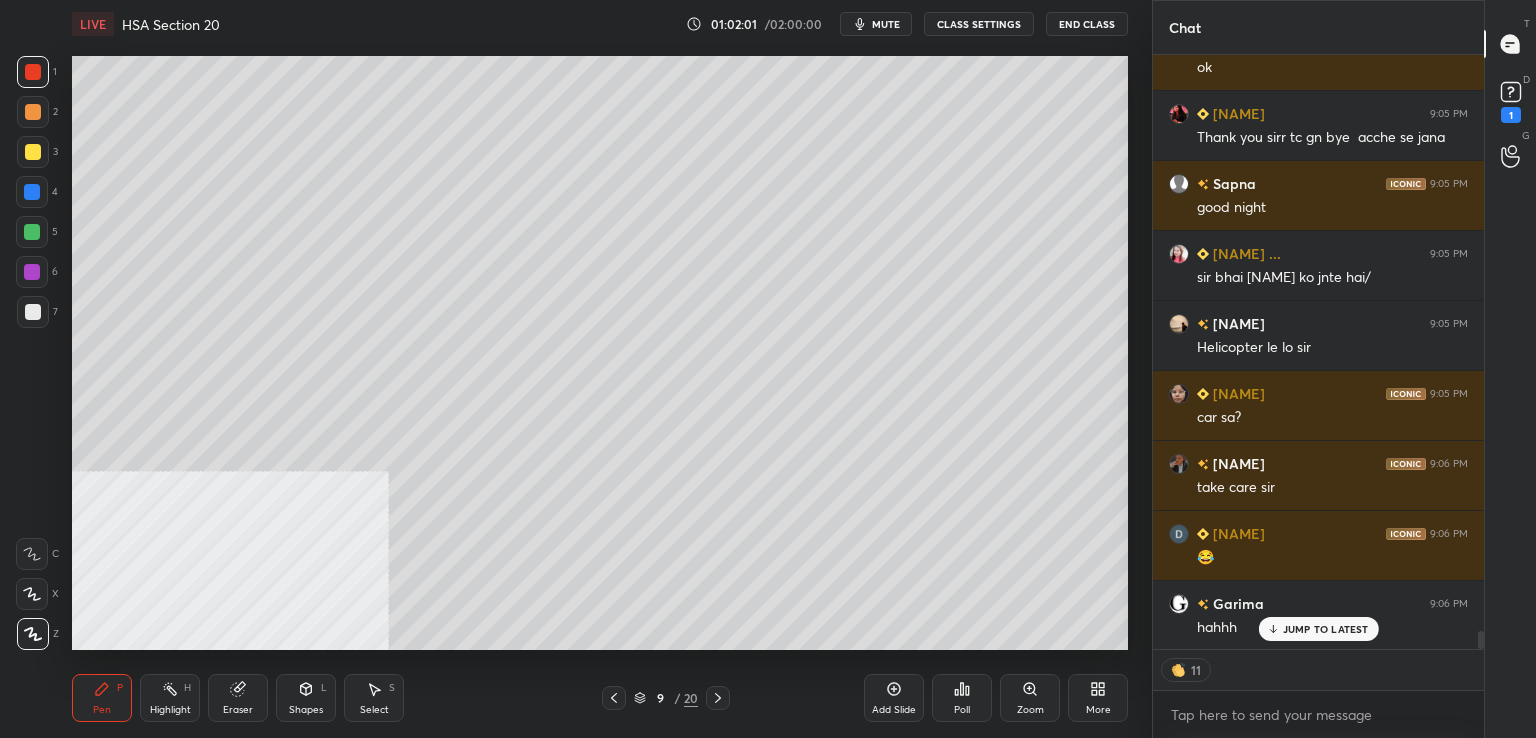 scroll, scrollTop: 18844, scrollLeft: 0, axis: vertical 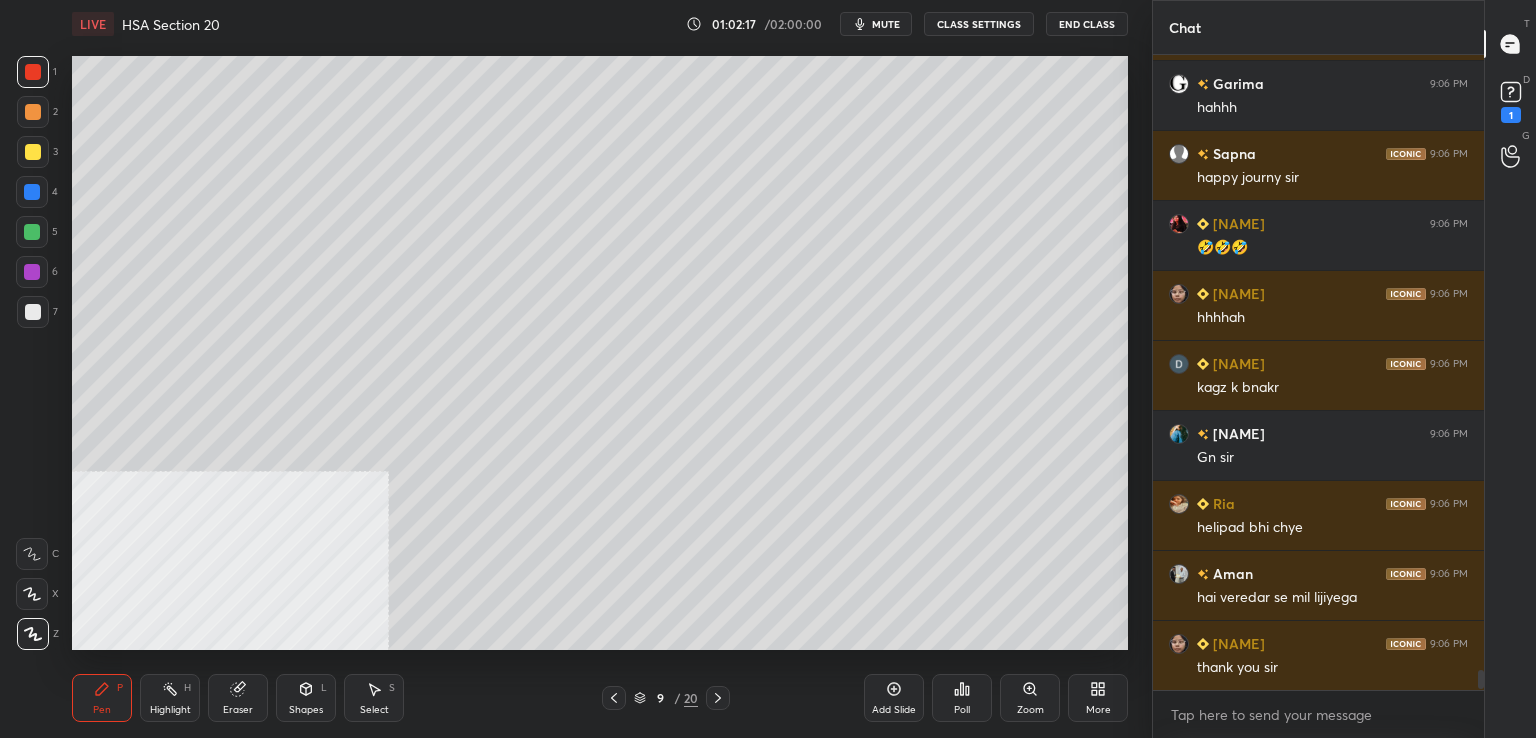 click on "End Class" at bounding box center (1087, 24) 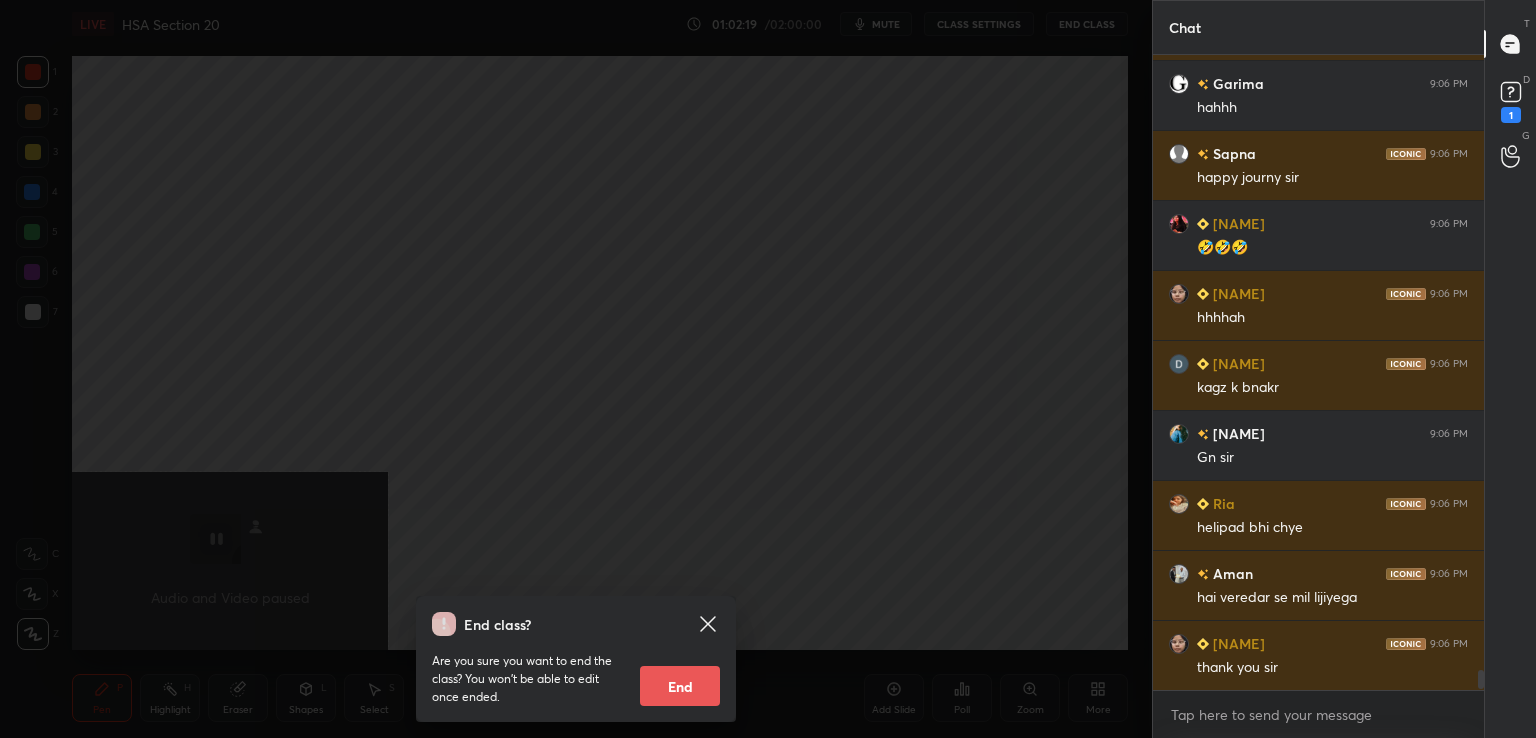 drag, startPoint x: 677, startPoint y: 691, endPoint x: 710, endPoint y: 621, distance: 77.388626 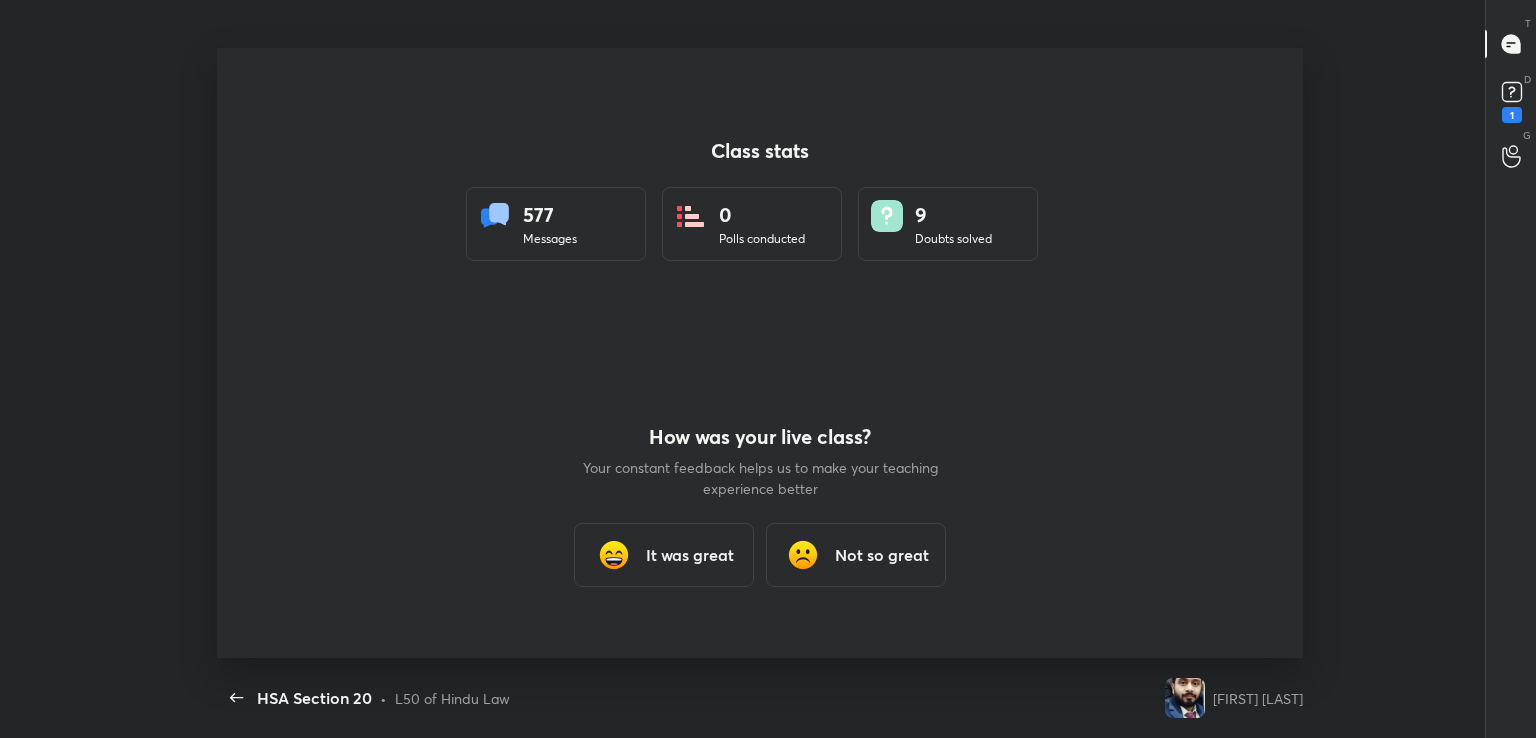 scroll, scrollTop: 99389, scrollLeft: 98736, axis: both 